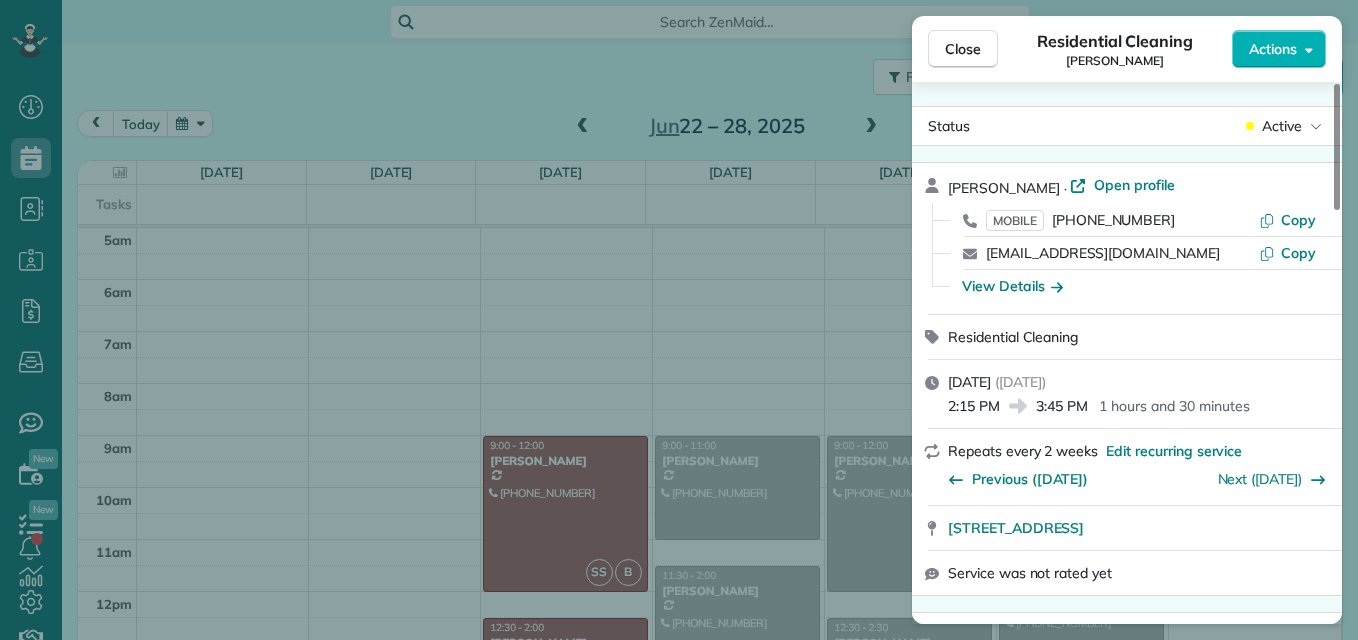 scroll, scrollTop: 0, scrollLeft: 0, axis: both 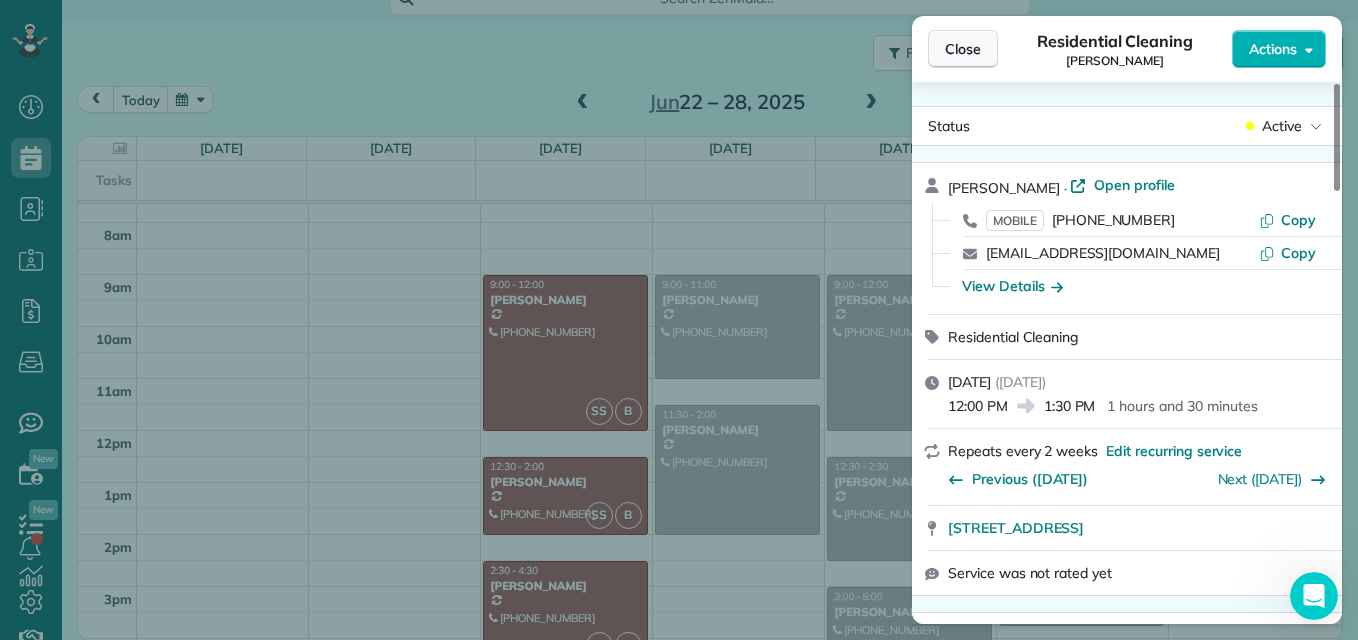 click on "Close" at bounding box center (963, 49) 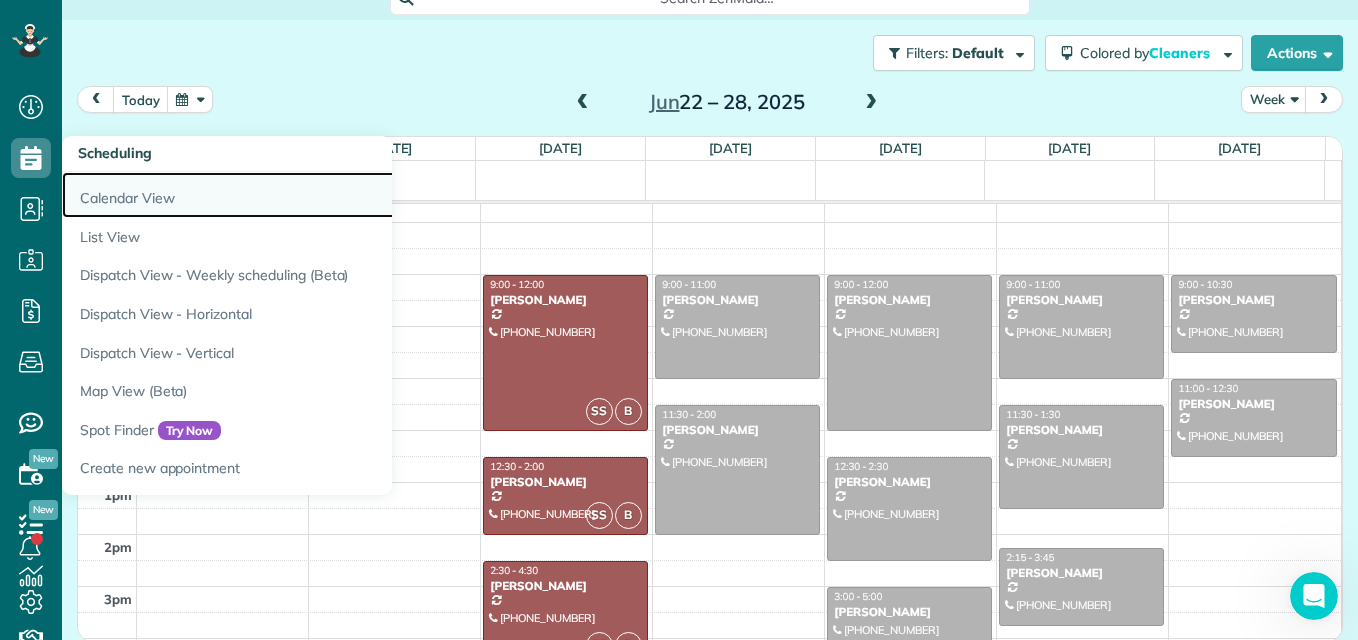 click on "Calendar View" at bounding box center (312, 195) 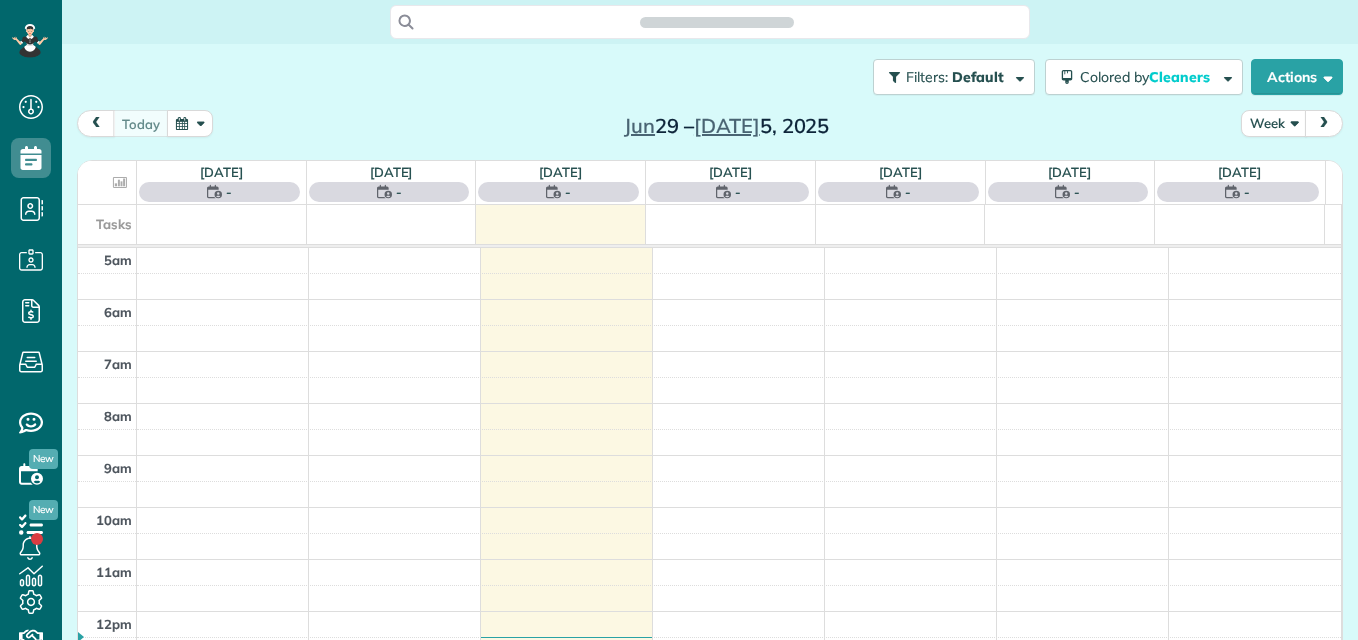 scroll, scrollTop: 0, scrollLeft: 0, axis: both 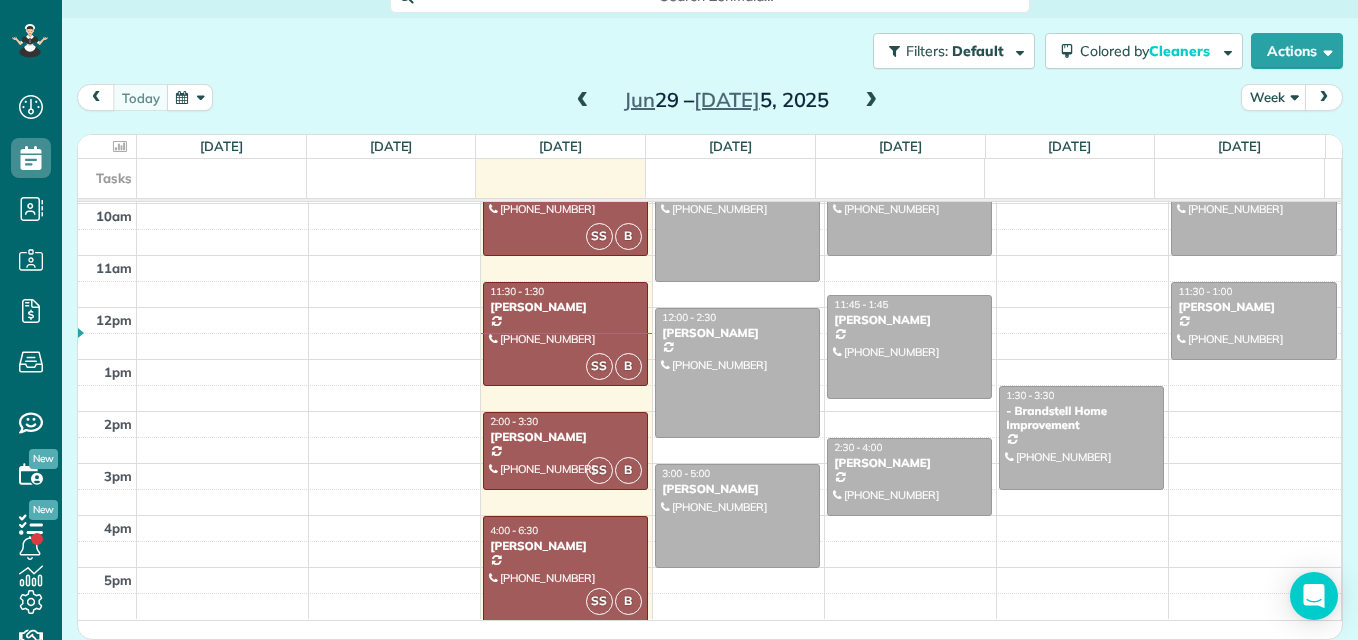 click at bounding box center (871, 101) 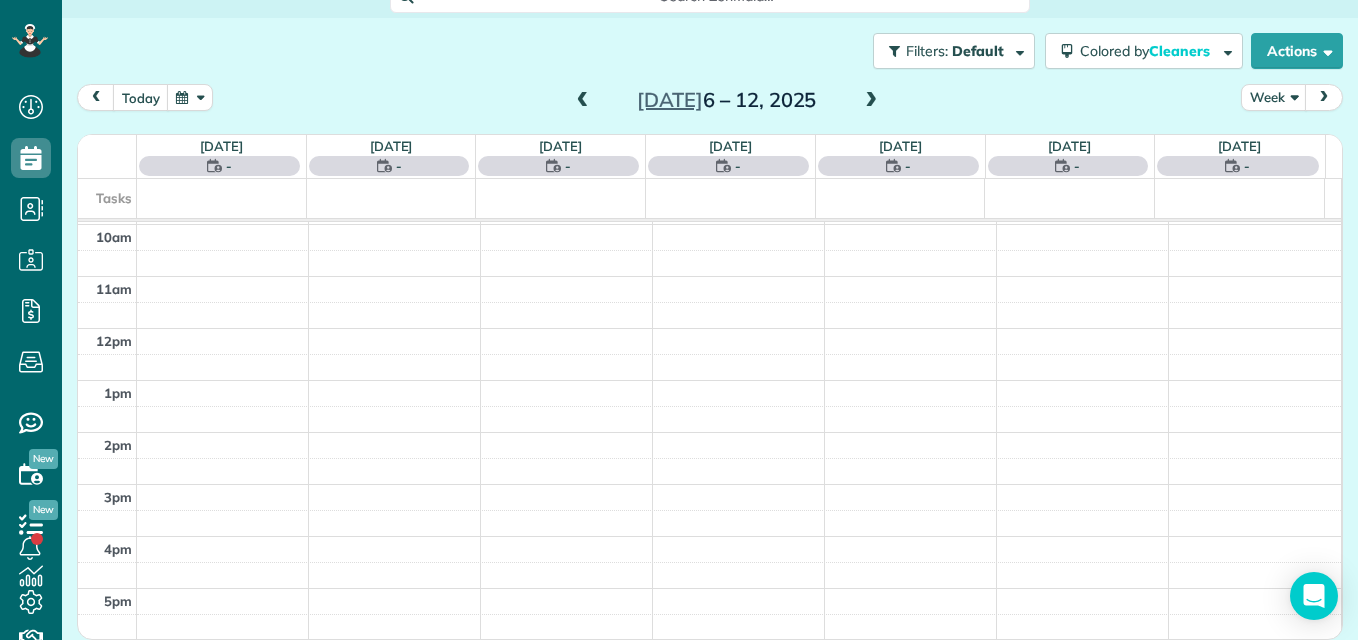 scroll, scrollTop: 105, scrollLeft: 0, axis: vertical 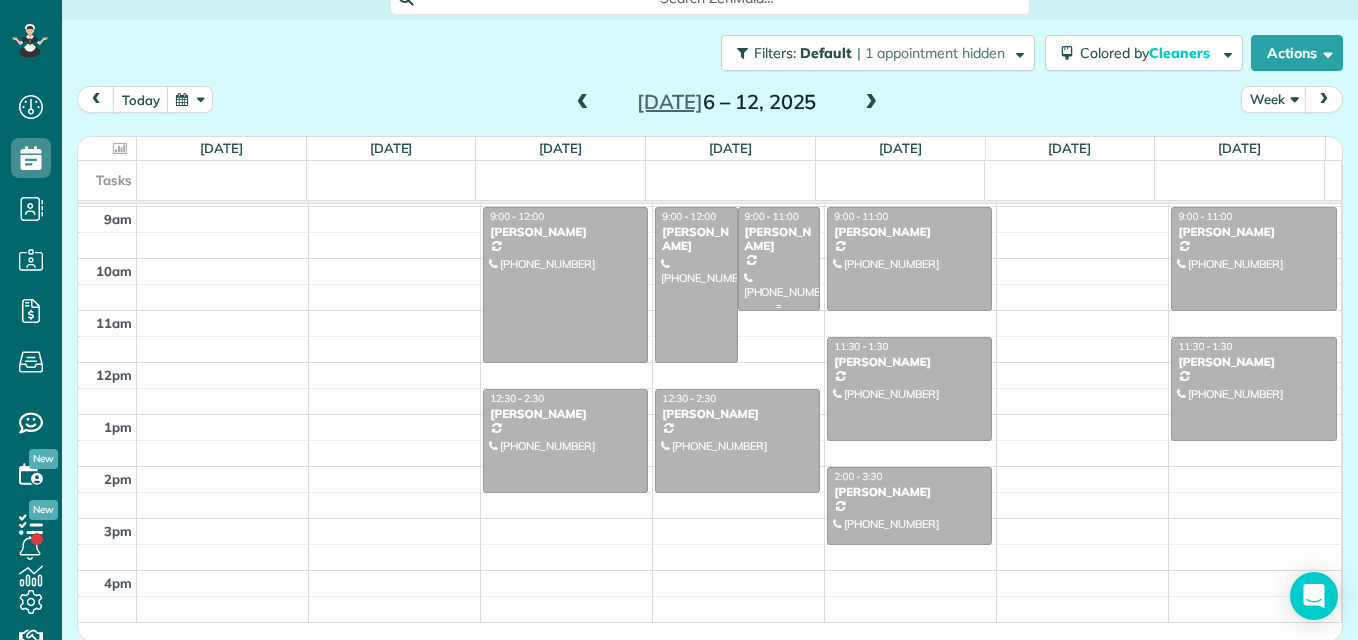 click at bounding box center (779, 259) 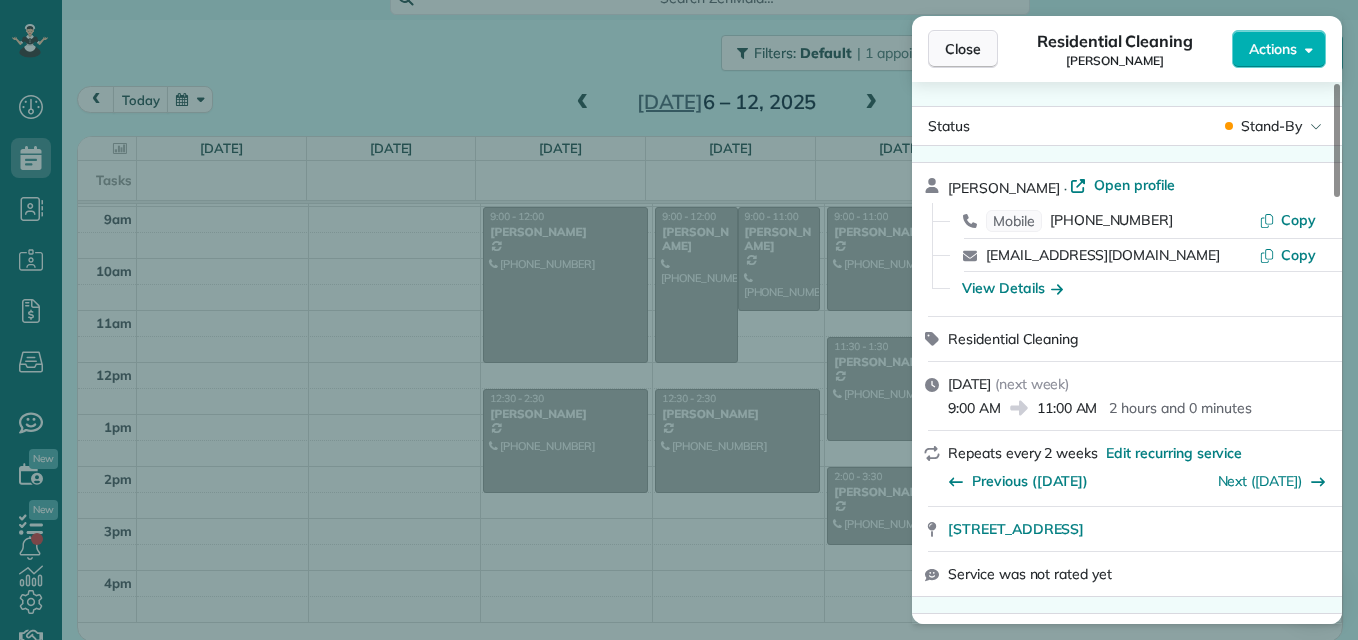 click on "Close" at bounding box center (963, 49) 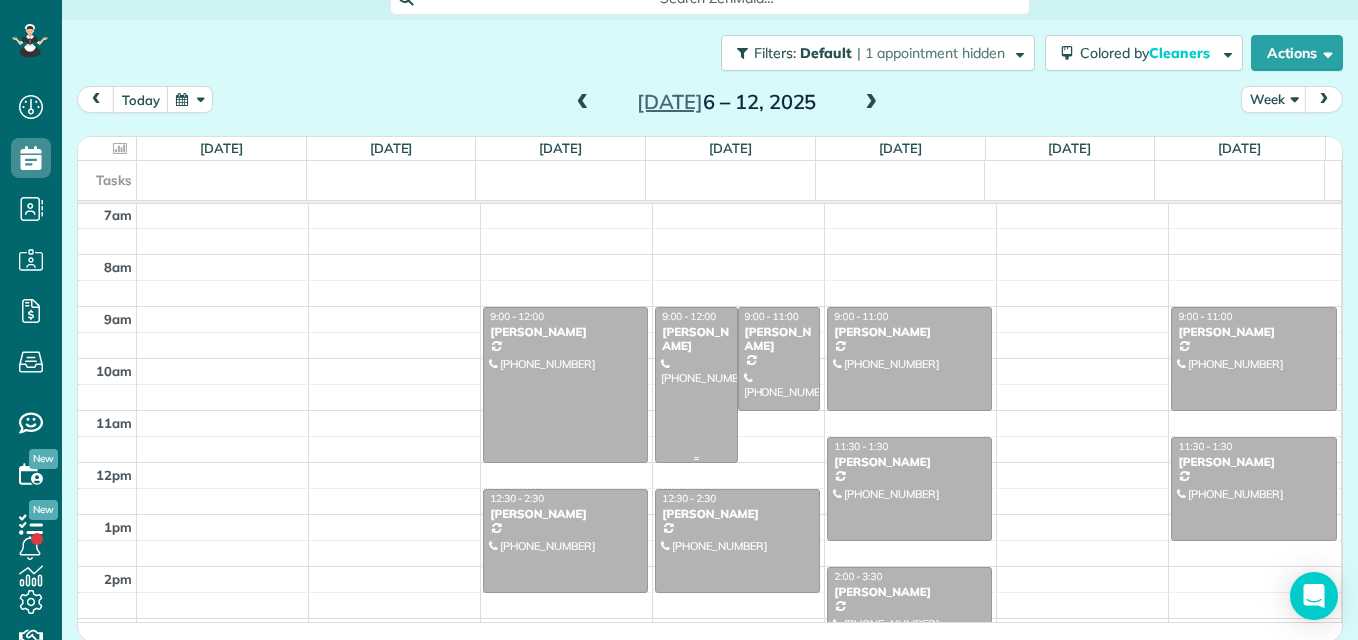 scroll, scrollTop: 205, scrollLeft: 0, axis: vertical 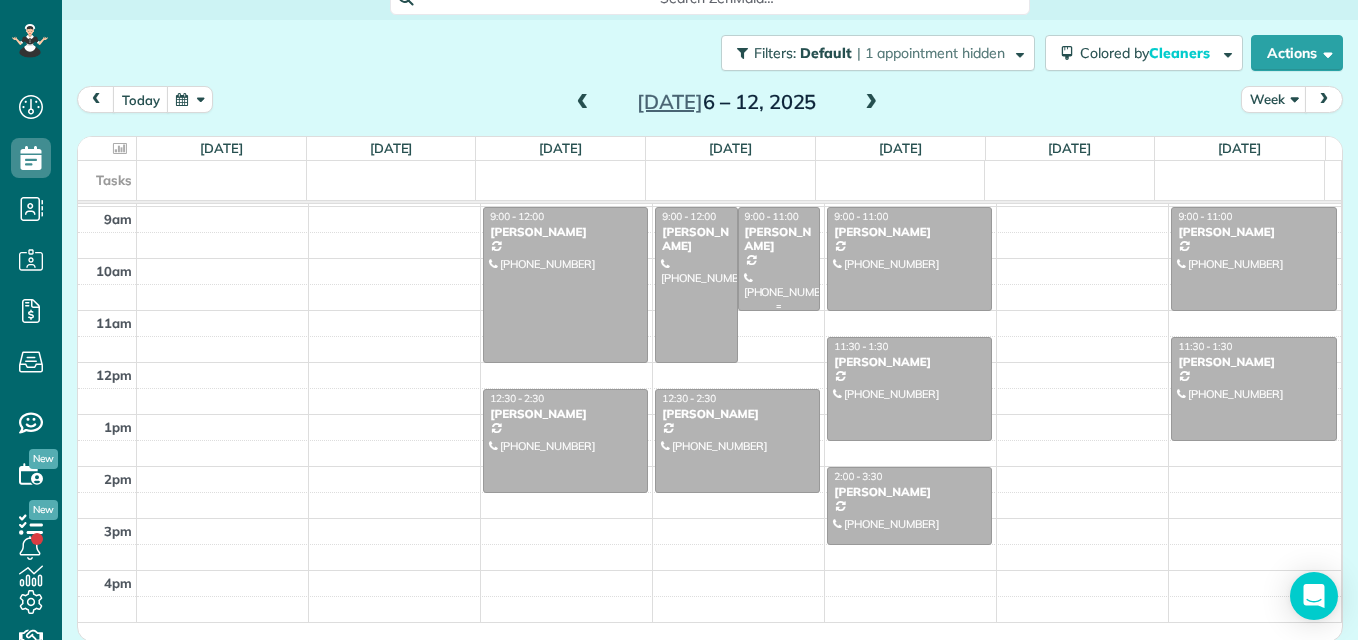 click on "Shandy Reed" at bounding box center [779, 239] 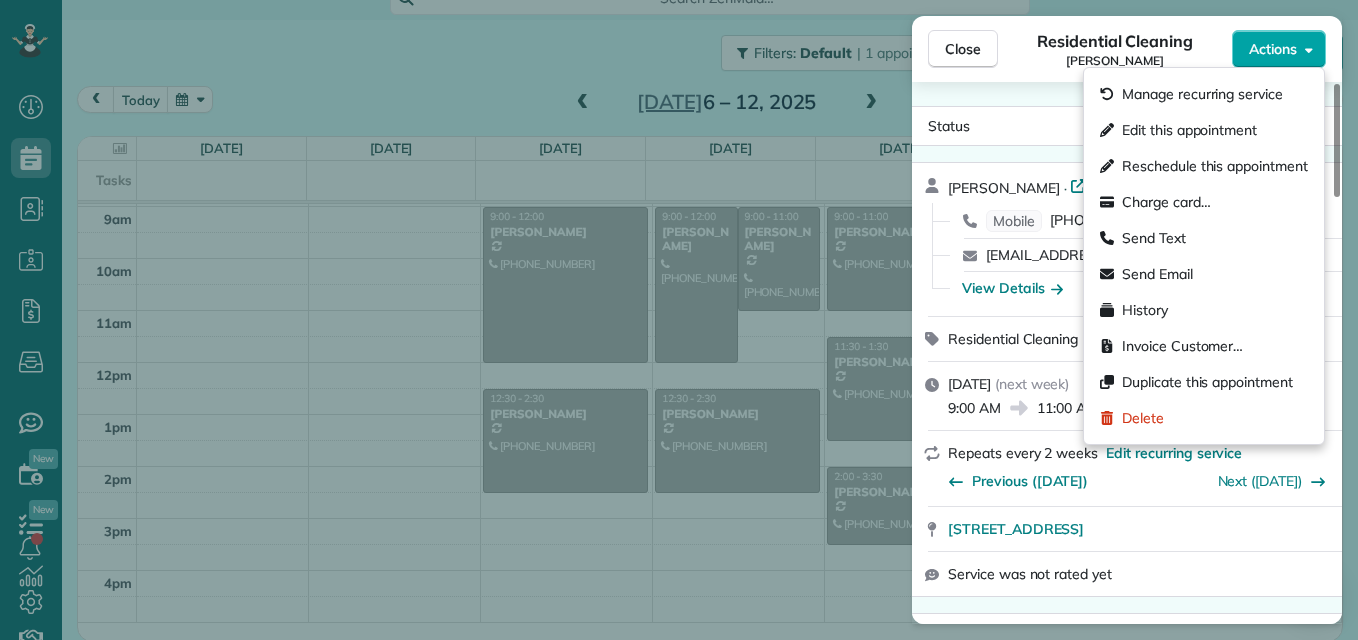click on "Actions" at bounding box center [1279, 49] 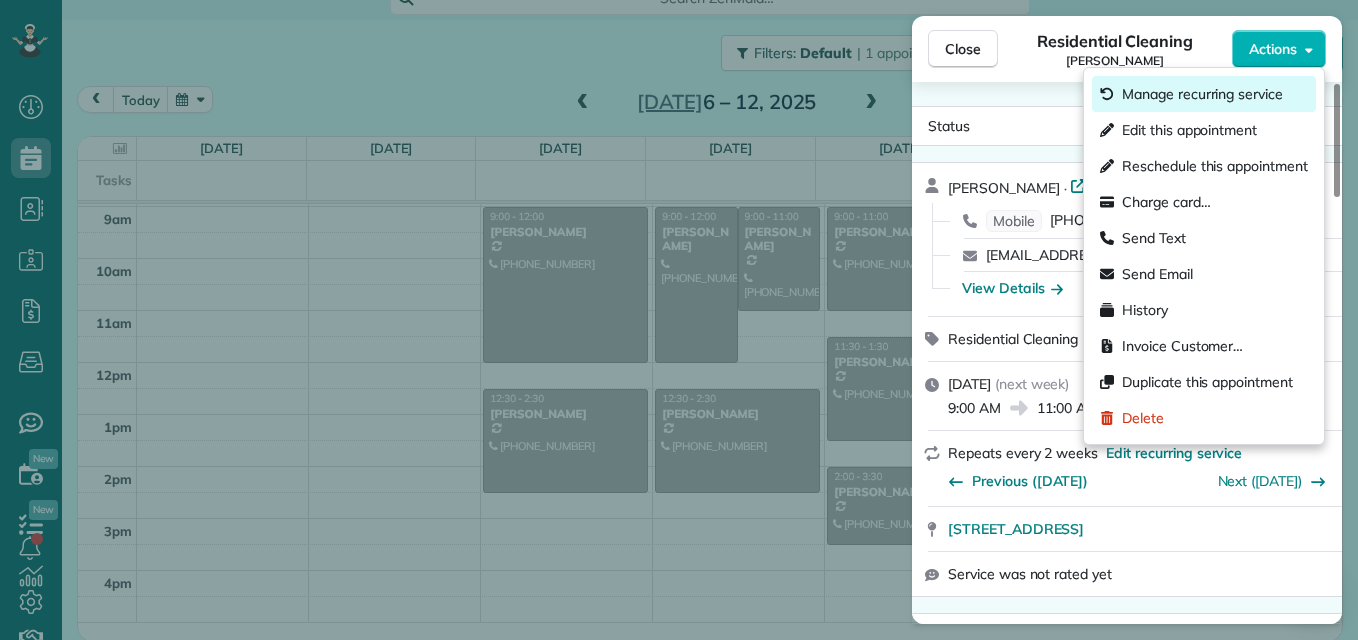 click on "Manage recurring service" at bounding box center (1202, 94) 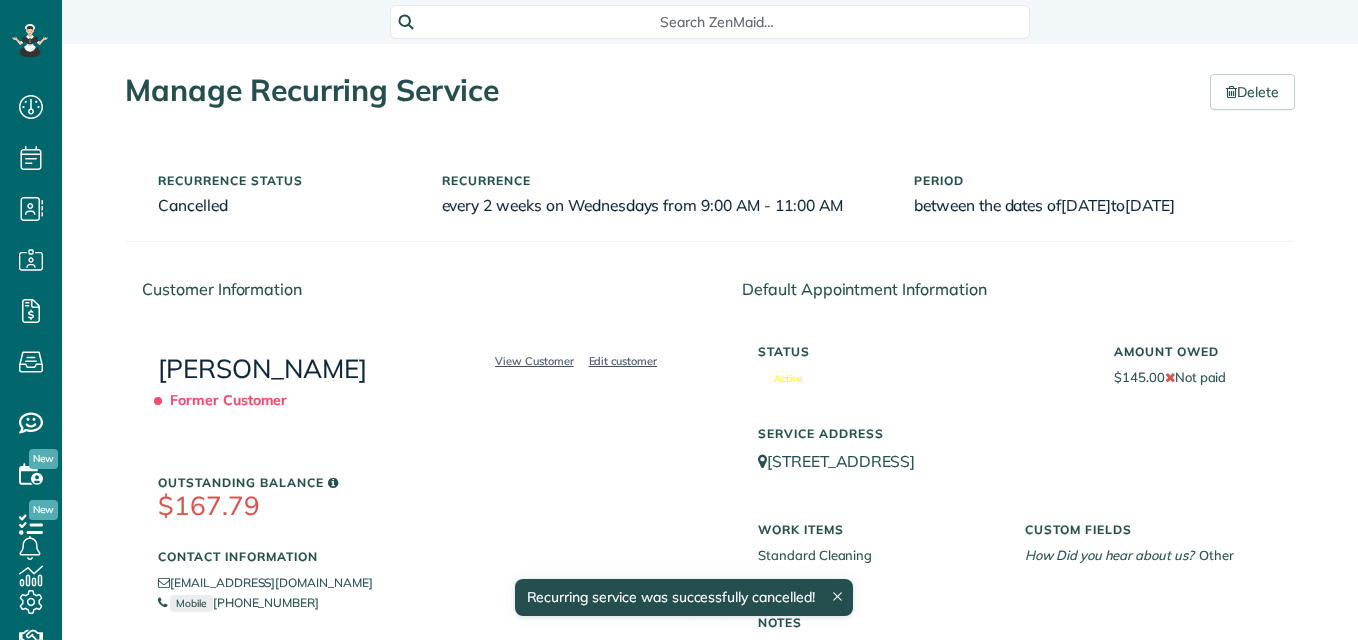 scroll, scrollTop: 0, scrollLeft: 0, axis: both 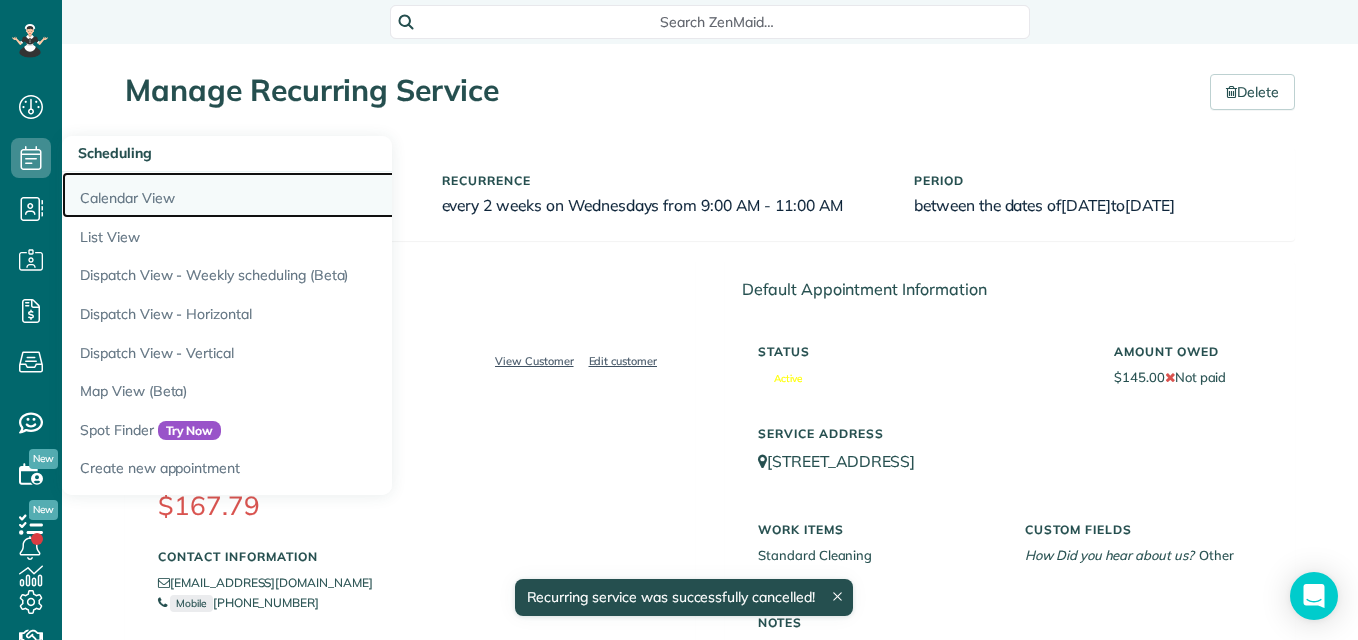 click on "Calendar View" at bounding box center [312, 195] 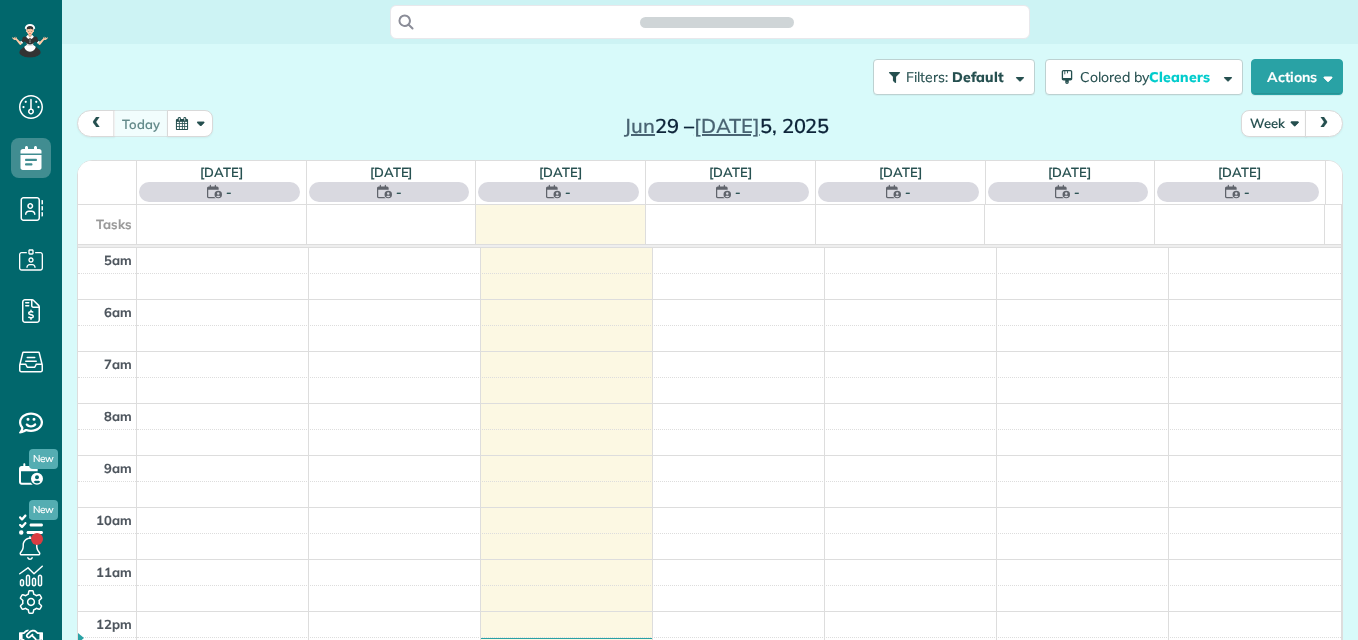 scroll, scrollTop: 0, scrollLeft: 0, axis: both 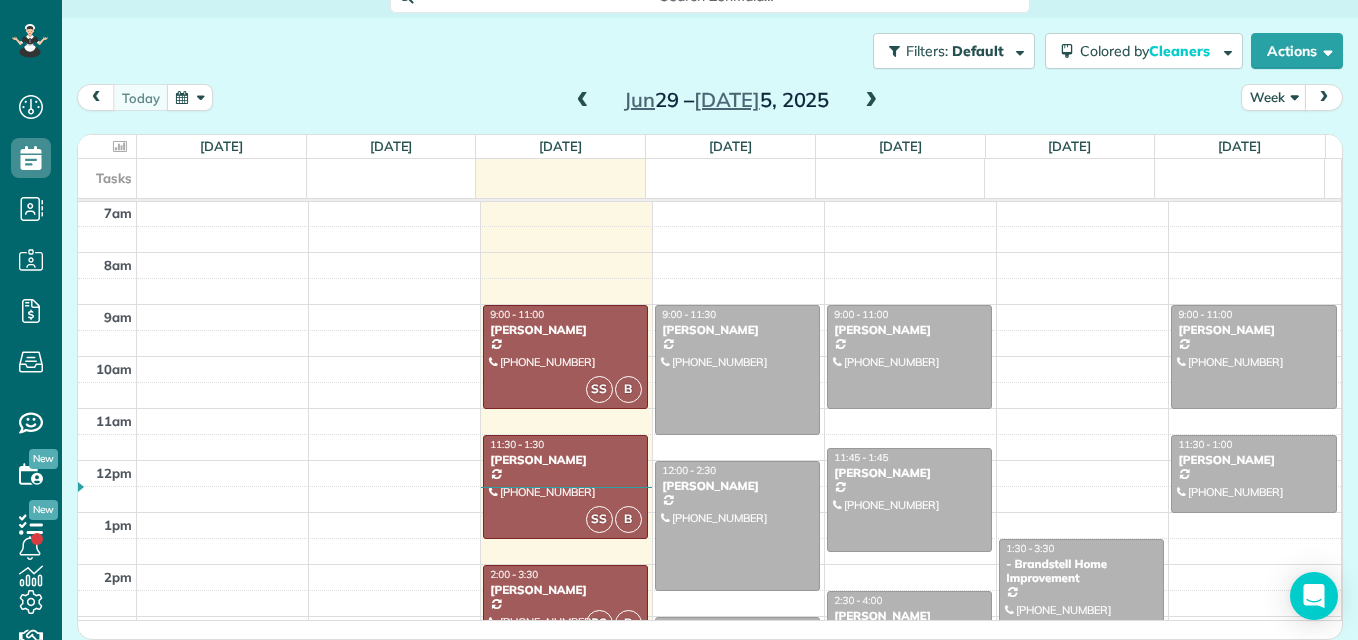 click at bounding box center [871, 101] 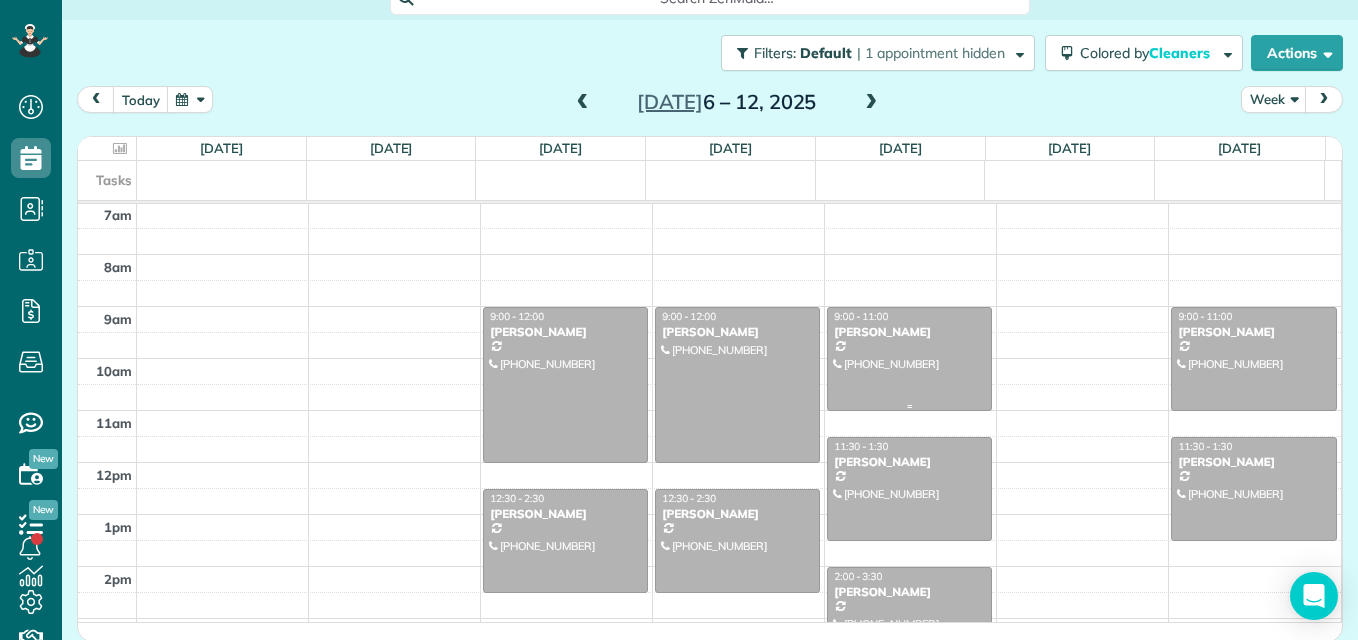 scroll, scrollTop: 205, scrollLeft: 0, axis: vertical 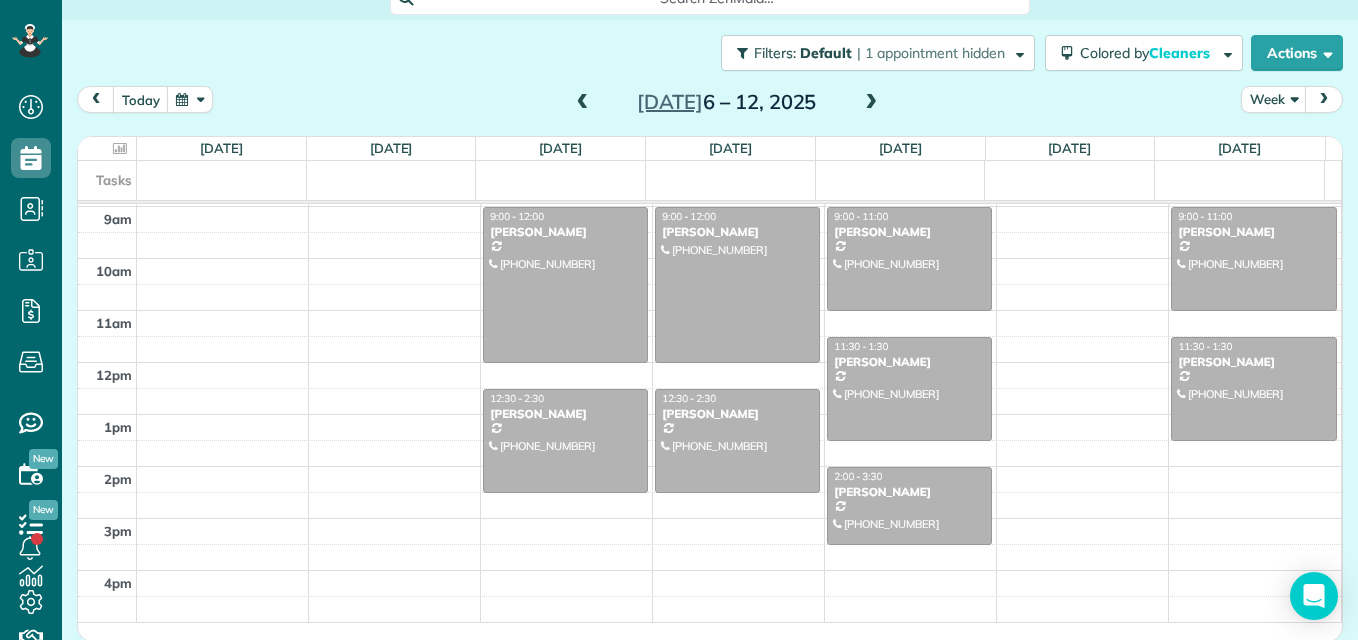 click at bounding box center [583, 103] 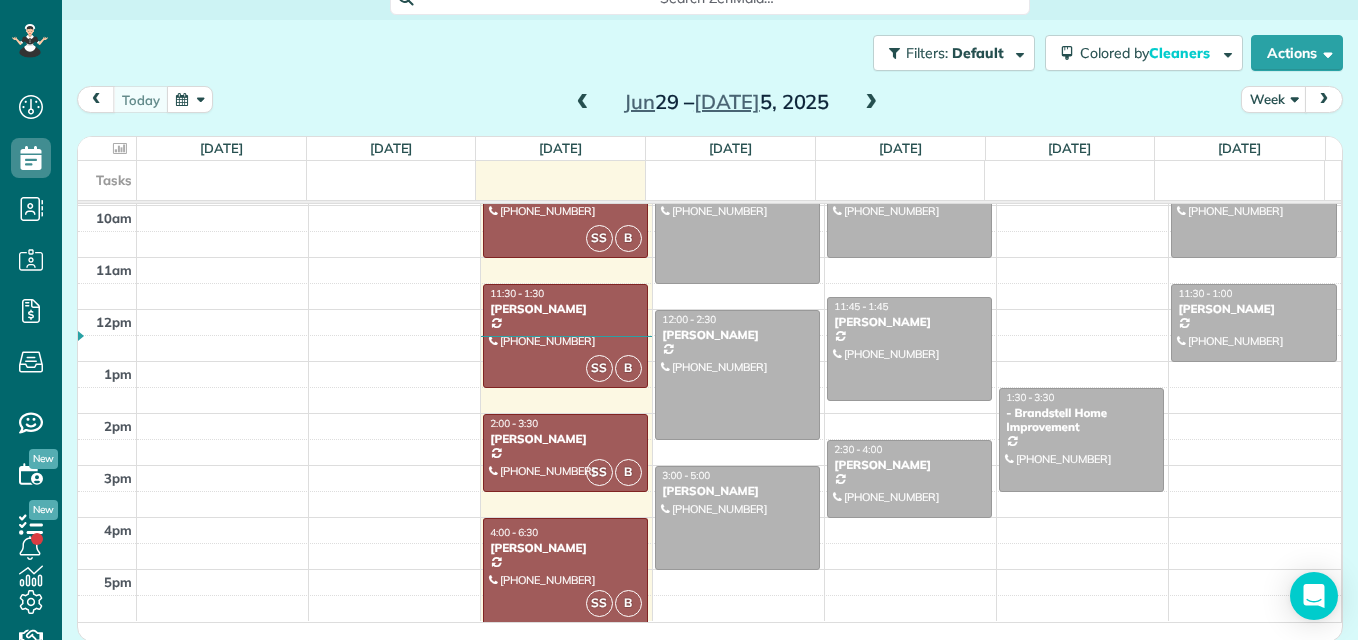 scroll, scrollTop: 158, scrollLeft: 0, axis: vertical 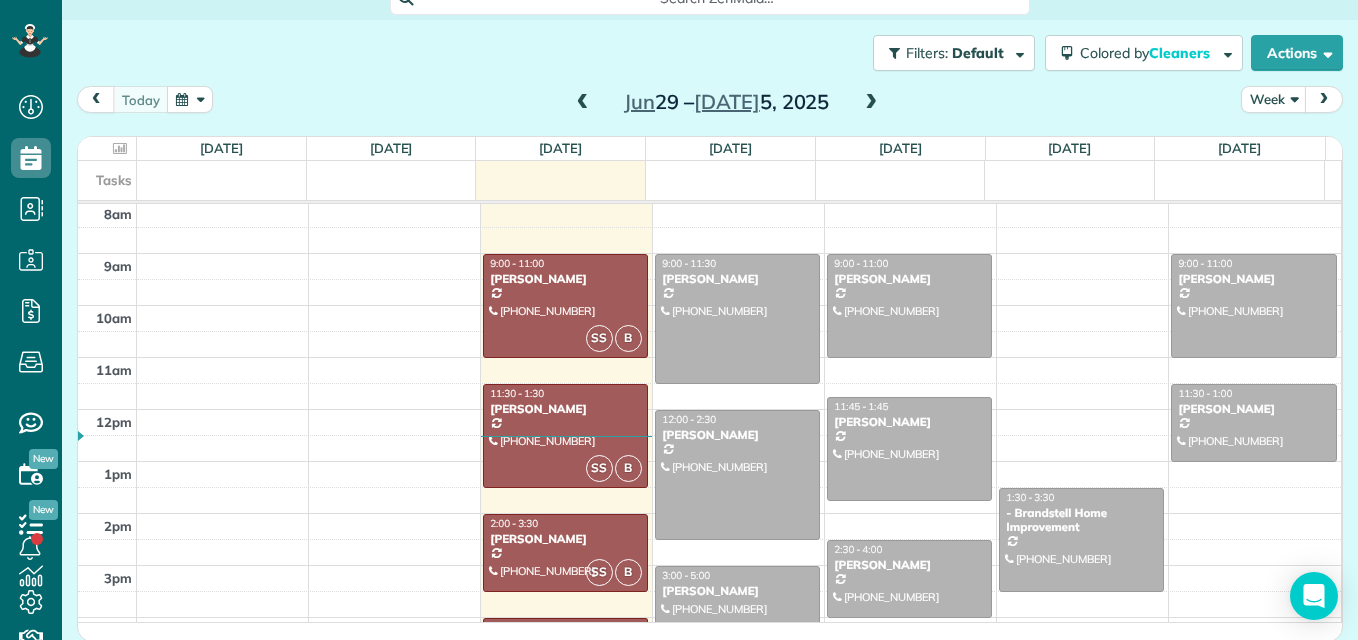 click at bounding box center (871, 103) 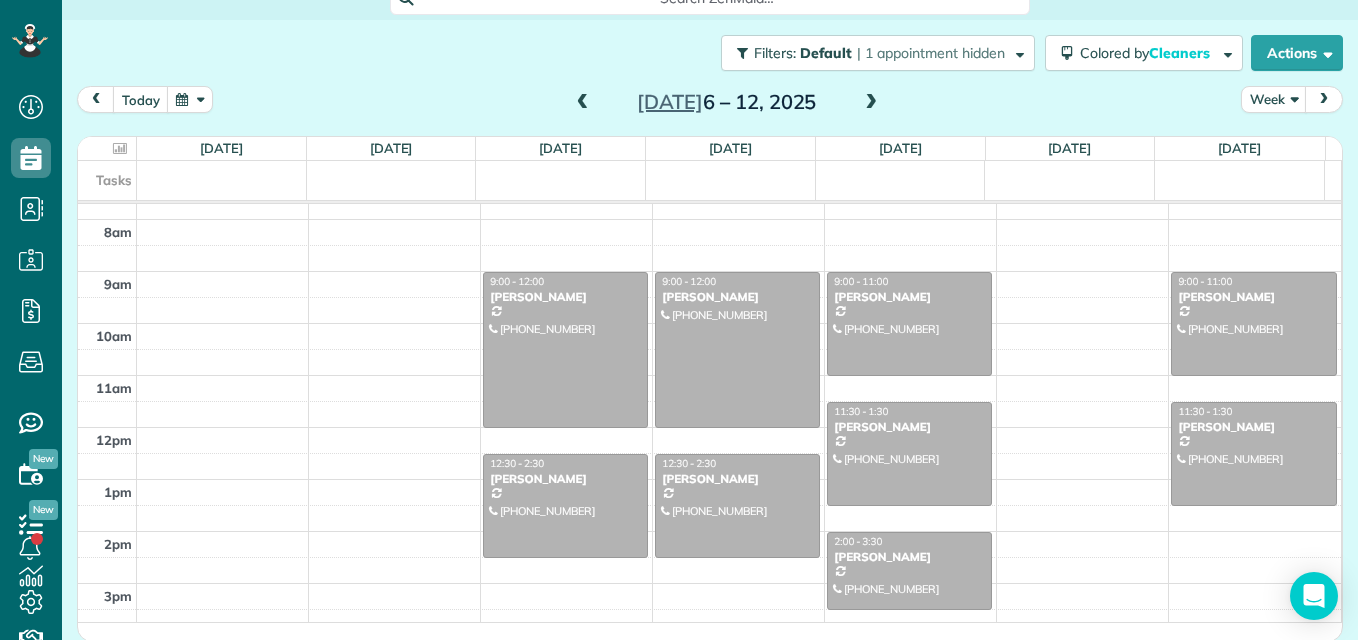 scroll, scrollTop: 105, scrollLeft: 0, axis: vertical 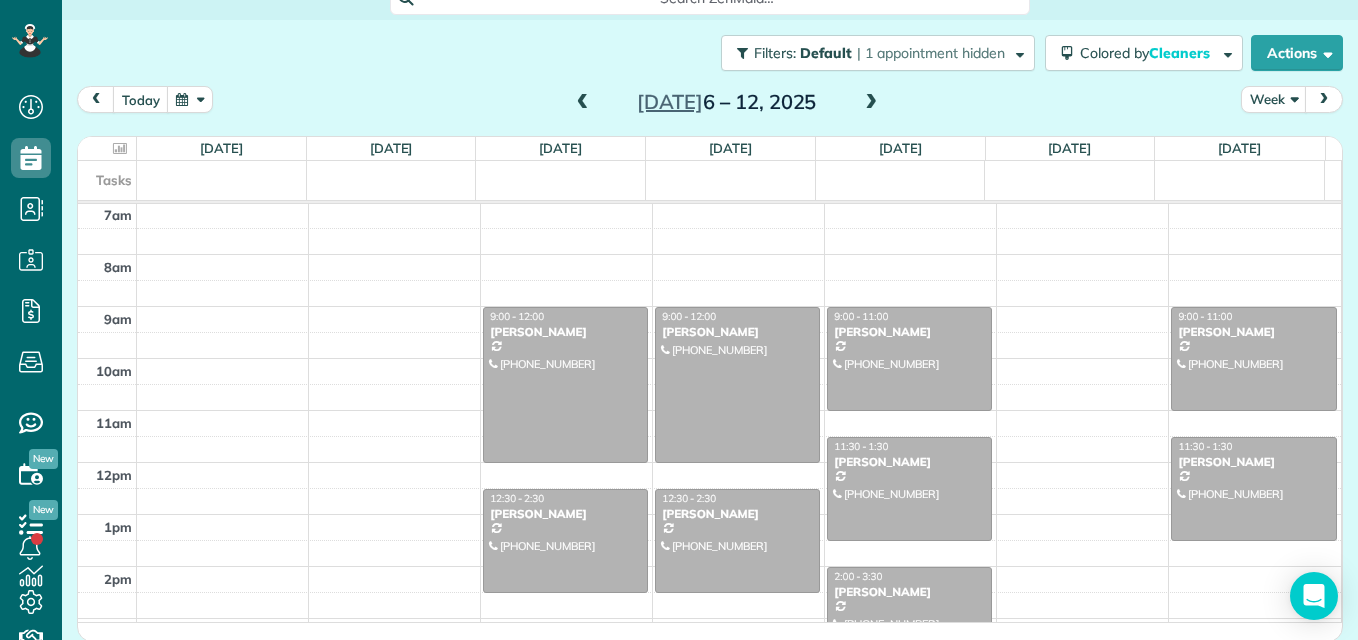 click at bounding box center [583, 103] 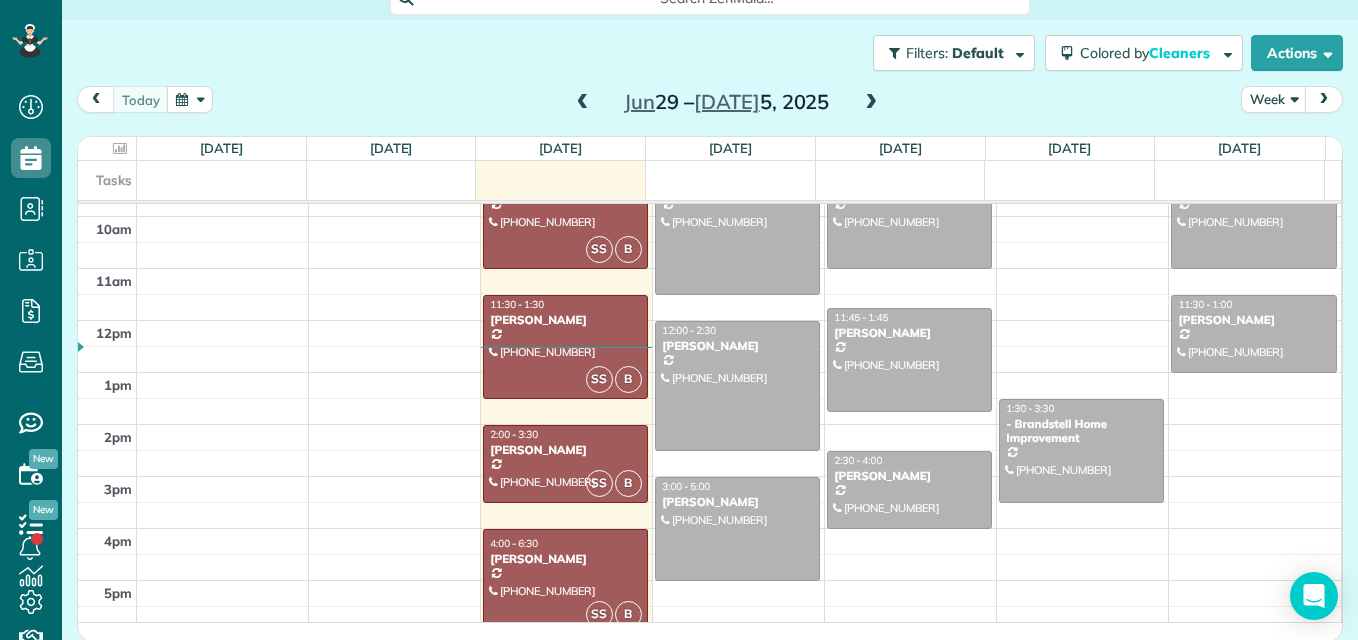 scroll, scrollTop: 258, scrollLeft: 0, axis: vertical 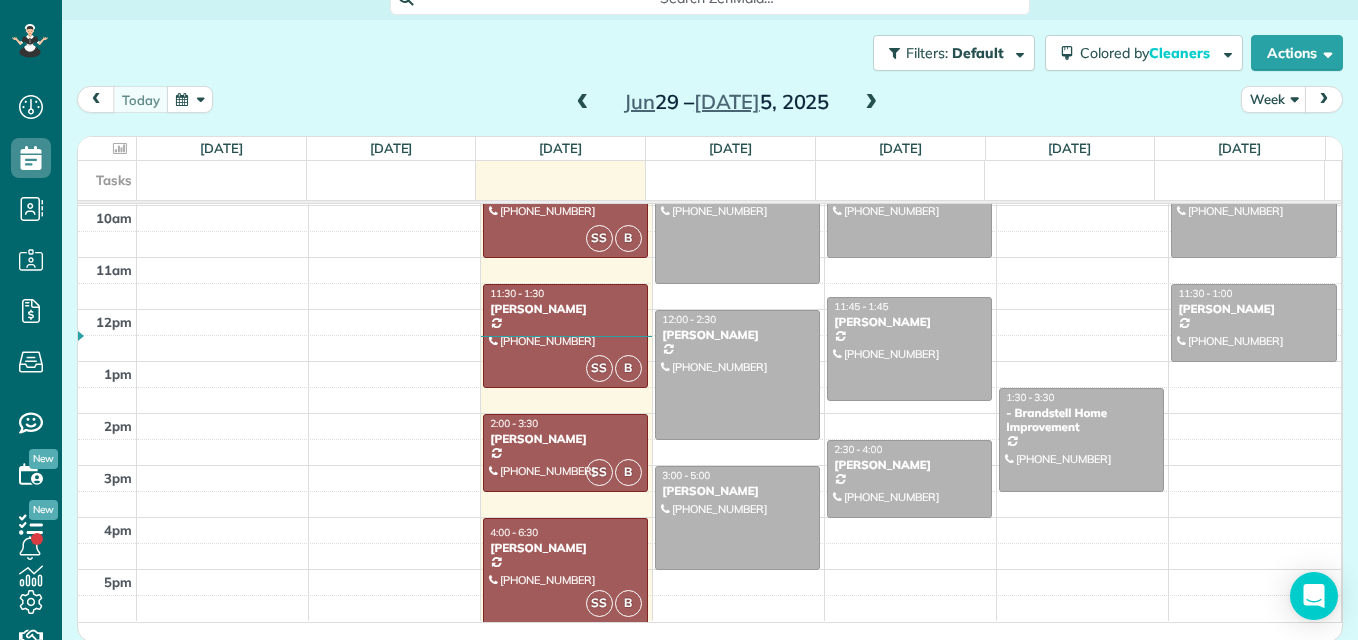 click on "SS B 4:00 - 6:30 Salethia Morris (281) 546-5899 2830 East Pebble Beach Drive Missouri City, TX 77459" at bounding box center (565, 570) 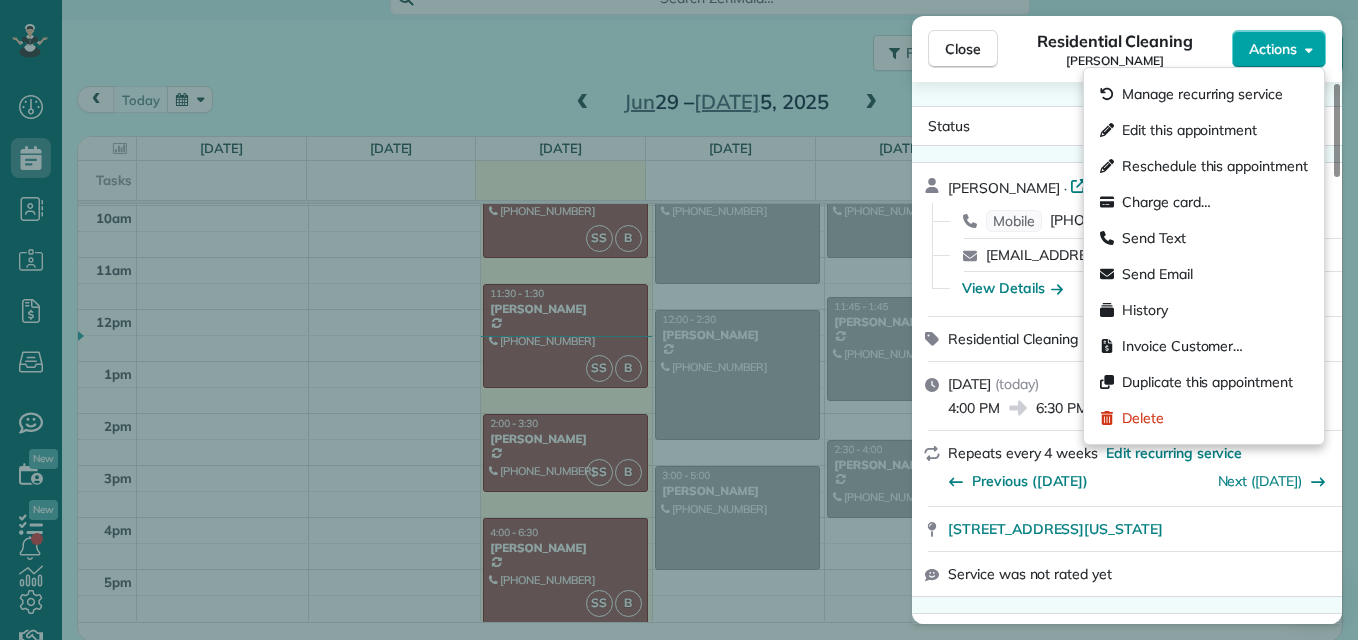 click on "Actions" at bounding box center (1279, 49) 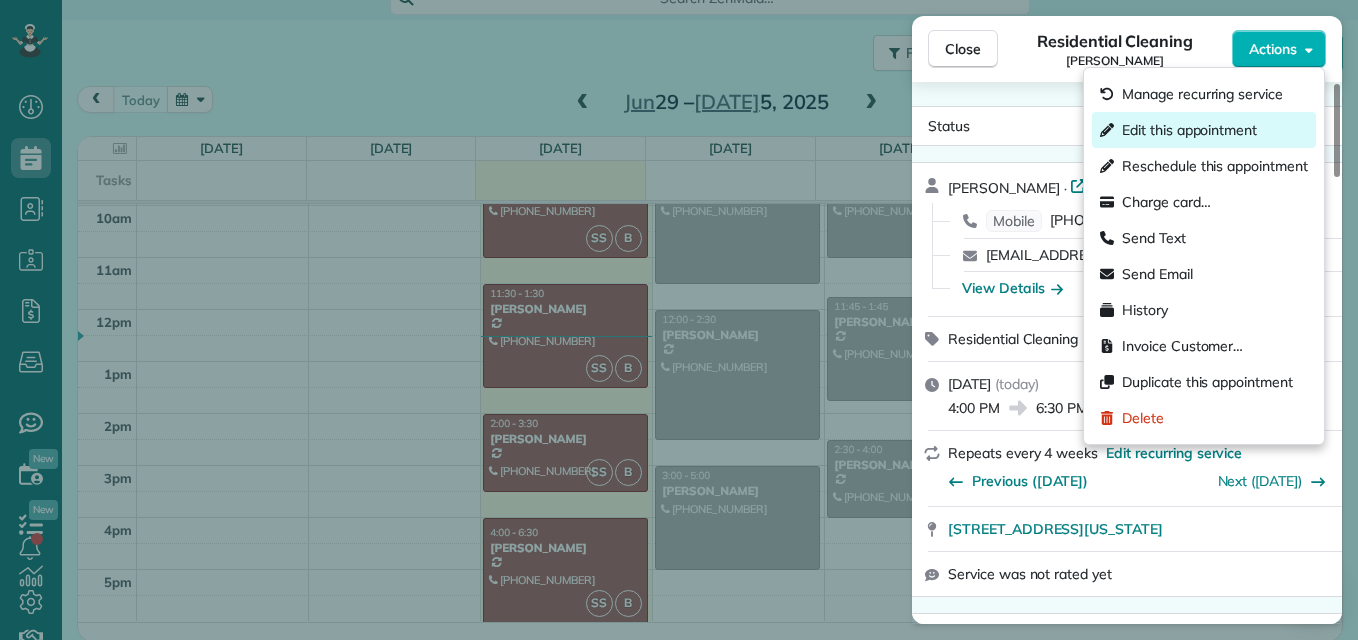 click on "Edit this appointment" at bounding box center (1189, 130) 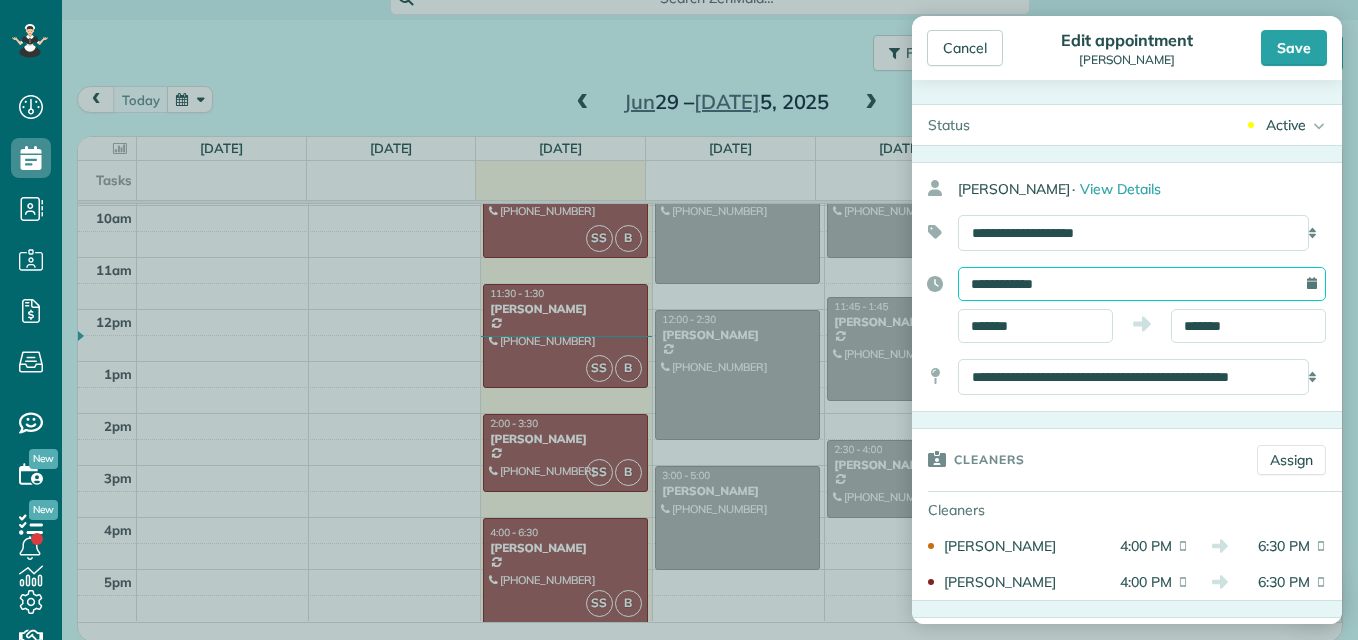 click on "**********" at bounding box center (1142, 284) 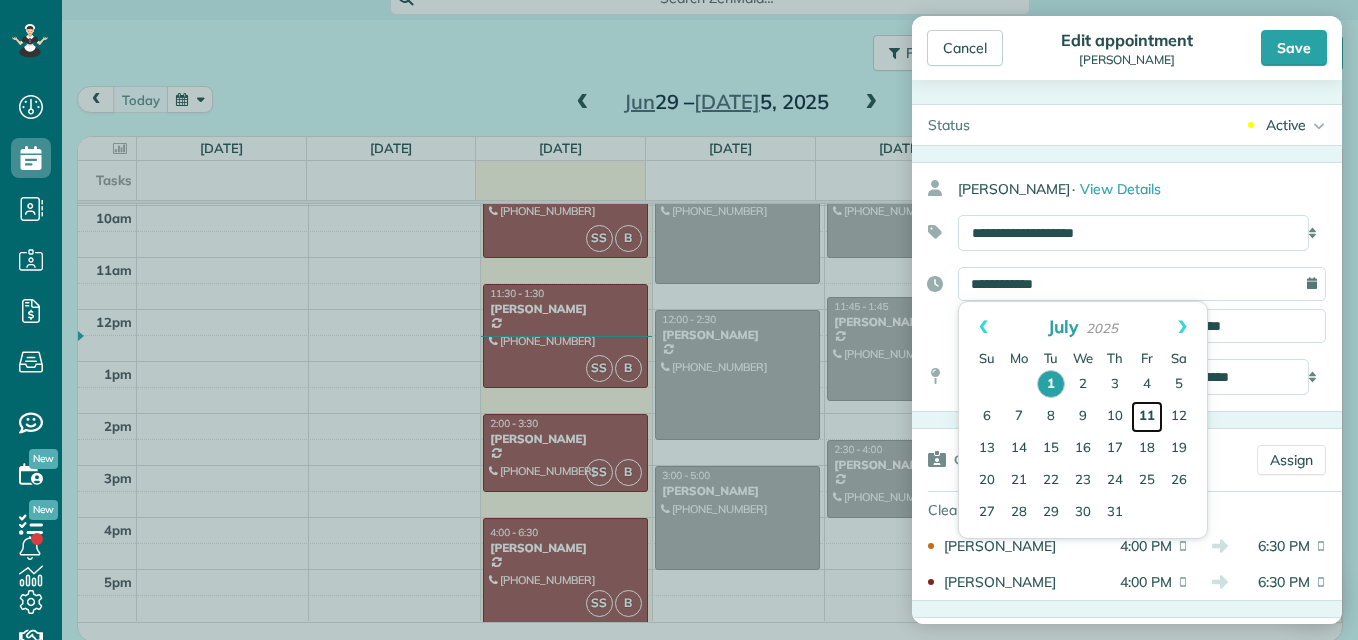 click on "11" at bounding box center [1147, 417] 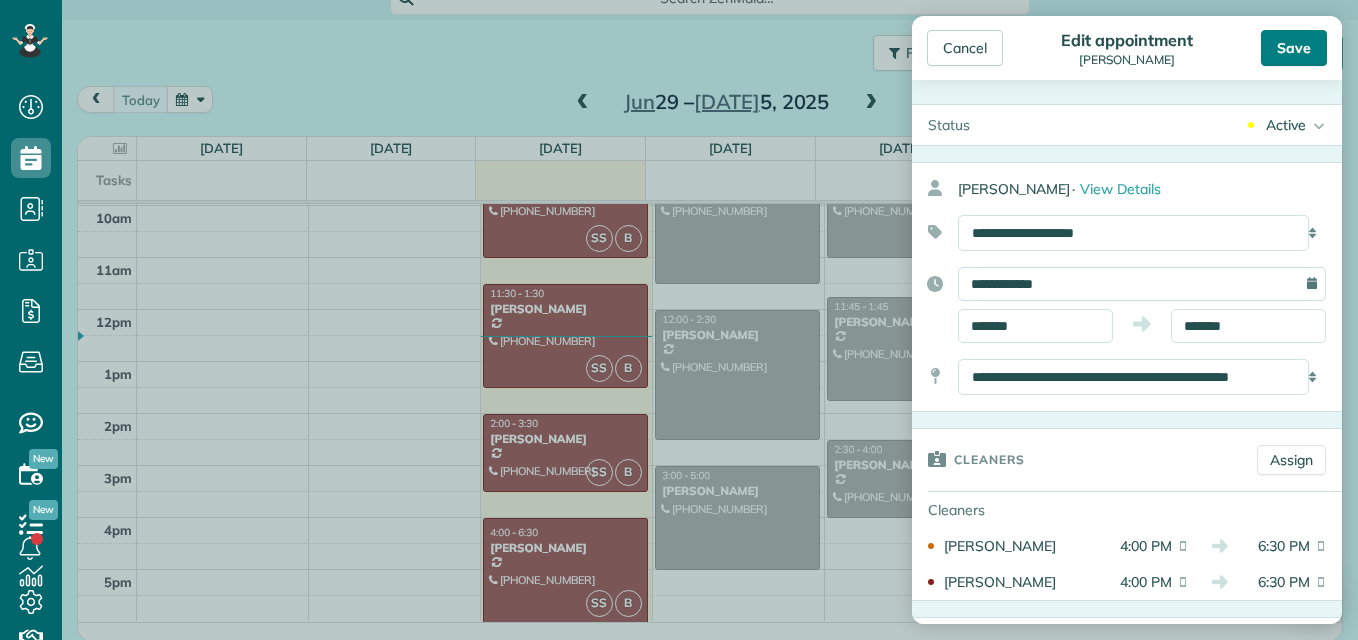 click on "Save" at bounding box center [1294, 48] 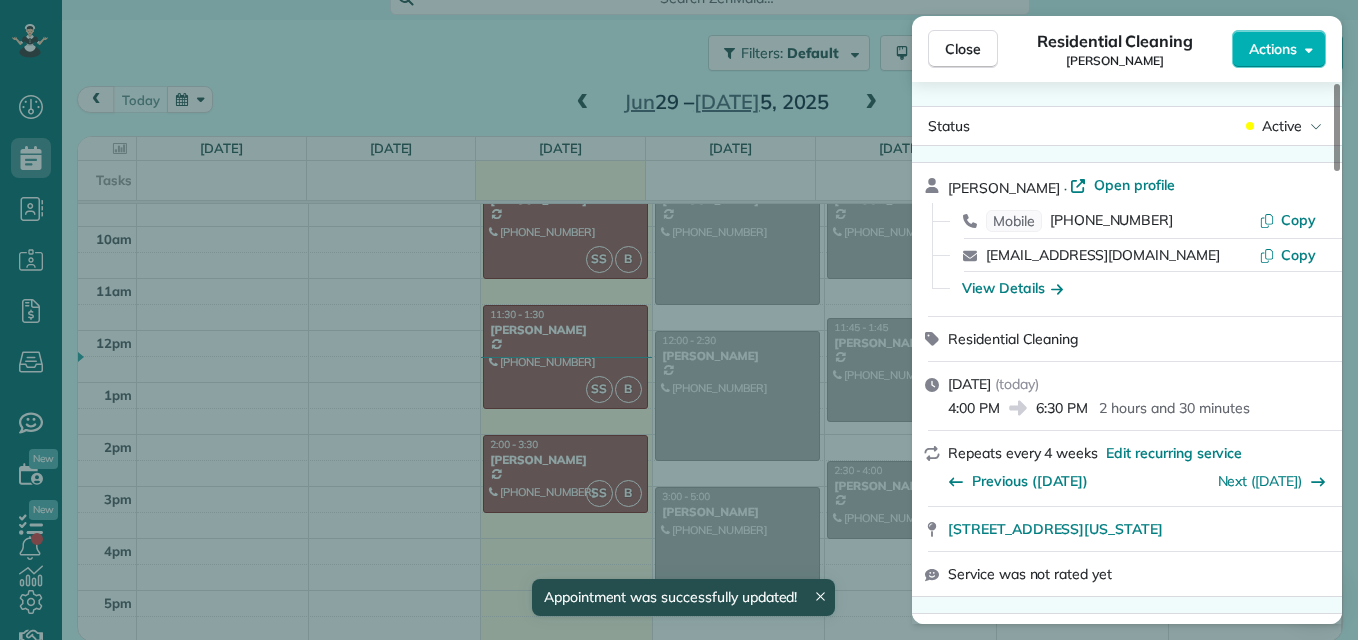 scroll, scrollTop: 237, scrollLeft: 0, axis: vertical 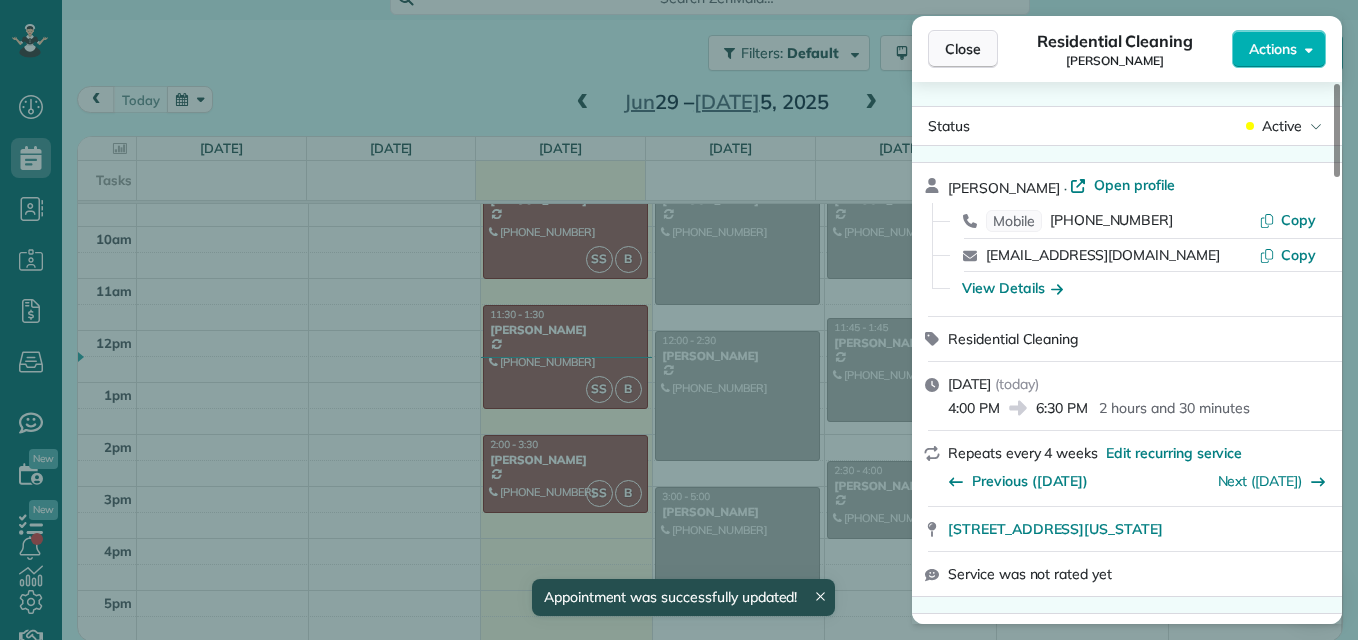 click on "Close" at bounding box center (963, 49) 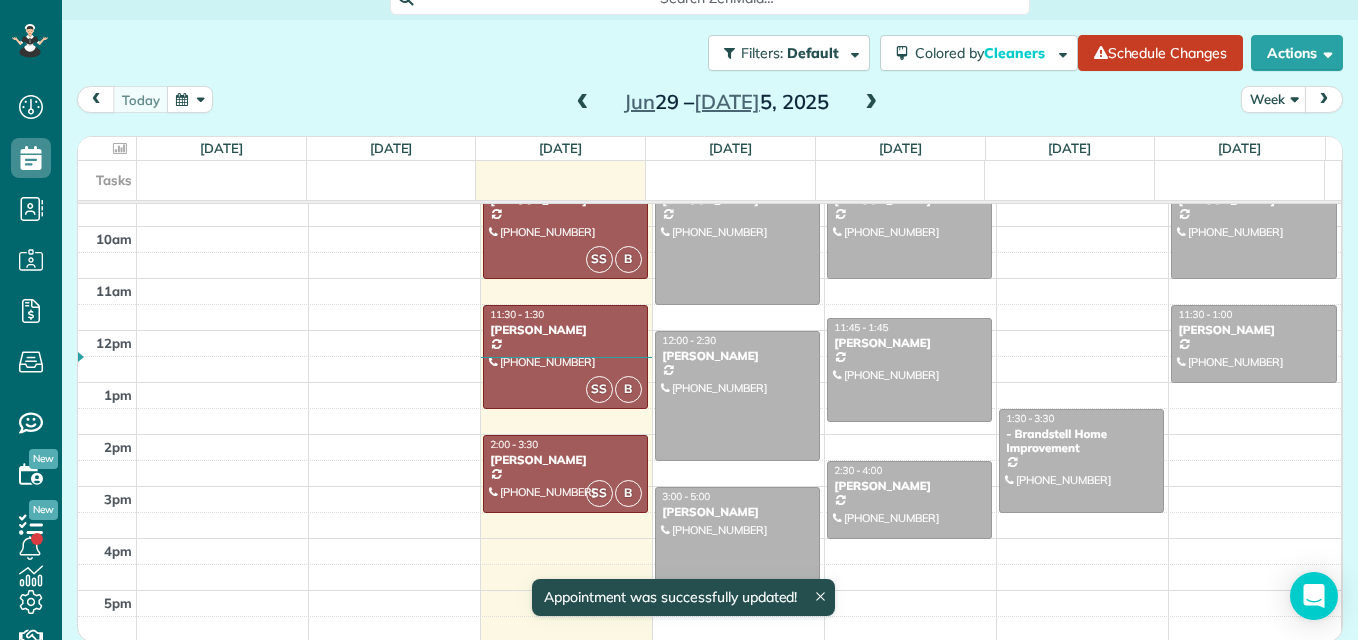click at bounding box center (871, 103) 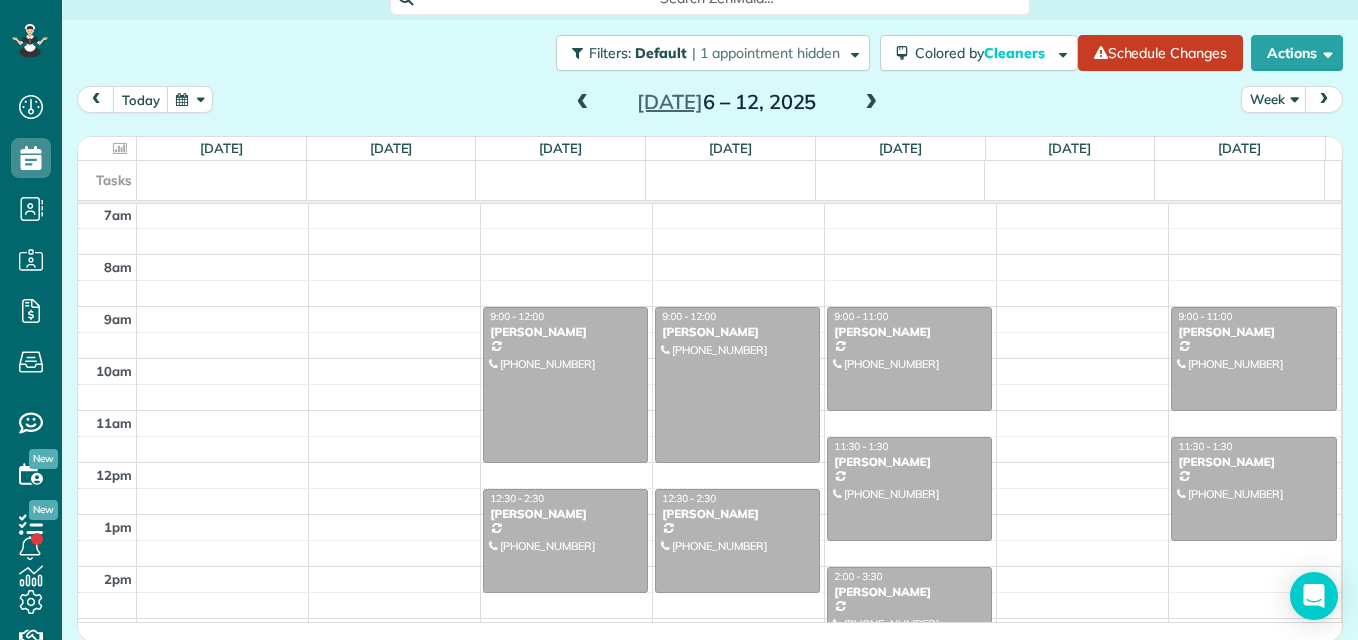 click at bounding box center [583, 103] 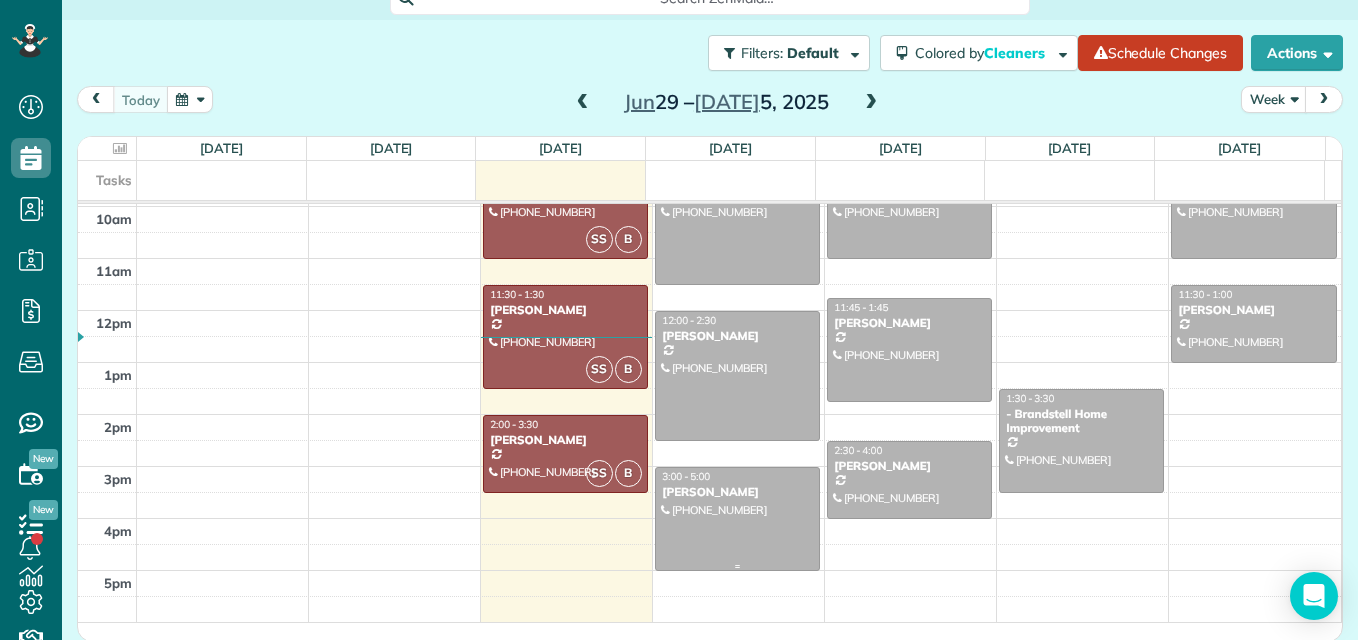 scroll, scrollTop: 157, scrollLeft: 0, axis: vertical 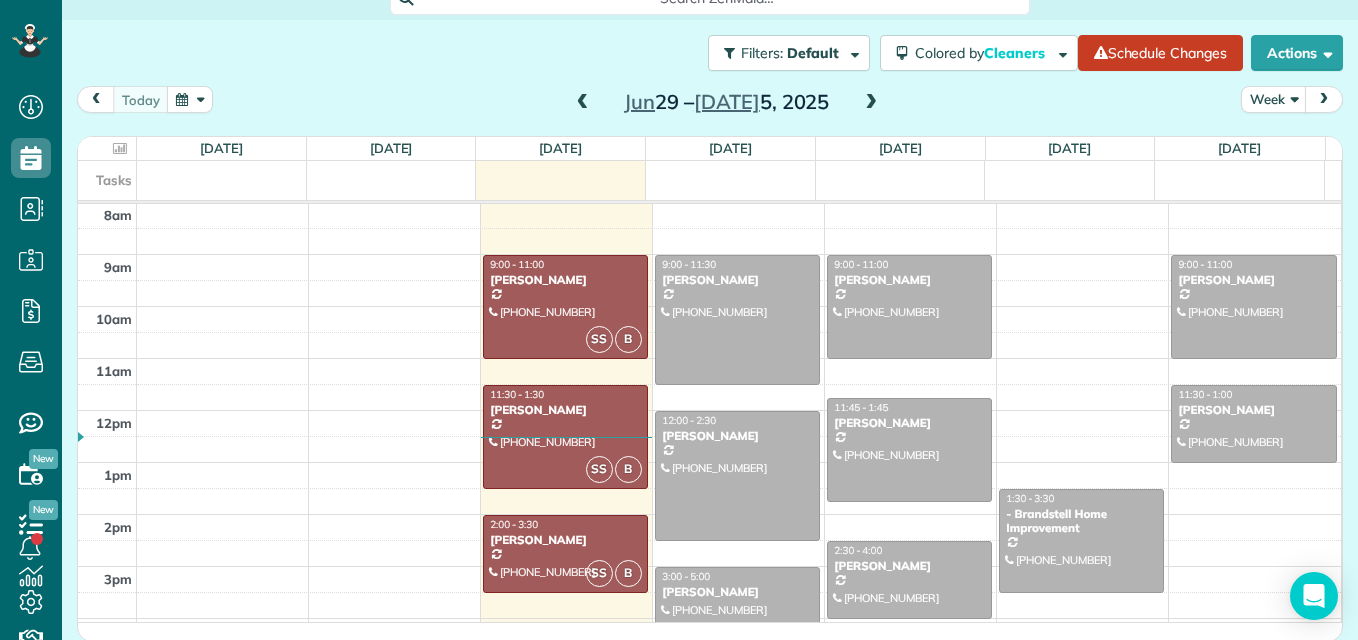 click at bounding box center (871, 103) 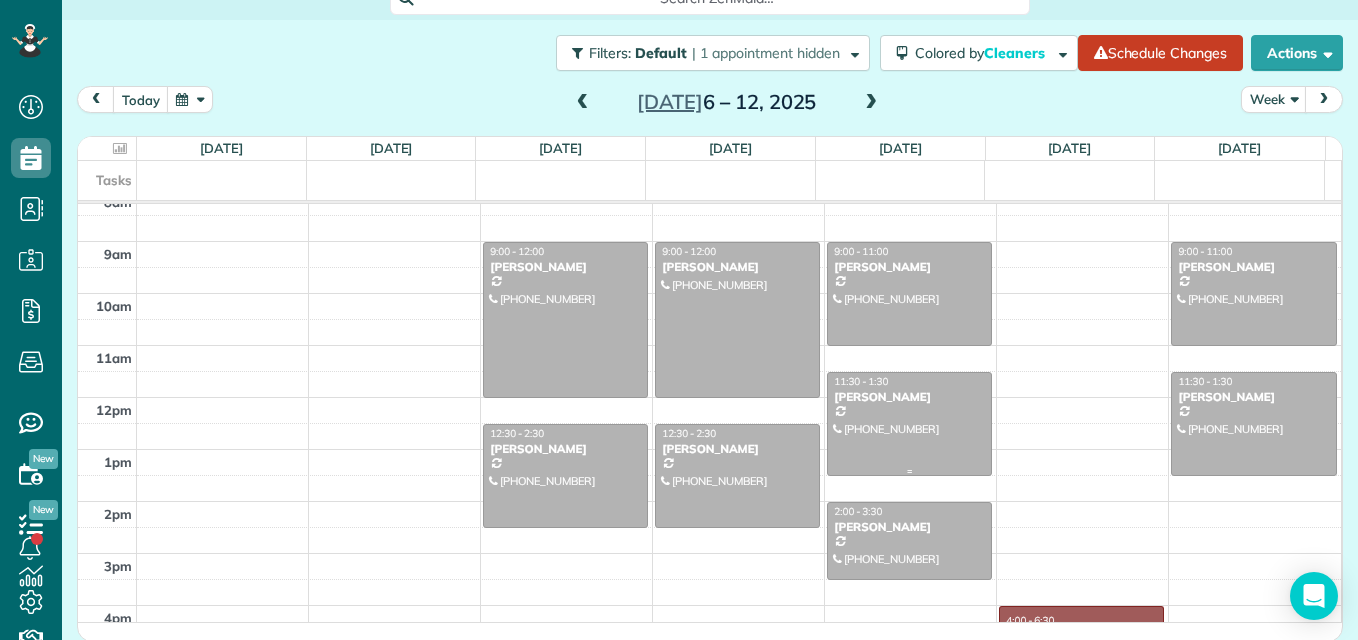 scroll, scrollTop: 205, scrollLeft: 0, axis: vertical 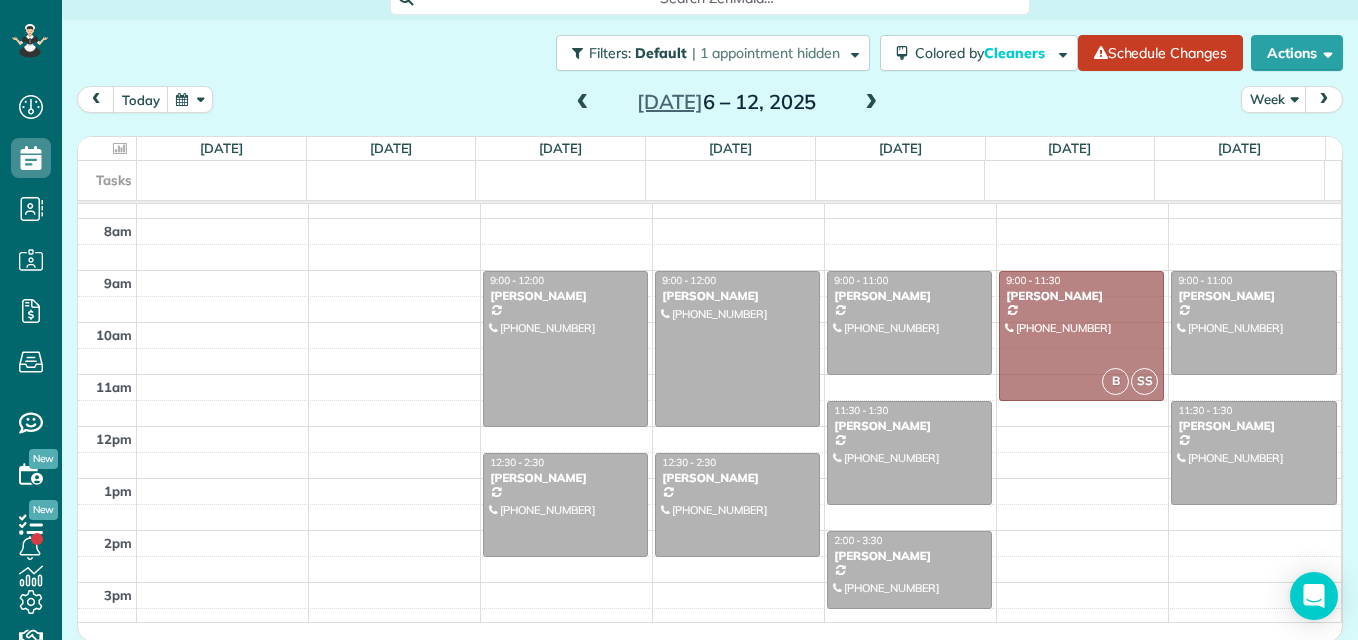 drag, startPoint x: 1067, startPoint y: 587, endPoint x: 1119, endPoint y: 228, distance: 362.74646 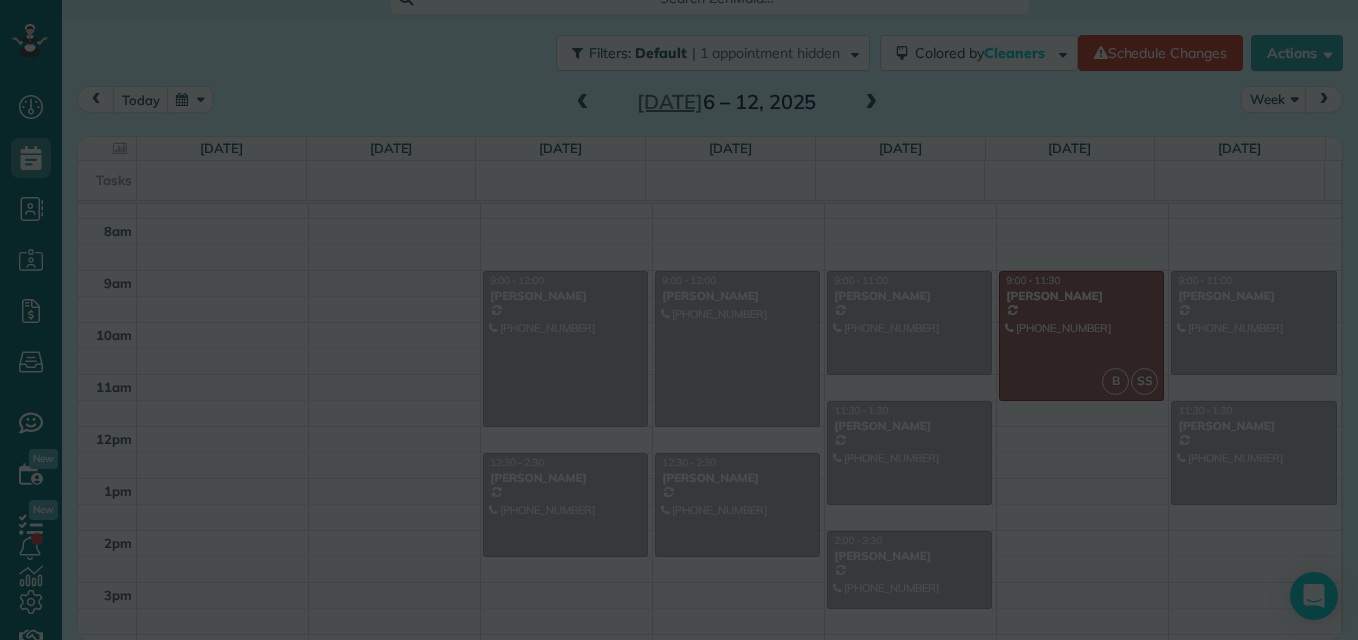 scroll, scrollTop: 135, scrollLeft: 0, axis: vertical 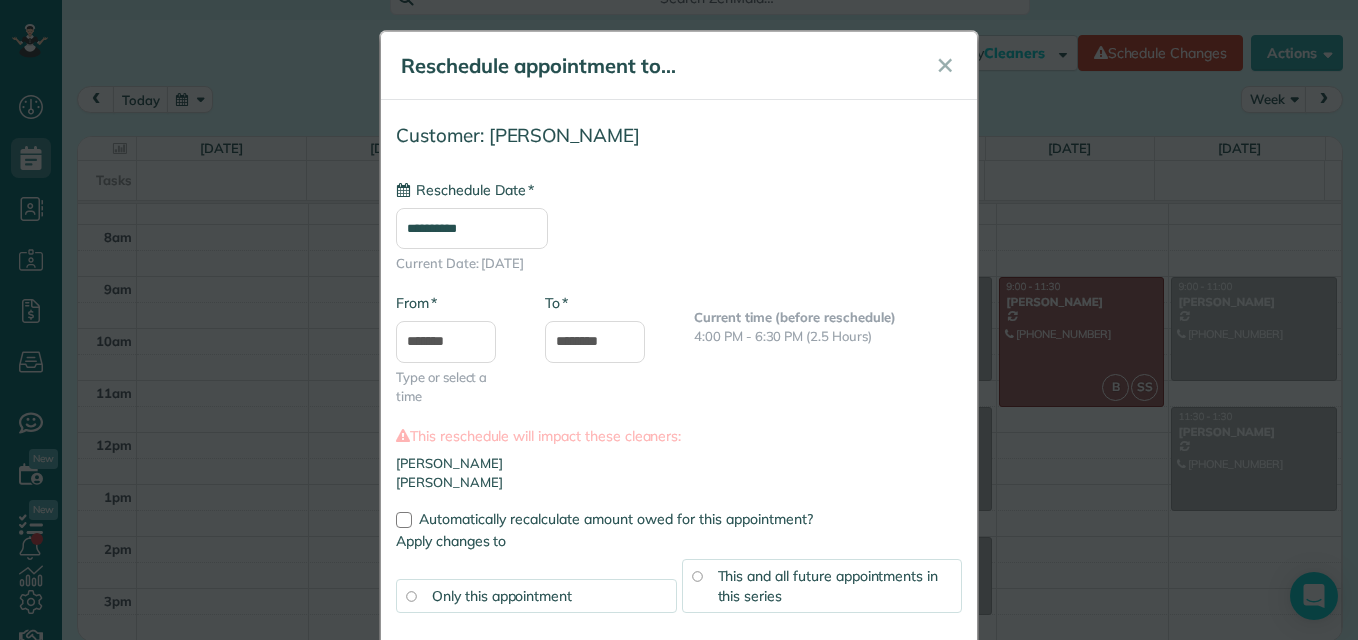 type on "**********" 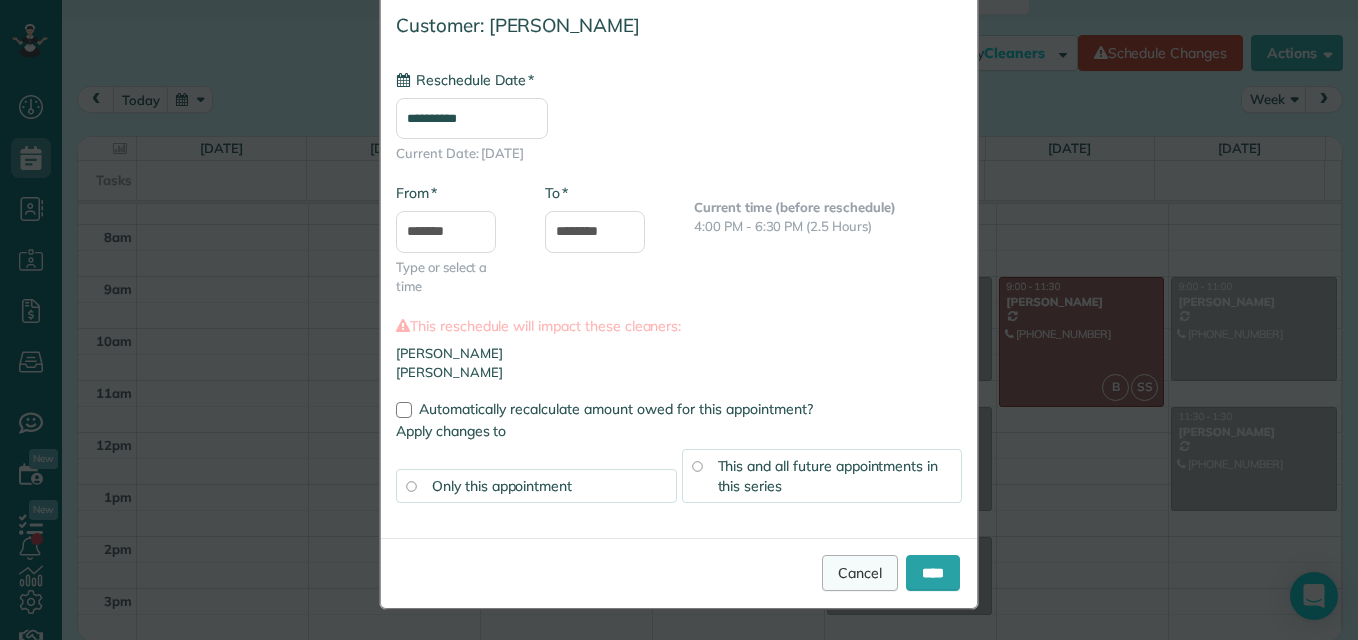 click on "Cancel" at bounding box center [860, 573] 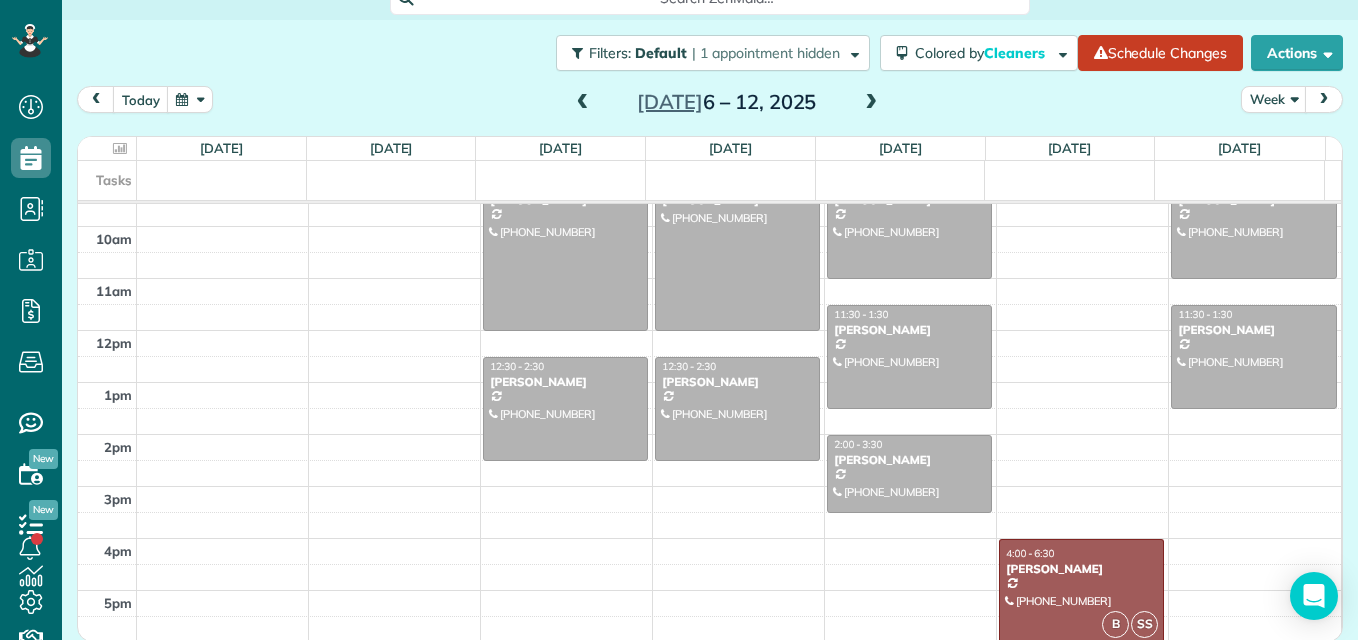 scroll, scrollTop: 238, scrollLeft: 0, axis: vertical 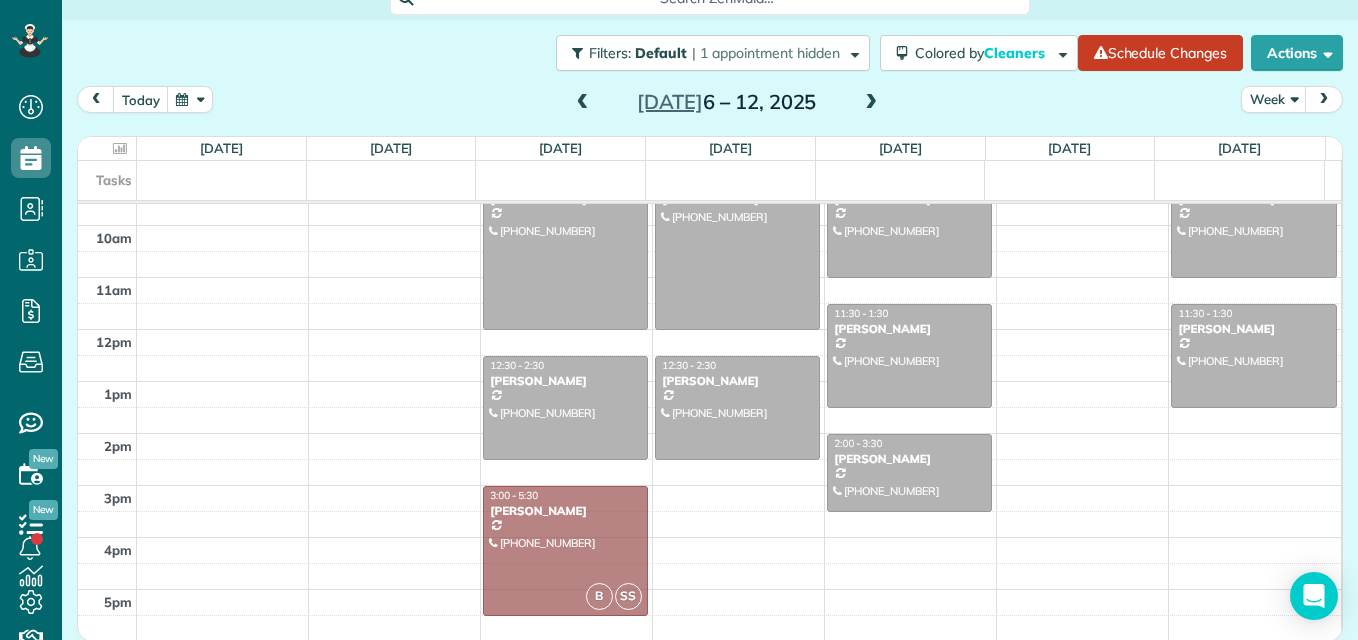 drag, startPoint x: 1035, startPoint y: 575, endPoint x: 603, endPoint y: 505, distance: 437.63455 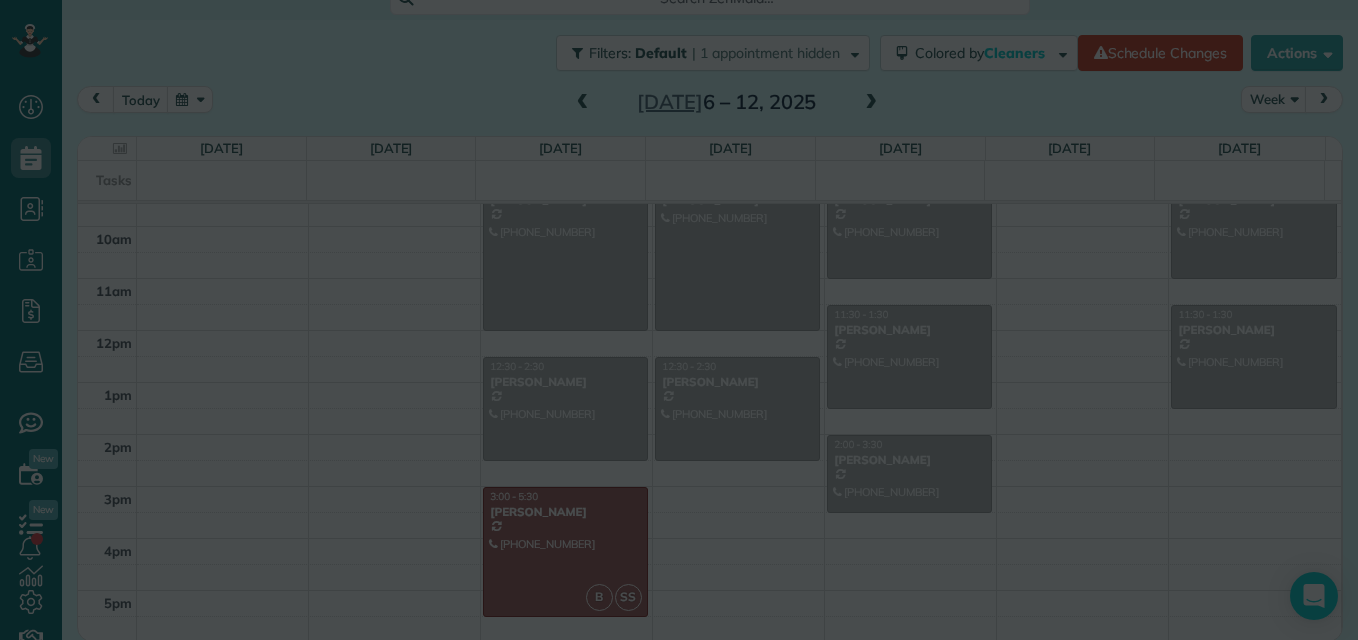 scroll, scrollTop: 237, scrollLeft: 0, axis: vertical 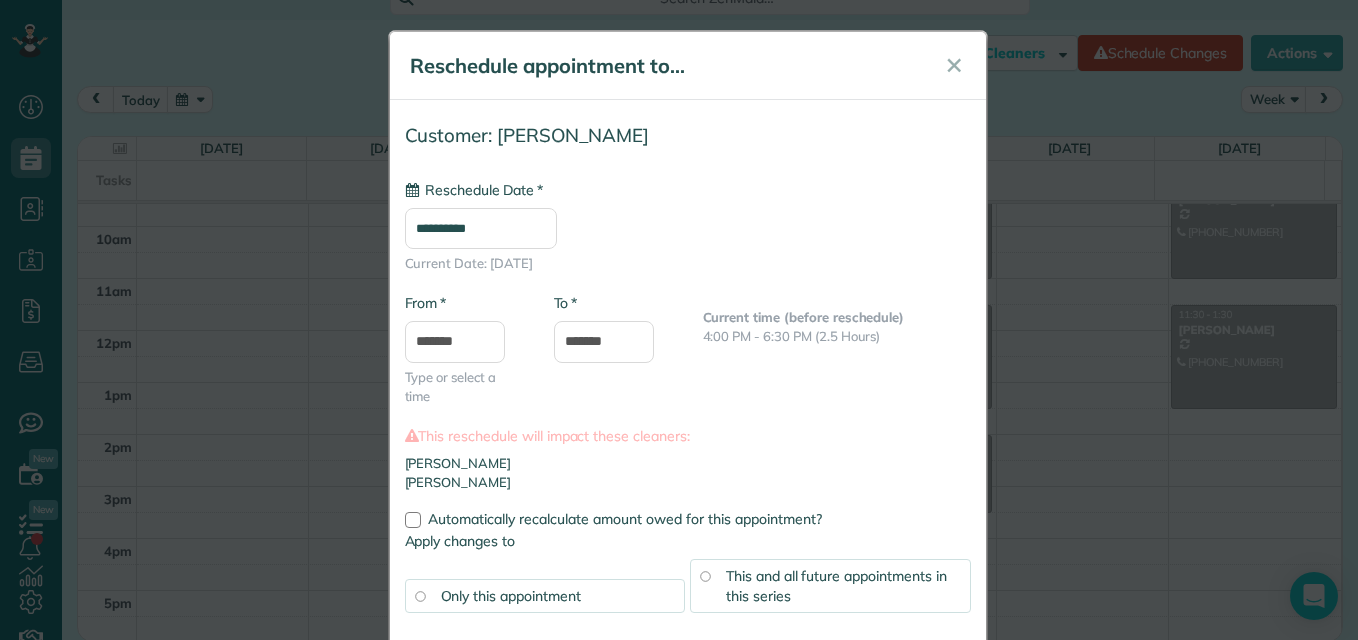 type on "**********" 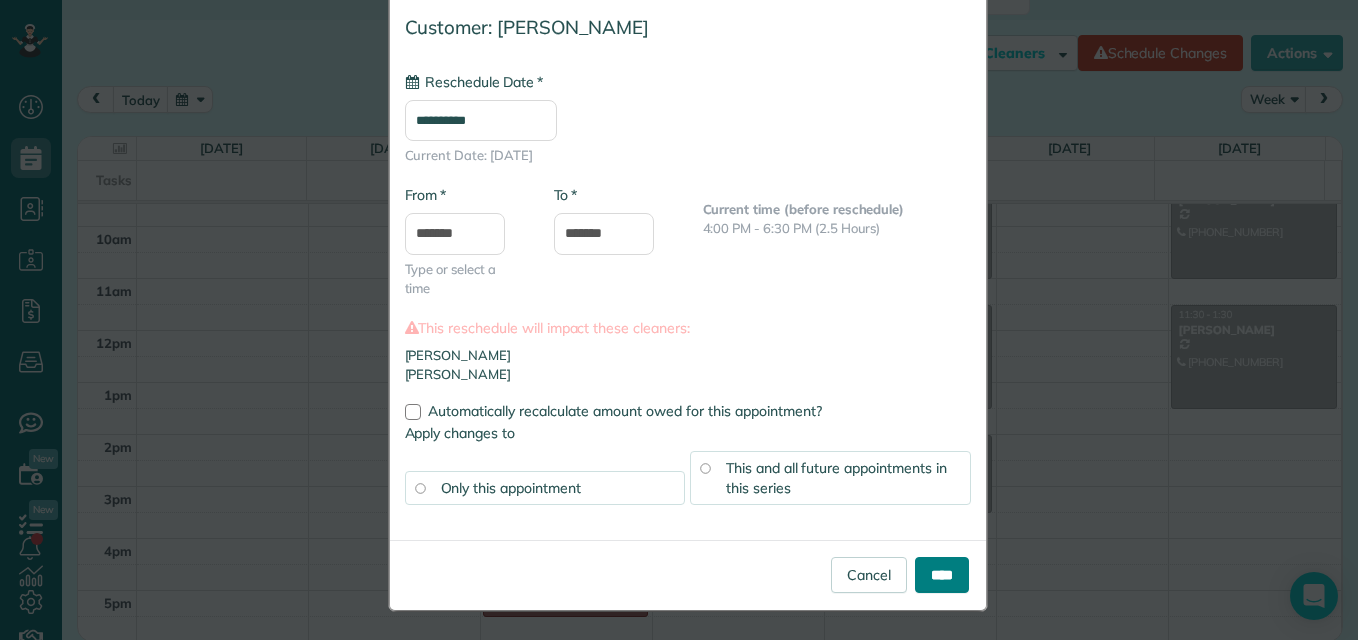 scroll, scrollTop: 110, scrollLeft: 0, axis: vertical 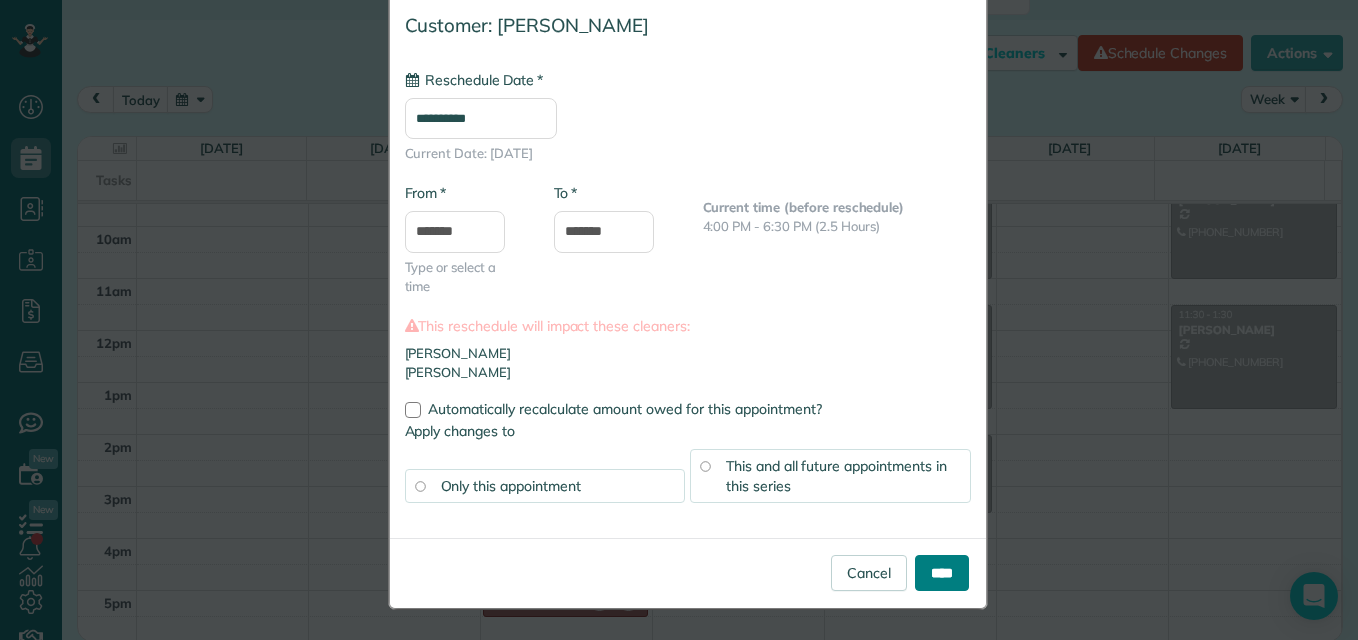 click on "****" at bounding box center (942, 573) 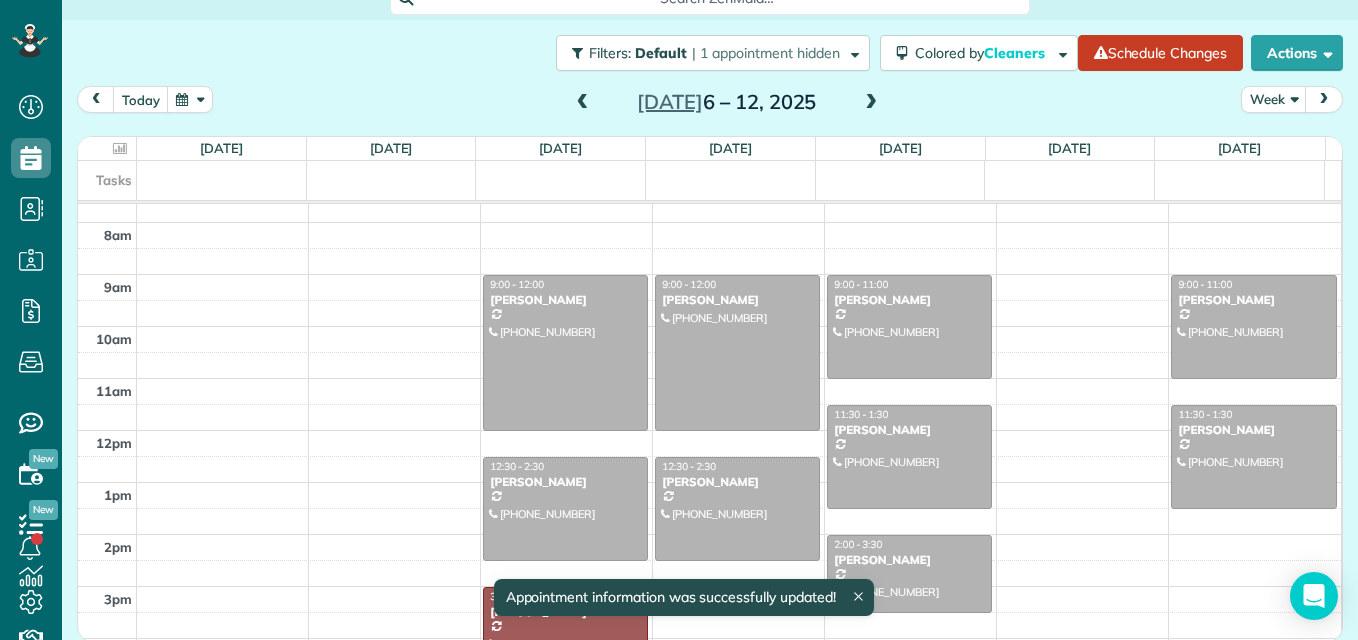 scroll, scrollTop: 237, scrollLeft: 0, axis: vertical 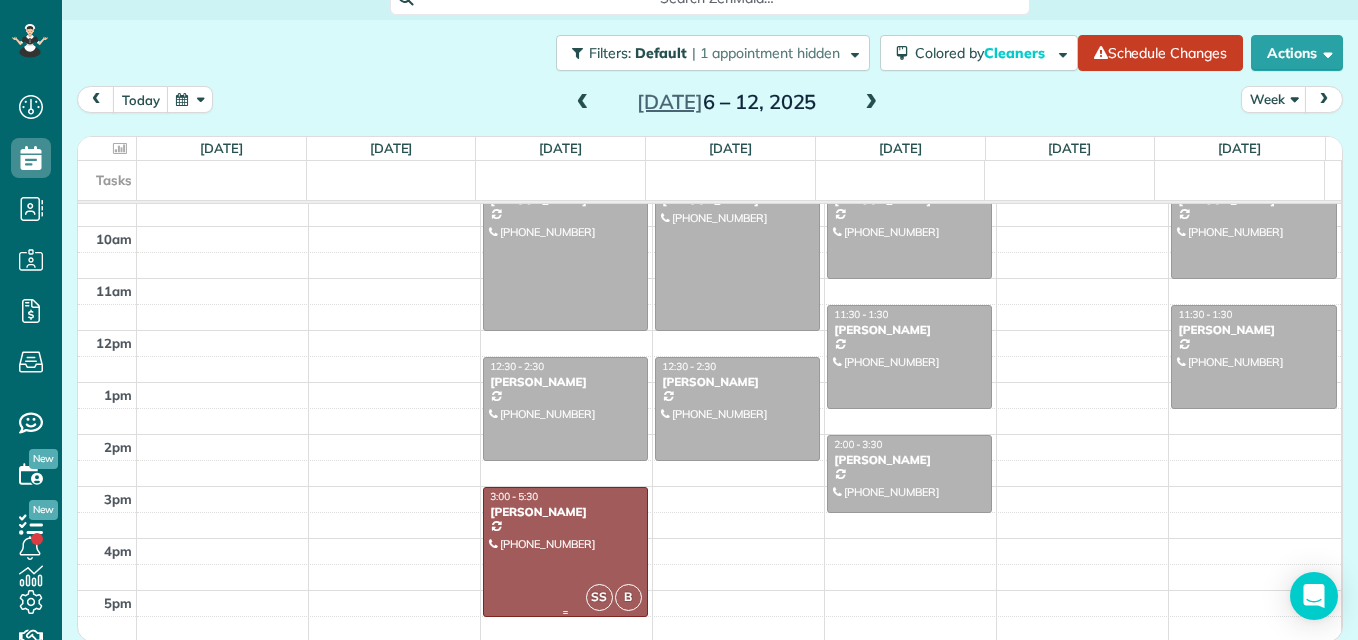 click on "[PERSON_NAME]" at bounding box center [565, 512] 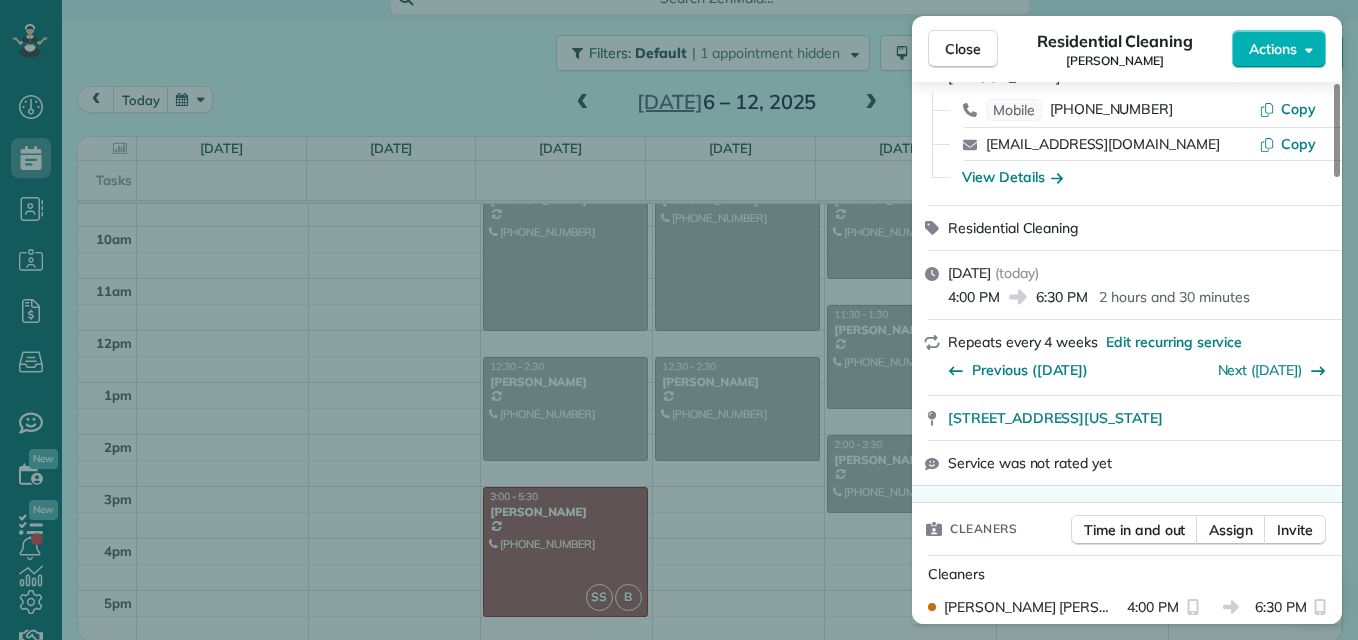 scroll, scrollTop: 400, scrollLeft: 0, axis: vertical 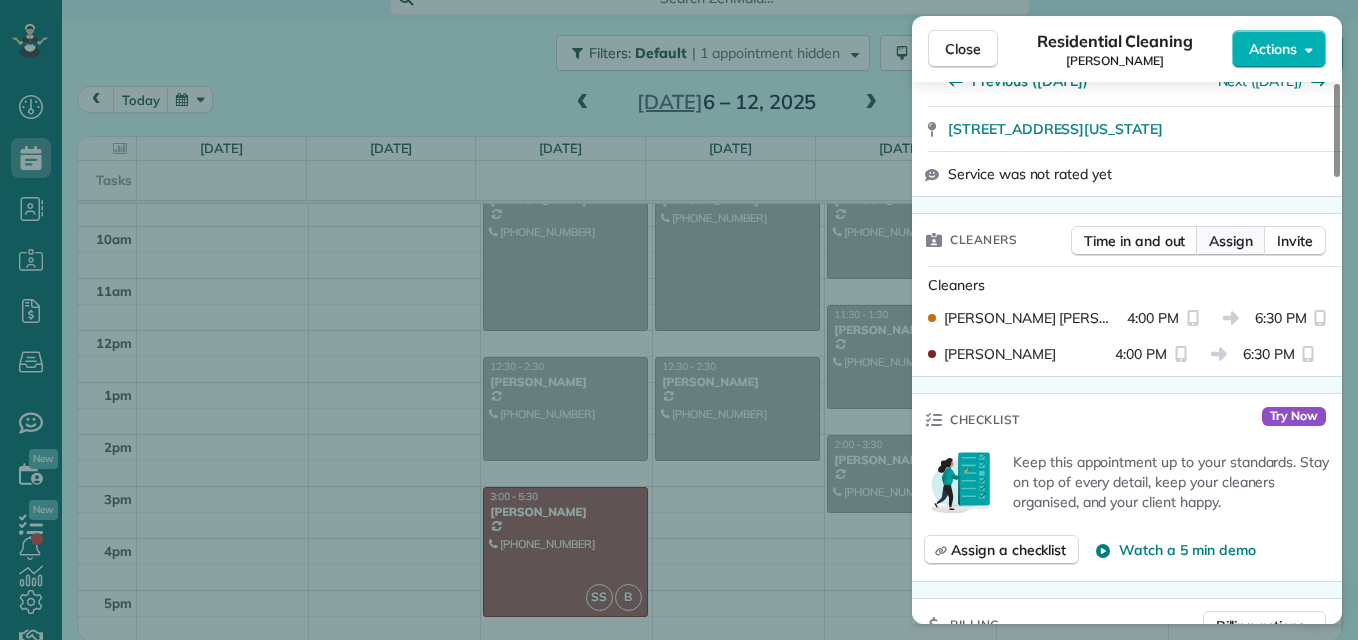 click on "Assign" at bounding box center (1231, 241) 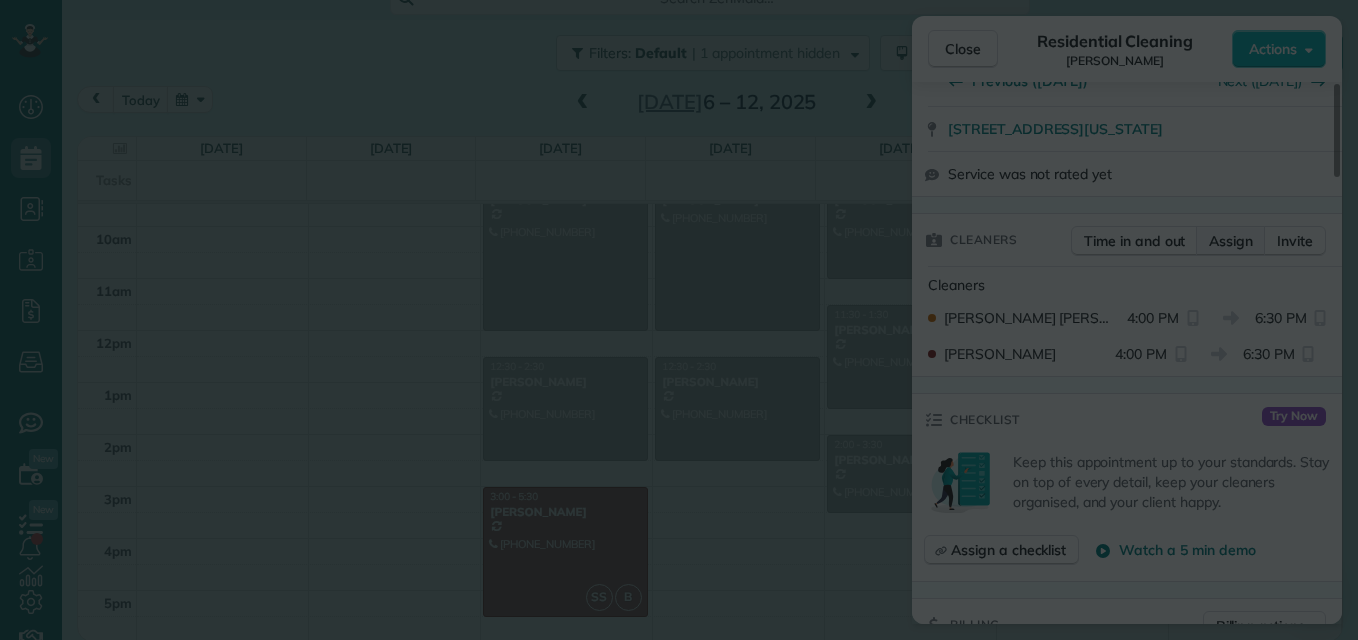 scroll, scrollTop: 0, scrollLeft: 0, axis: both 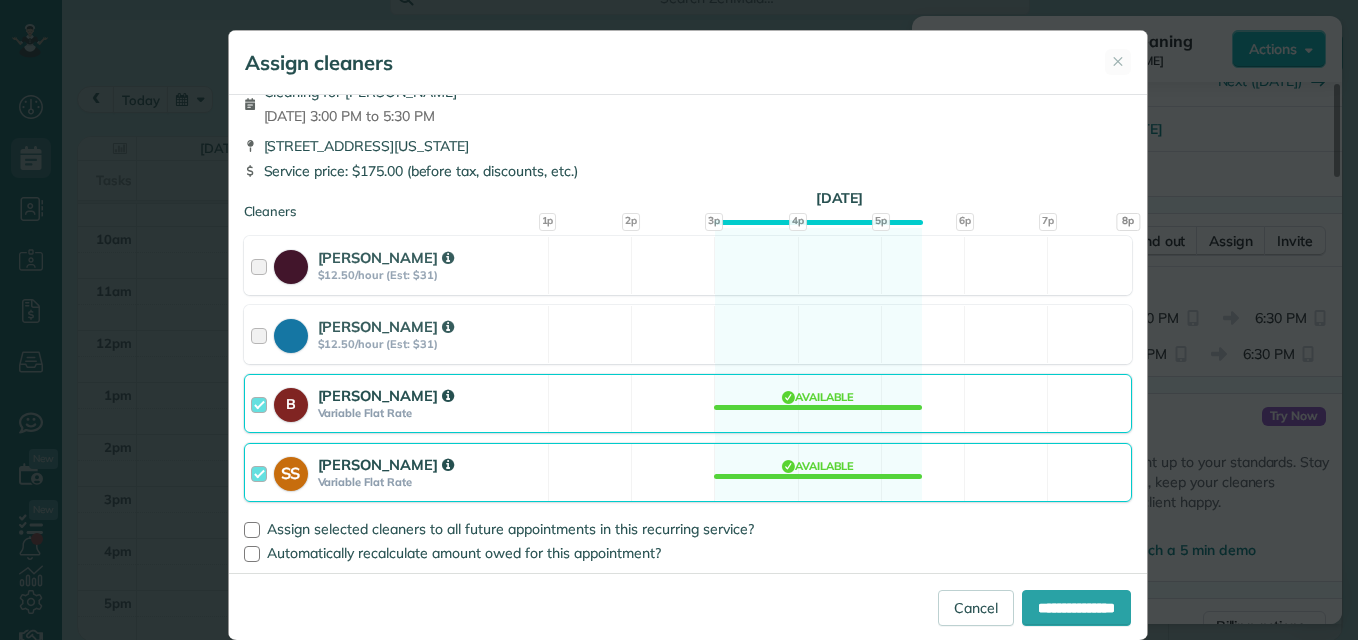 click on "B
Belquis
Variable Flat Rate
Available" at bounding box center (688, 403) 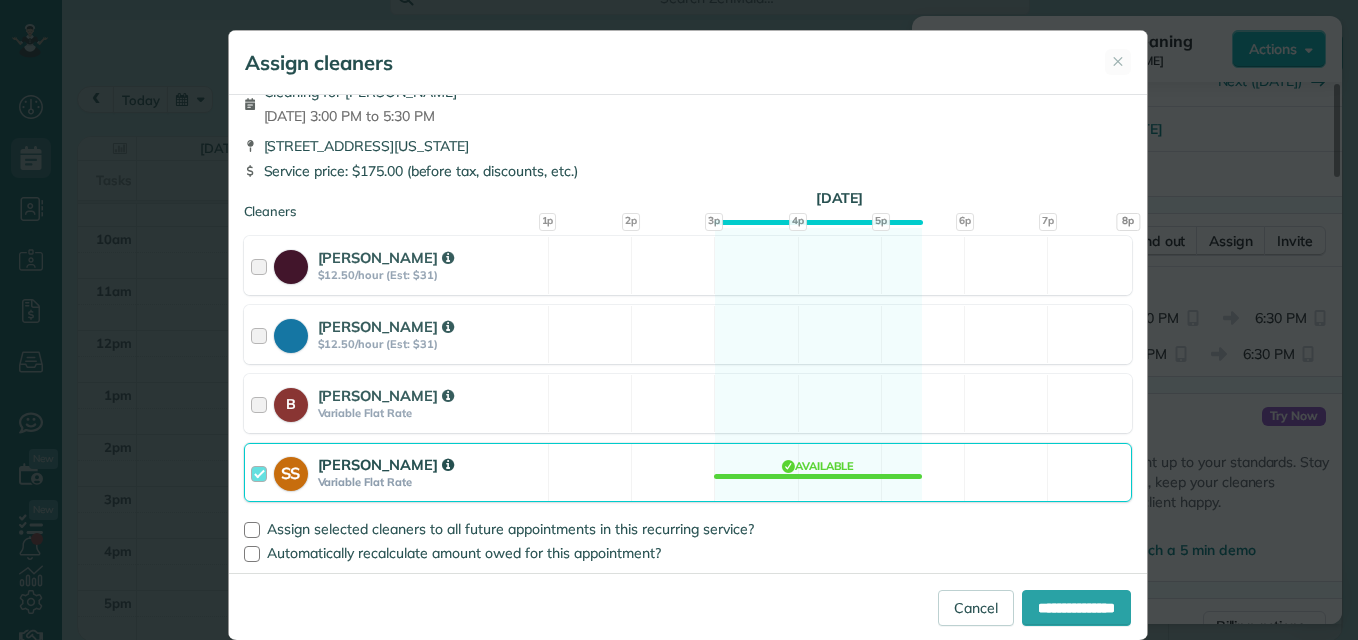 click on "SS
Shirly Soto
Variable Flat Rate
Available" at bounding box center [688, 472] 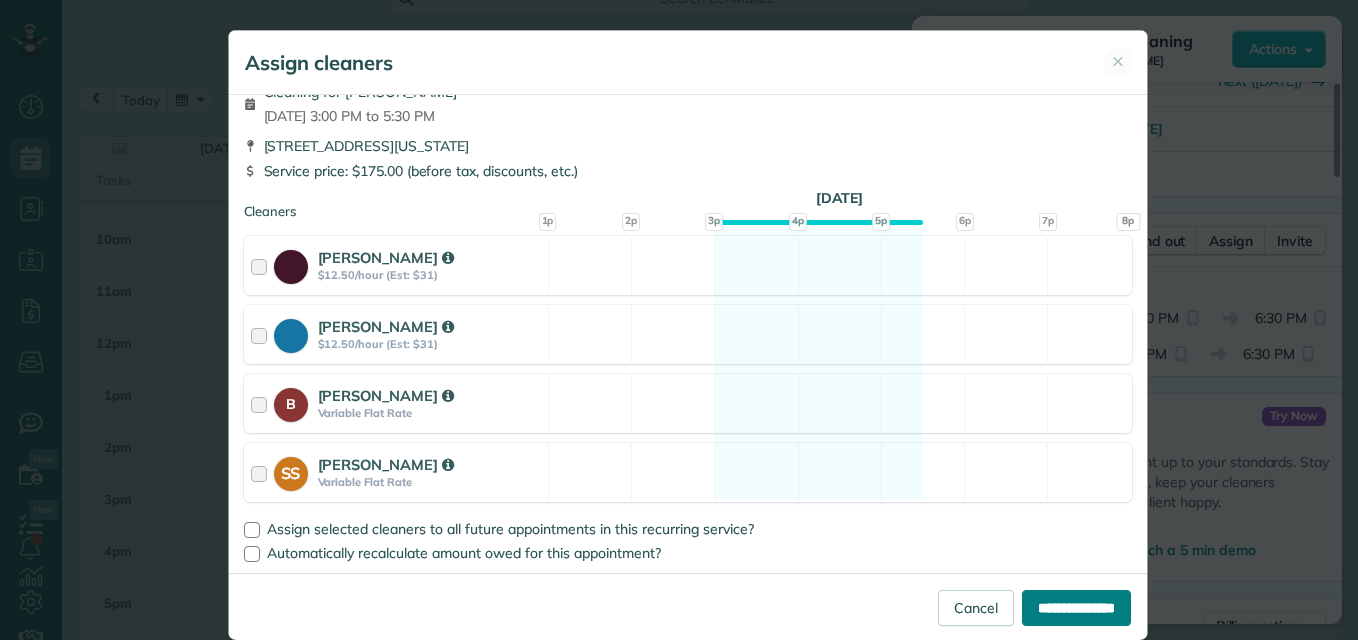 click on "**********" at bounding box center (1076, 608) 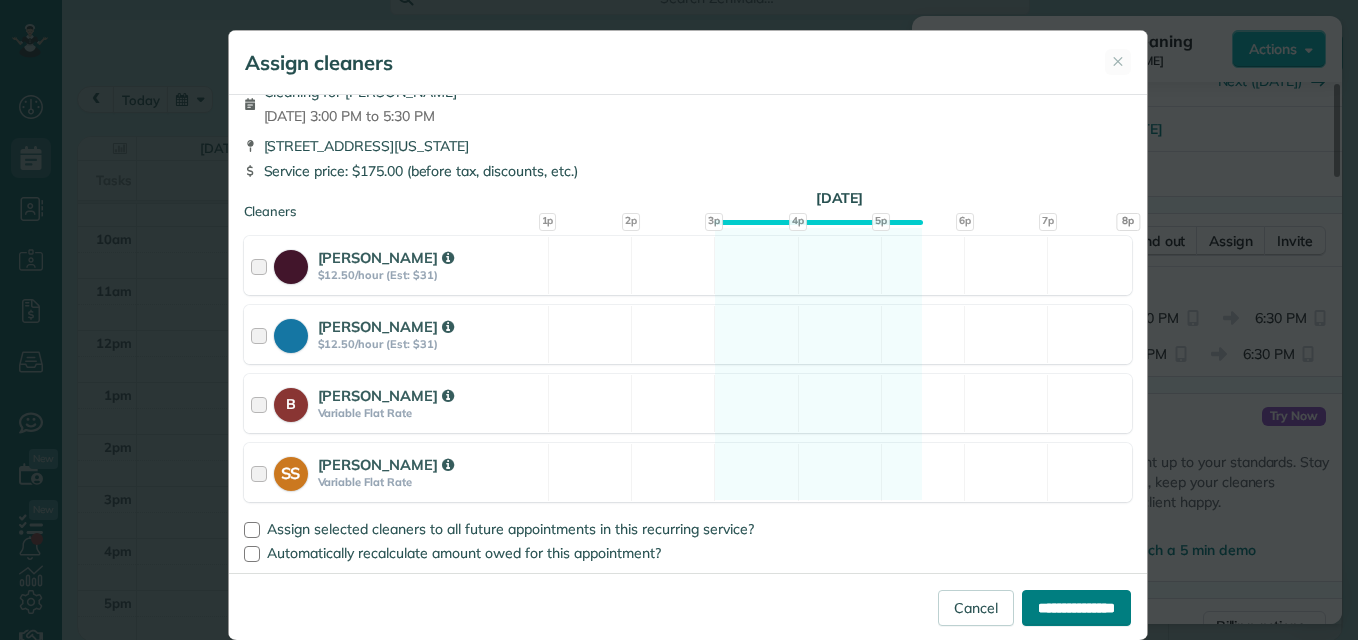 type on "**********" 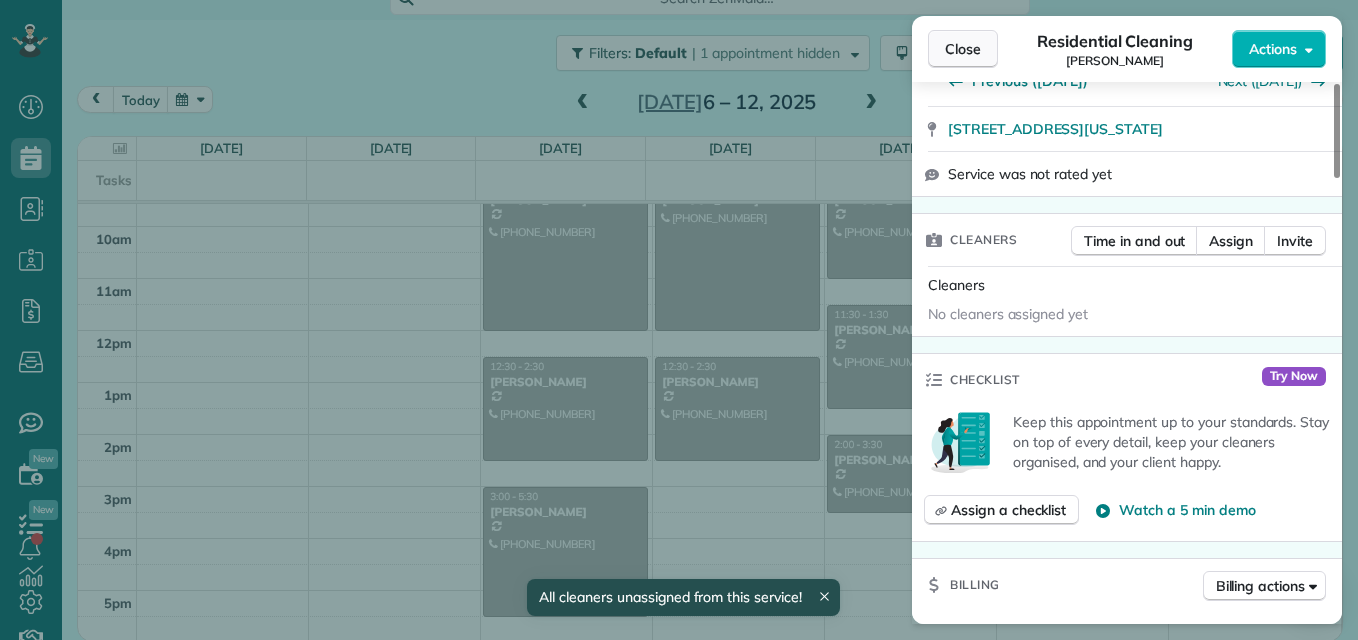 click on "Close" at bounding box center [963, 49] 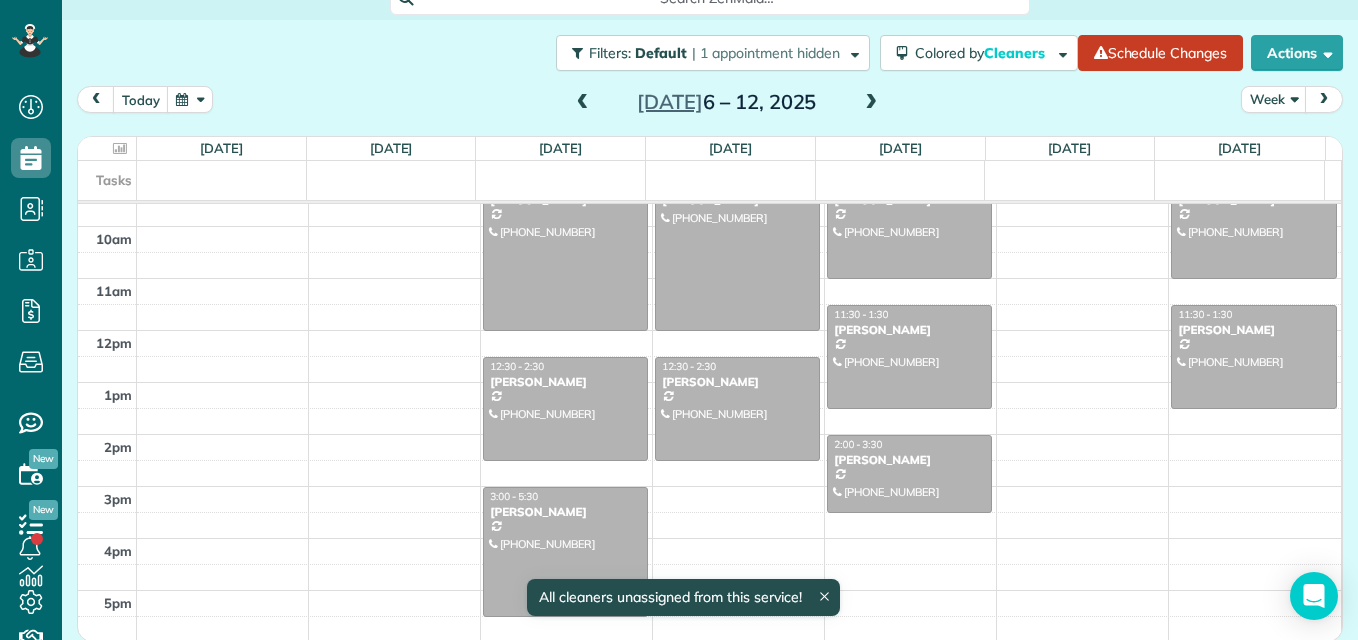 click at bounding box center (565, 552) 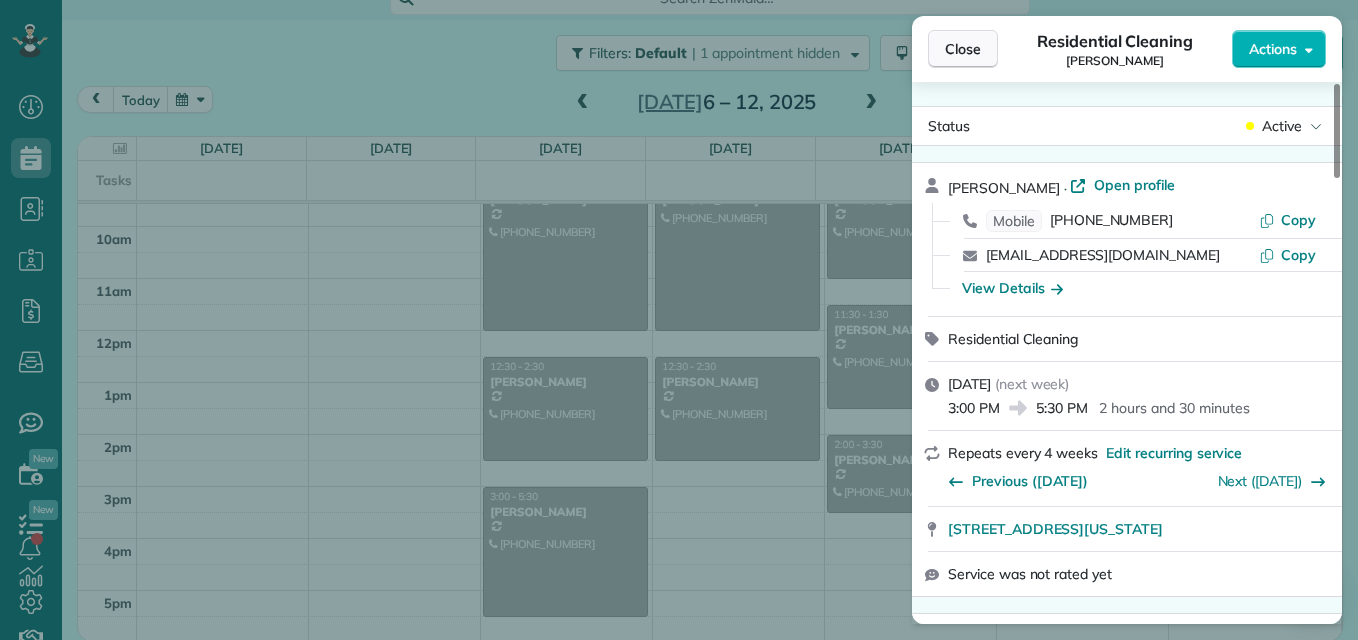 click on "Close" at bounding box center [963, 49] 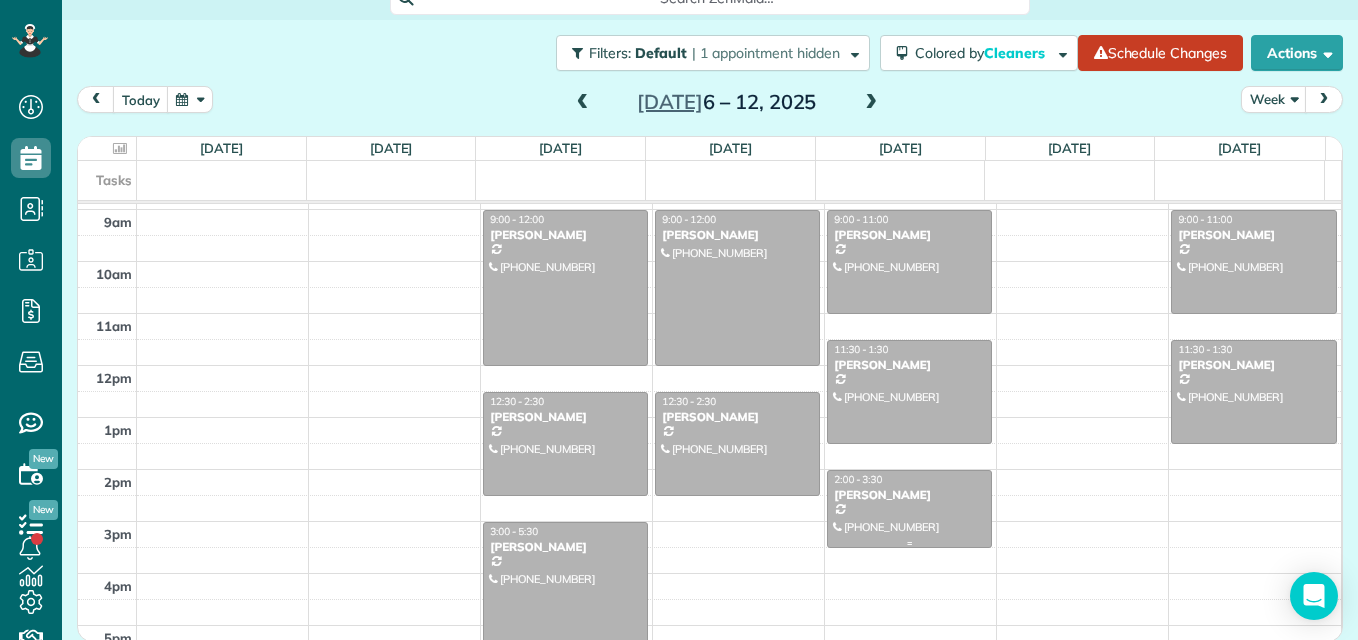 scroll, scrollTop: 237, scrollLeft: 0, axis: vertical 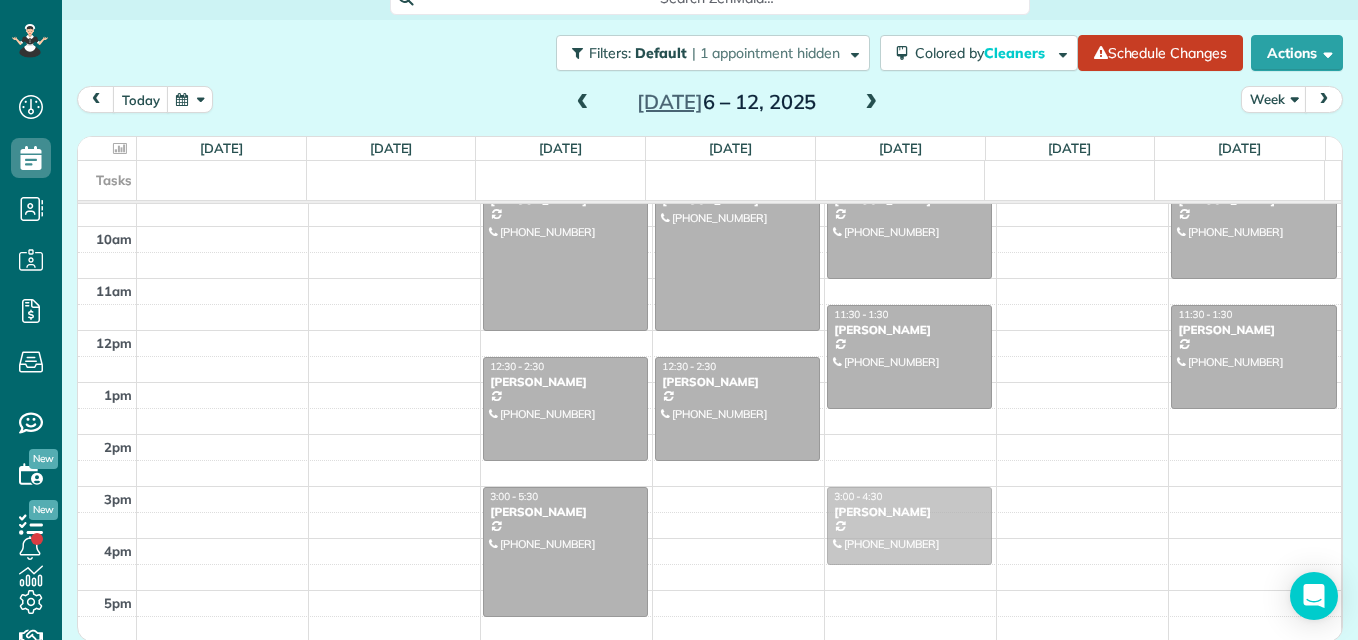 drag, startPoint x: 866, startPoint y: 480, endPoint x: 886, endPoint y: 537, distance: 60.40695 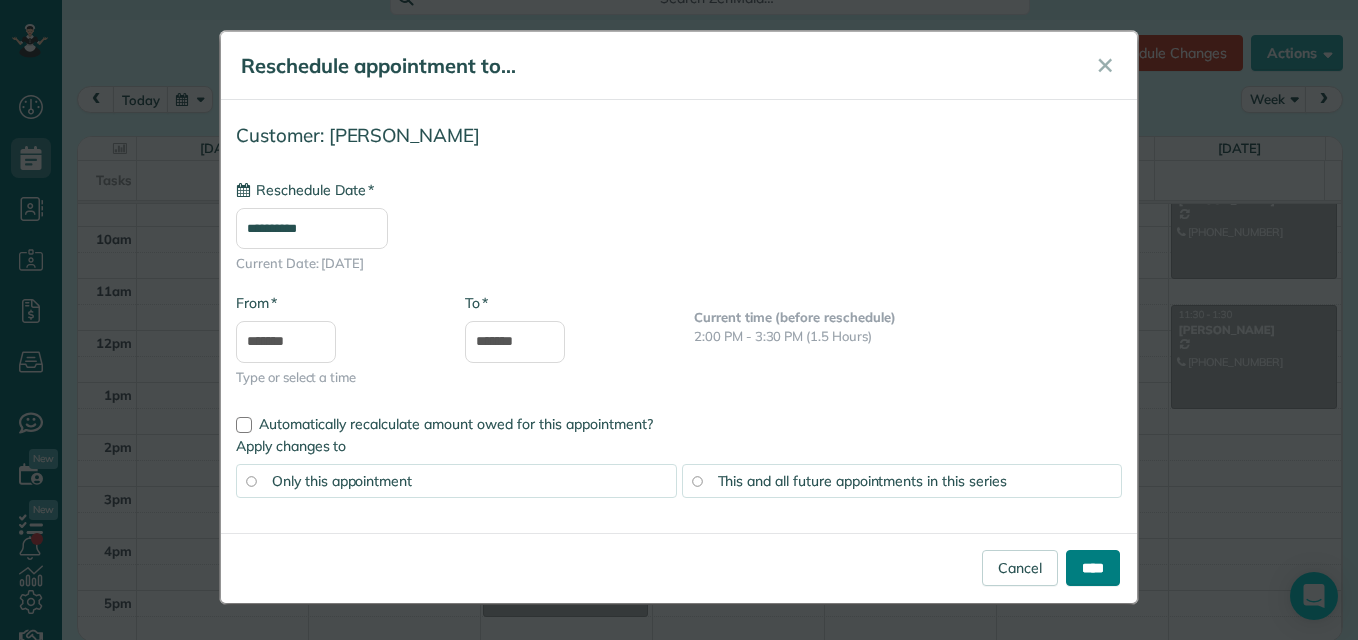 type on "**********" 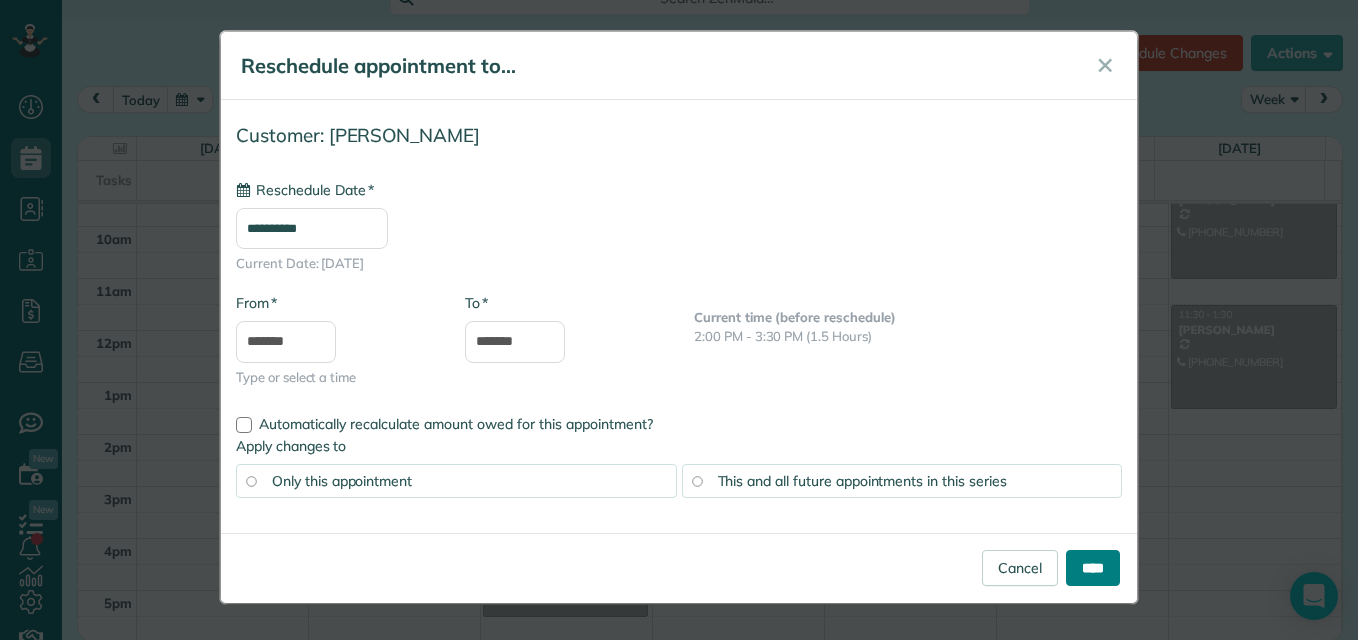click on "****" at bounding box center (1093, 568) 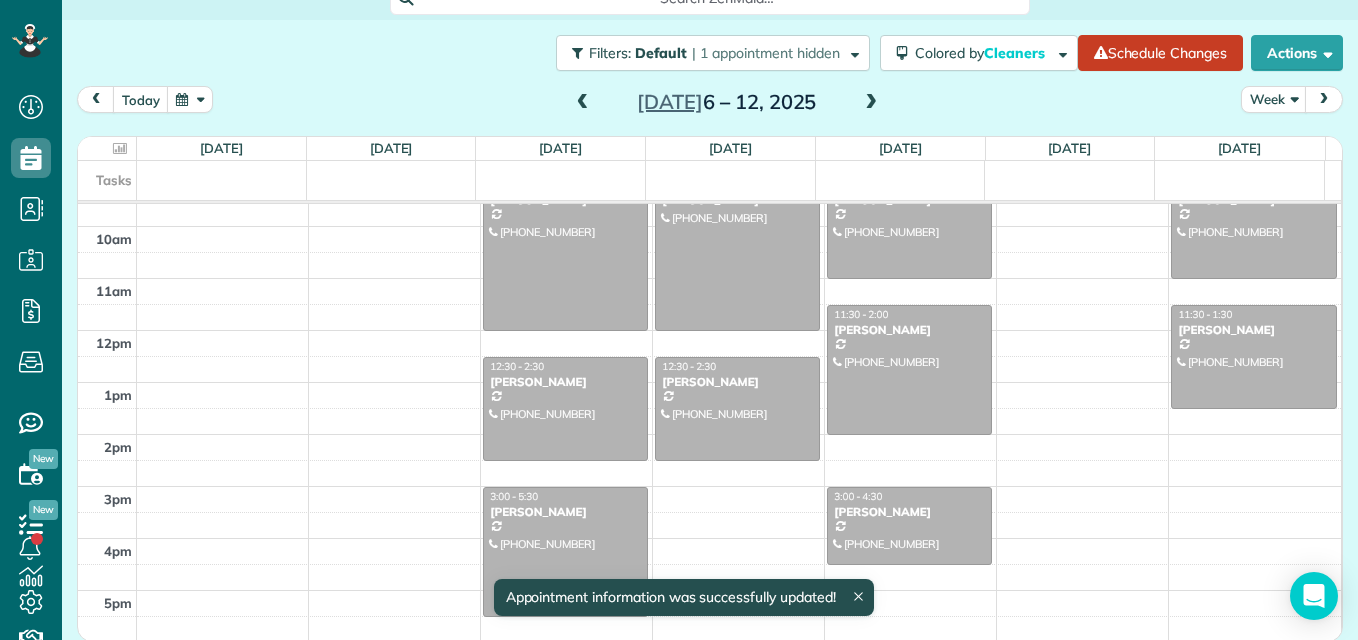 drag, startPoint x: 887, startPoint y: 403, endPoint x: 899, endPoint y: 423, distance: 23.323807 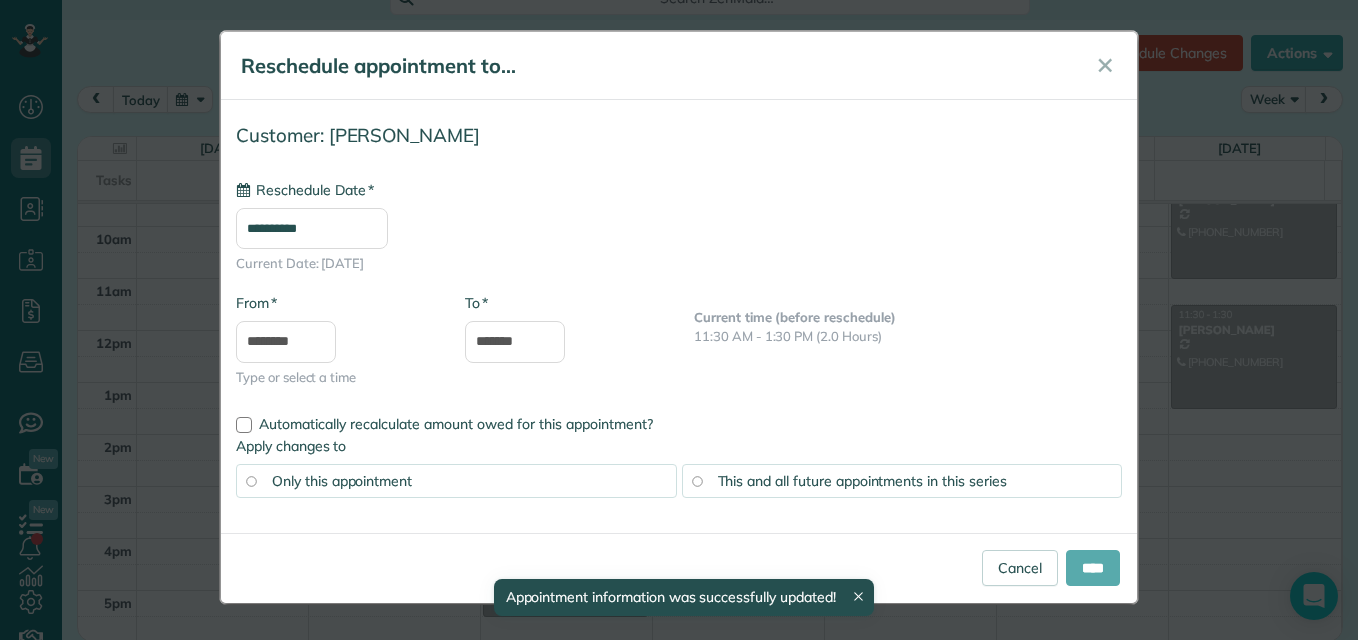 type on "**********" 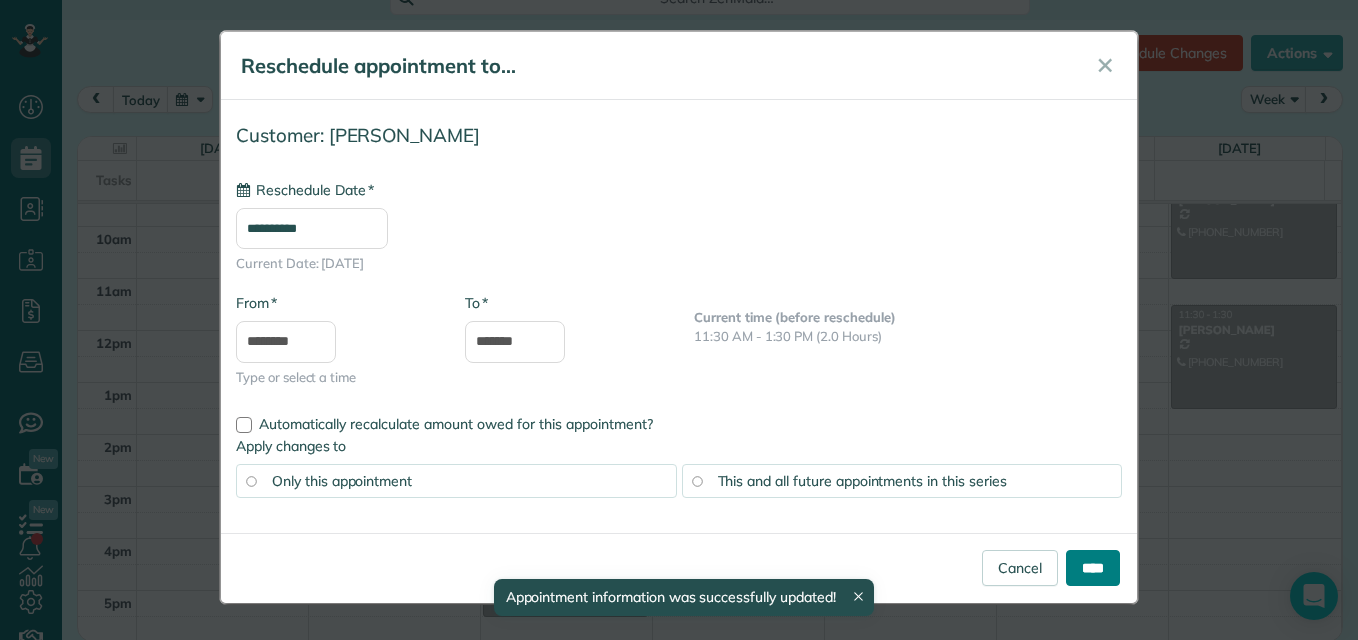 click on "****" at bounding box center (1093, 568) 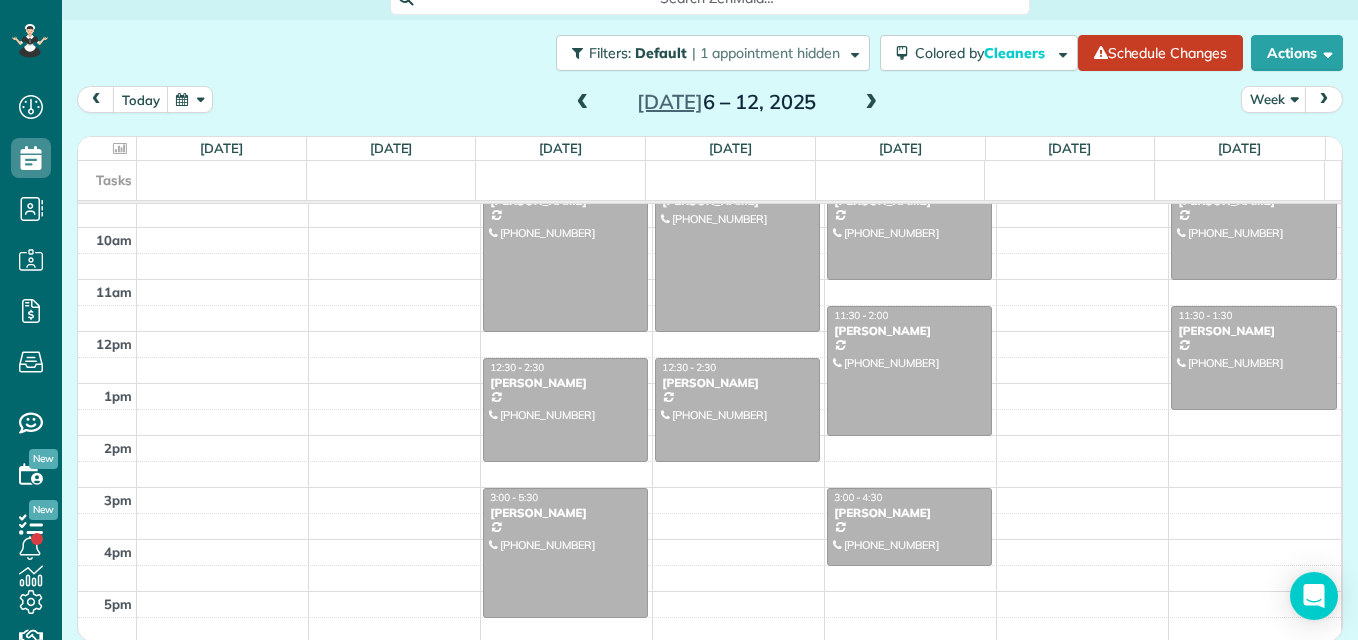 scroll, scrollTop: 237, scrollLeft: 0, axis: vertical 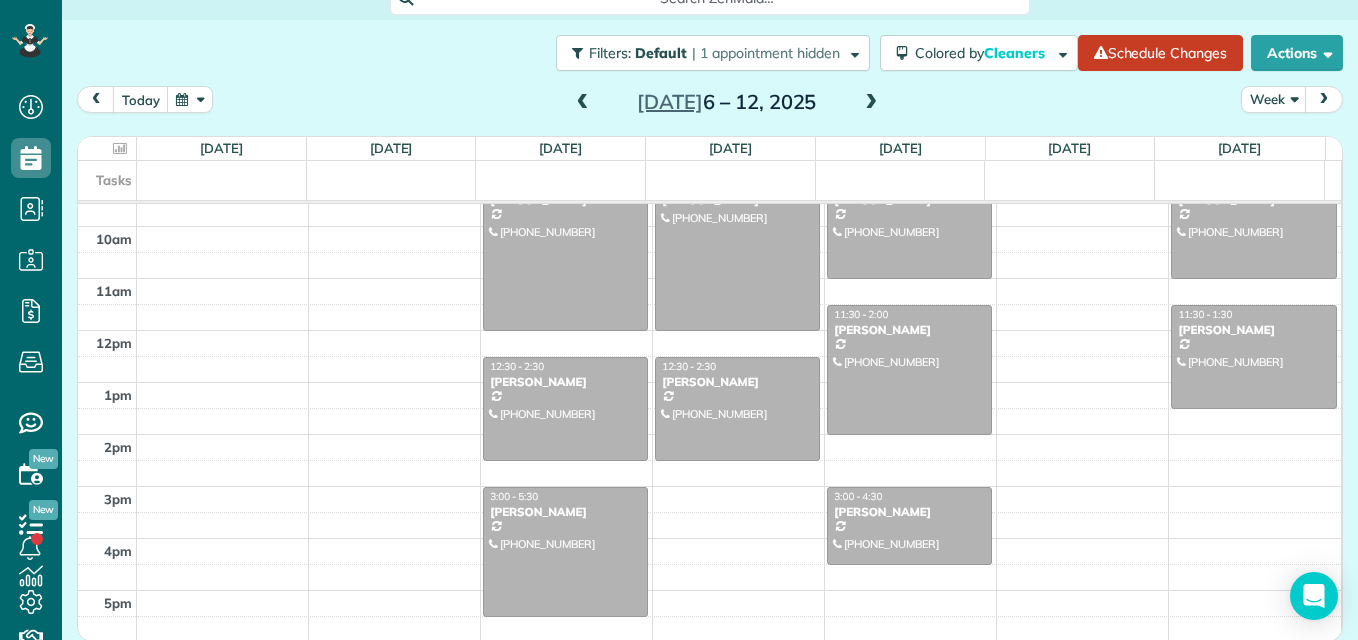 drag, startPoint x: 570, startPoint y: 108, endPoint x: 575, endPoint y: 123, distance: 15.811388 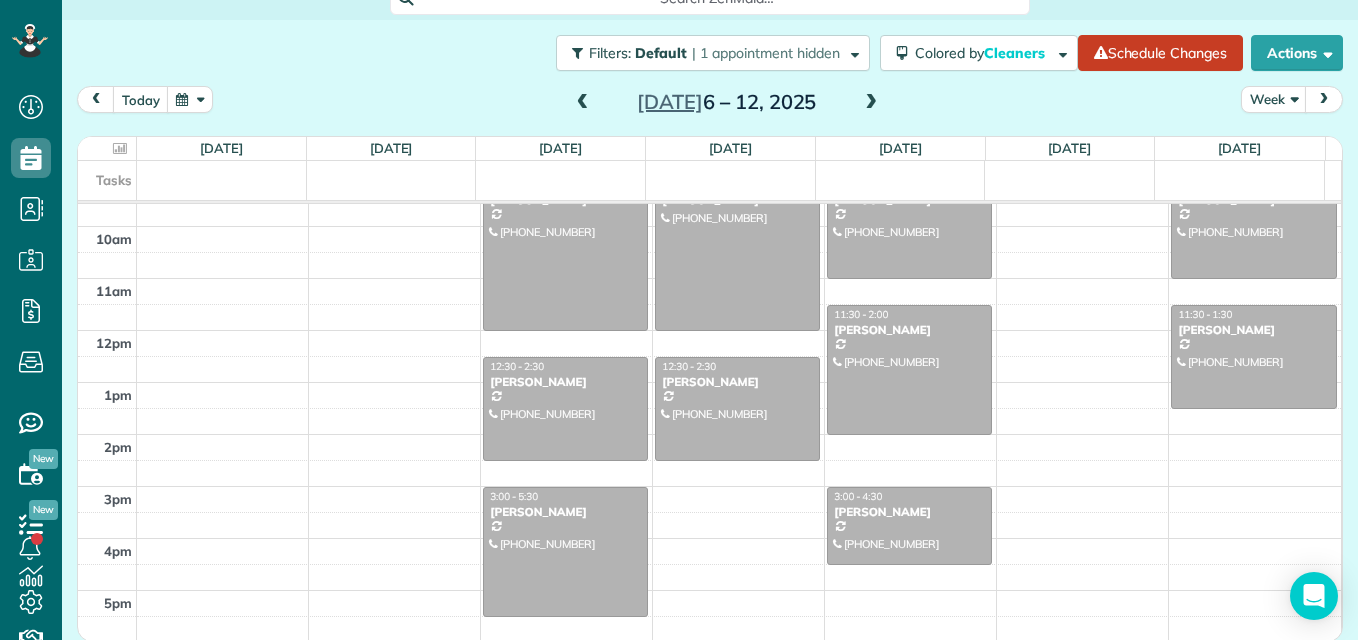 click on "today   Week Jul  6 – 12, 2025 Sun 7/6 No Appointments Mon 7/7 No Appointments Tue 7/8 $535.00 0  Man Hours 3  Appointments 0% Paid 0% Assigned Wed 7/9 $420.00 0  Man Hours 2  Appointments 0% Paid 0% Assigned Thu 7/10 $450.00 0  Man Hours 3  Appointments 0% Paid 0% Assigned Fri 7/11 No Appointments Sat 7/12 $260.00 0  Man Hours 2  Appointments 0% Paid 0% Assigned Tasks 5am 6am 7am 8am 9am 10am 11am 12pm 1pm 2pm 3pm 4pm 5pm 9:00 - 12:00 Joseph Rosen (914) 260-4471 12005 Opal Creek Drive Pearland, TX 77584 12:30 - 2:30 Jennifer Bruton (713) 962-4202 5810 Dumfries Drive Houston, TX 77096 3:00 - 5:30 Salethia Morris (281) 546-5899 2830 East Pebble Beach Drive Missouri City, TX 77459 9:00 - 12:00 Carolyn Bruton (281) 808-8862 6 Rolling Mill Lane The woodlands, TX 77380 12:30 - 2:30 JP Hayes (404) 791-7172 1534 Ashford Hollow Lane Houston, TX 77077 9:00 - 11:00 Sandy Detoto (281) 686-2029 4306 La Mont Circle Bellaire, TX 77401 11:30 - 2:00 Teresa Lee (832) 435-8240 11838 Lelda Lane Houston, TX 77071 3:00 - 4:30" at bounding box center (710, 331) 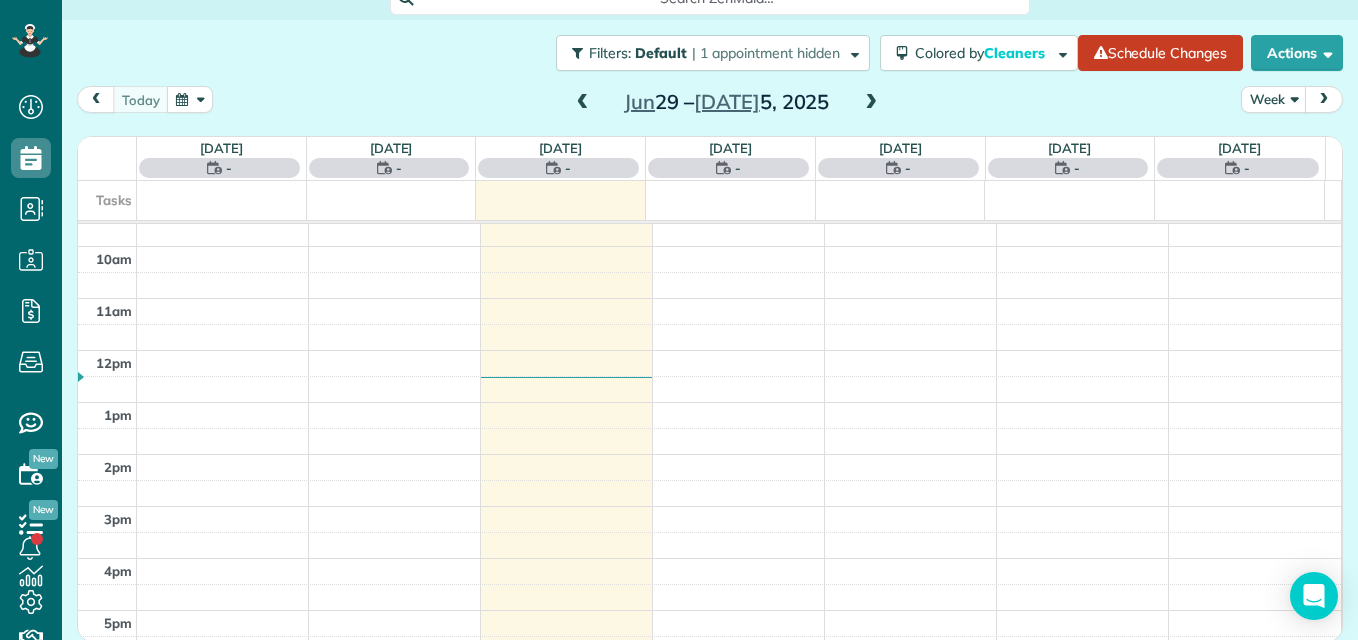 scroll, scrollTop: 105, scrollLeft: 0, axis: vertical 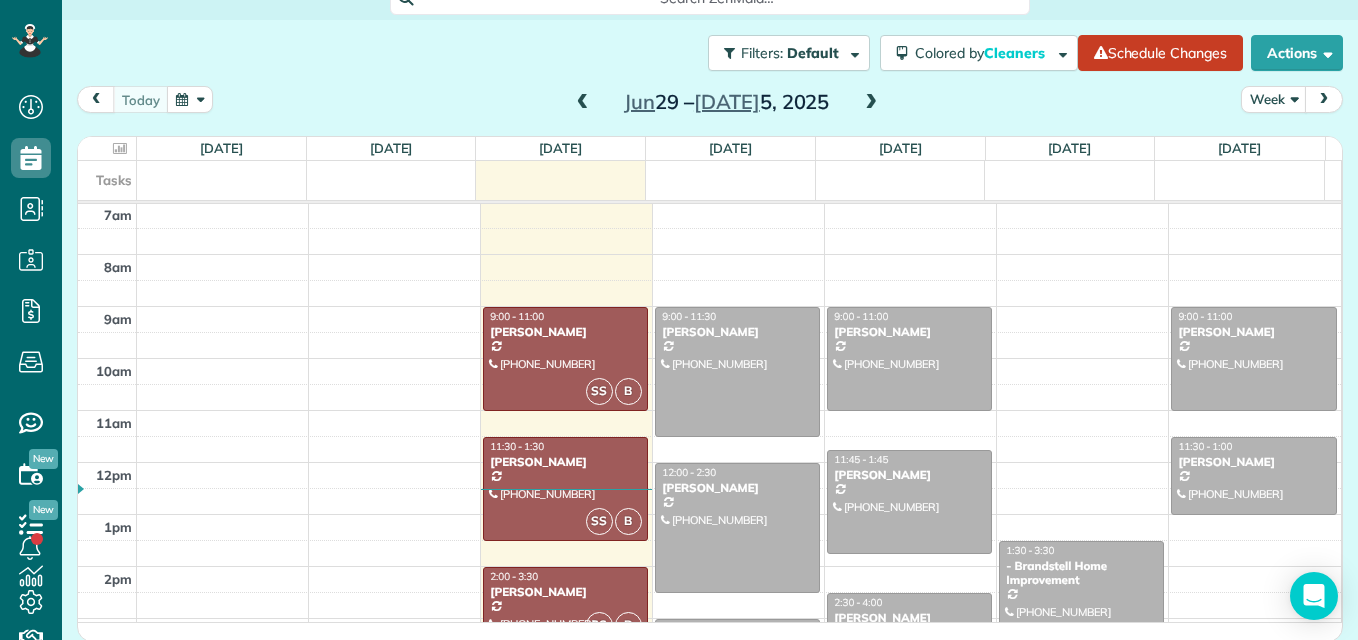 click at bounding box center [583, 103] 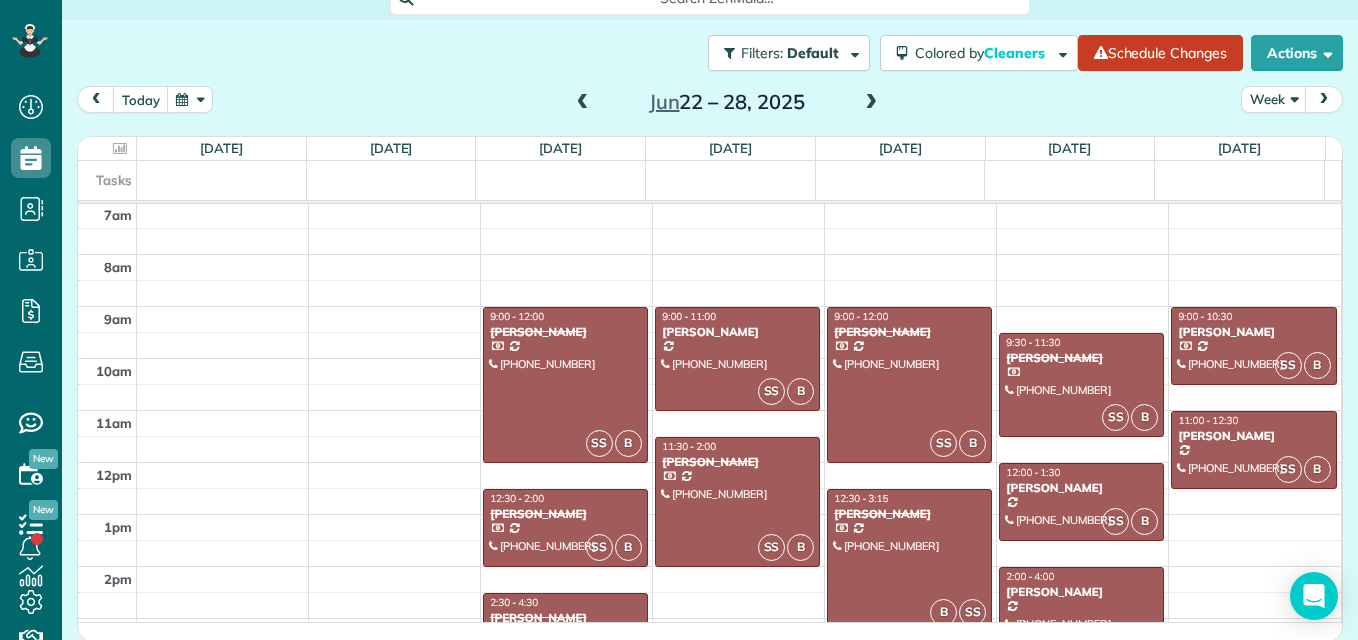 click at bounding box center (871, 103) 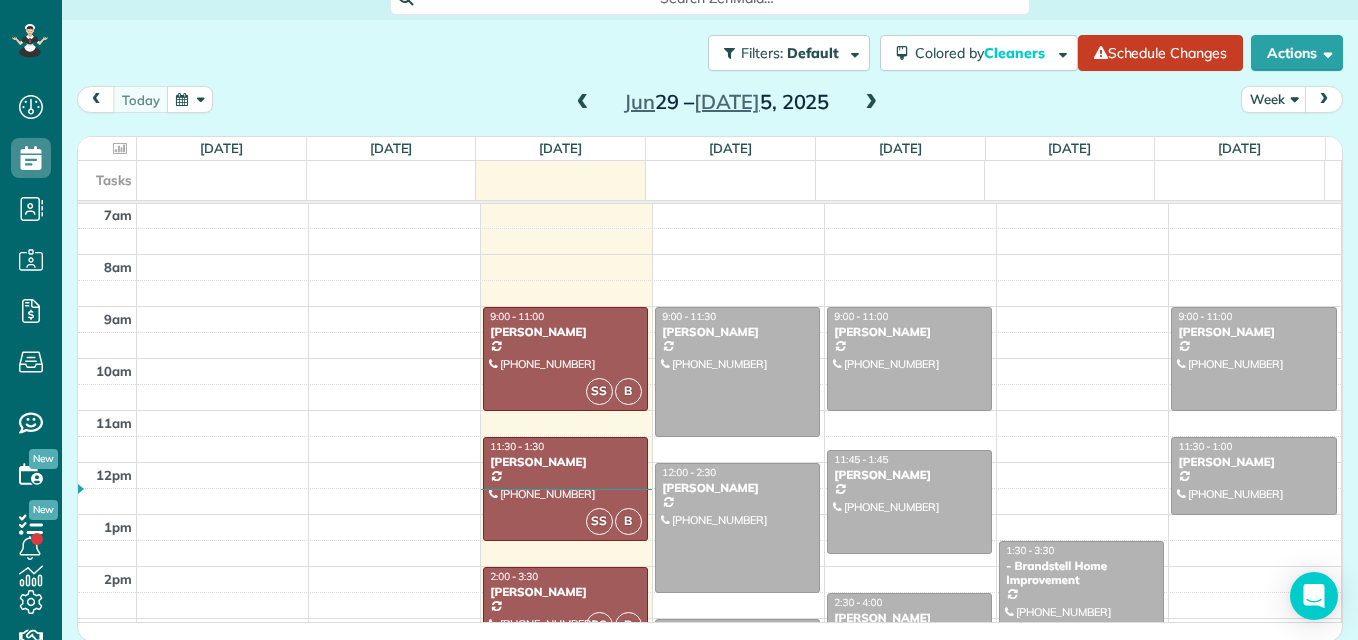 click at bounding box center [871, 103] 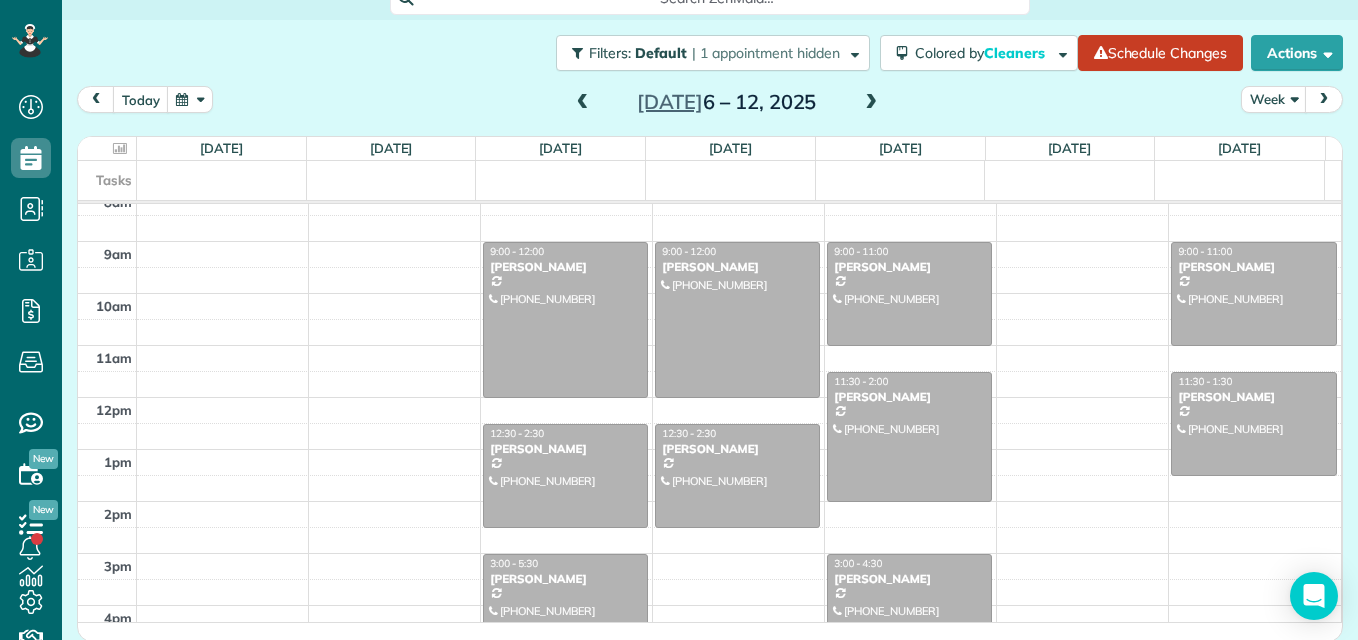scroll, scrollTop: 257, scrollLeft: 0, axis: vertical 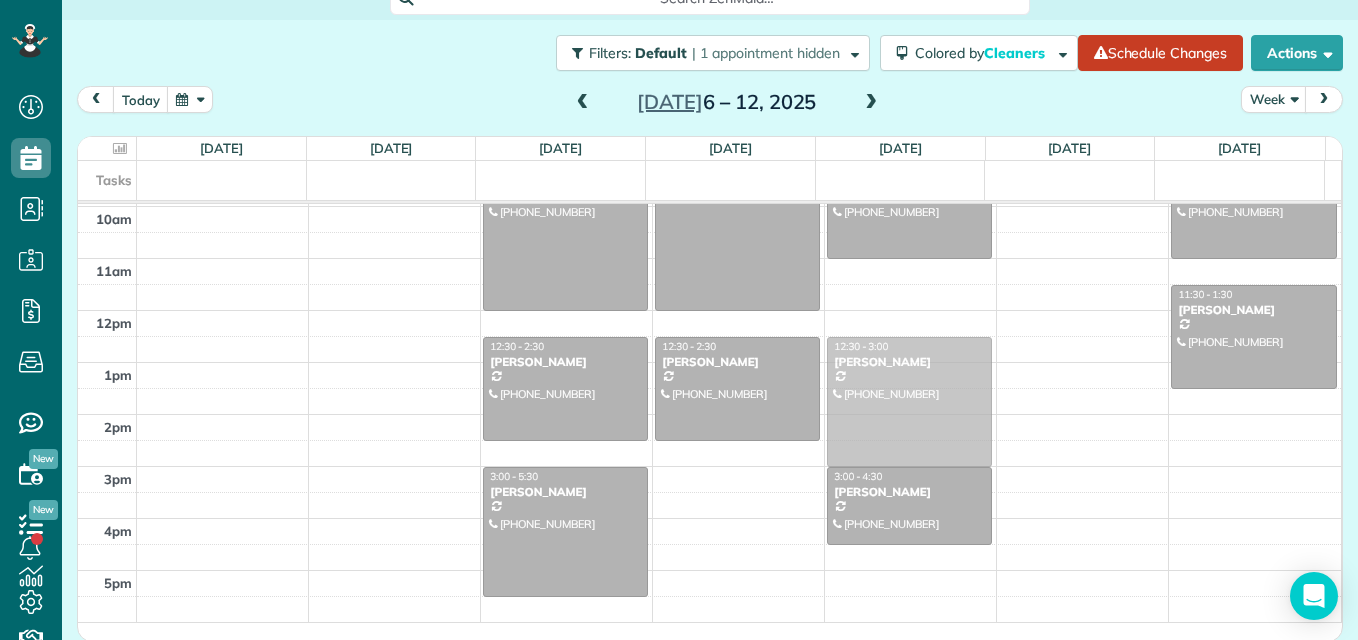 drag, startPoint x: 884, startPoint y: 369, endPoint x: 887, endPoint y: 416, distance: 47.095646 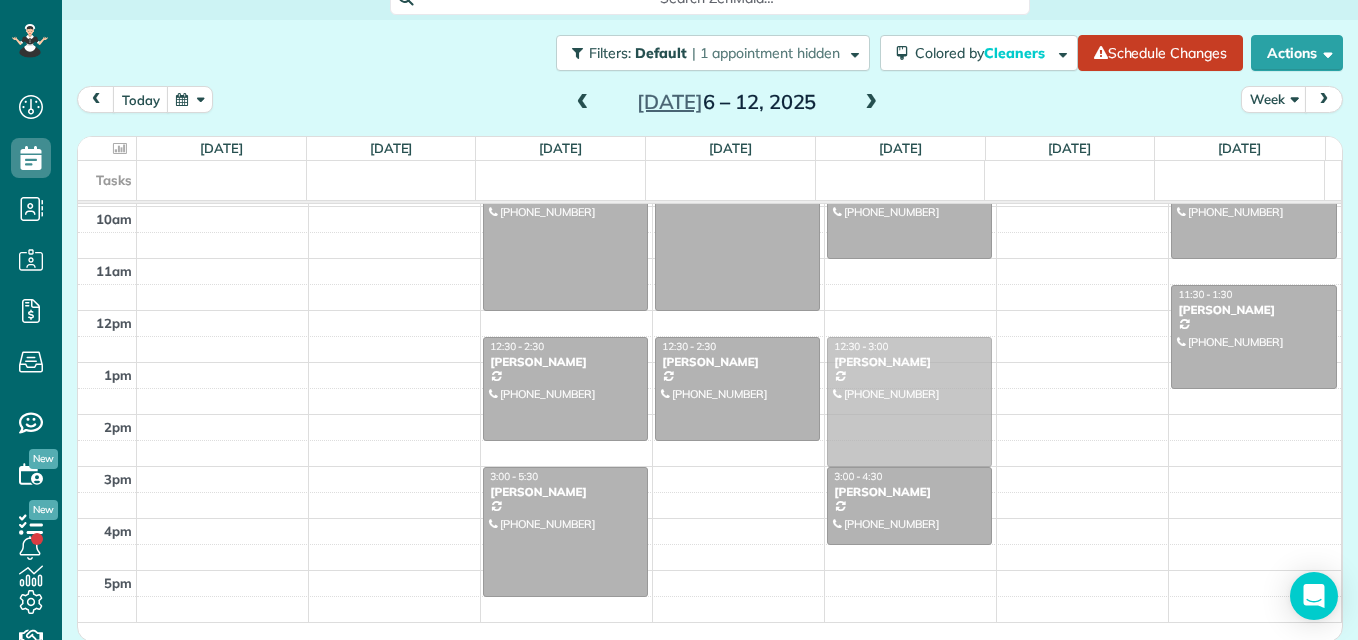 scroll, scrollTop: 237, scrollLeft: 0, axis: vertical 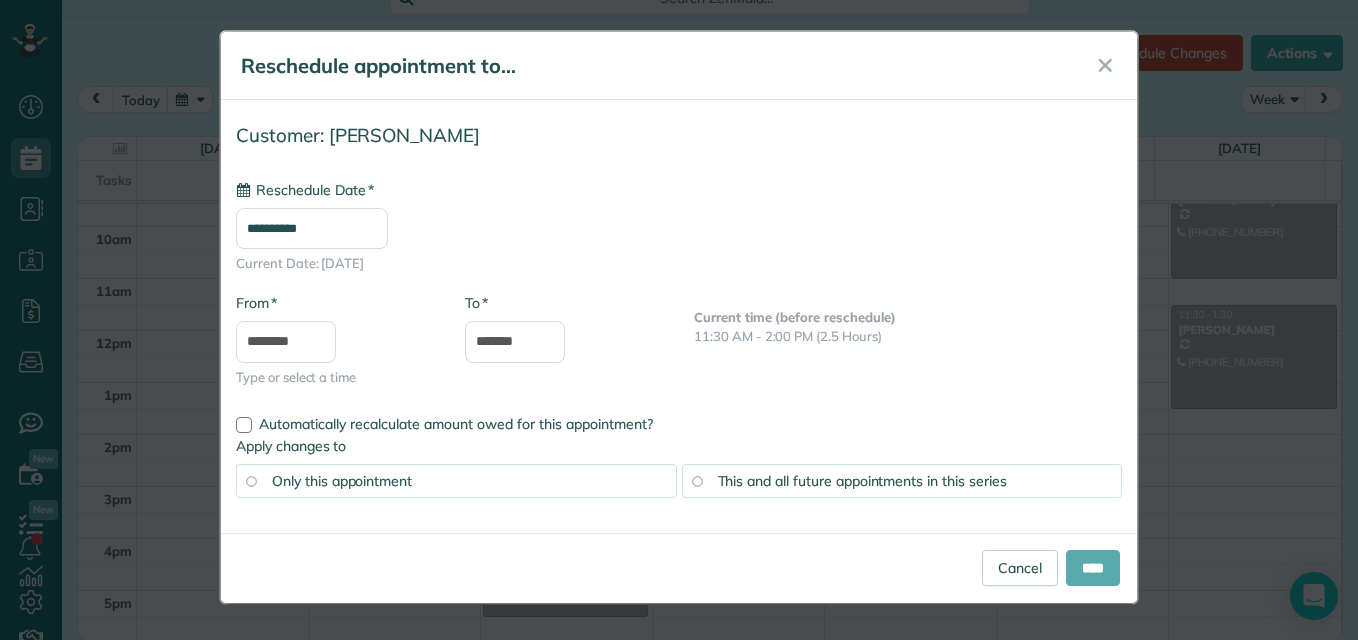 type on "**********" 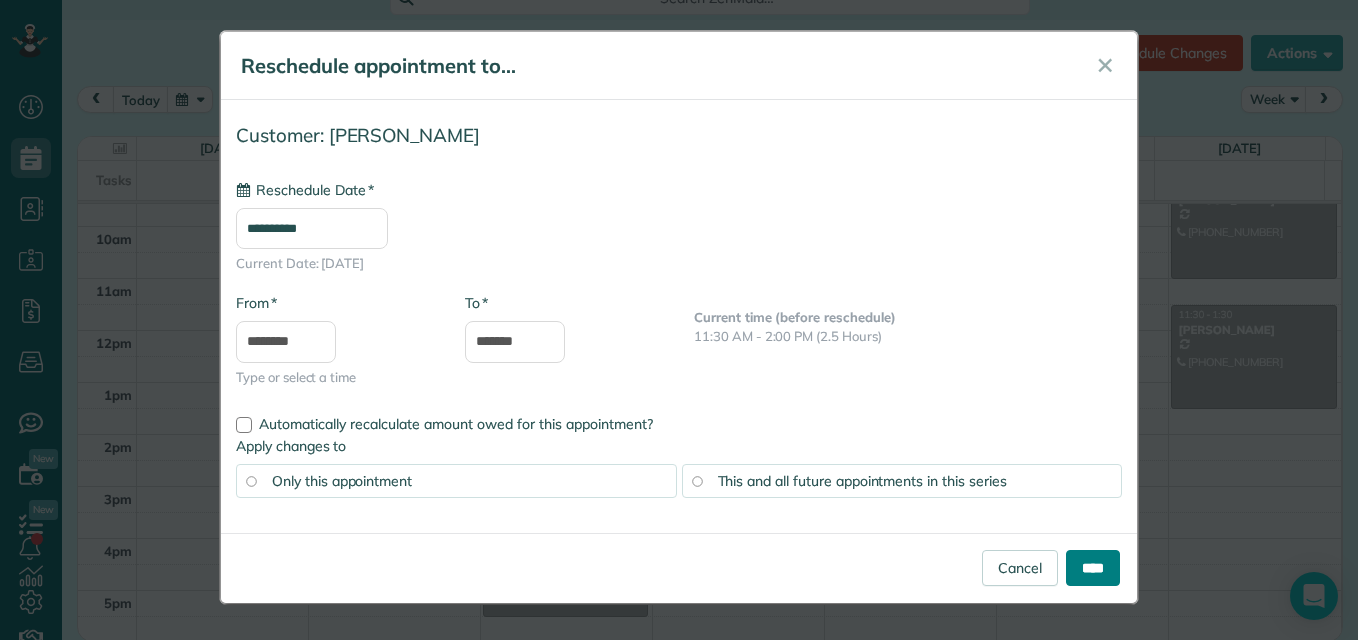 click on "****" at bounding box center [1093, 568] 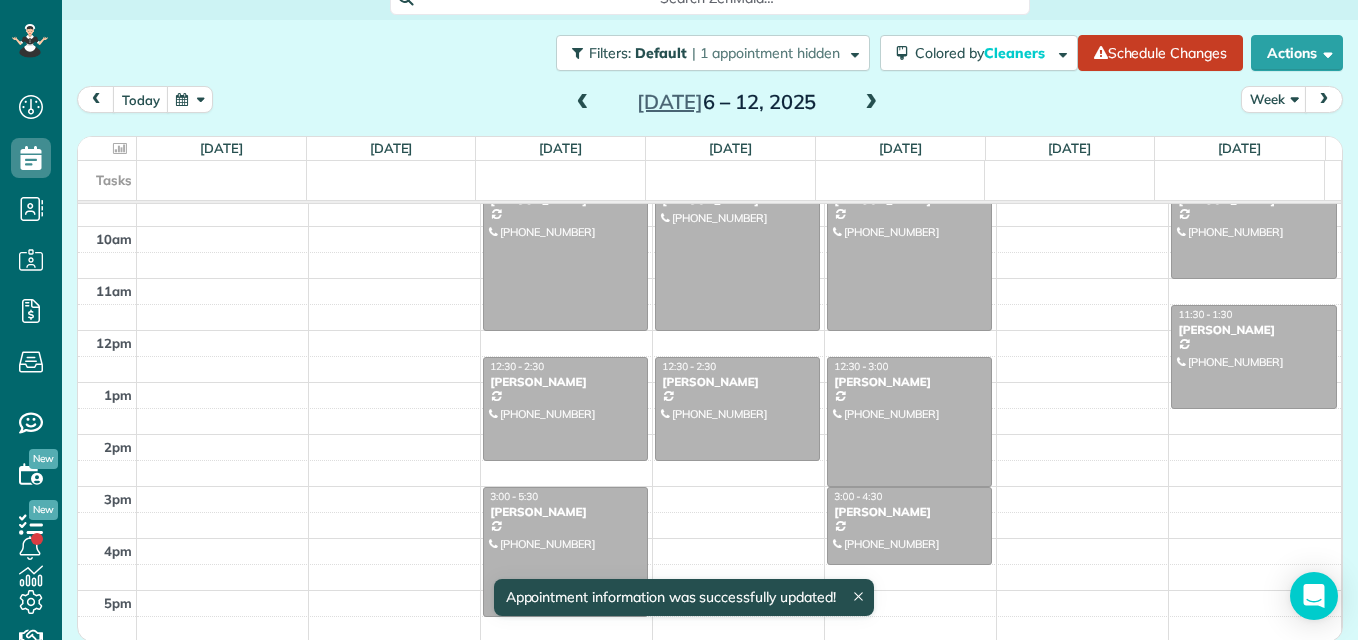 drag, startPoint x: 887, startPoint y: 280, endPoint x: 886, endPoint y: 318, distance: 38.013157 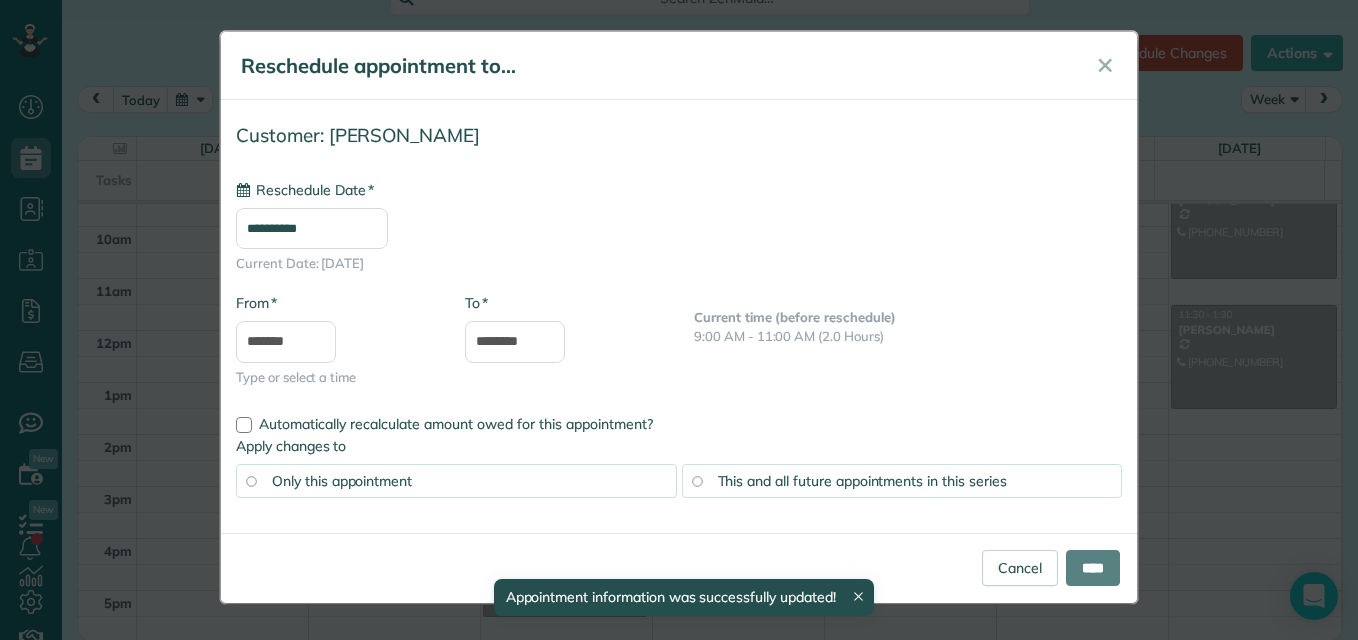 type on "**********" 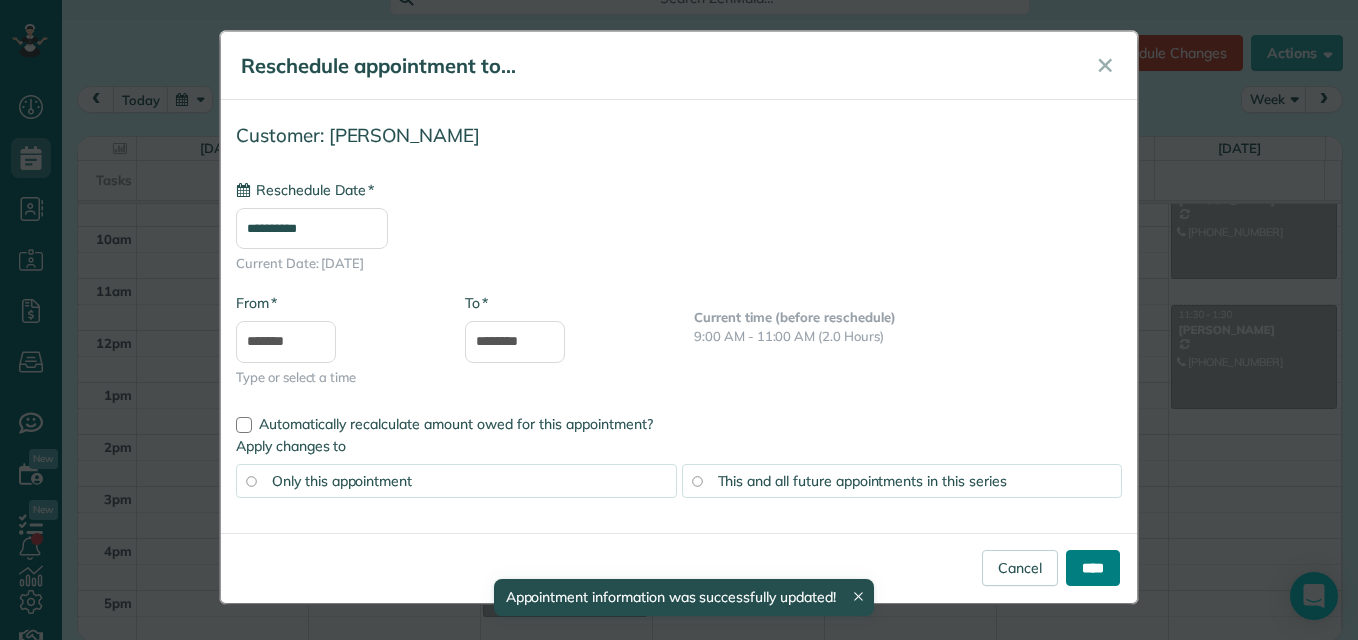 click on "****" at bounding box center (1093, 568) 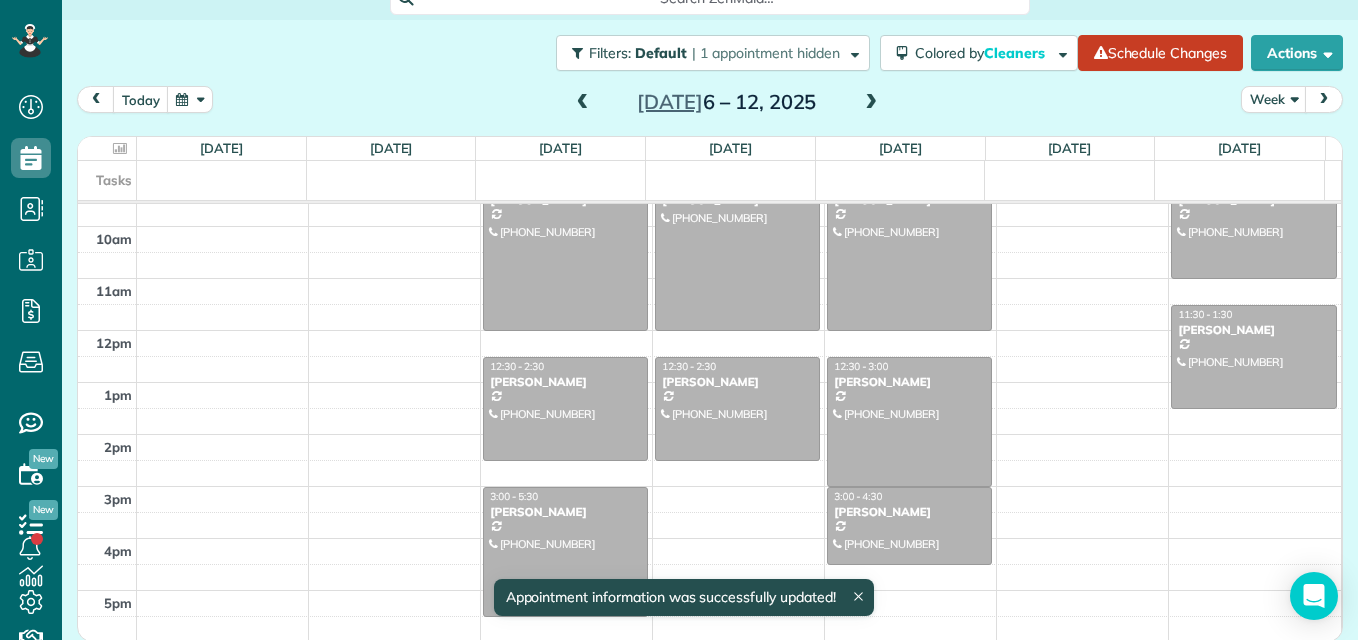 scroll, scrollTop: 26, scrollLeft: 0, axis: vertical 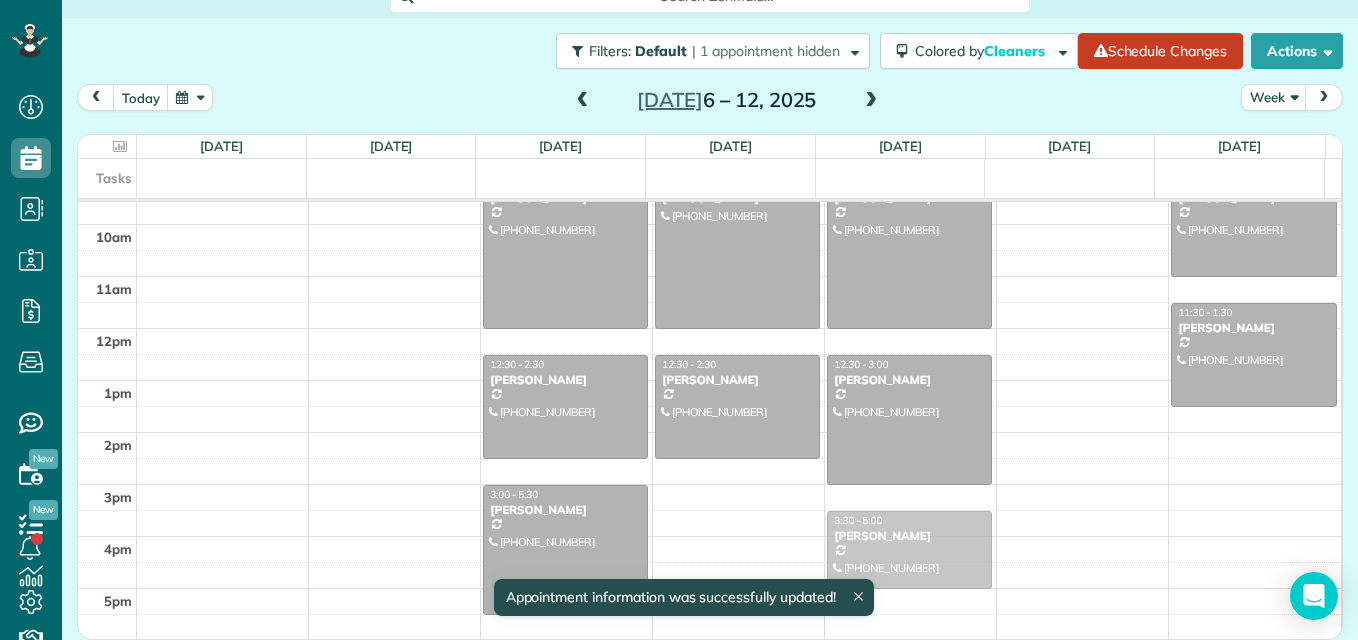 drag, startPoint x: 941, startPoint y: 510, endPoint x: 939, endPoint y: 536, distance: 26.076809 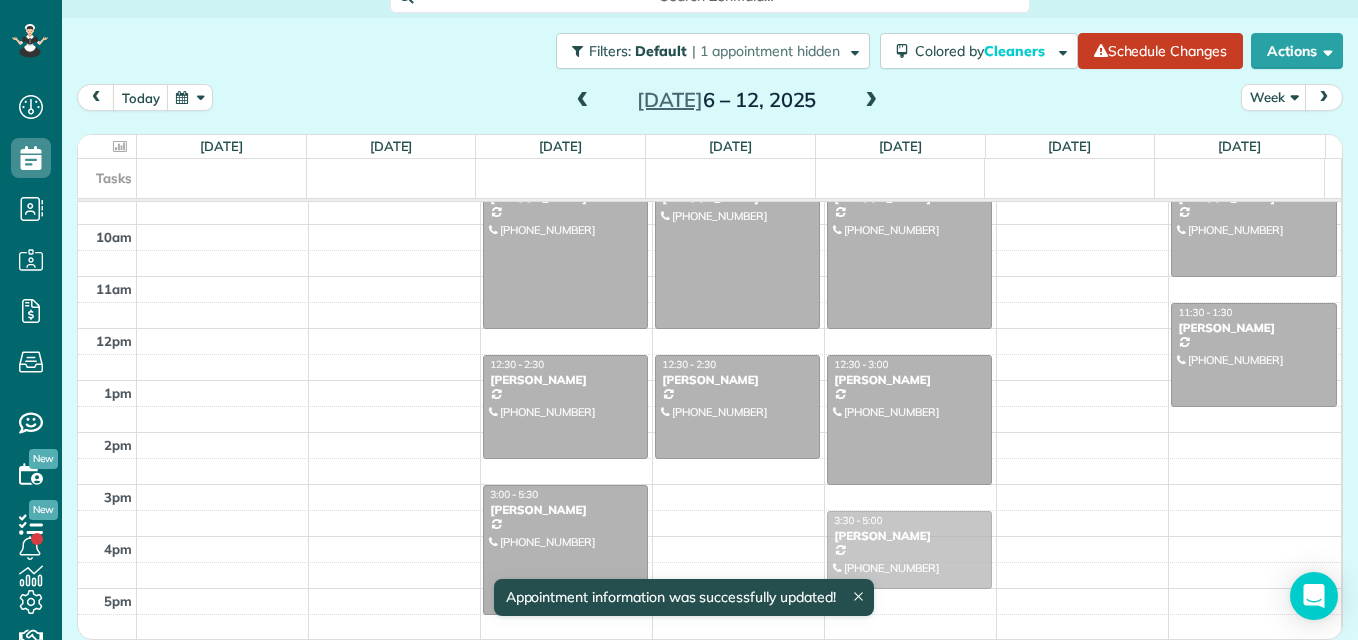 scroll, scrollTop: 24, scrollLeft: 0, axis: vertical 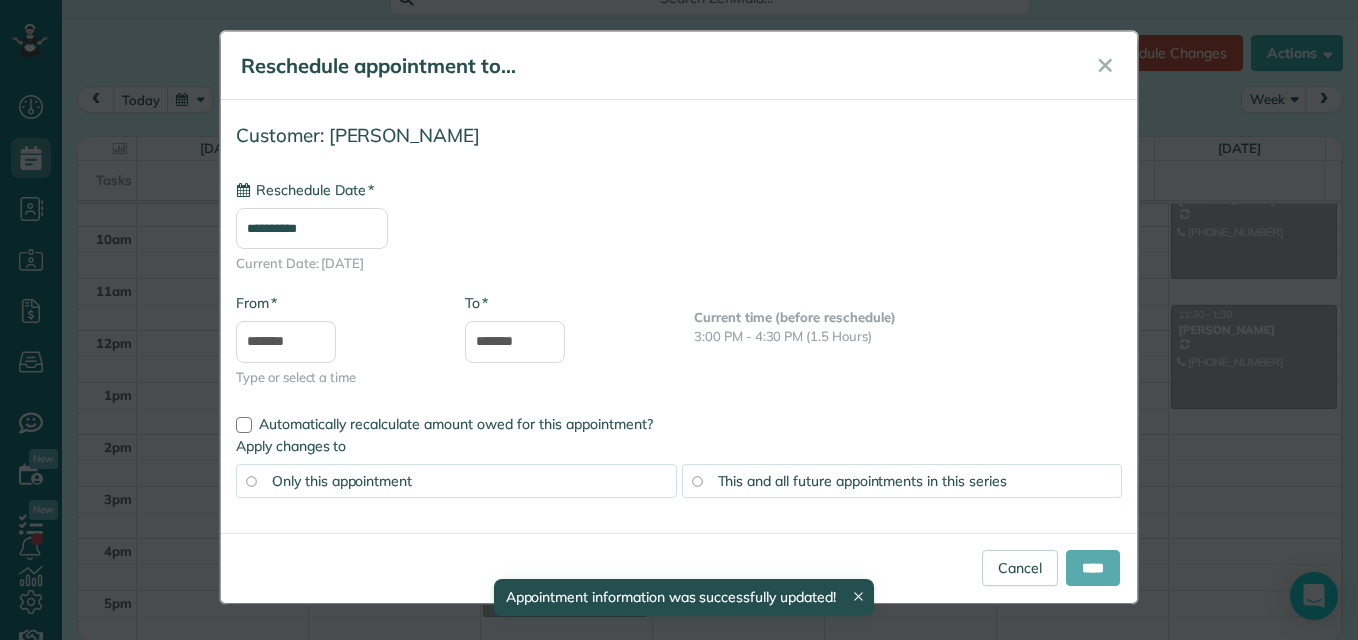 type on "**********" 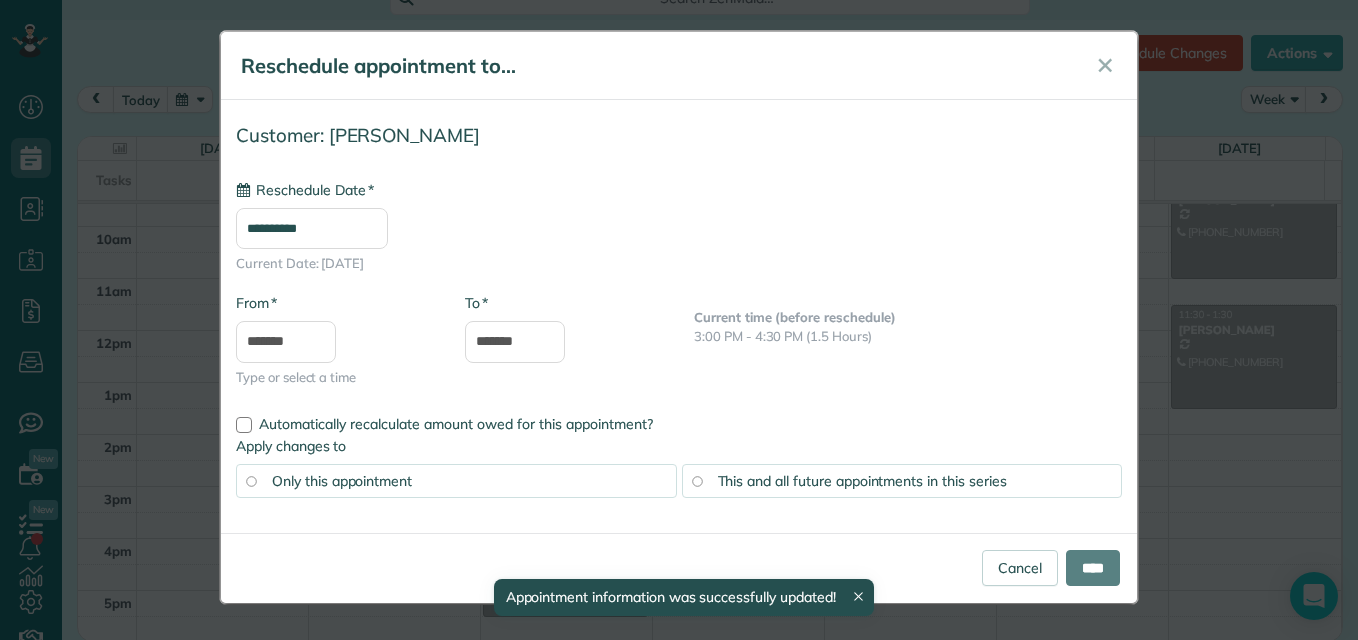 click on "****" at bounding box center (1093, 568) 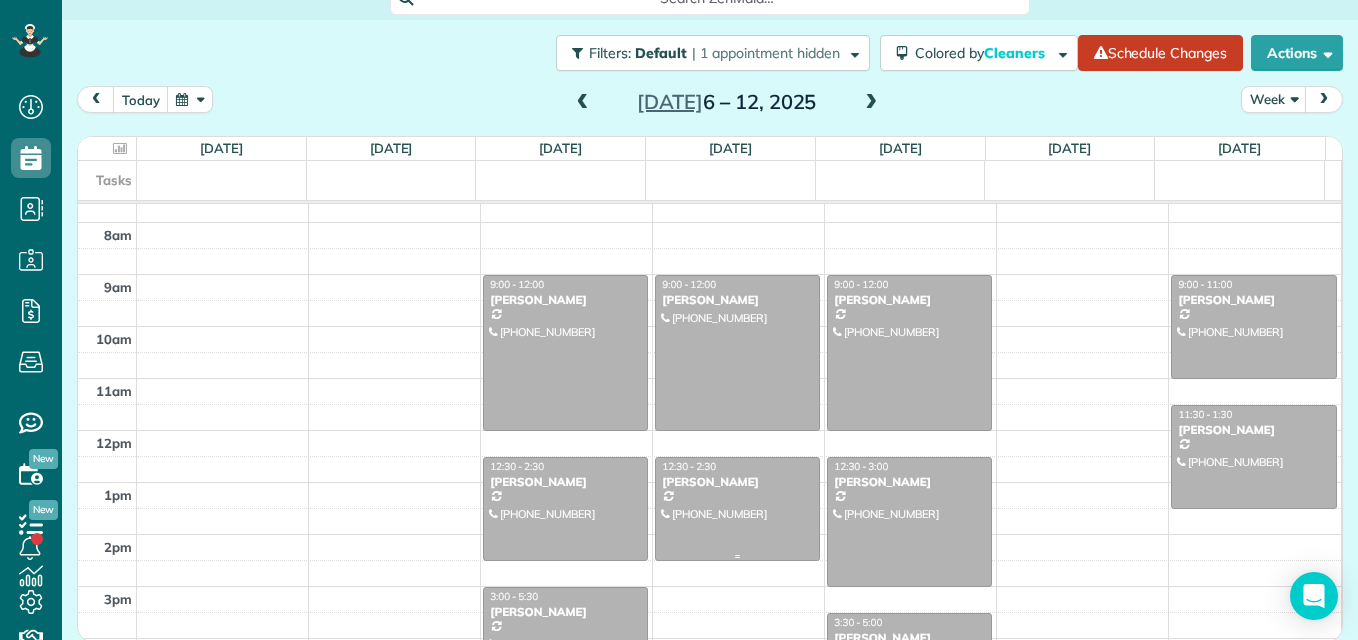 scroll, scrollTop: 237, scrollLeft: 0, axis: vertical 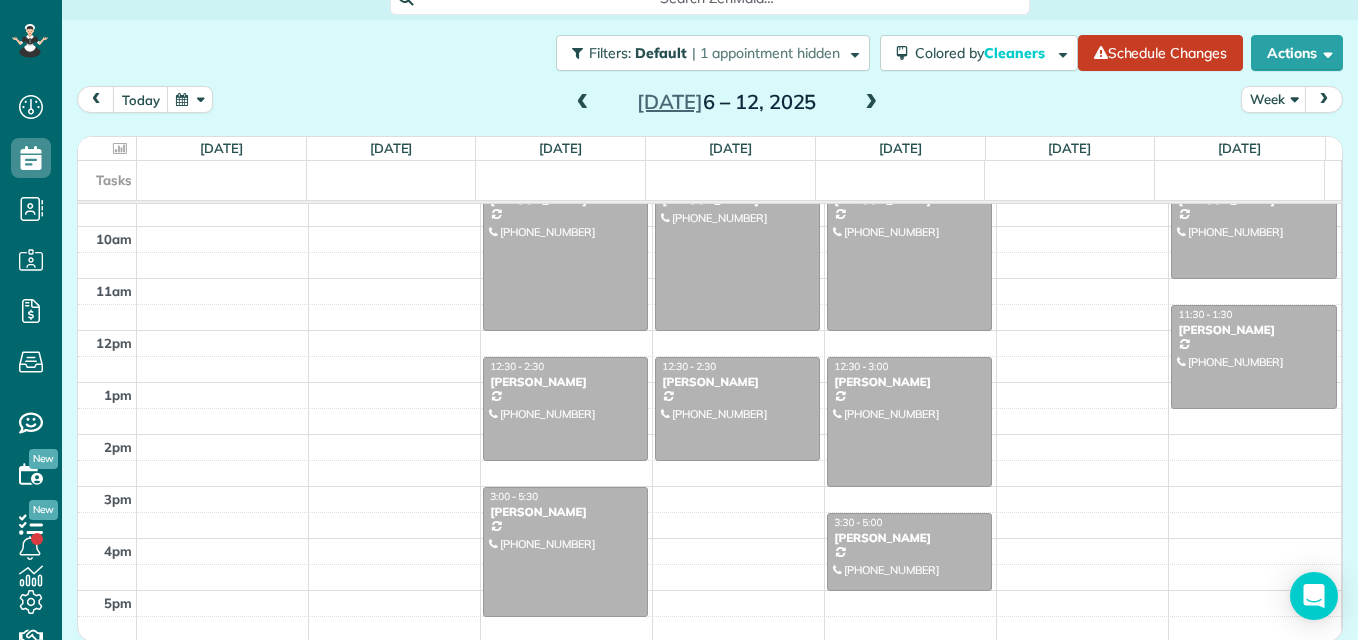 click at bounding box center [871, 103] 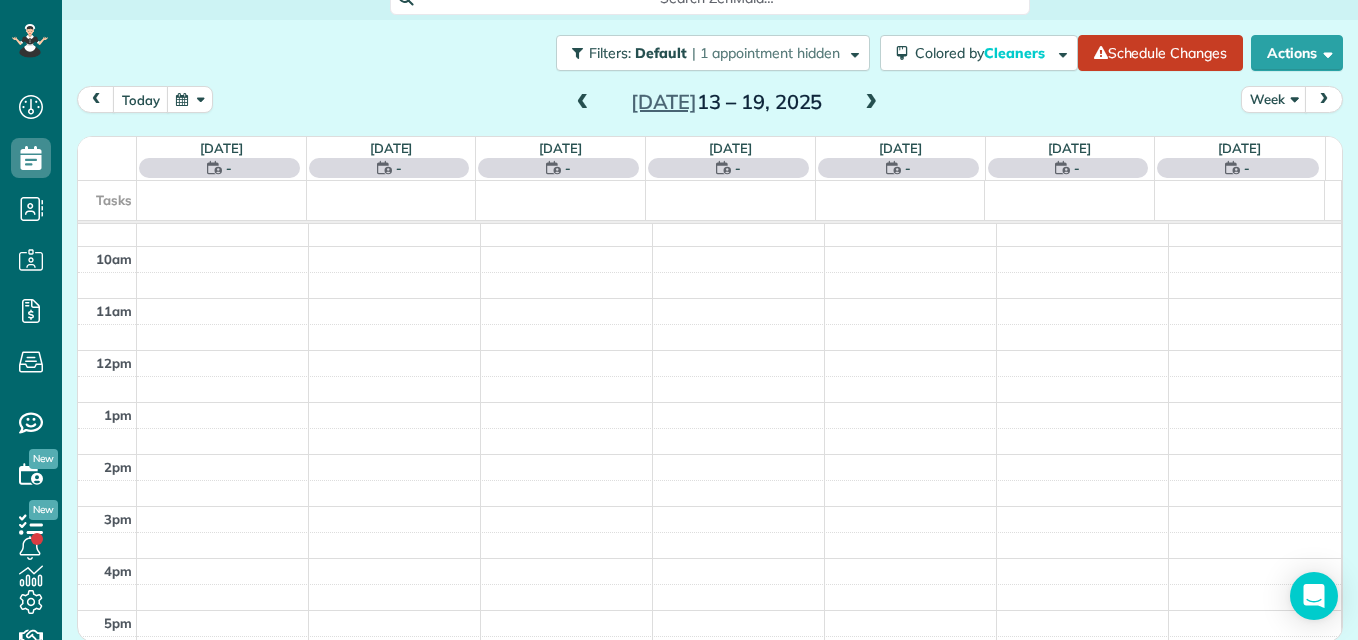 scroll, scrollTop: 105, scrollLeft: 0, axis: vertical 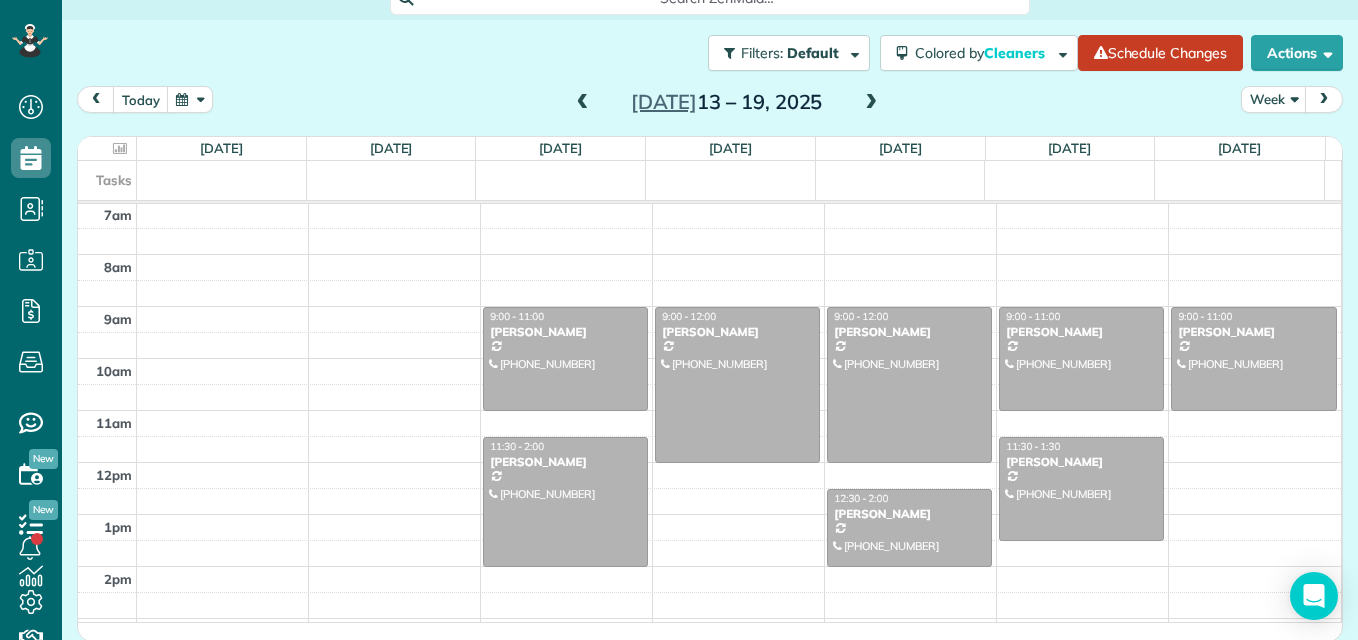 click at bounding box center (583, 103) 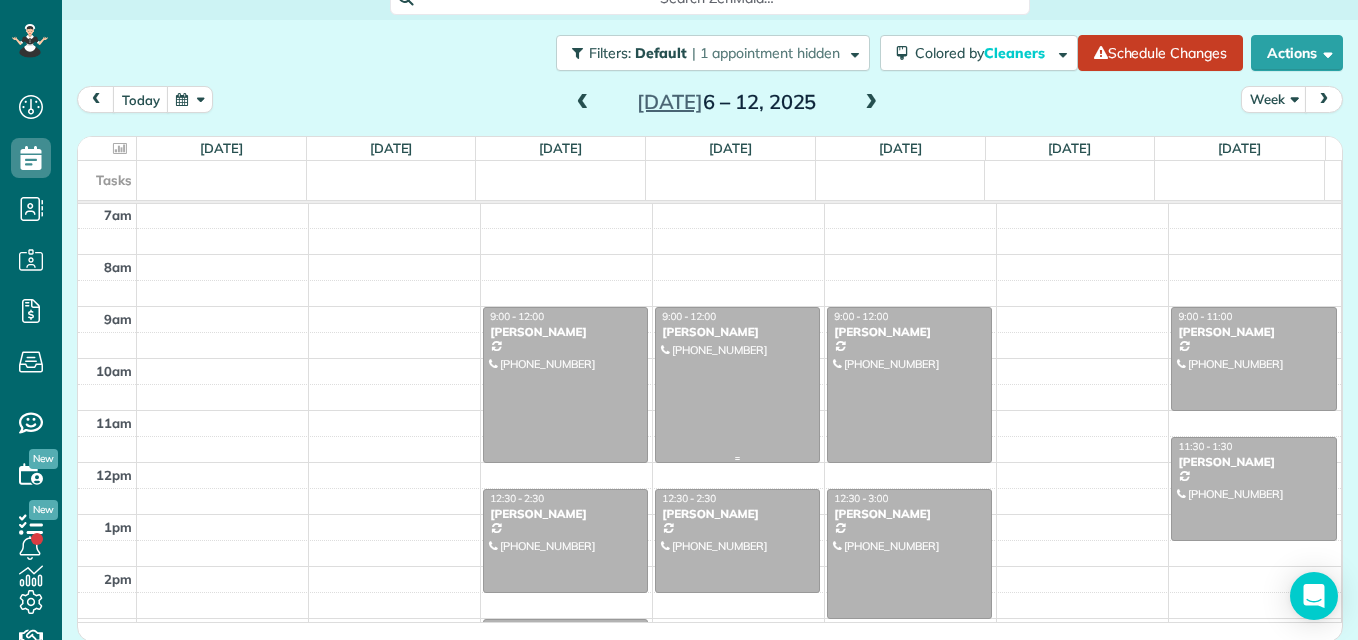 click at bounding box center (737, 385) 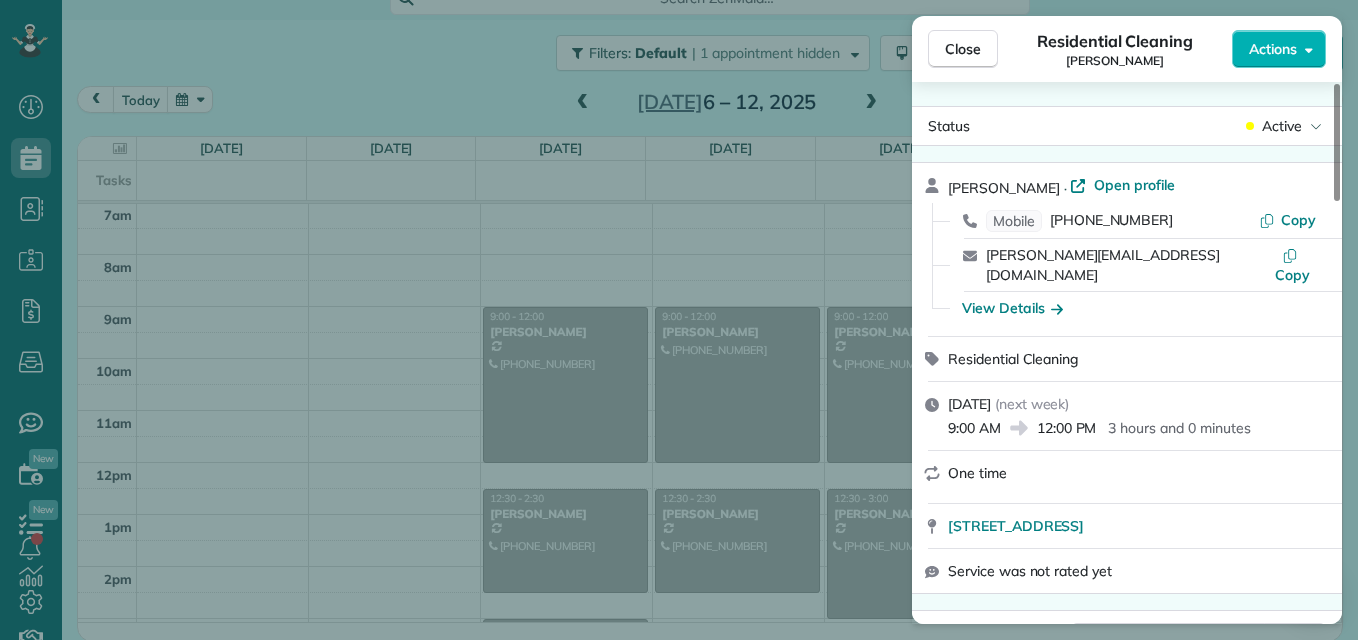 click on "Close Residential Cleaning Carolyn Bruton Actions" at bounding box center [1127, 49] 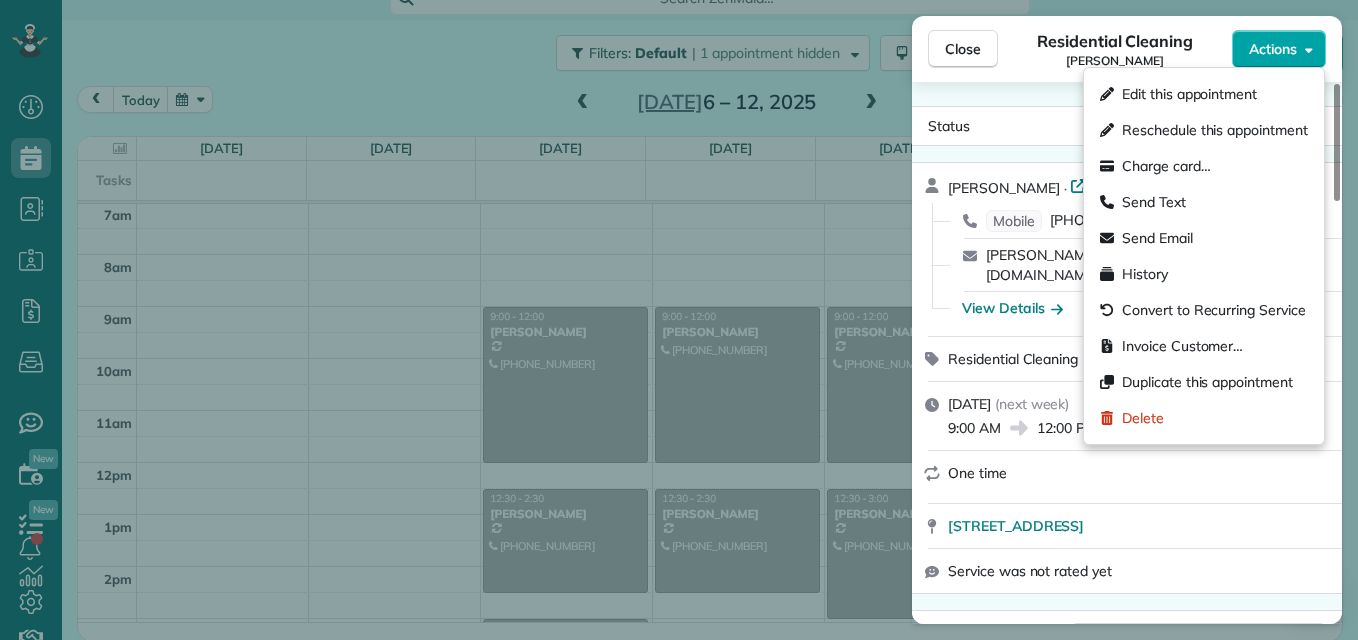 click on "Actions" at bounding box center [1279, 49] 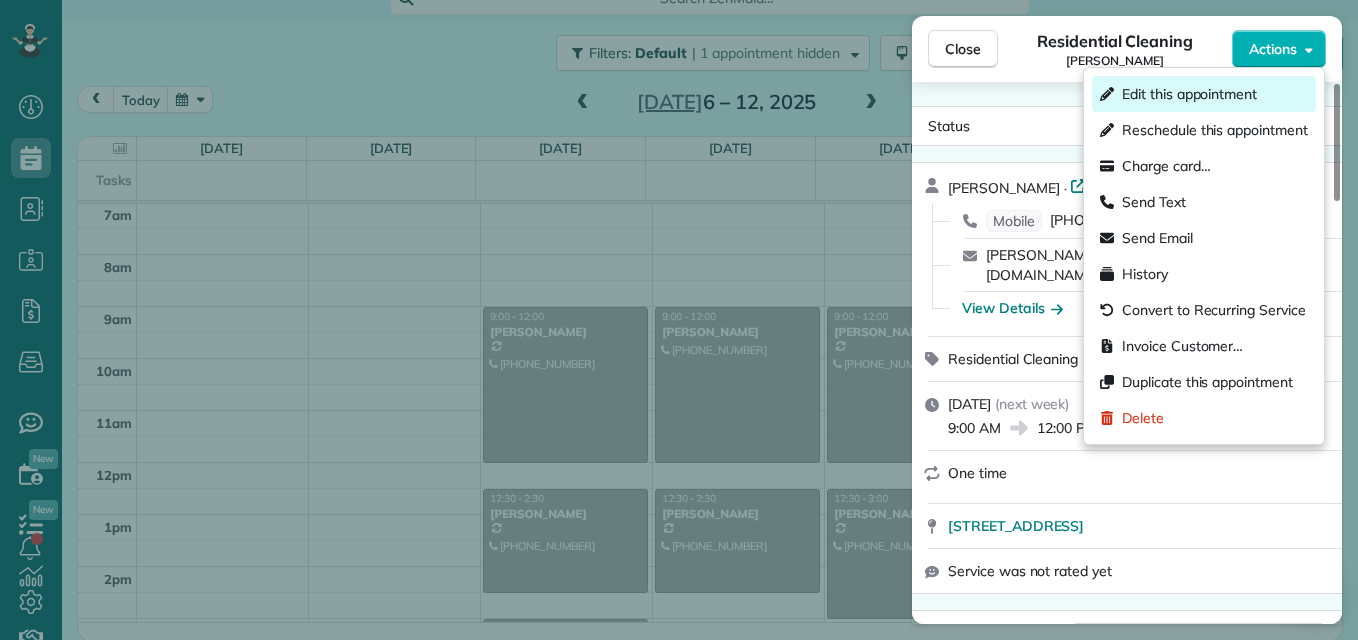 click on "Edit this appointment" at bounding box center (1189, 94) 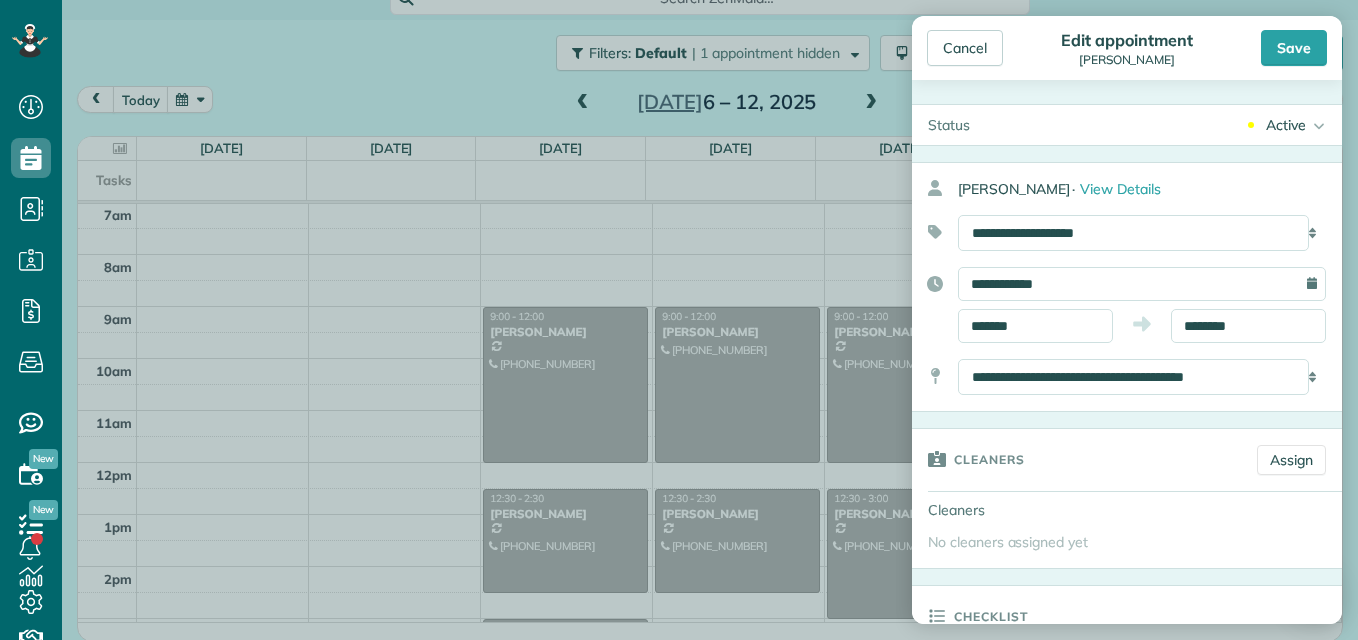 click on "Cancel
Edit appointment
Carolyn Bruton
Save" at bounding box center (1127, 48) 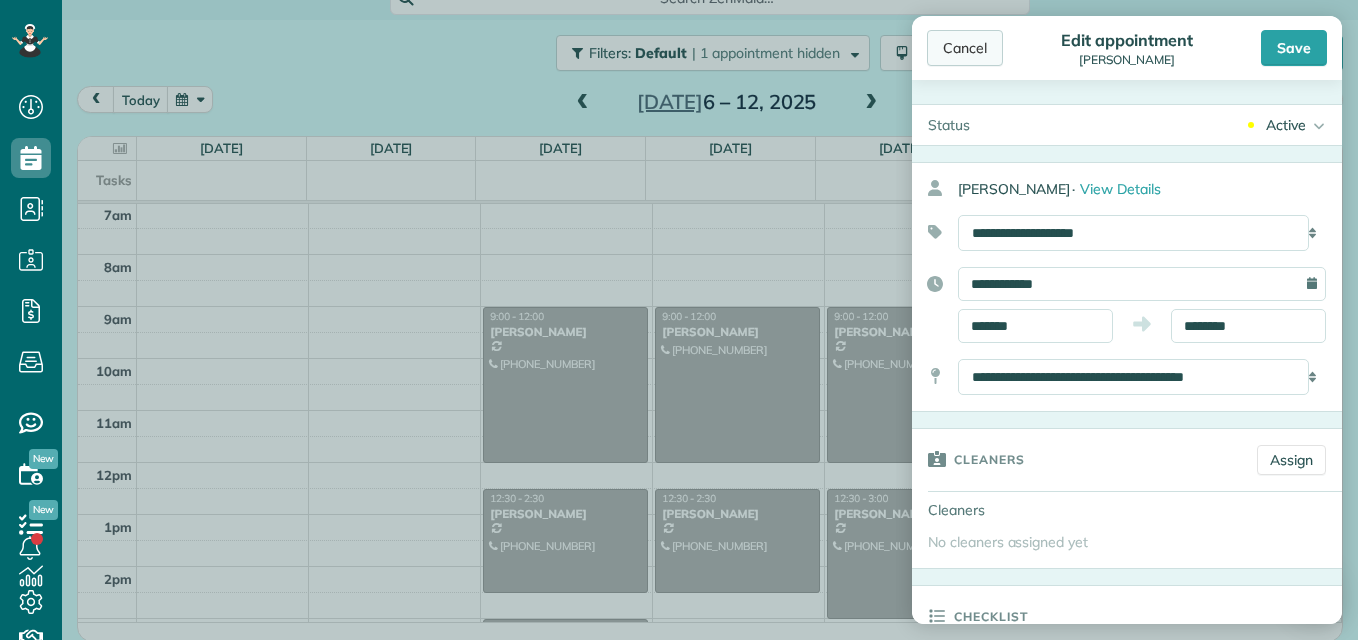 click on "Cancel" at bounding box center [965, 48] 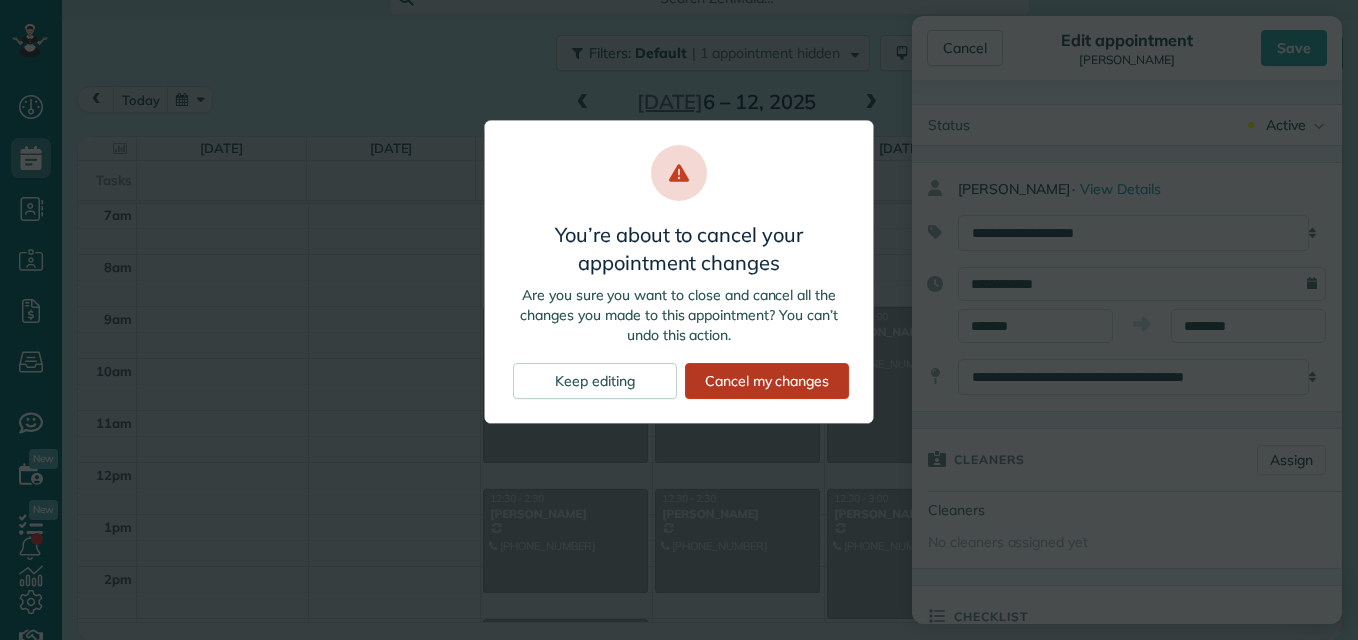 click on "Cancel my changes" at bounding box center (767, 381) 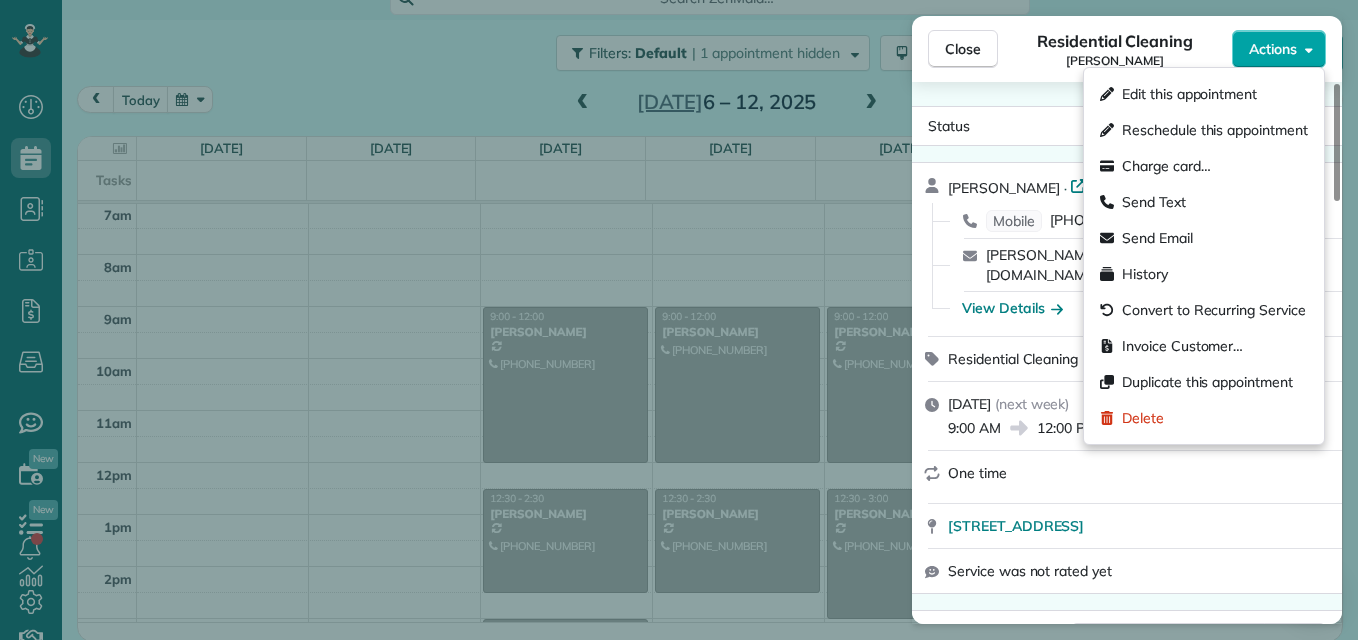 click on "Actions" at bounding box center [1279, 49] 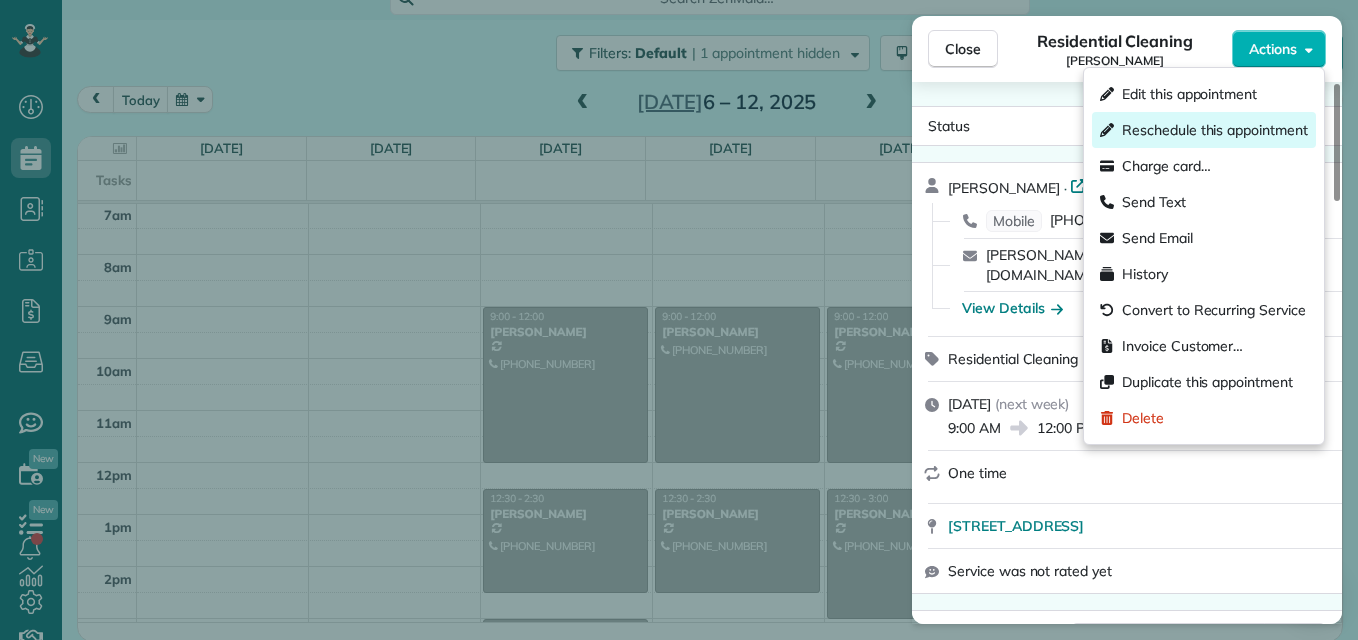 click on "Reschedule this appointment" at bounding box center (1215, 130) 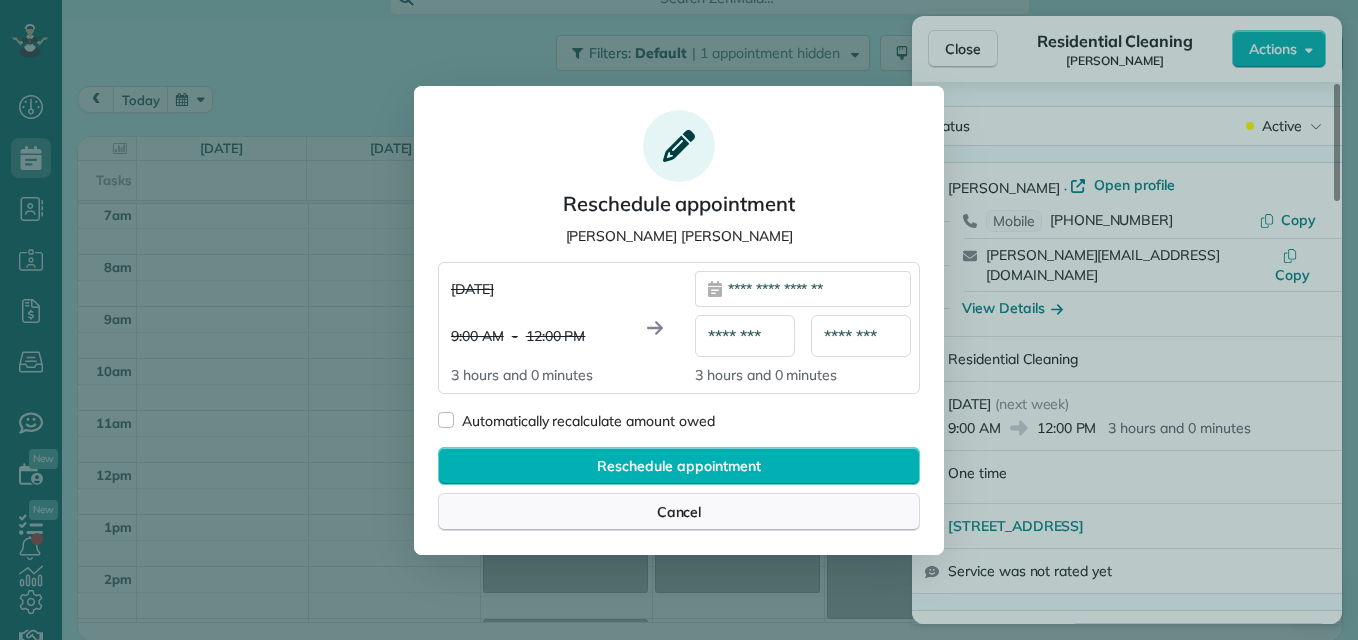 click on "Cancel" at bounding box center (679, 512) 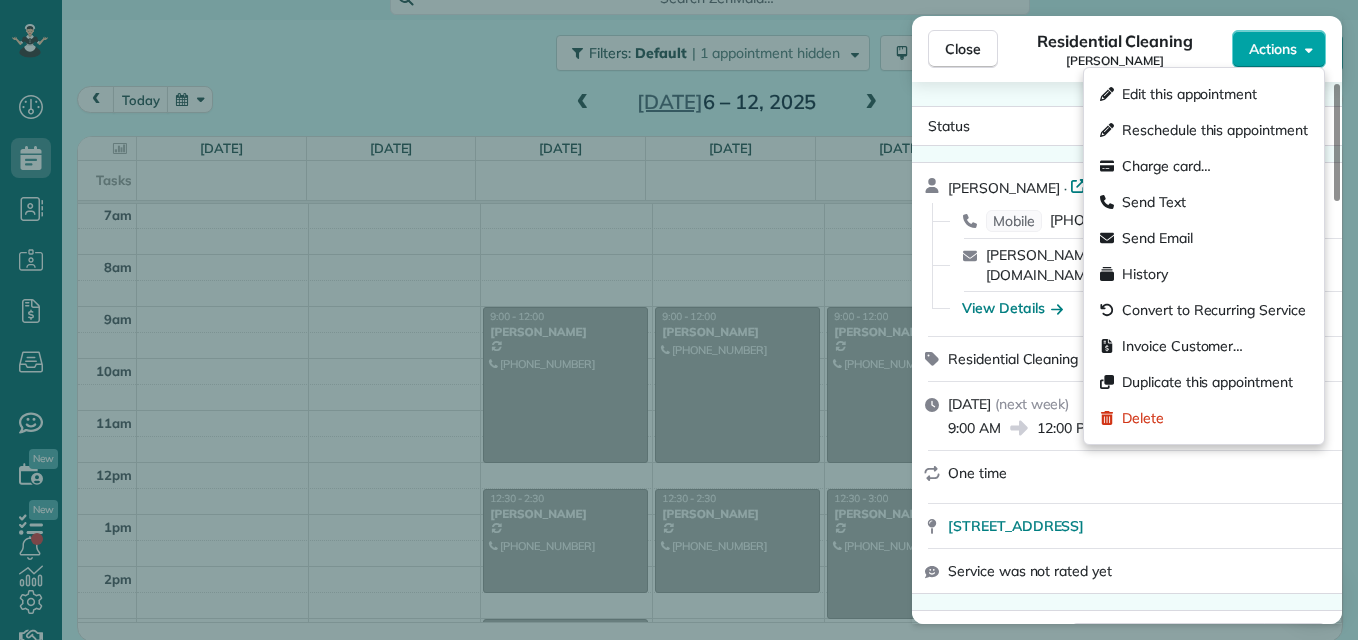 click on "Actions" at bounding box center (1273, 49) 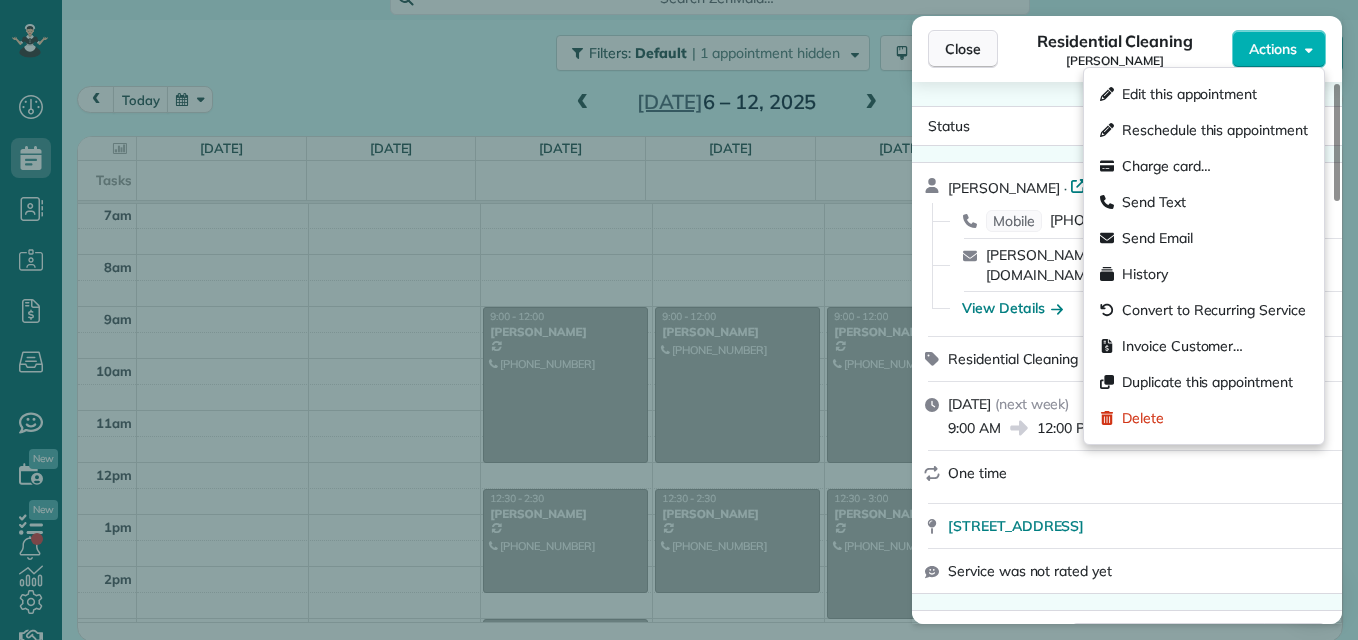 click on "Close" at bounding box center [963, 49] 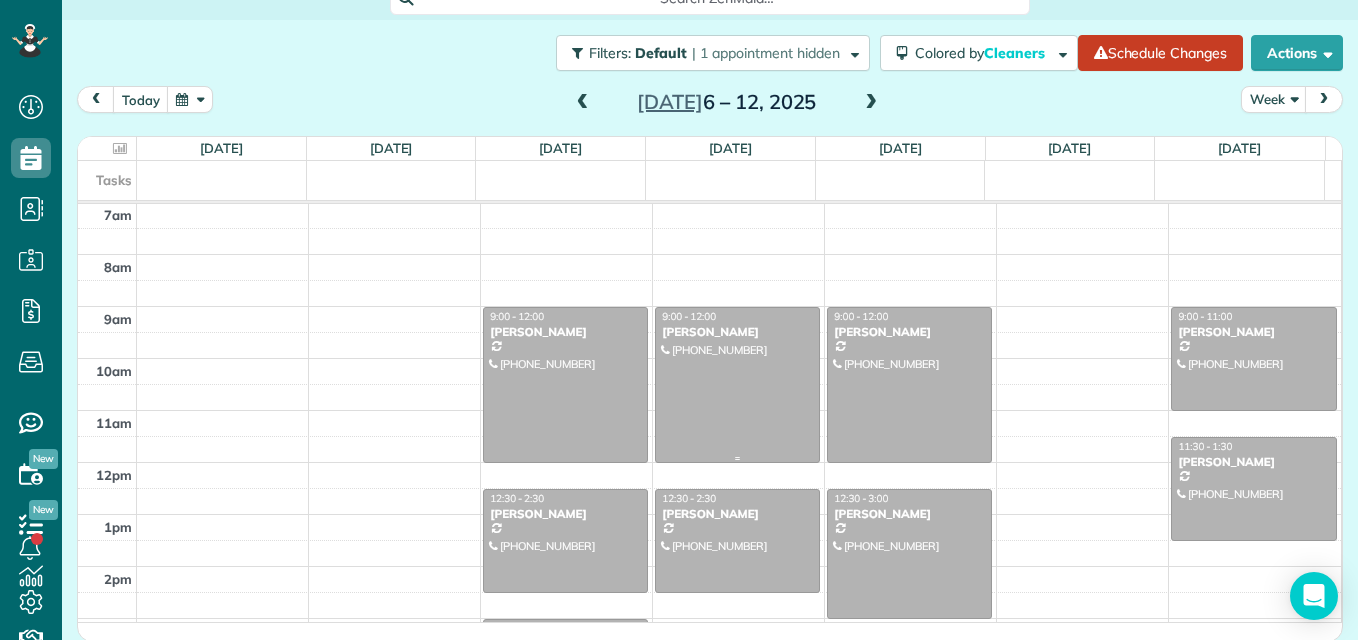 click at bounding box center [737, 385] 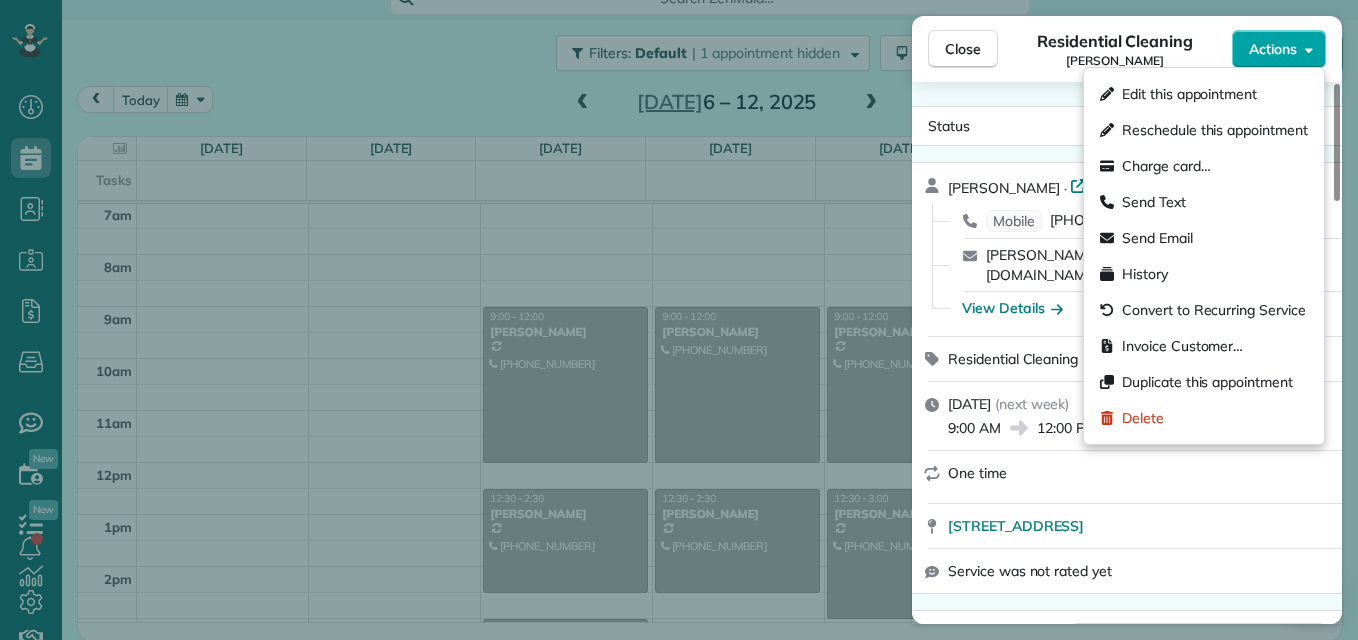click on "Actions" at bounding box center [1273, 49] 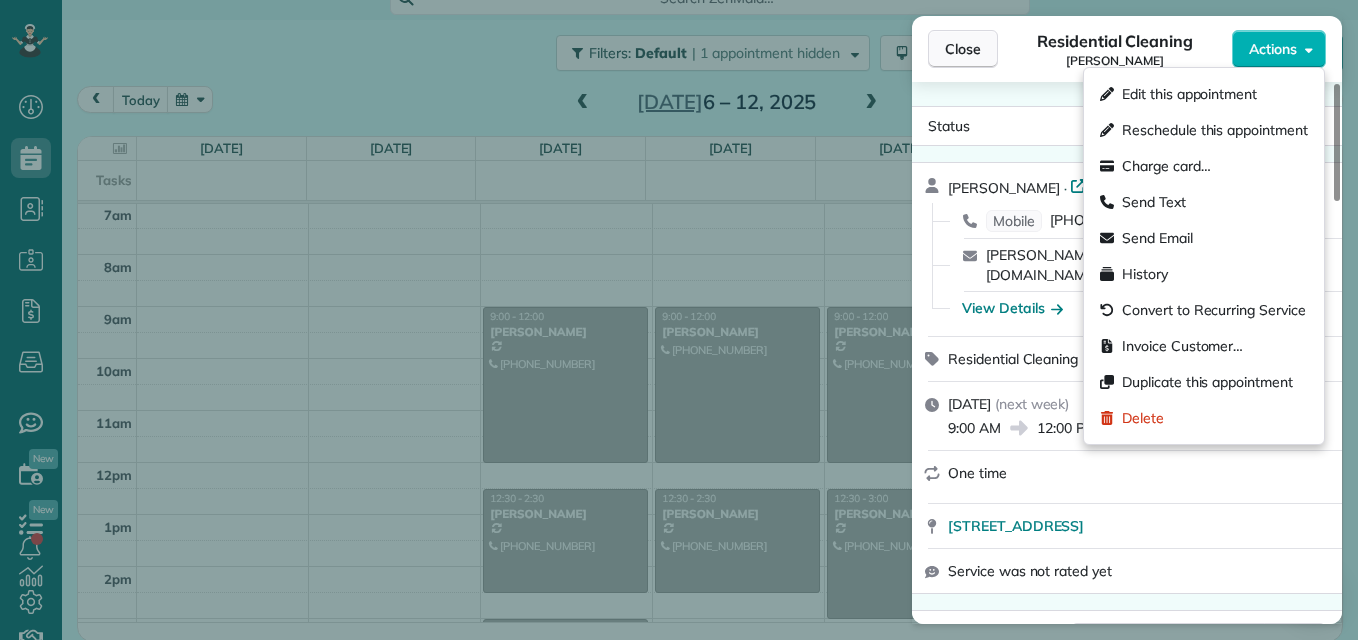 click on "Close" at bounding box center (963, 49) 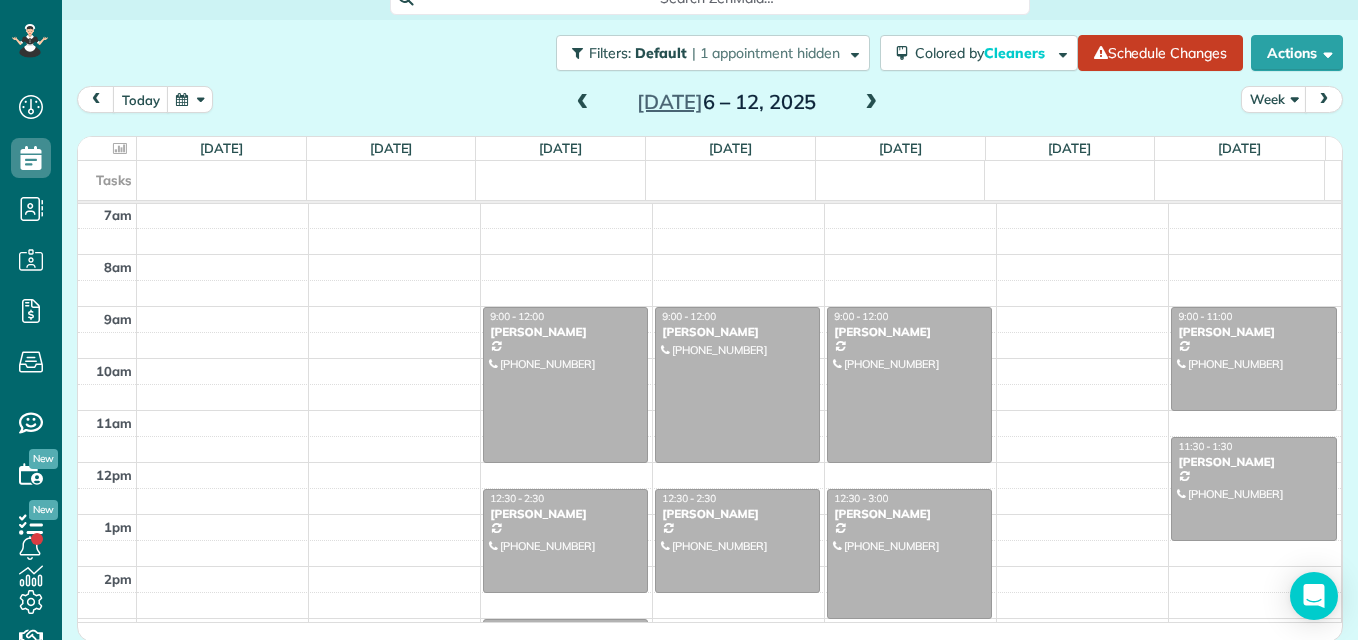 click at bounding box center (871, 103) 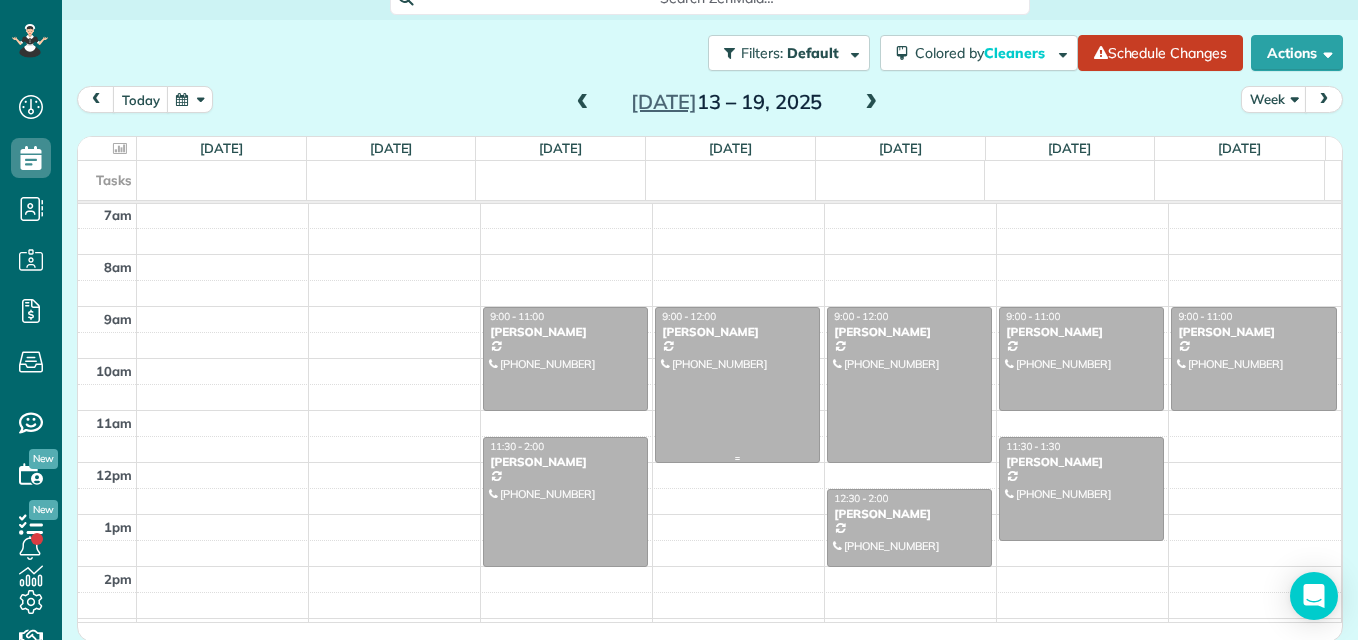 click at bounding box center (737, 385) 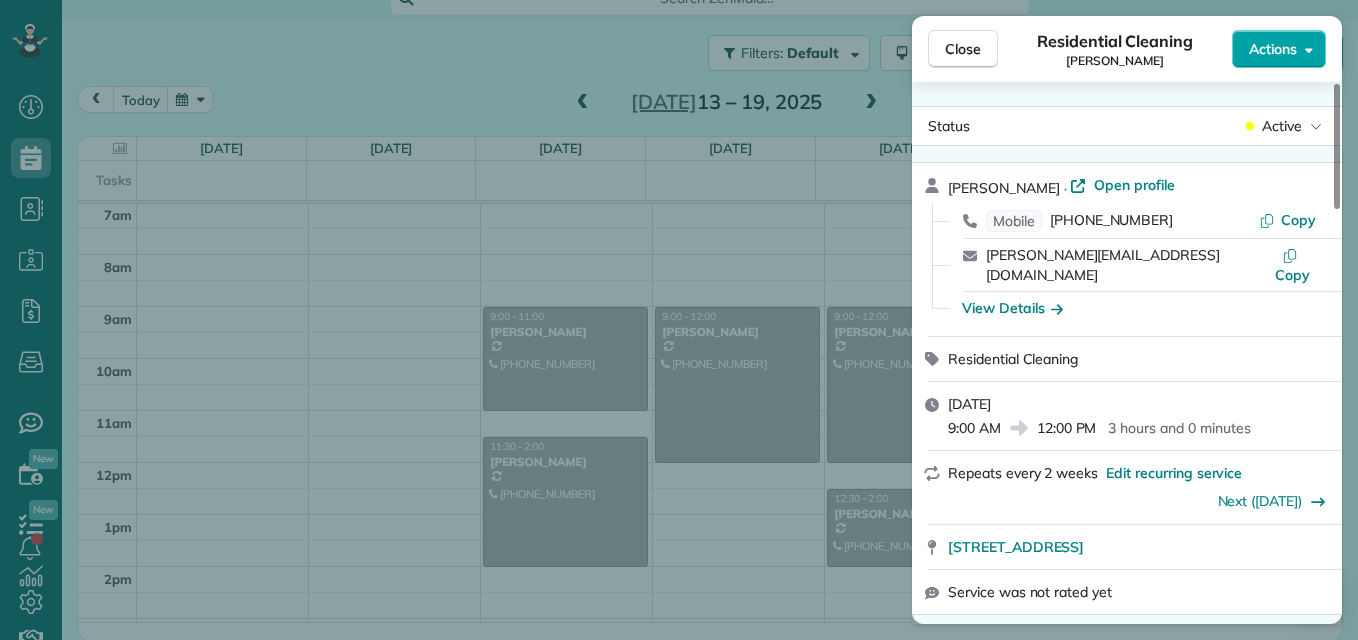 drag, startPoint x: 1253, startPoint y: 71, endPoint x: 1261, endPoint y: 55, distance: 17.888544 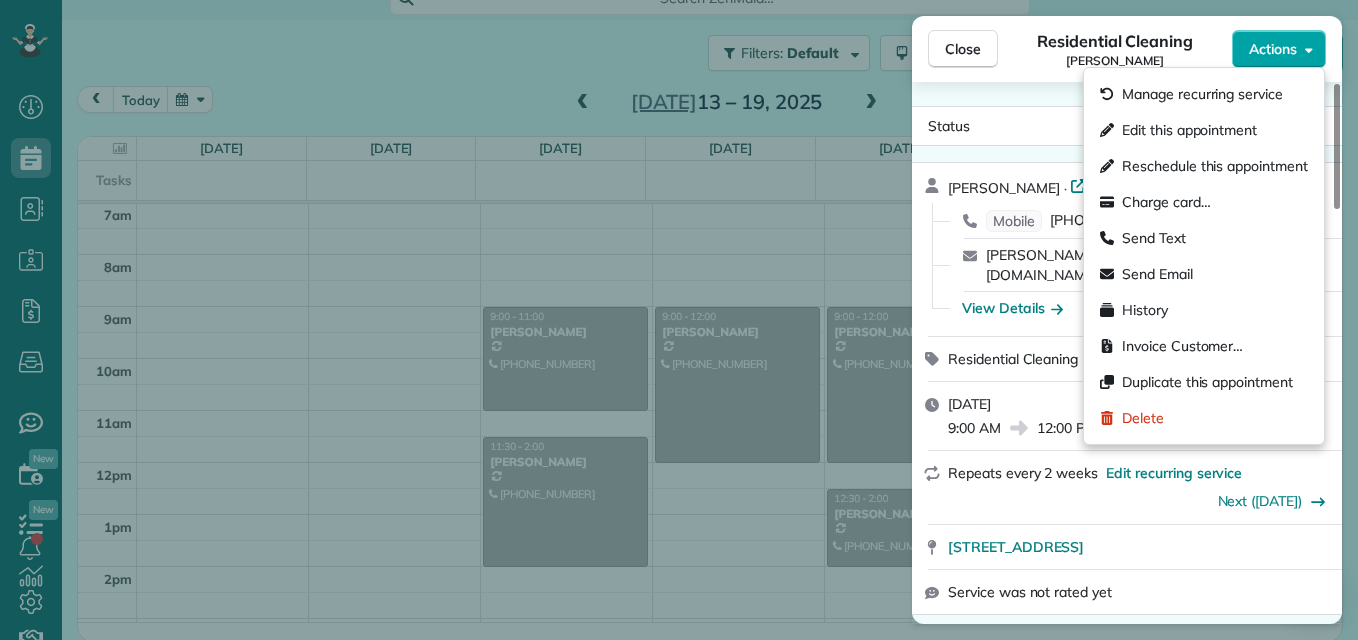 click on "Actions" at bounding box center (1273, 49) 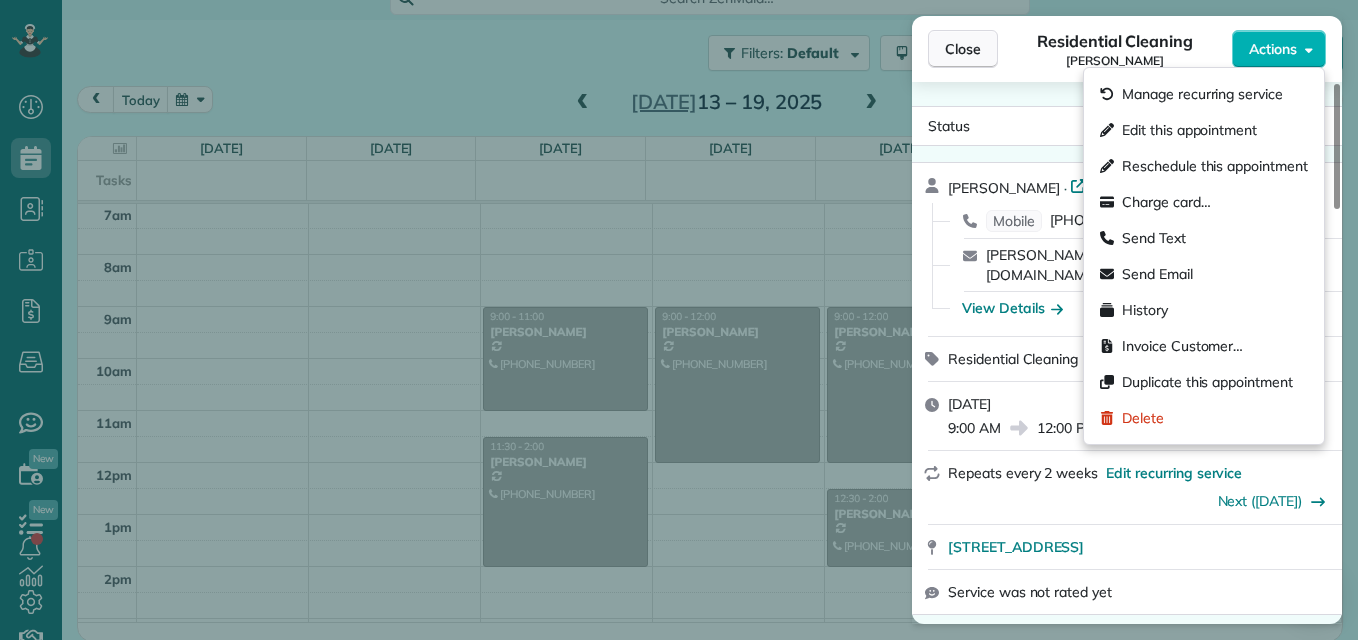 click on "Close" at bounding box center [963, 49] 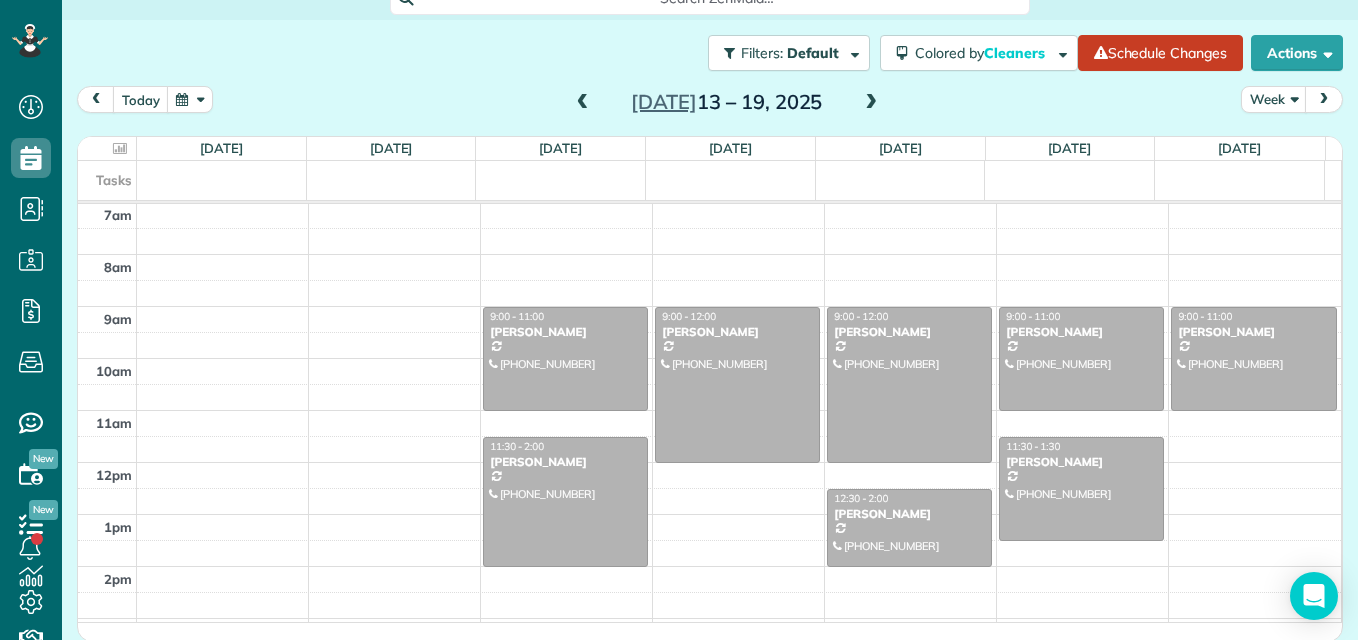 click at bounding box center [583, 103] 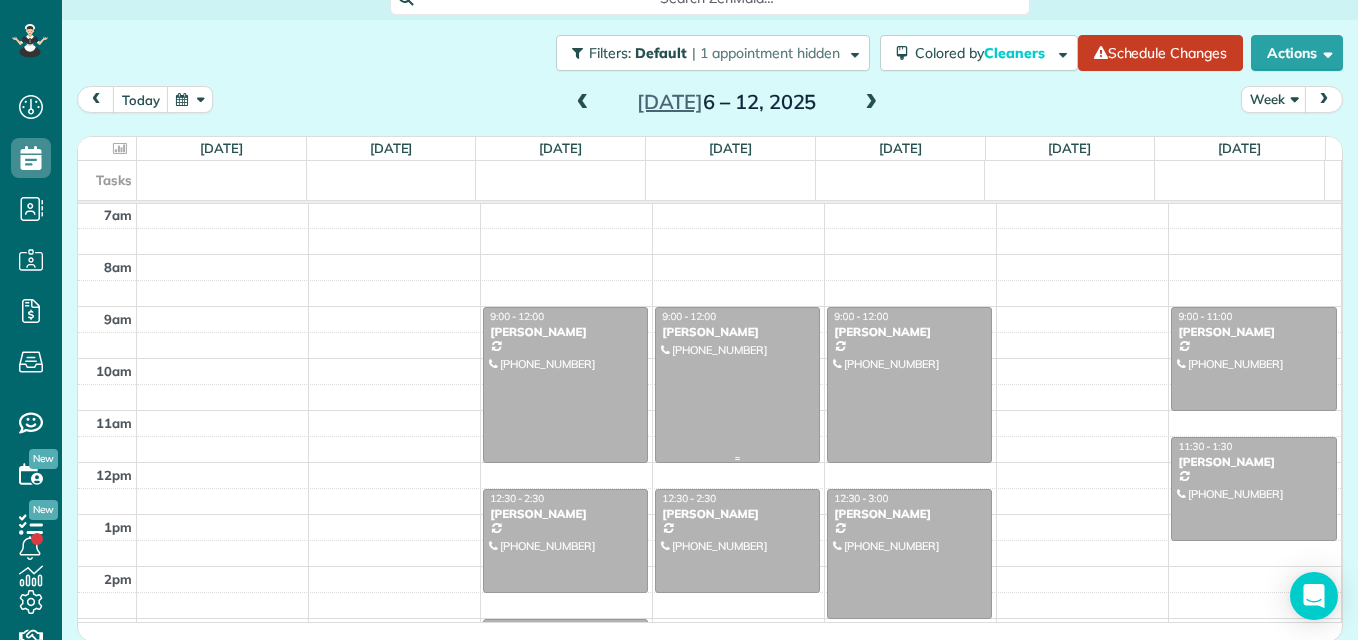 click at bounding box center (737, 385) 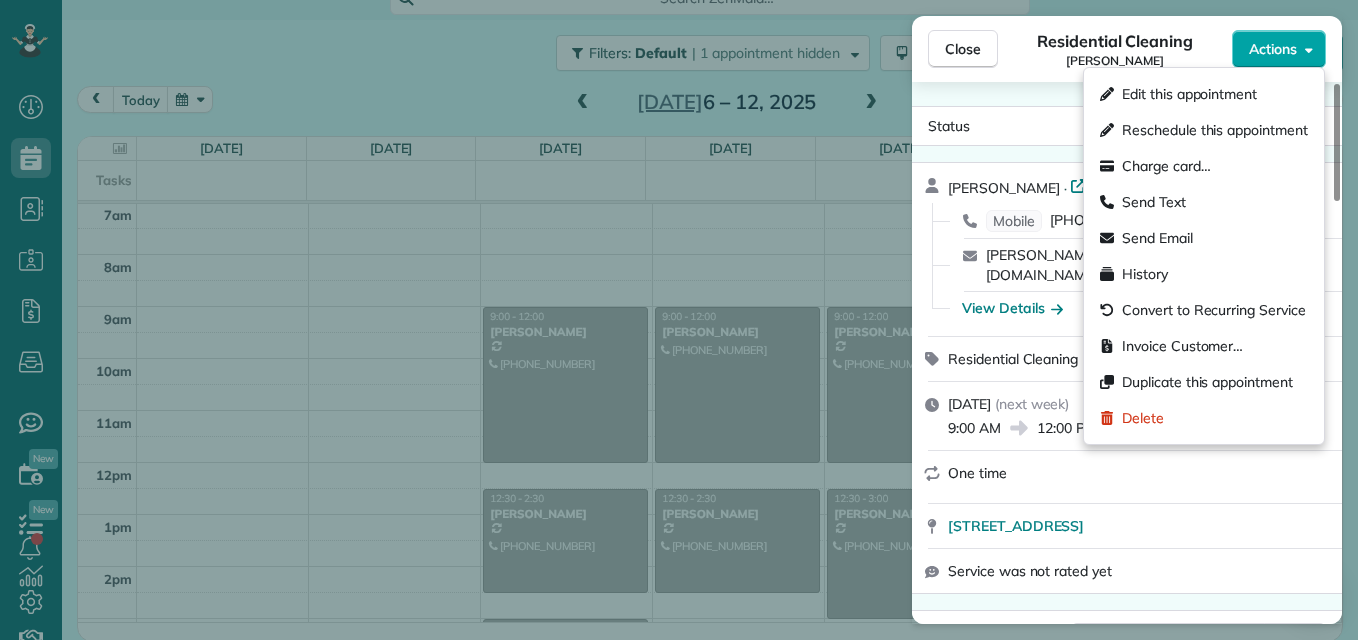 click on "Actions" at bounding box center [1273, 49] 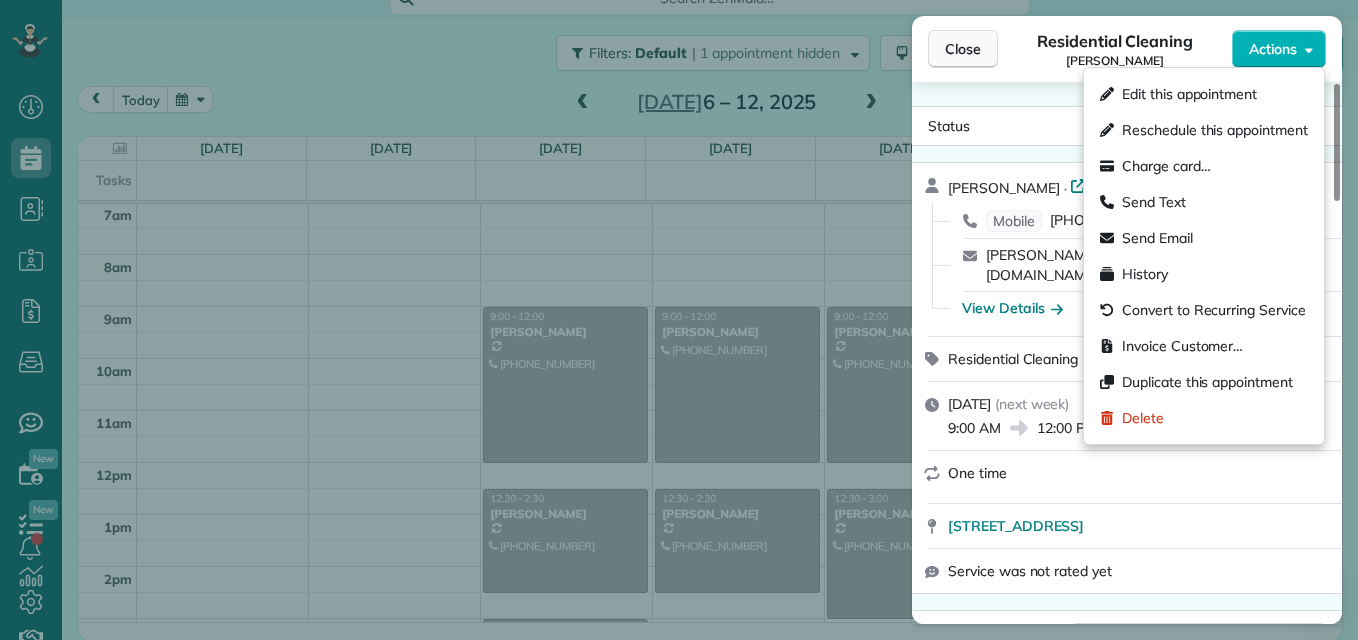 click on "Close" at bounding box center (963, 49) 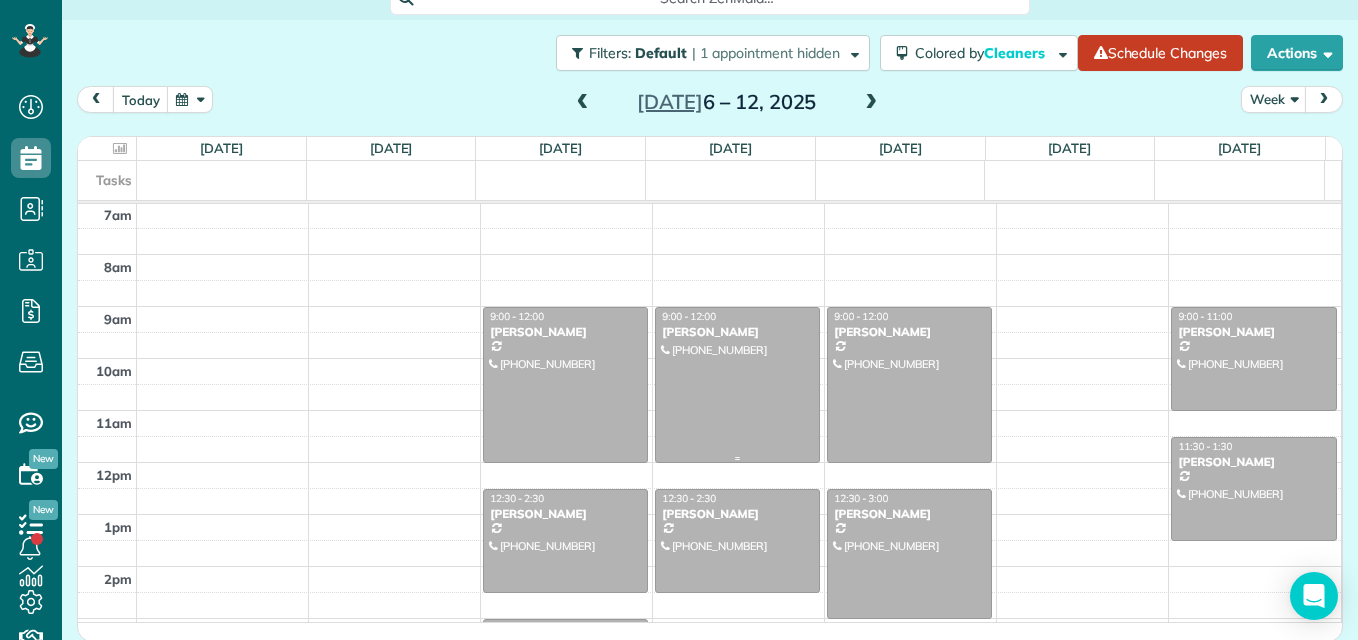 click at bounding box center (737, 385) 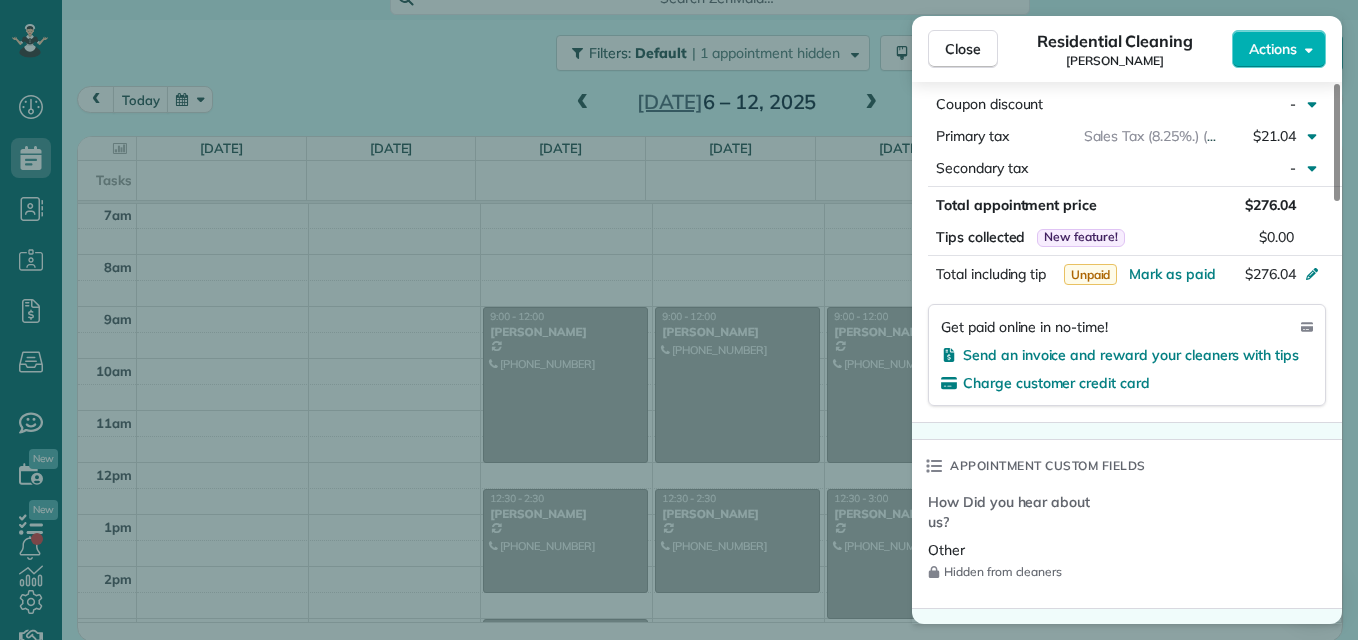 scroll, scrollTop: 700, scrollLeft: 0, axis: vertical 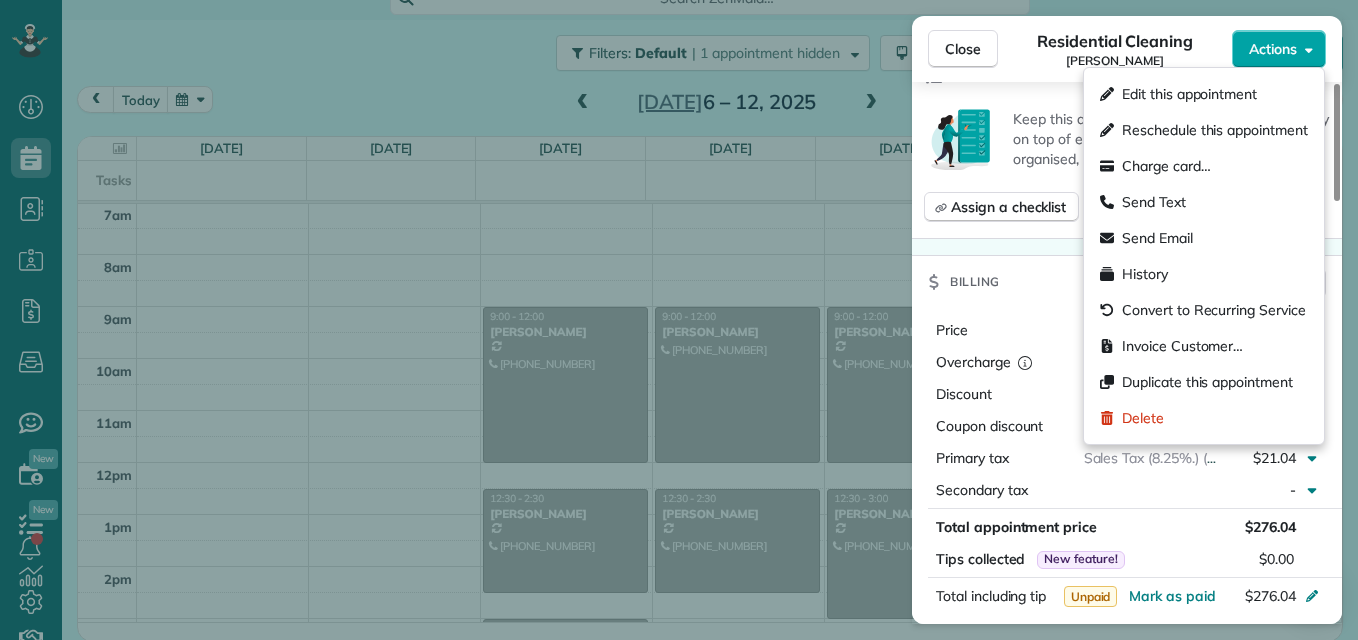 click on "Actions" at bounding box center [1273, 49] 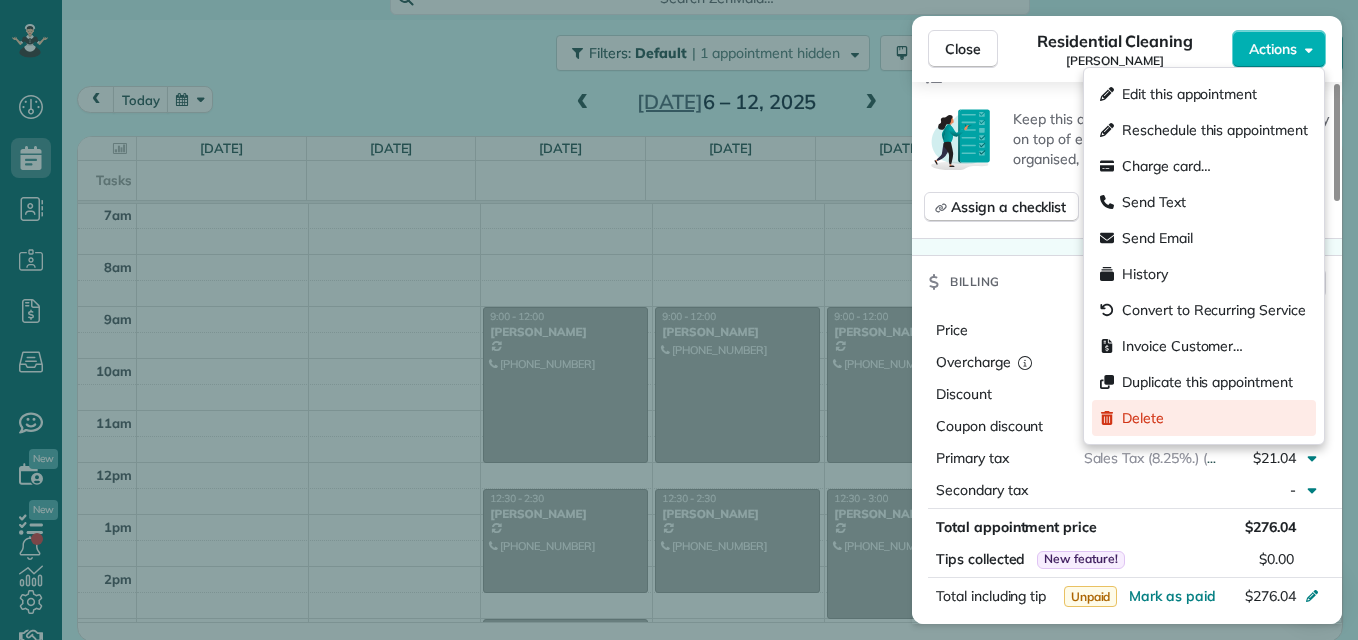 click on "Delete" at bounding box center [1204, 418] 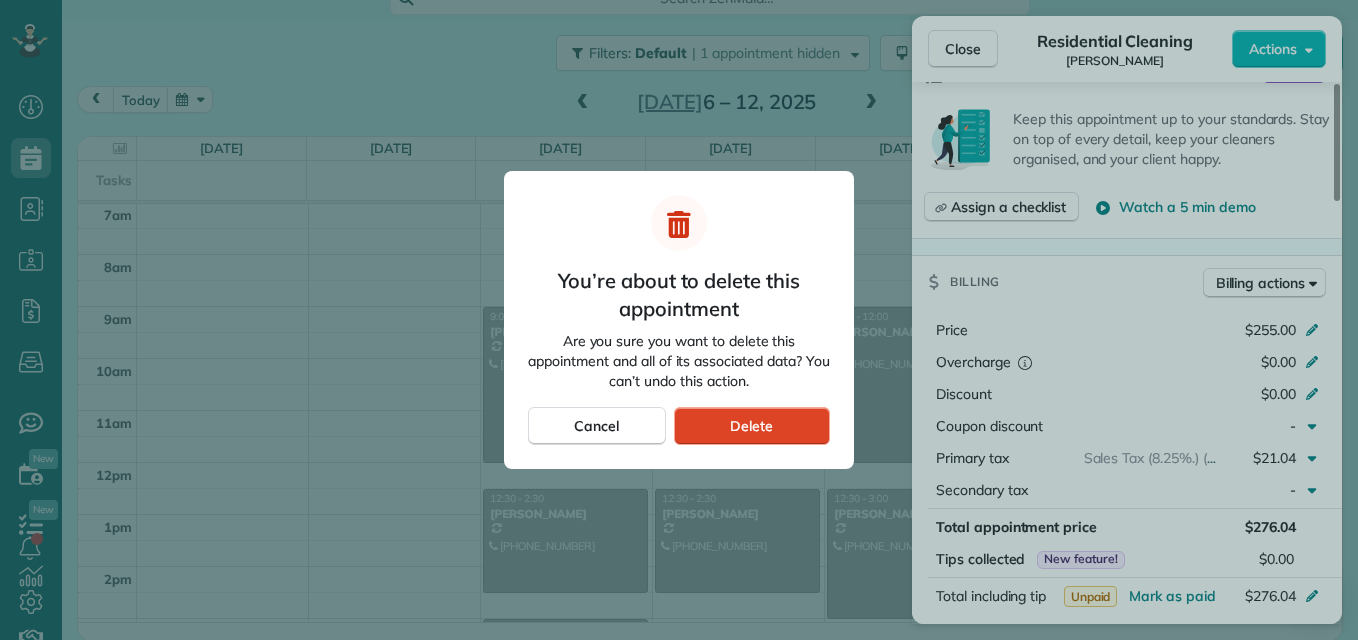 click on "Delete" at bounding box center [752, 426] 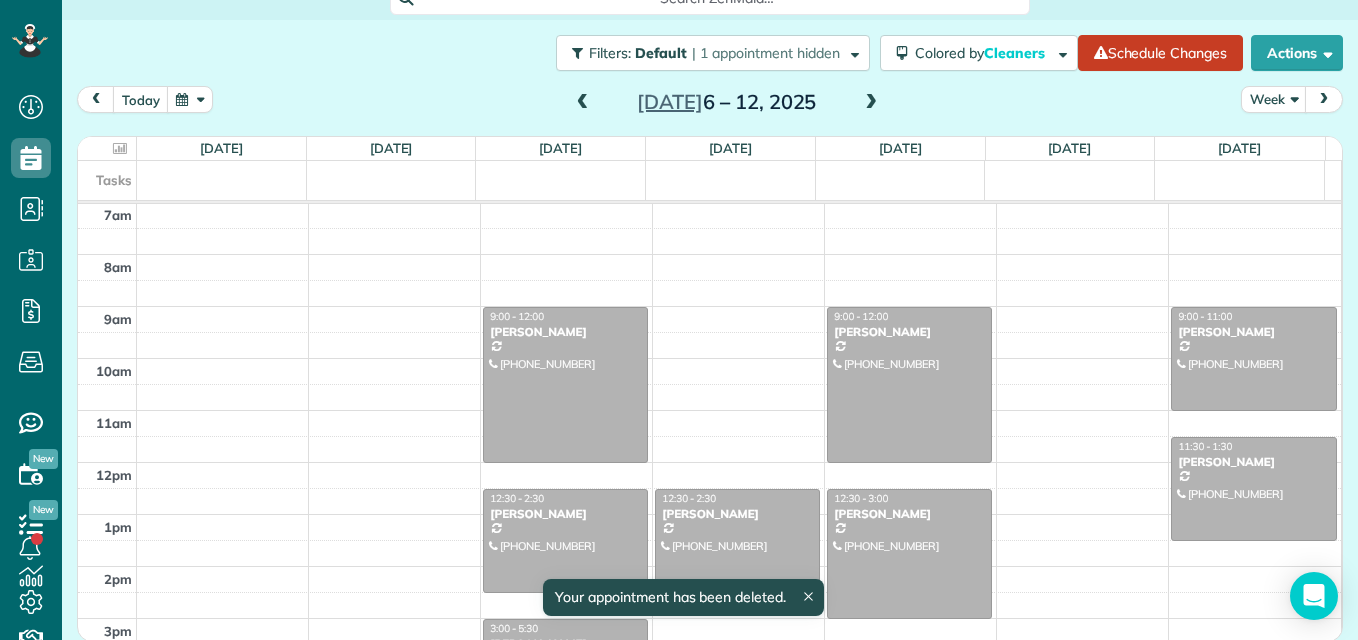 click at bounding box center (871, 103) 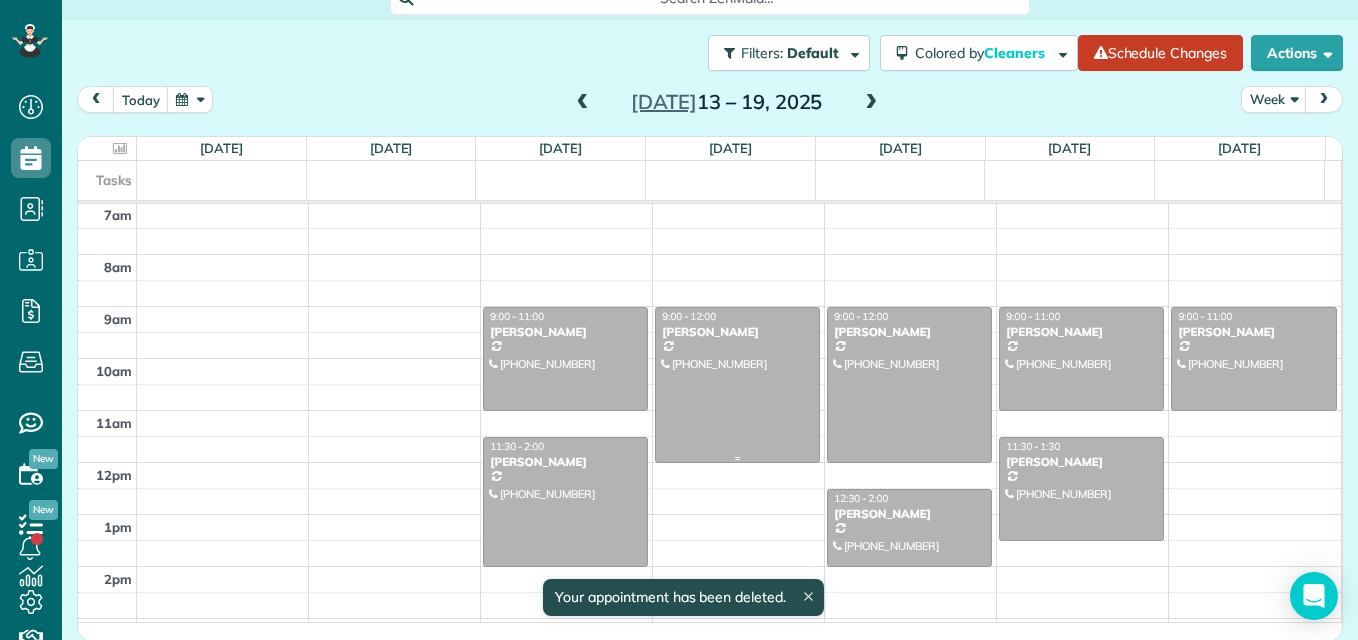 click at bounding box center [737, 385] 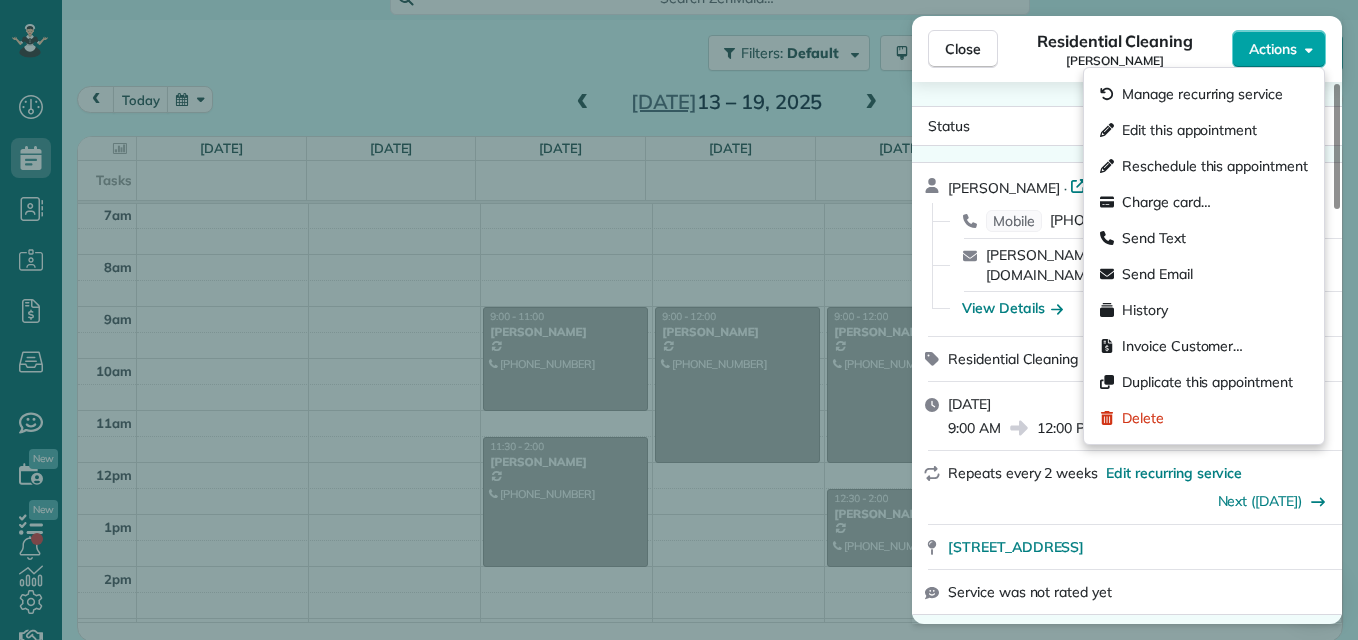 click on "Actions" at bounding box center (1273, 49) 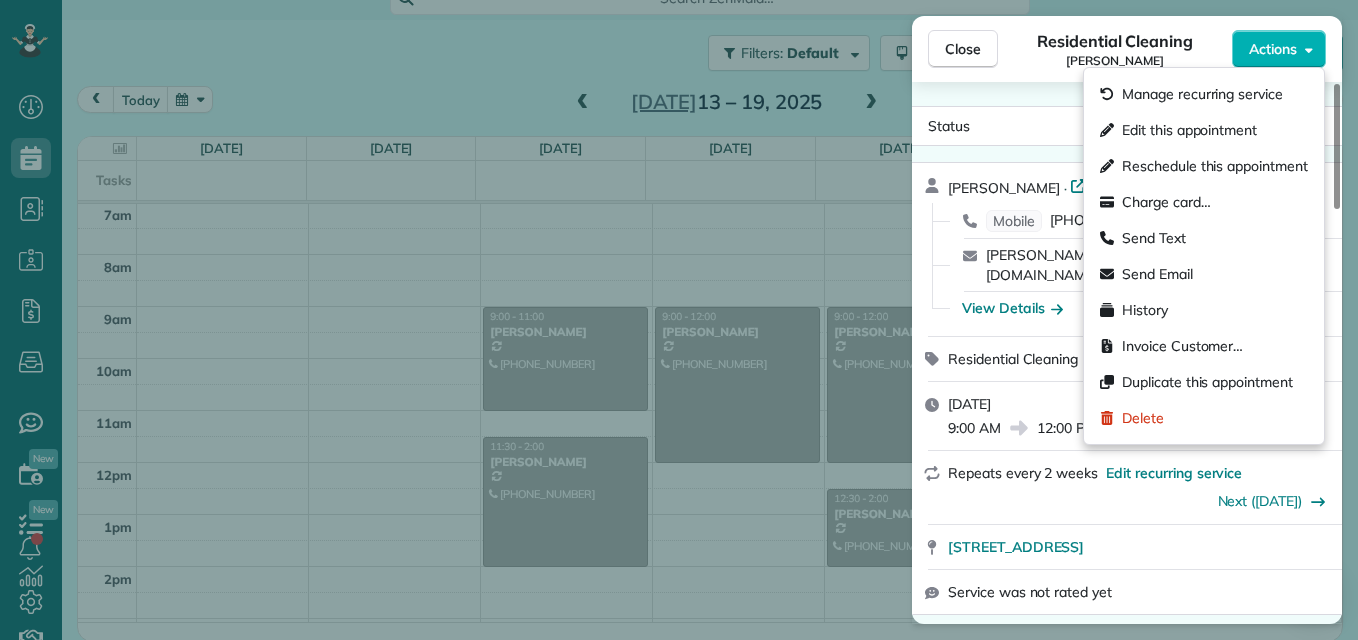 click on "Edit this appointment" at bounding box center (1204, 130) 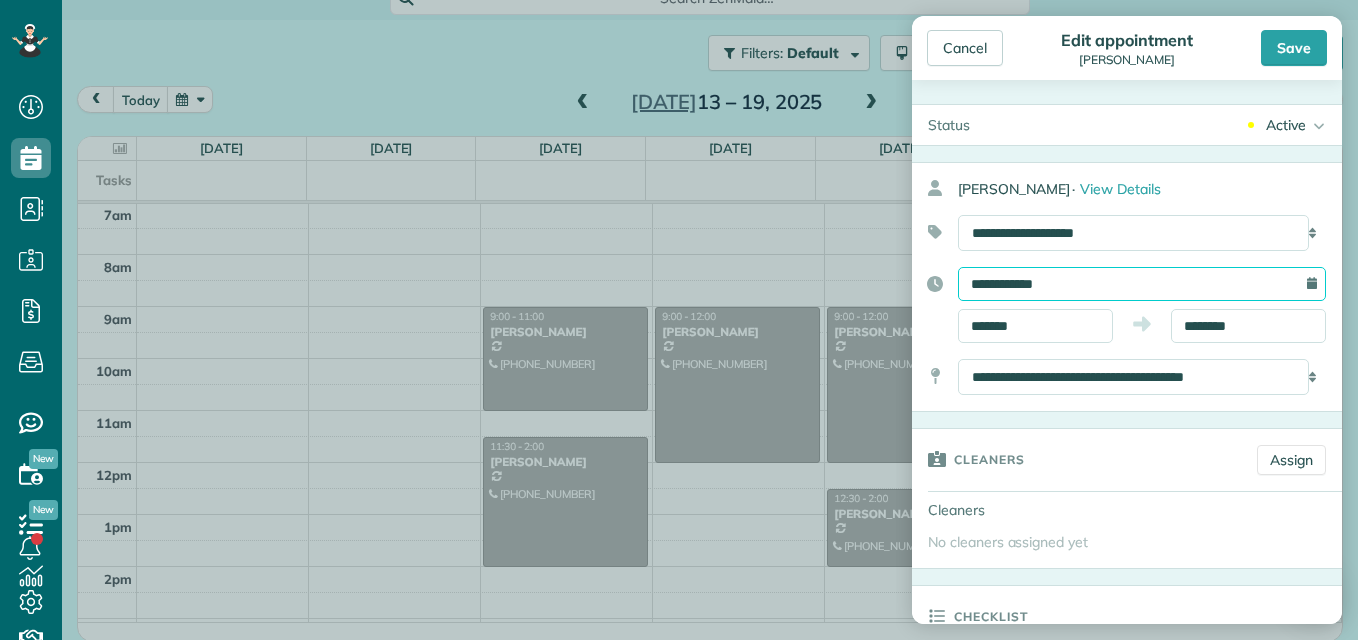 click on "**********" at bounding box center [1142, 284] 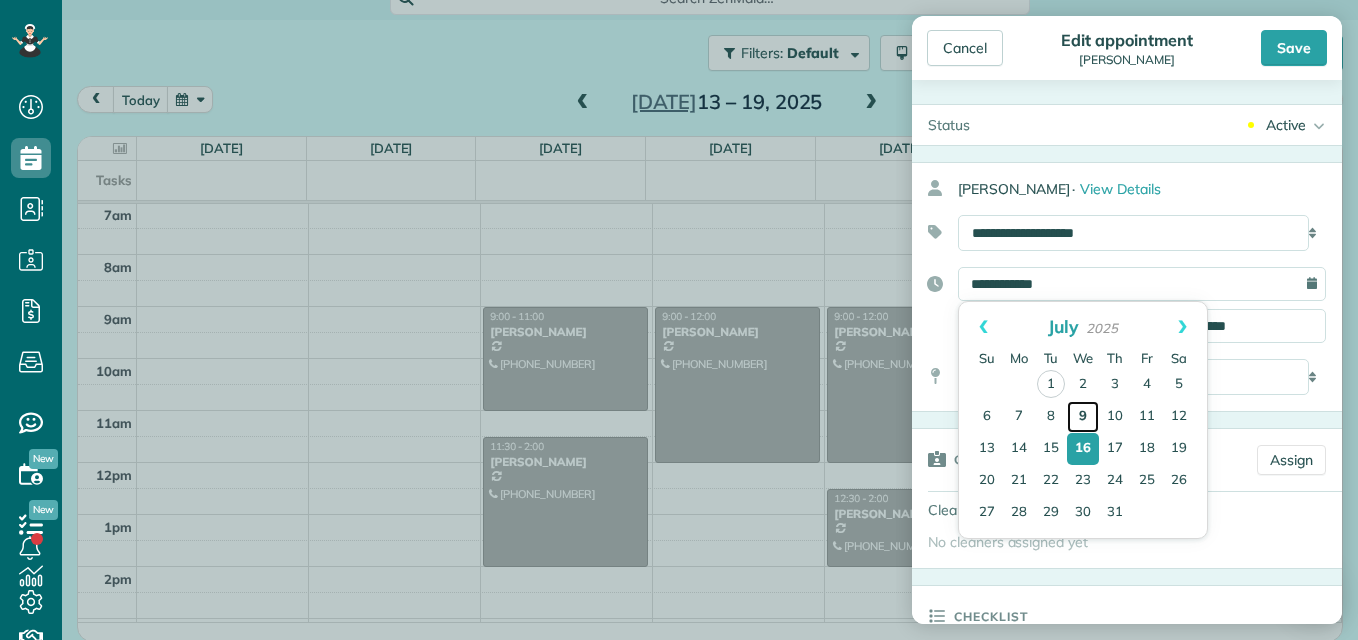 click on "9" at bounding box center (1083, 417) 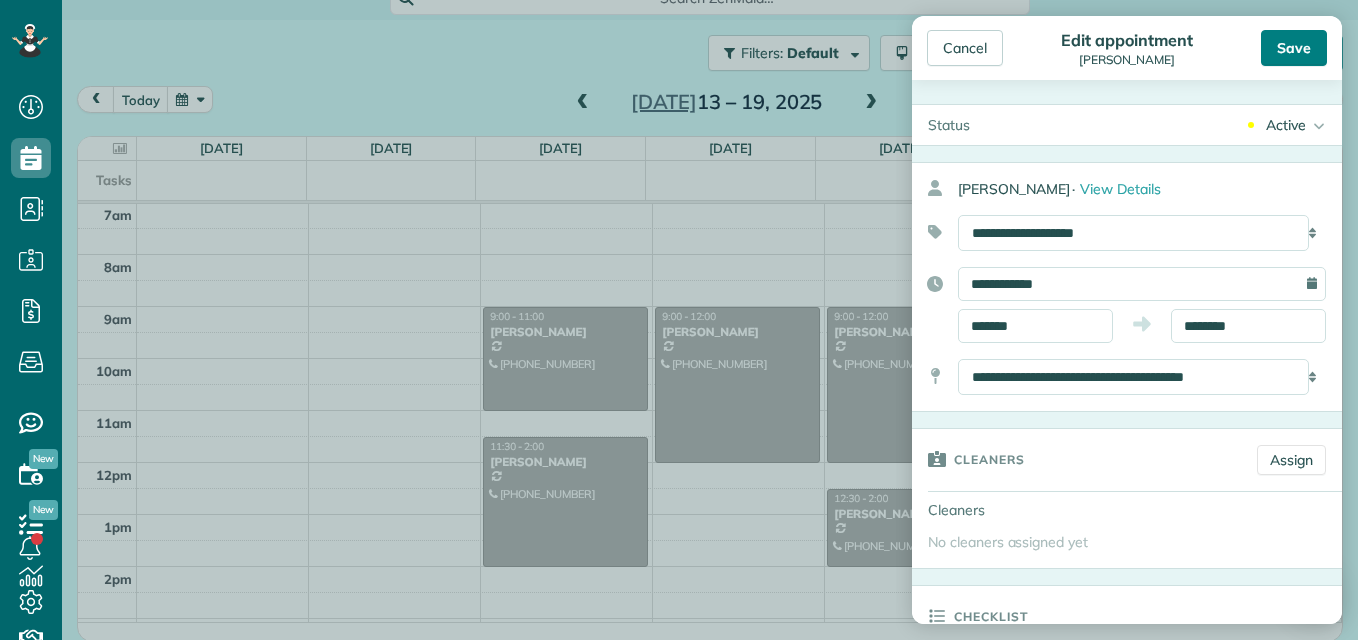 click on "Save" at bounding box center [1294, 48] 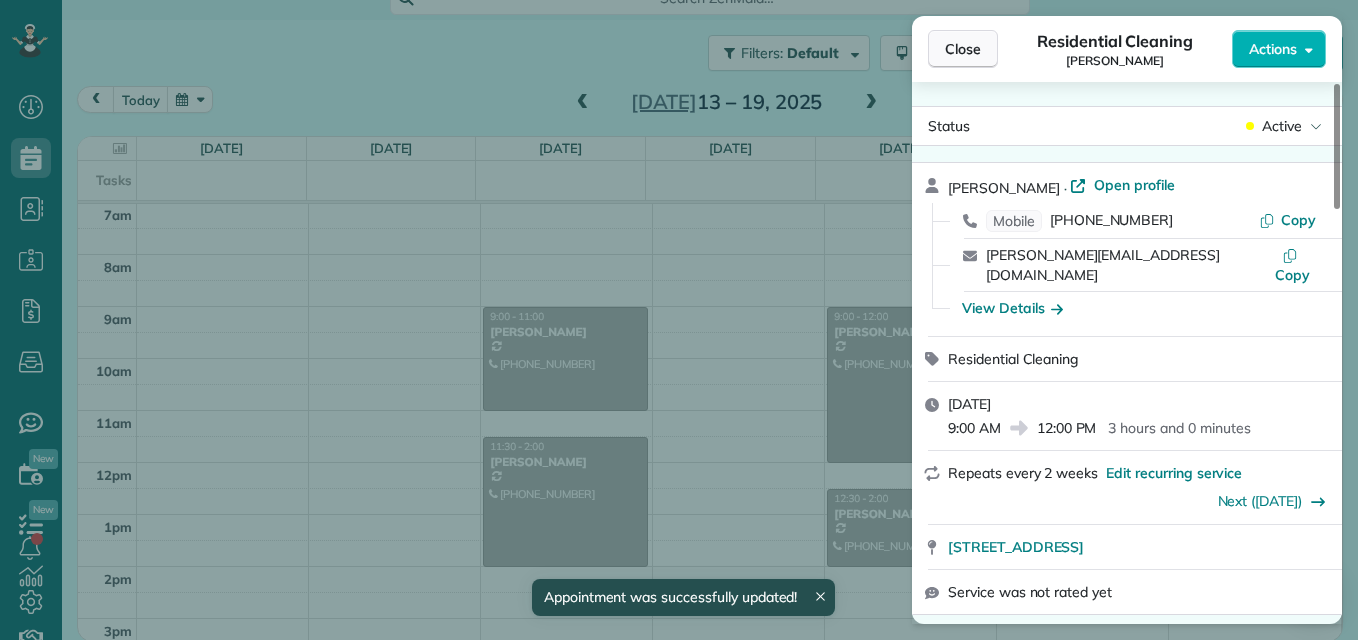 drag, startPoint x: 979, startPoint y: 54, endPoint x: 957, endPoint y: 53, distance: 22.022715 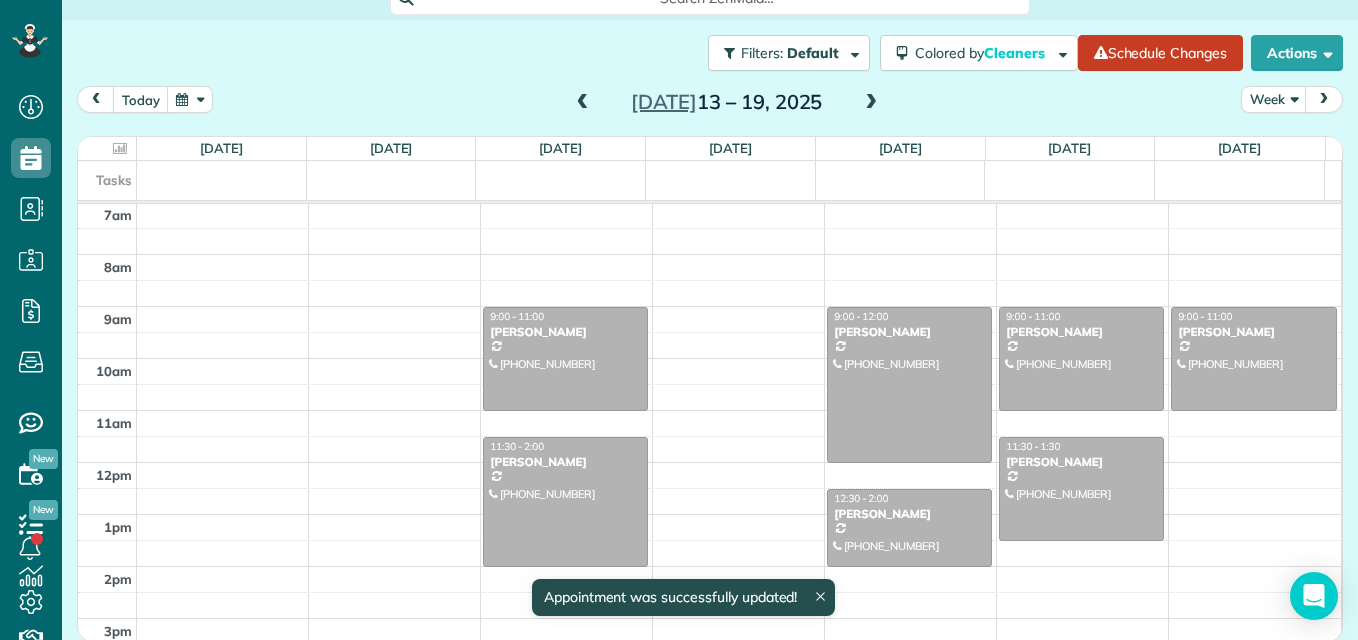click at bounding box center (583, 103) 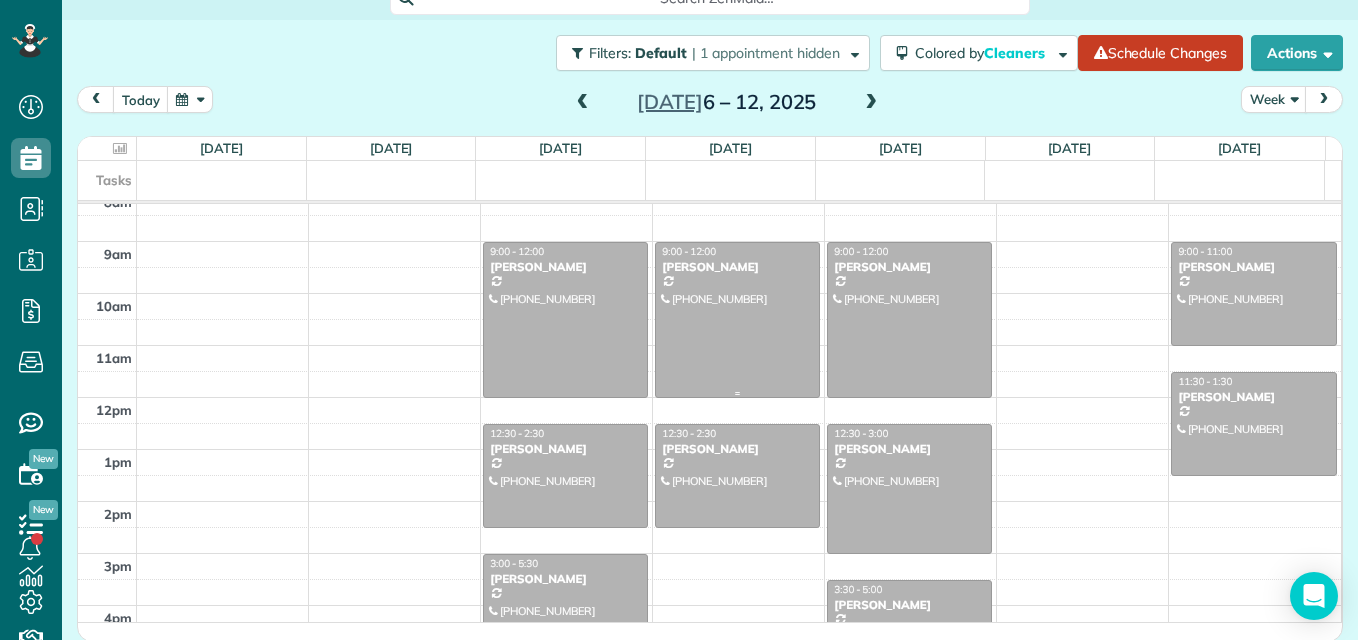 scroll, scrollTop: 205, scrollLeft: 0, axis: vertical 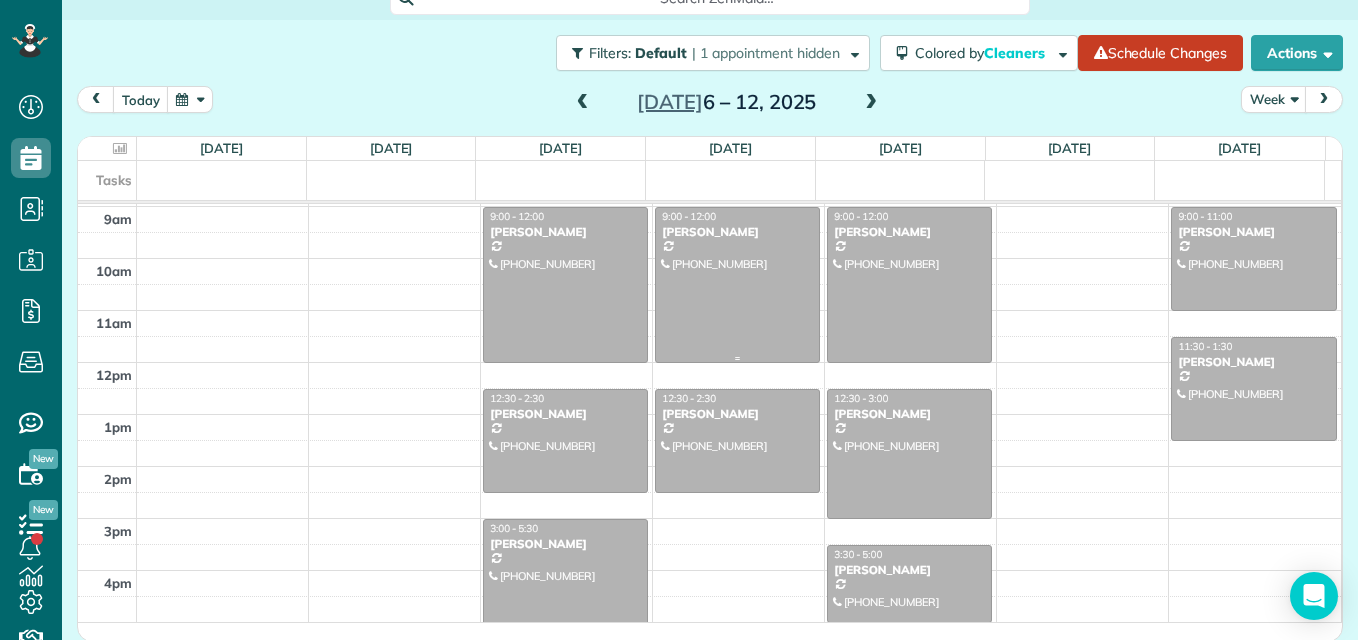 click at bounding box center [737, 285] 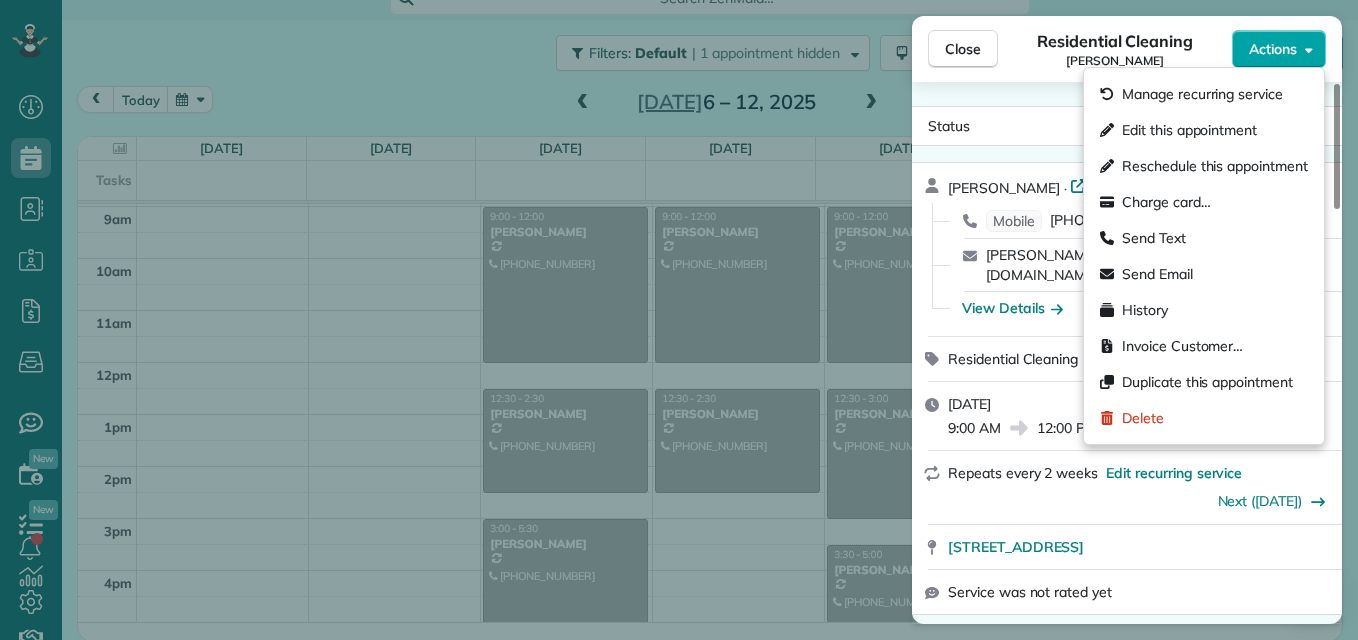 click on "Actions" at bounding box center [1279, 49] 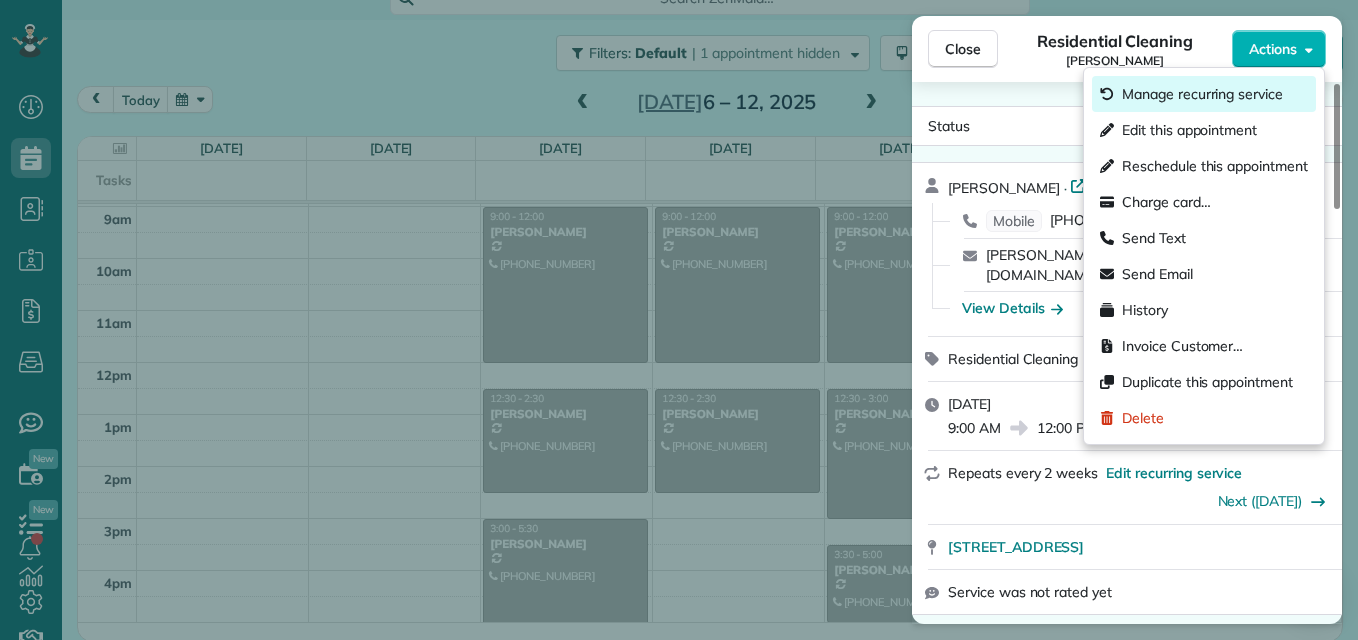 click on "Manage recurring service" at bounding box center [1202, 94] 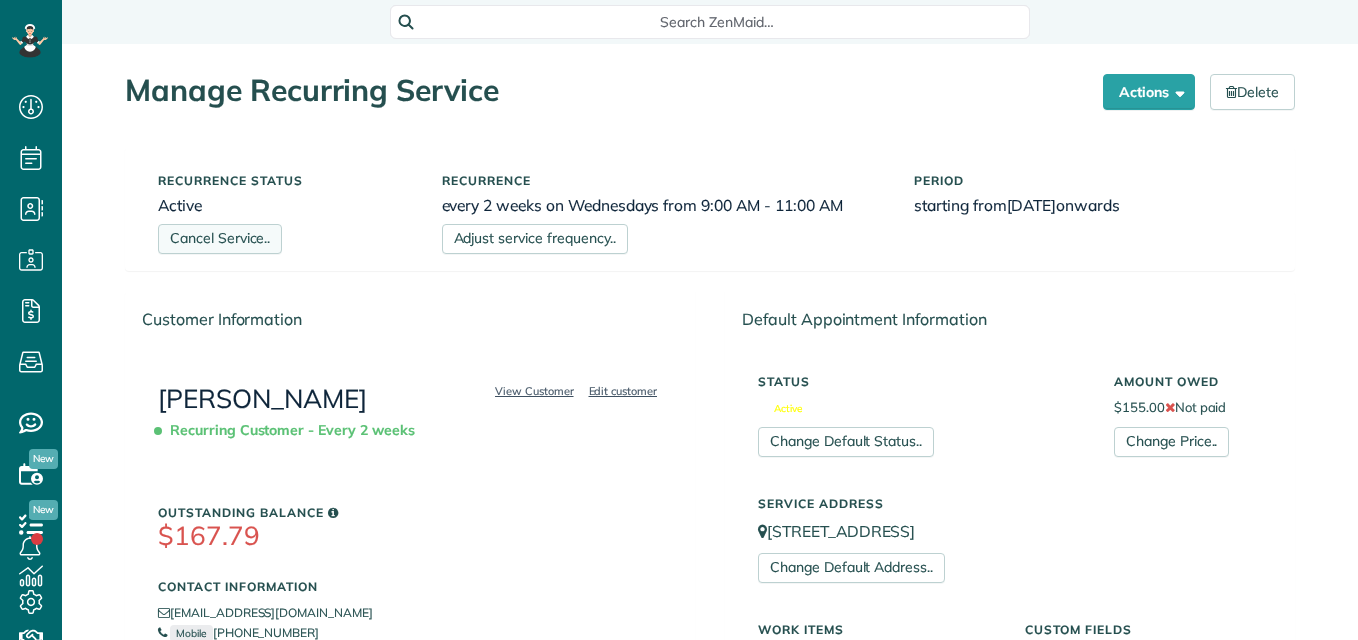 scroll, scrollTop: 0, scrollLeft: 0, axis: both 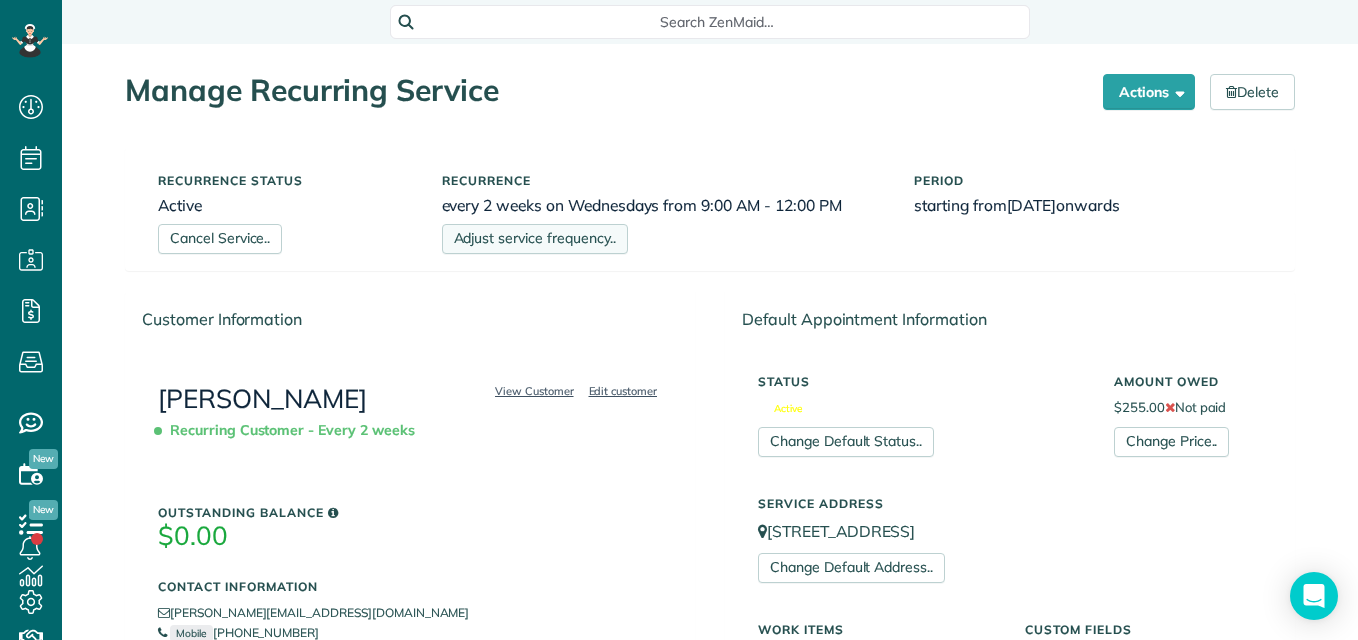 click on "Adjust service frequency.." at bounding box center (535, 239) 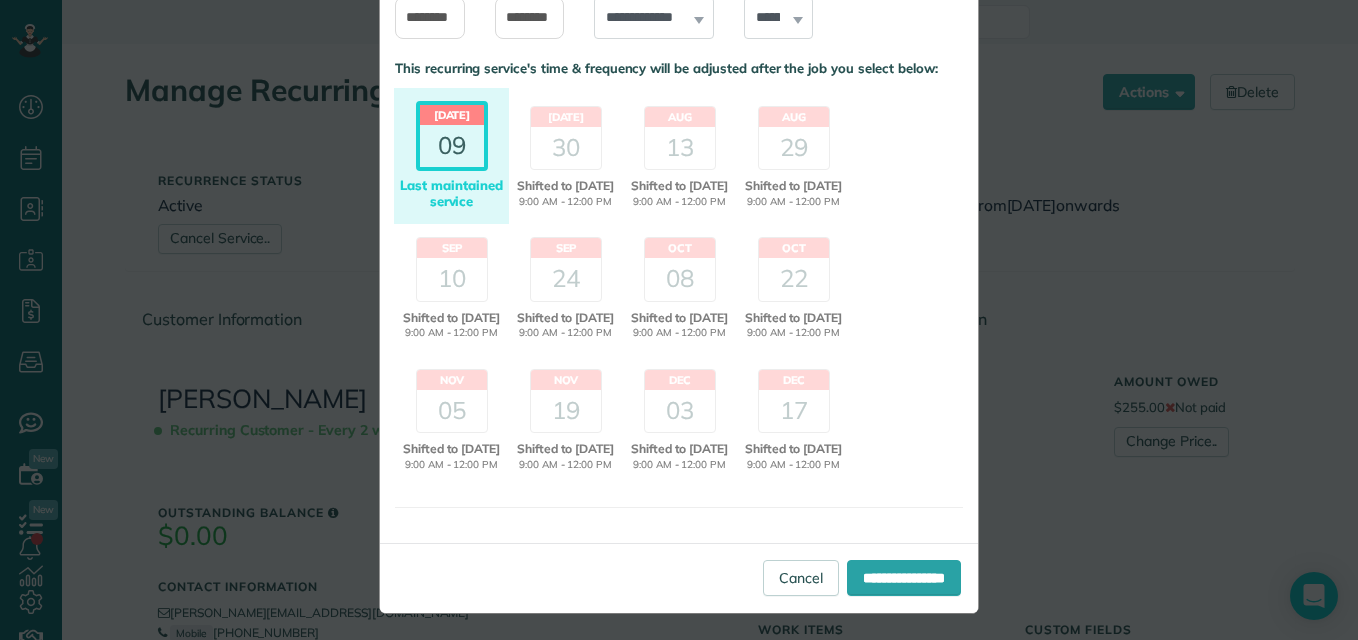 scroll, scrollTop: 200, scrollLeft: 0, axis: vertical 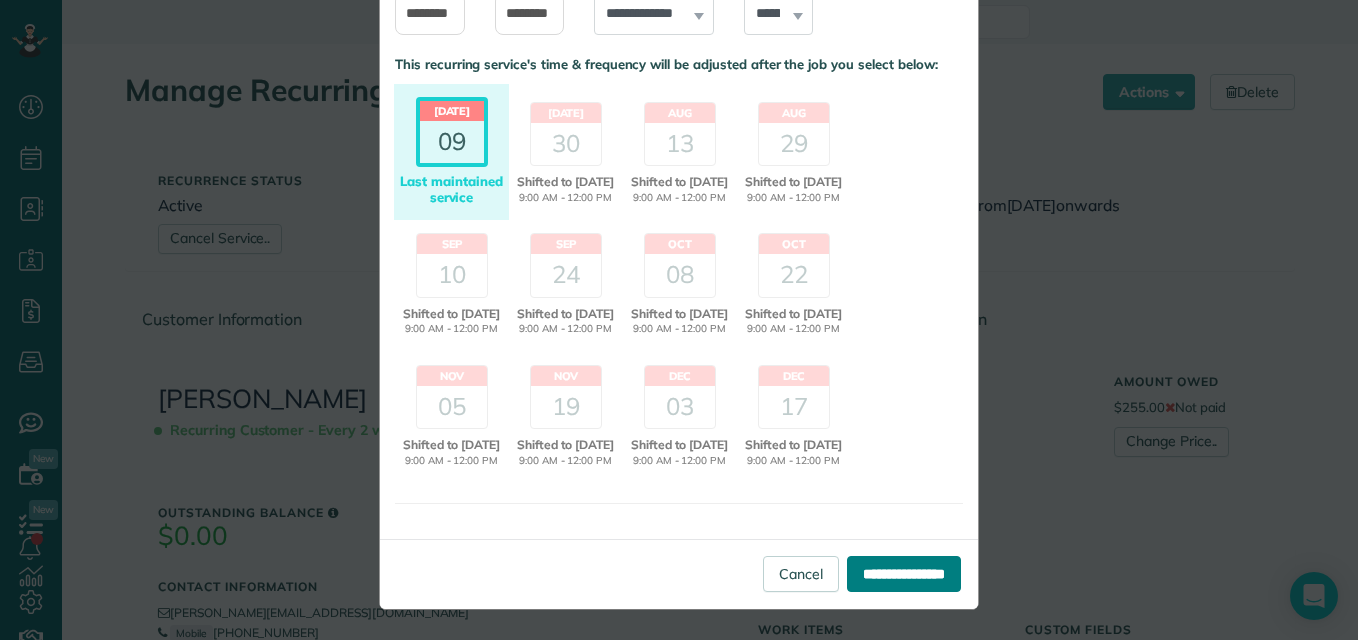 click on "**********" at bounding box center [904, 574] 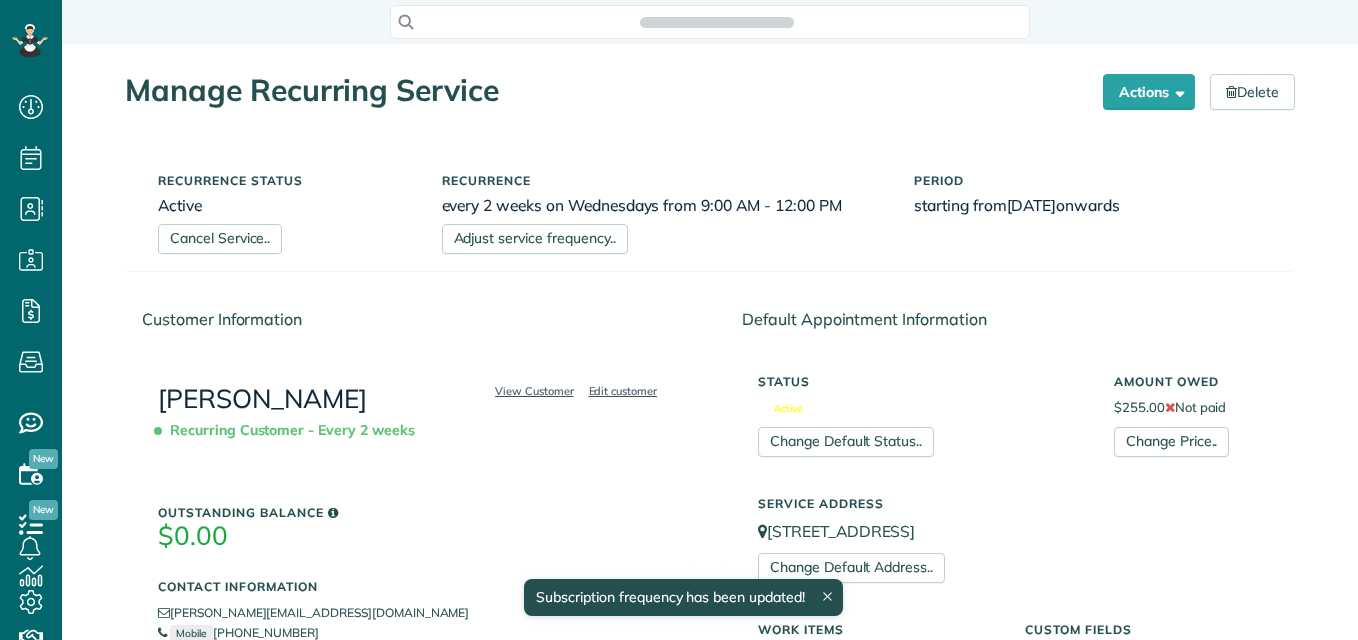 scroll, scrollTop: 0, scrollLeft: 0, axis: both 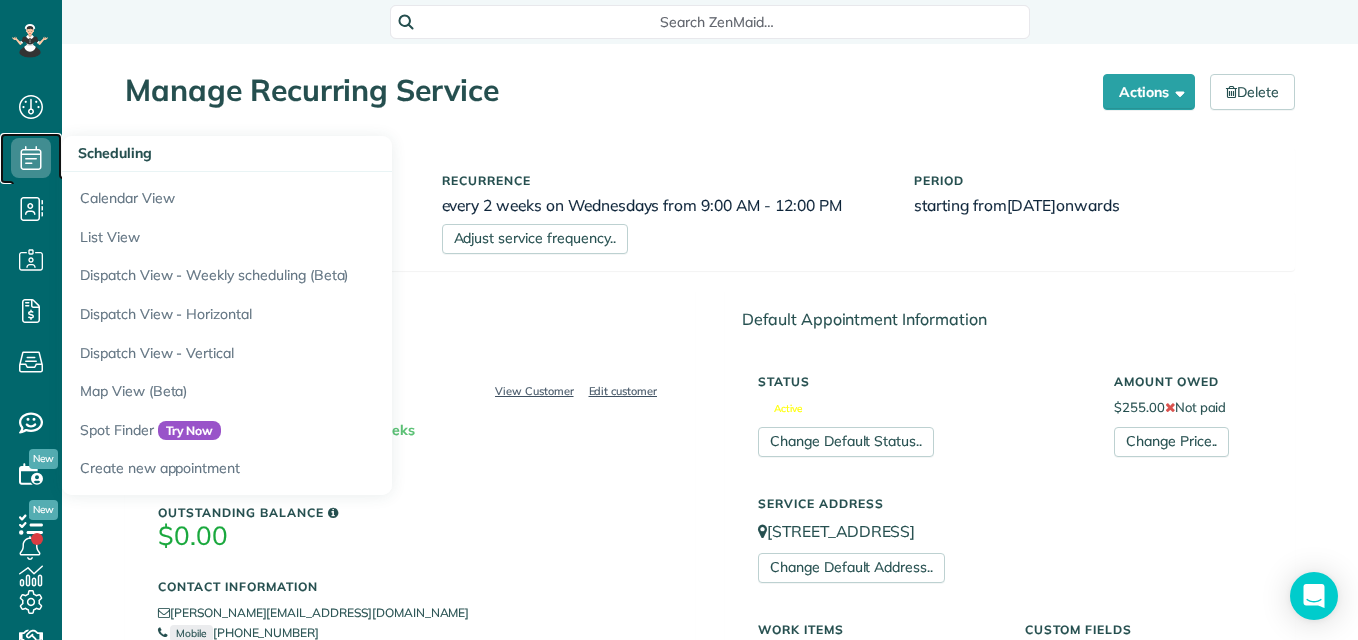 click 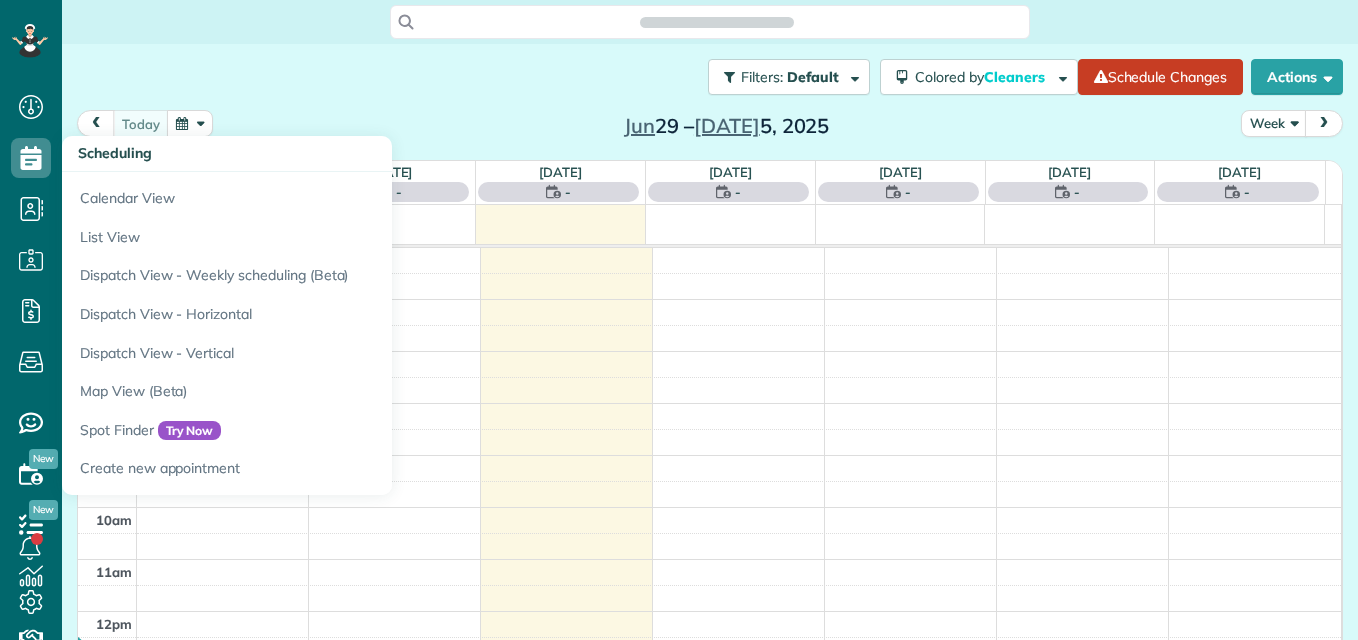 scroll, scrollTop: 0, scrollLeft: 0, axis: both 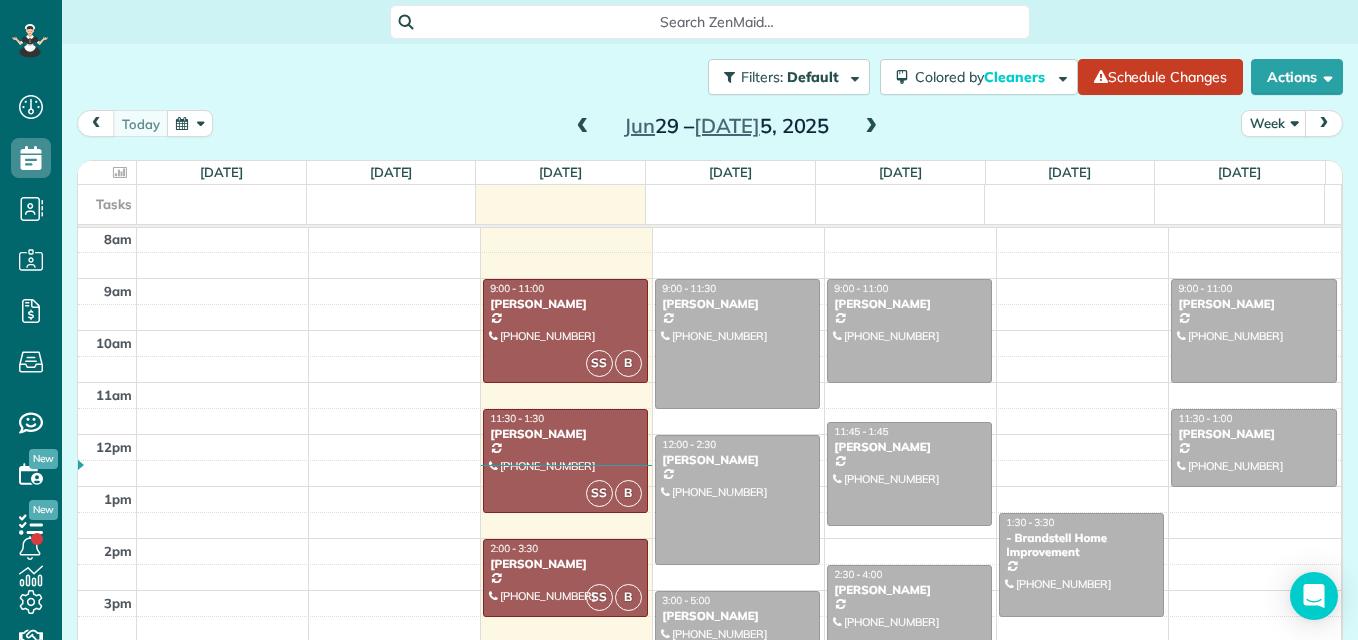 click at bounding box center (871, 127) 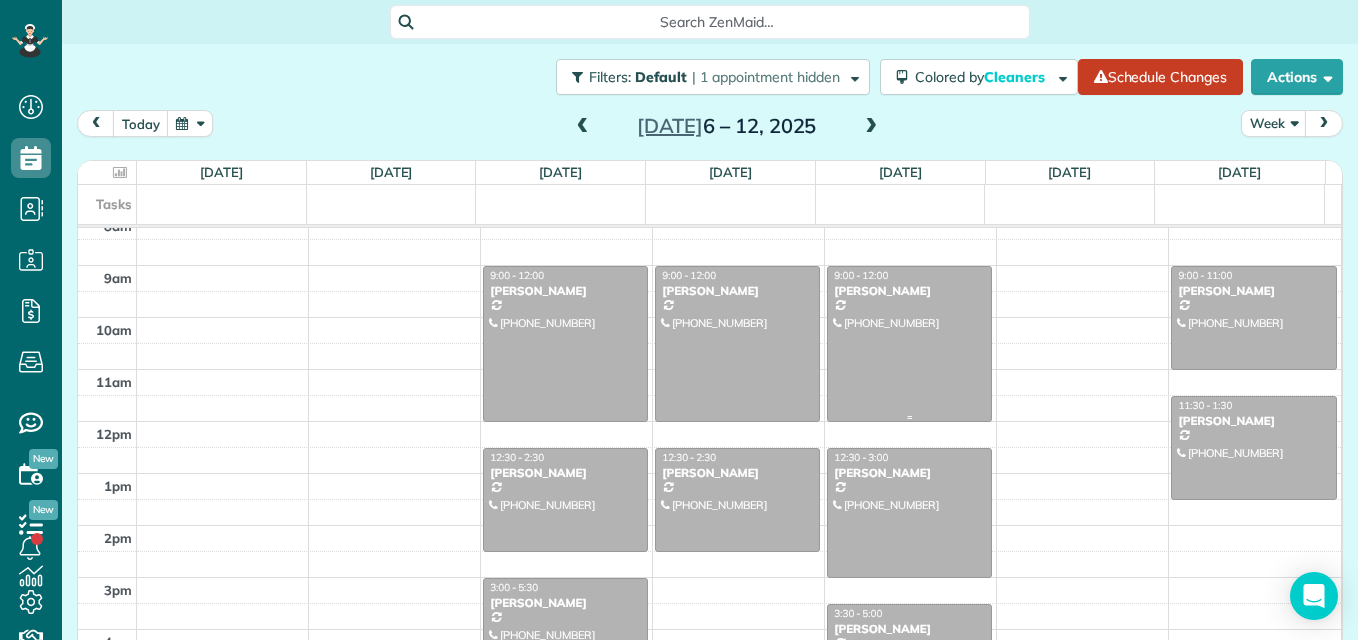 scroll, scrollTop: 205, scrollLeft: 0, axis: vertical 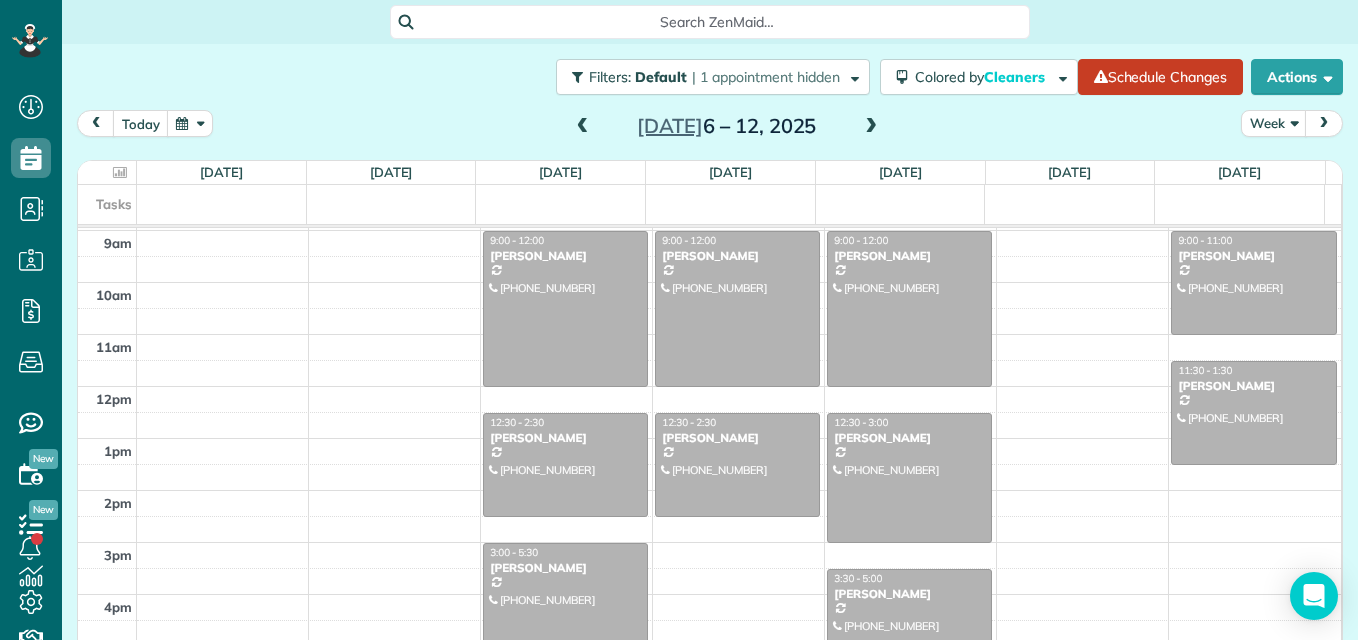 click at bounding box center [871, 127] 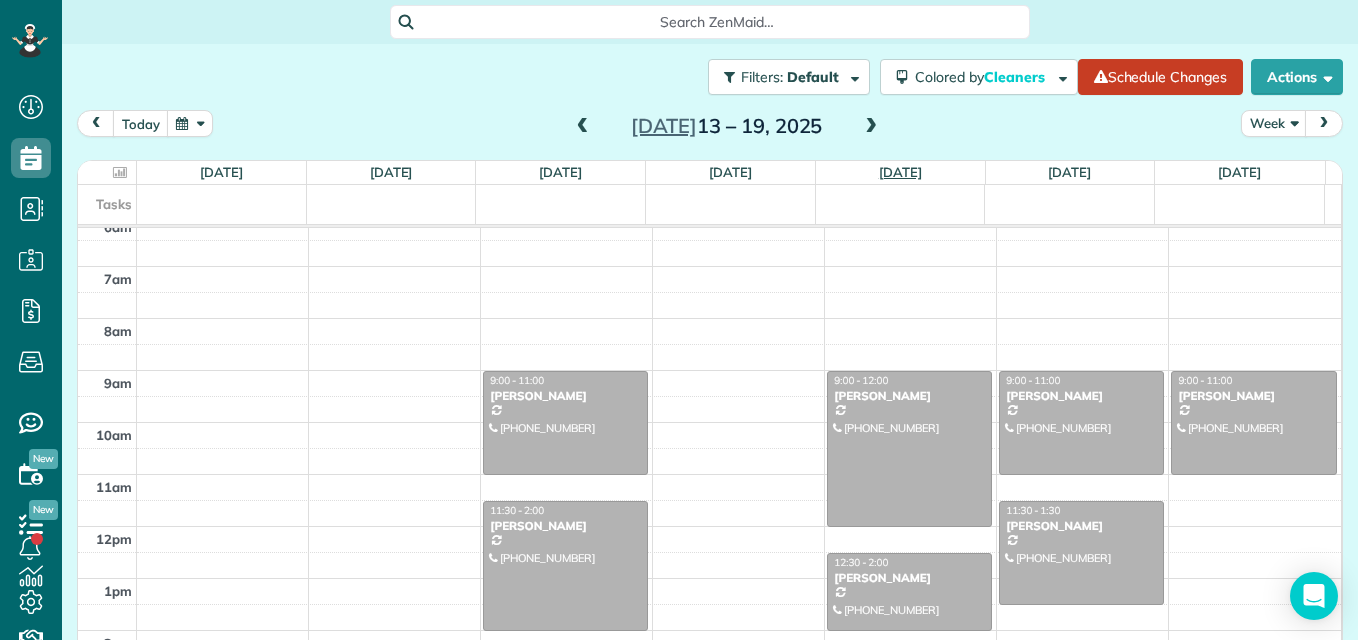 scroll, scrollTop: 57, scrollLeft: 0, axis: vertical 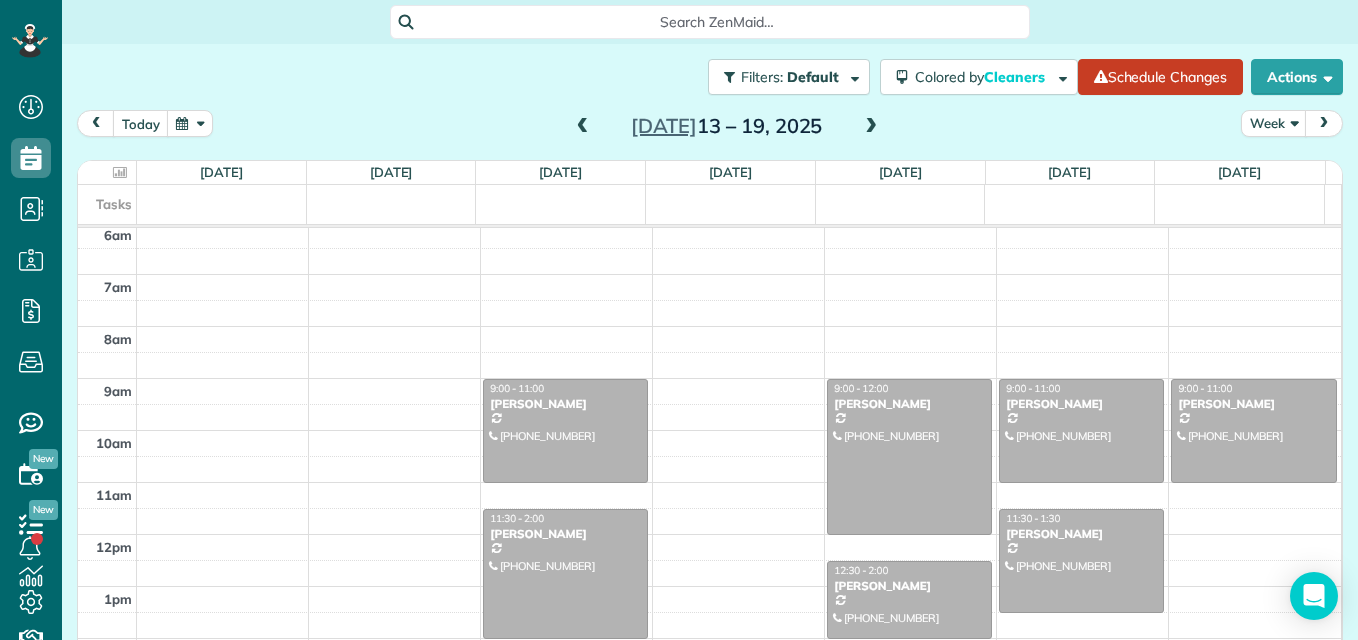 click at bounding box center [871, 127] 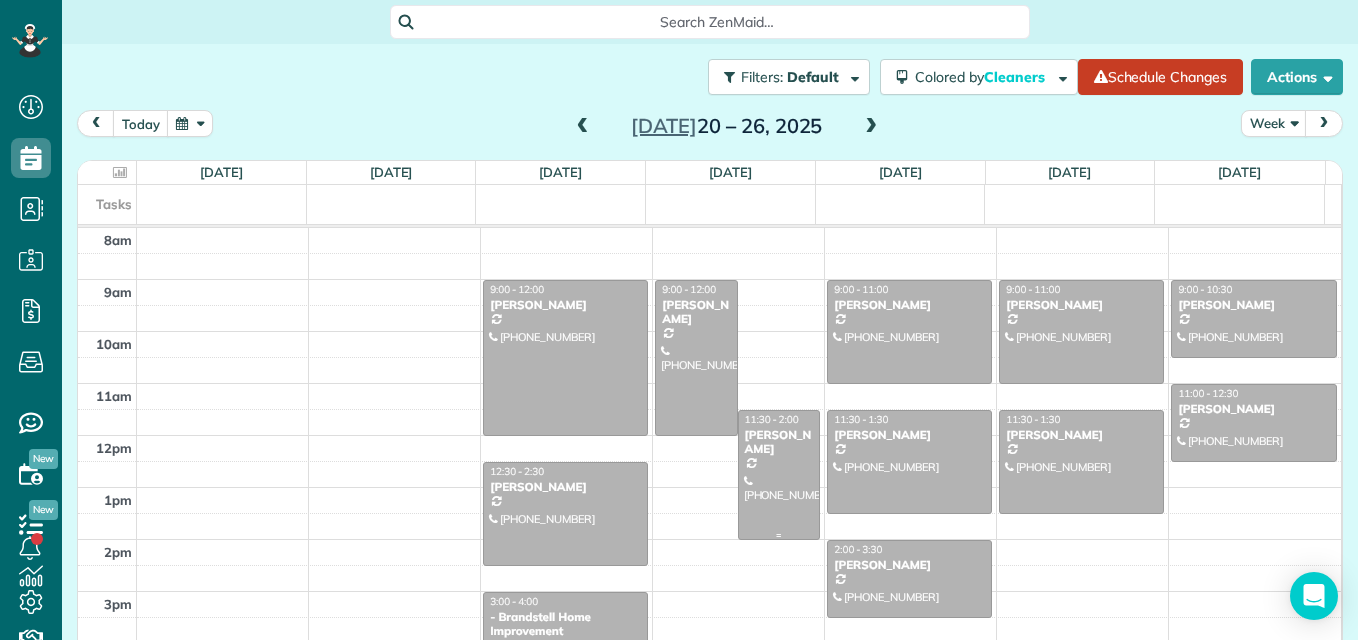 scroll, scrollTop: 205, scrollLeft: 0, axis: vertical 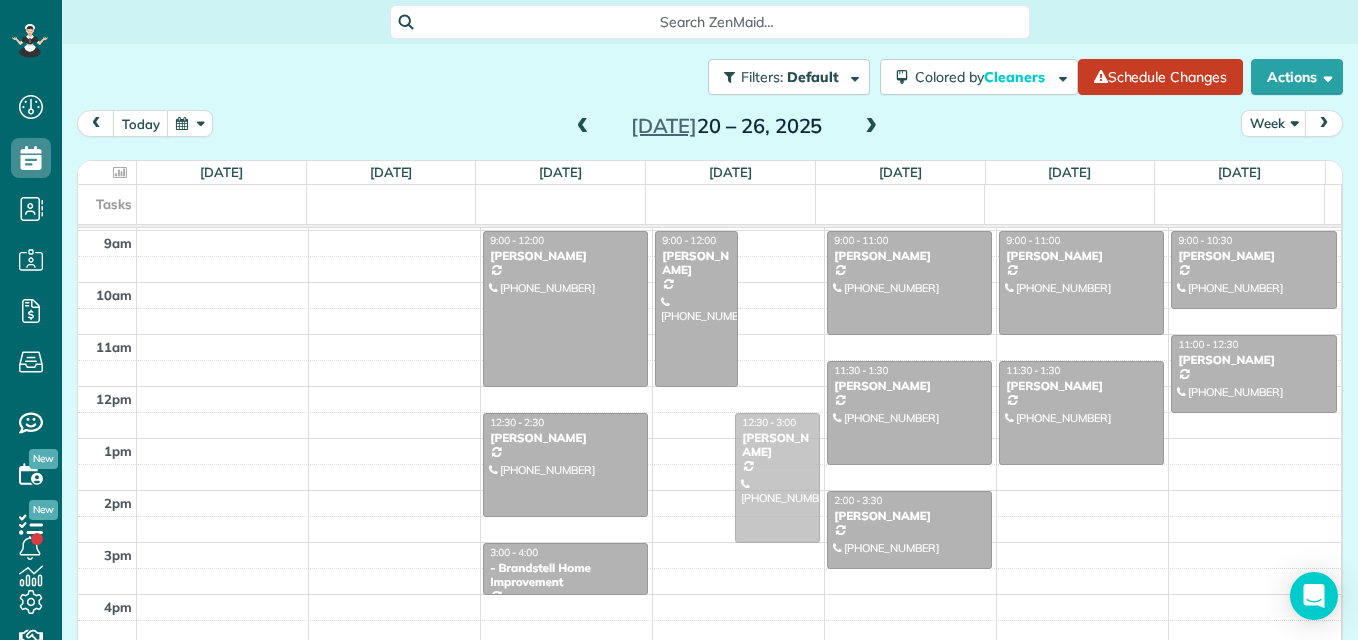 drag, startPoint x: 750, startPoint y: 419, endPoint x: 727, endPoint y: 471, distance: 56.859474 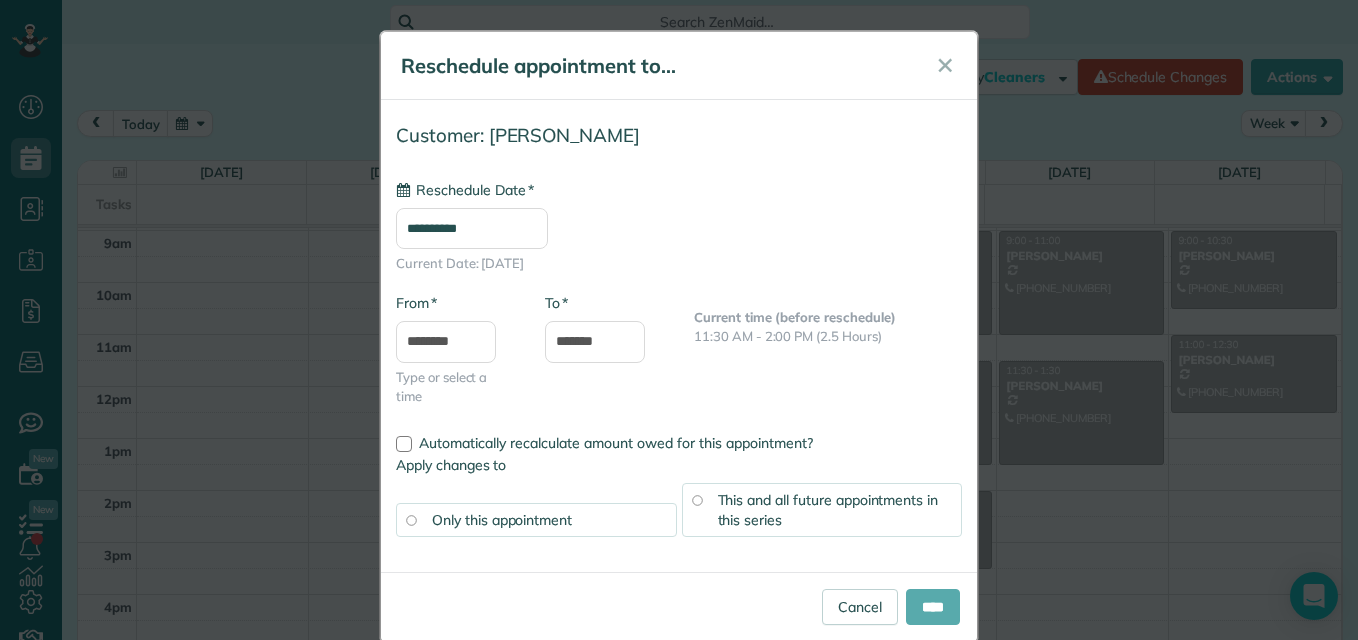 type on "**********" 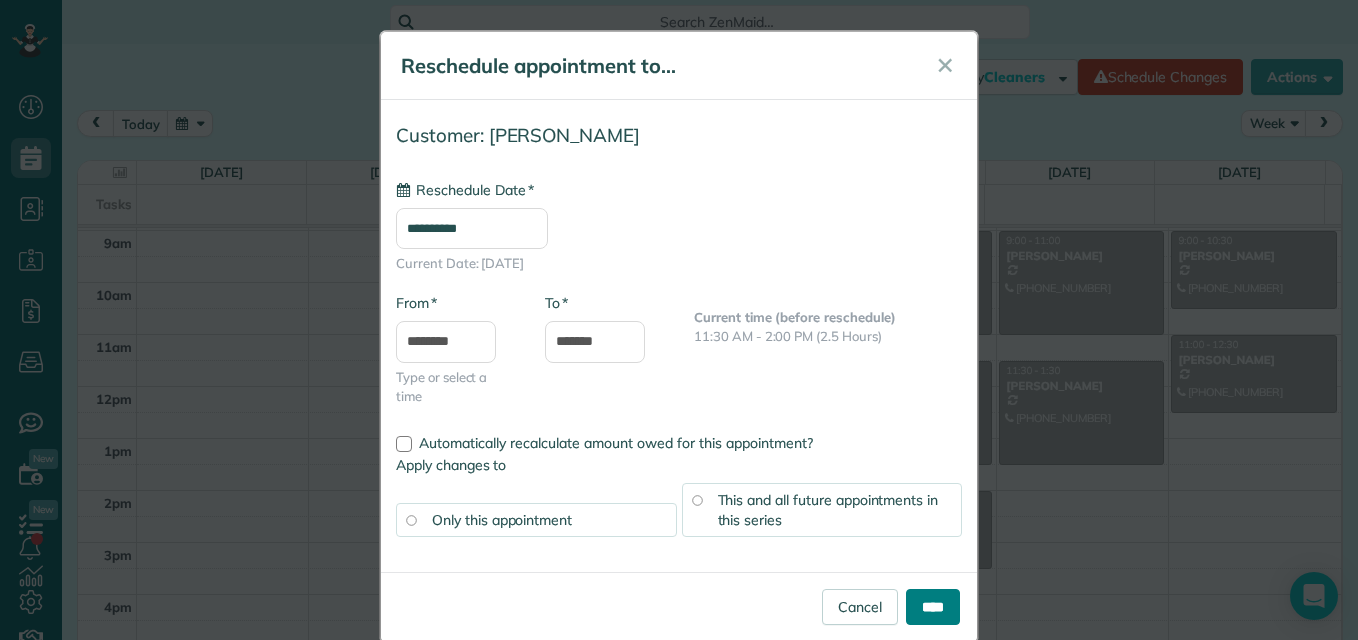 click on "****" at bounding box center (933, 607) 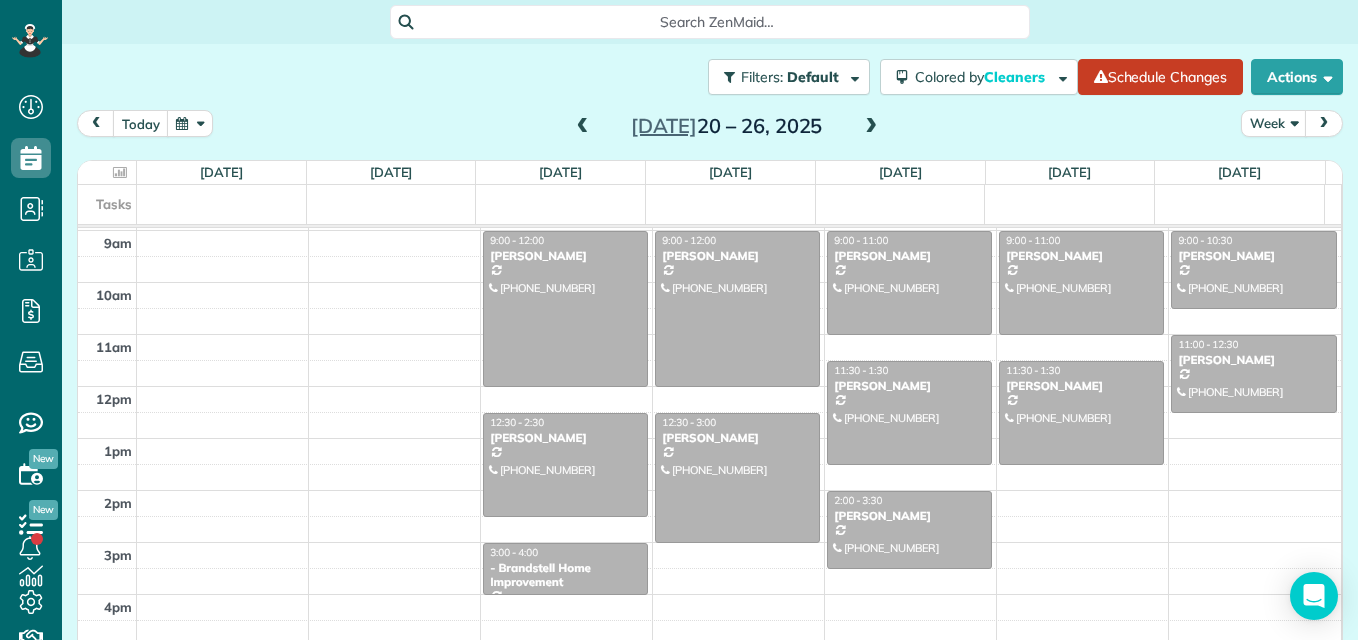 click at bounding box center [583, 127] 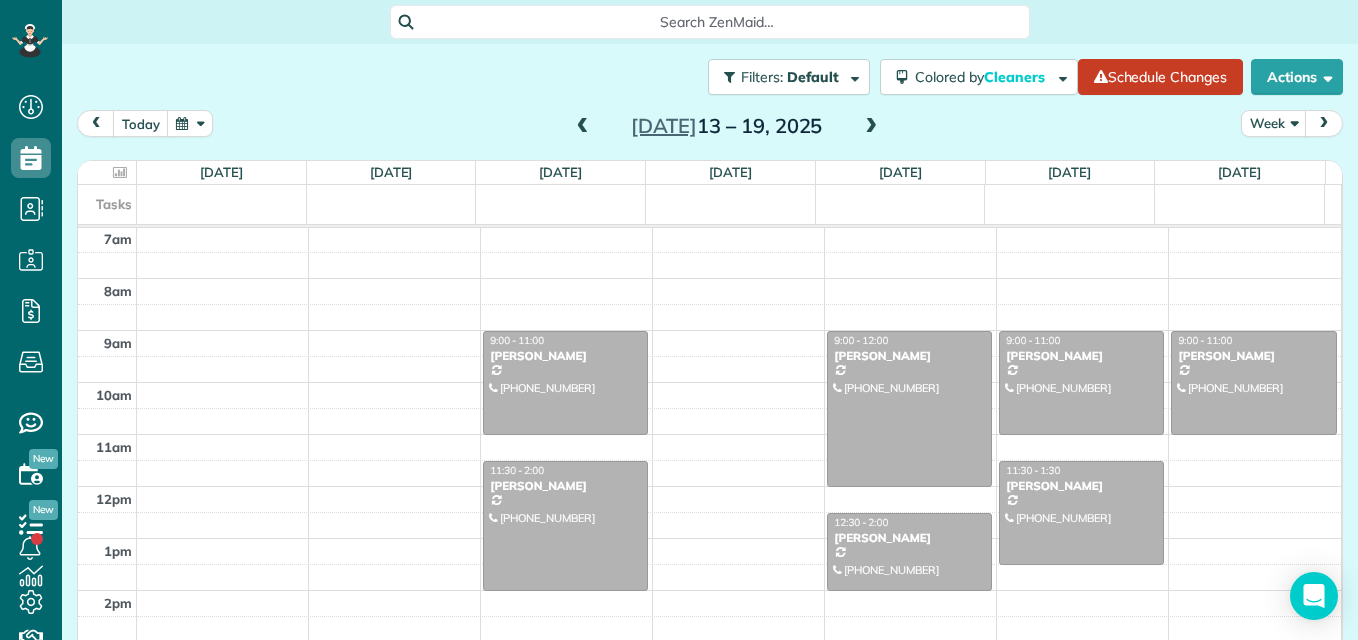 click at bounding box center (583, 127) 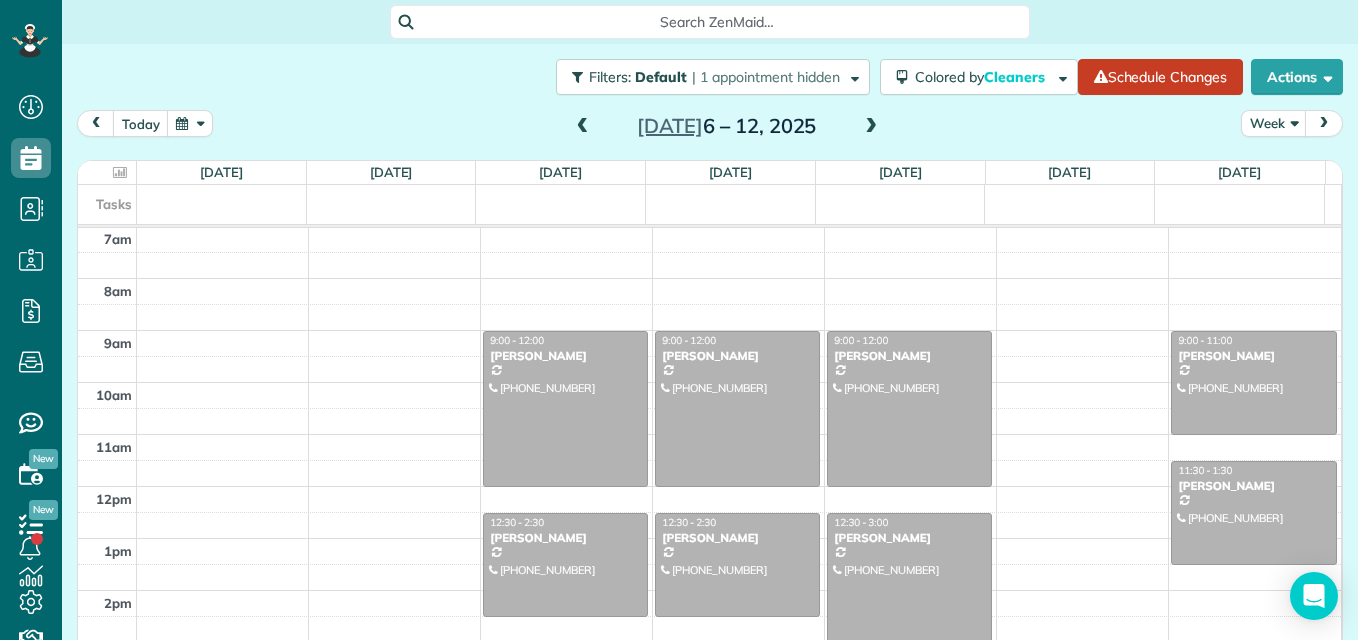 click at bounding box center (583, 127) 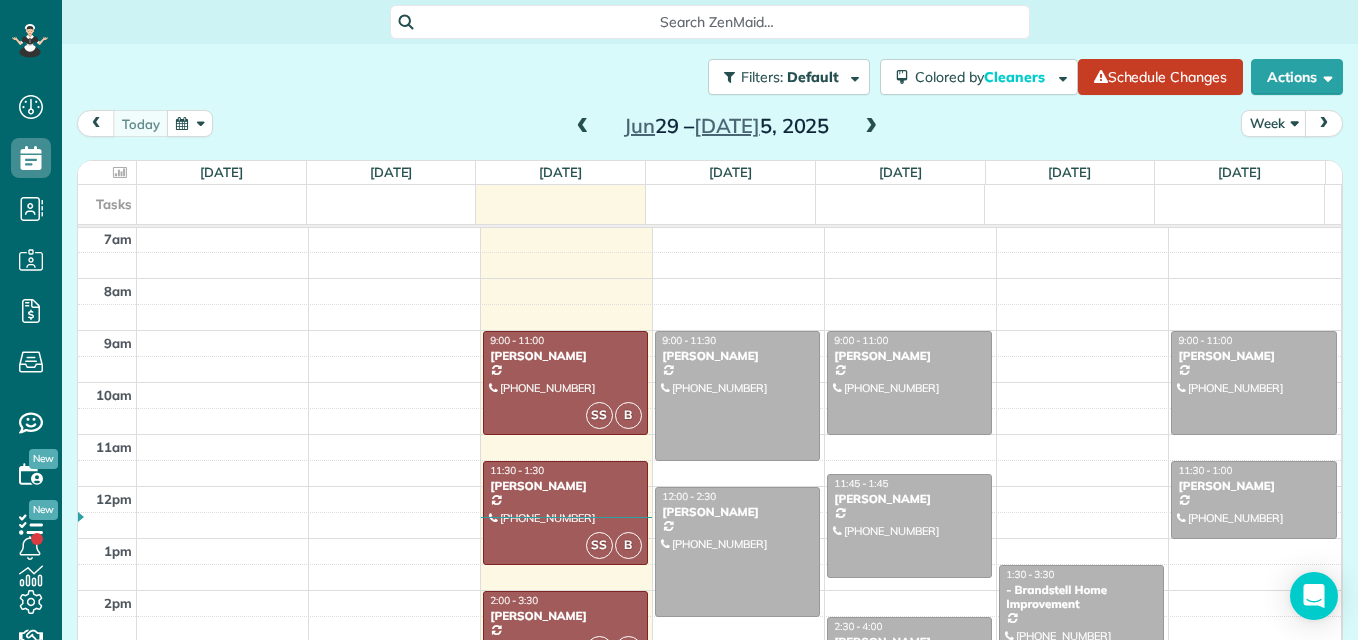 click at bounding box center [583, 127] 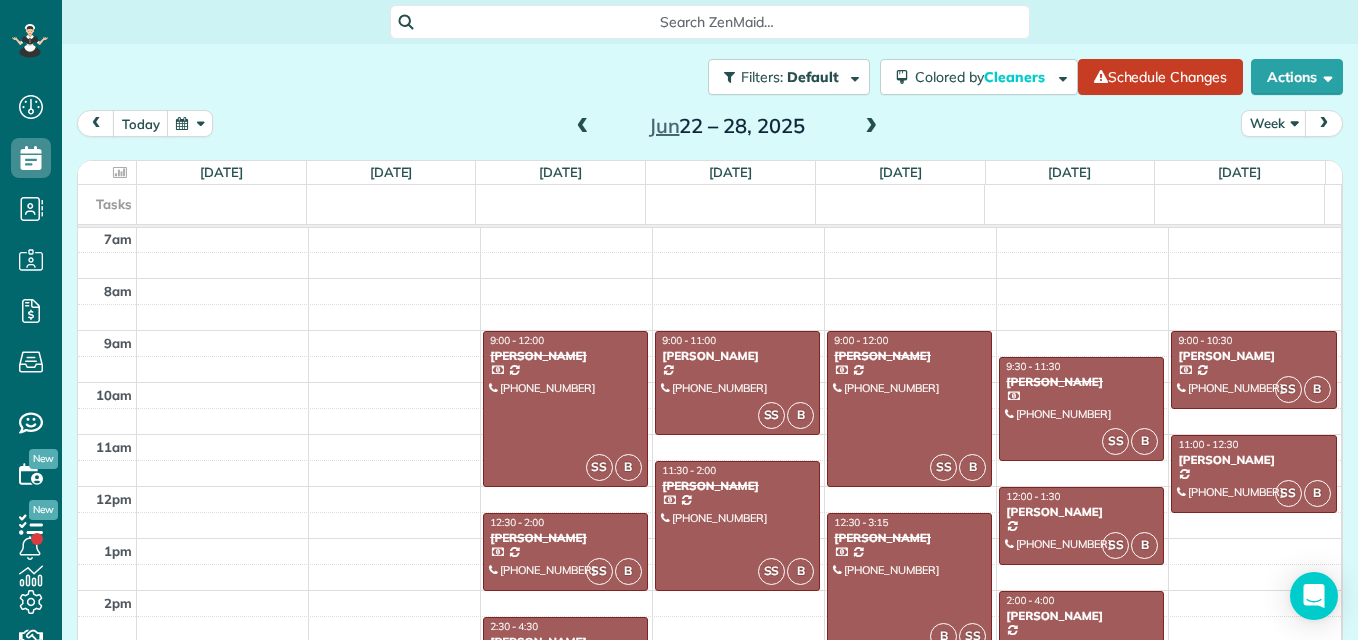 click at bounding box center (583, 127) 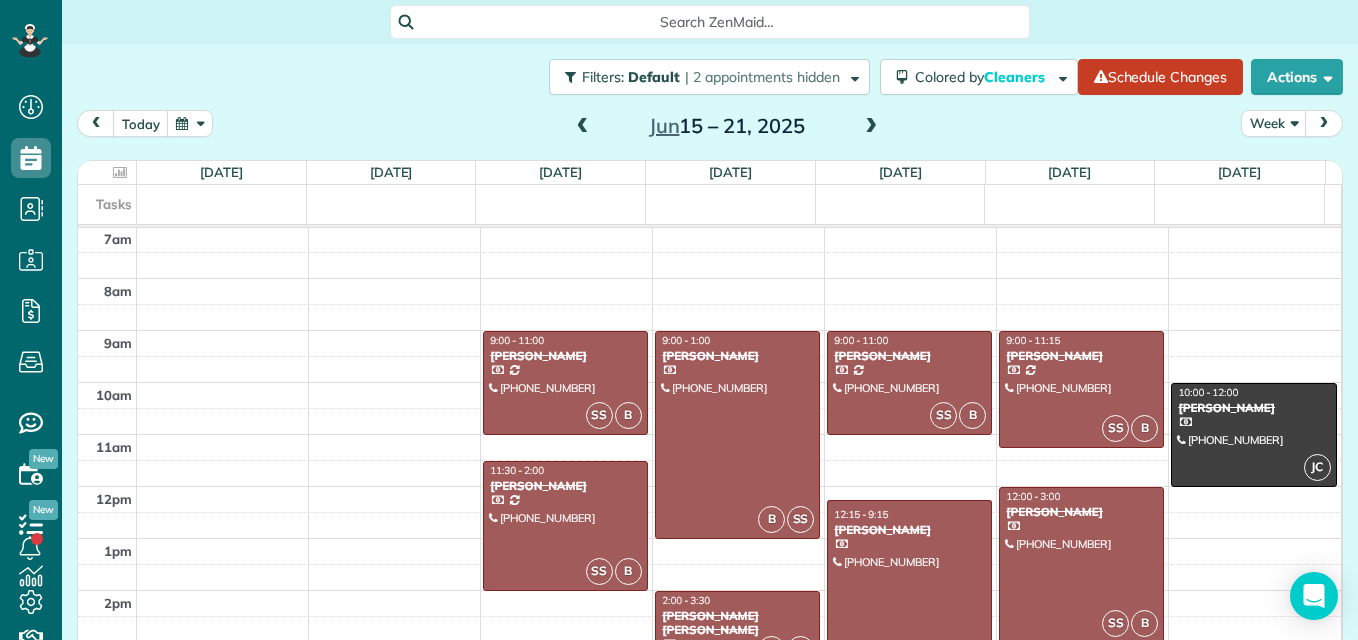 click at bounding box center [871, 127] 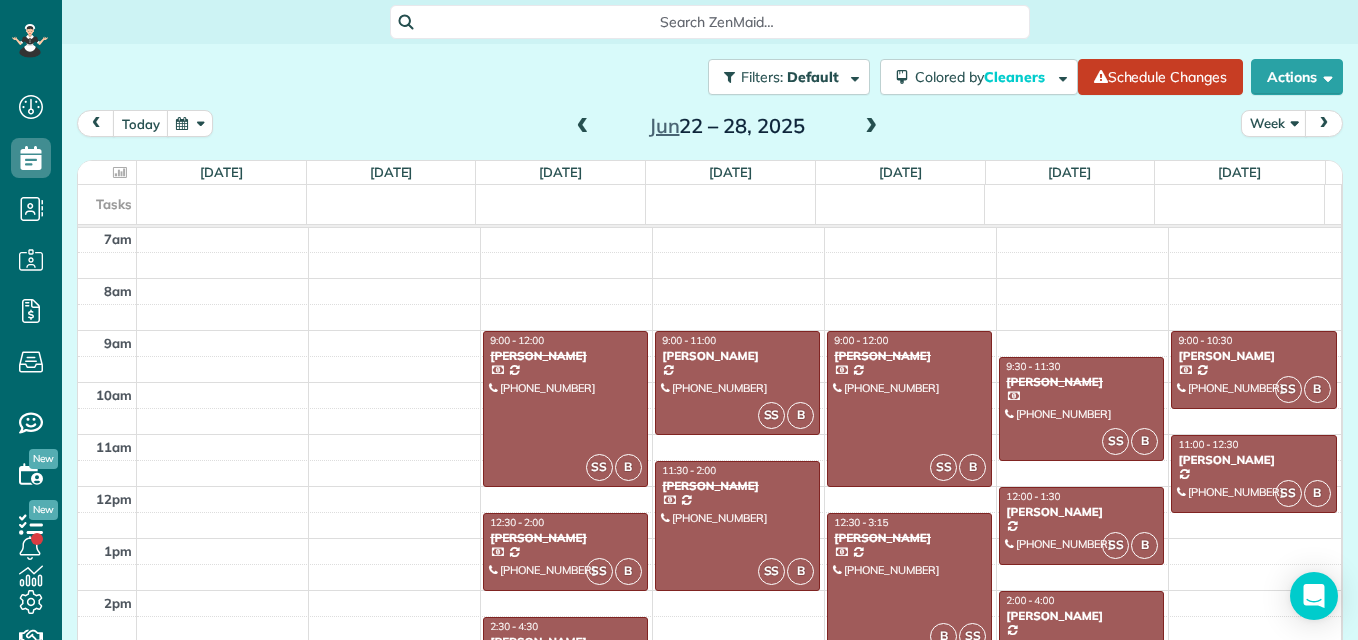 click at bounding box center (871, 127) 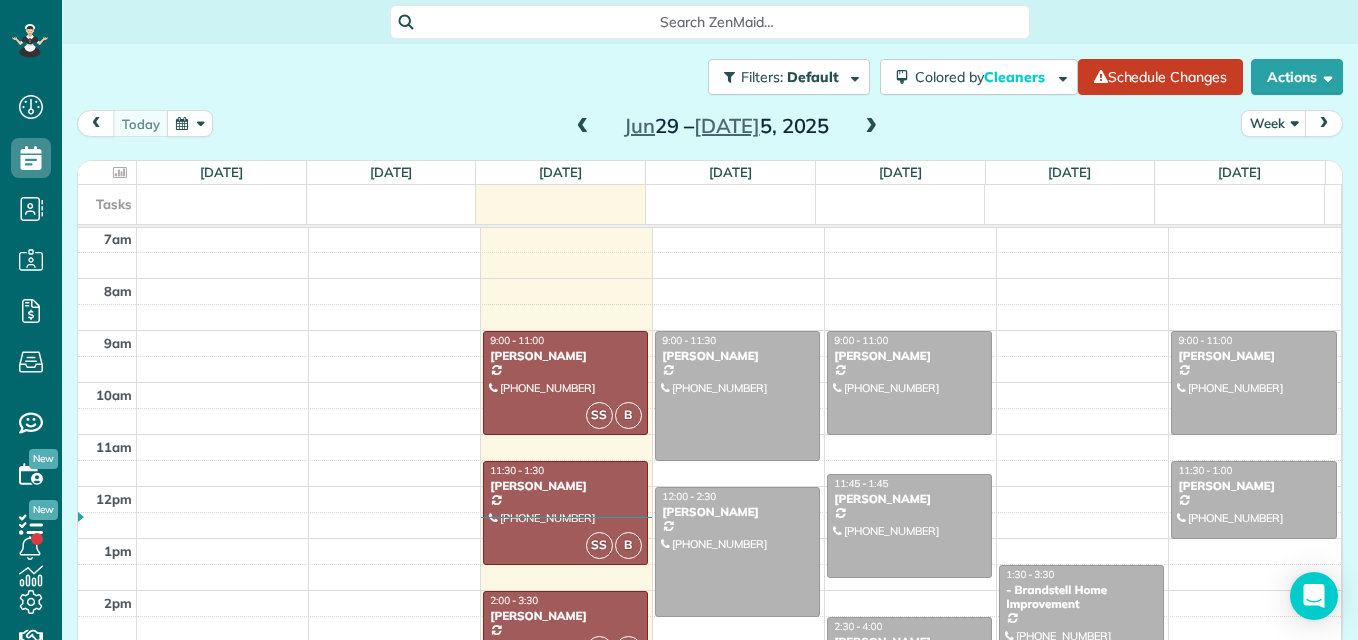 click at bounding box center [871, 127] 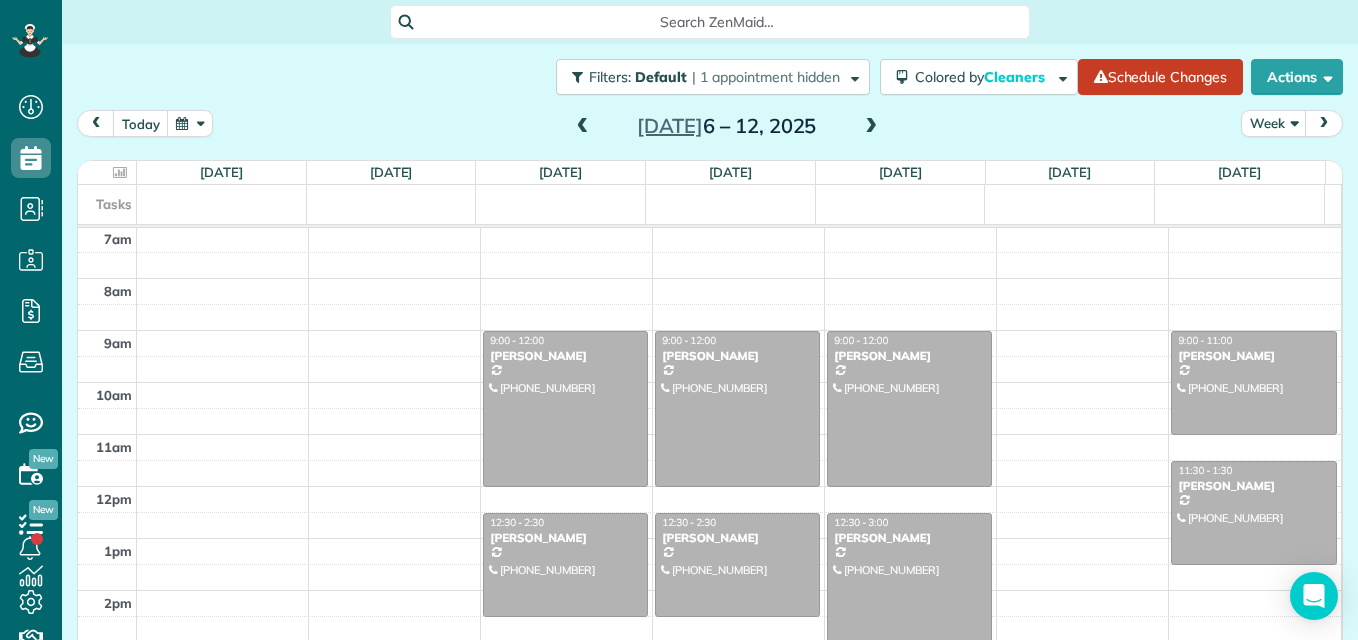 click at bounding box center [871, 127] 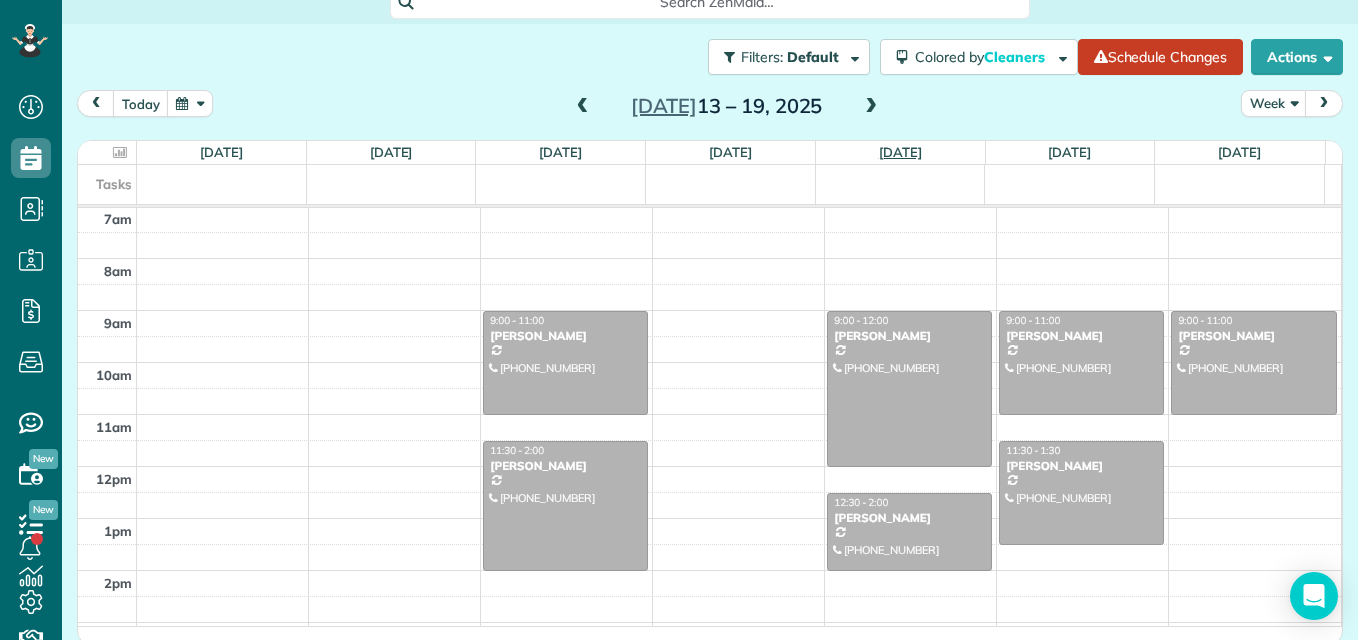 scroll, scrollTop: 26, scrollLeft: 0, axis: vertical 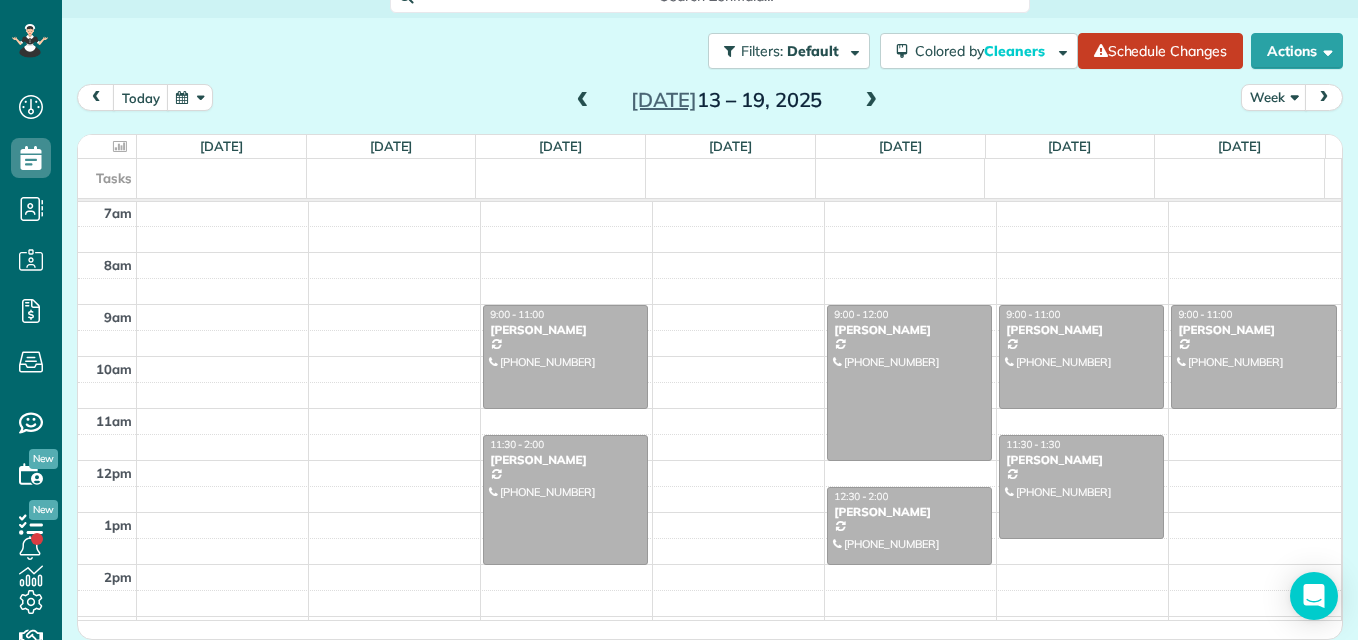click at bounding box center (583, 101) 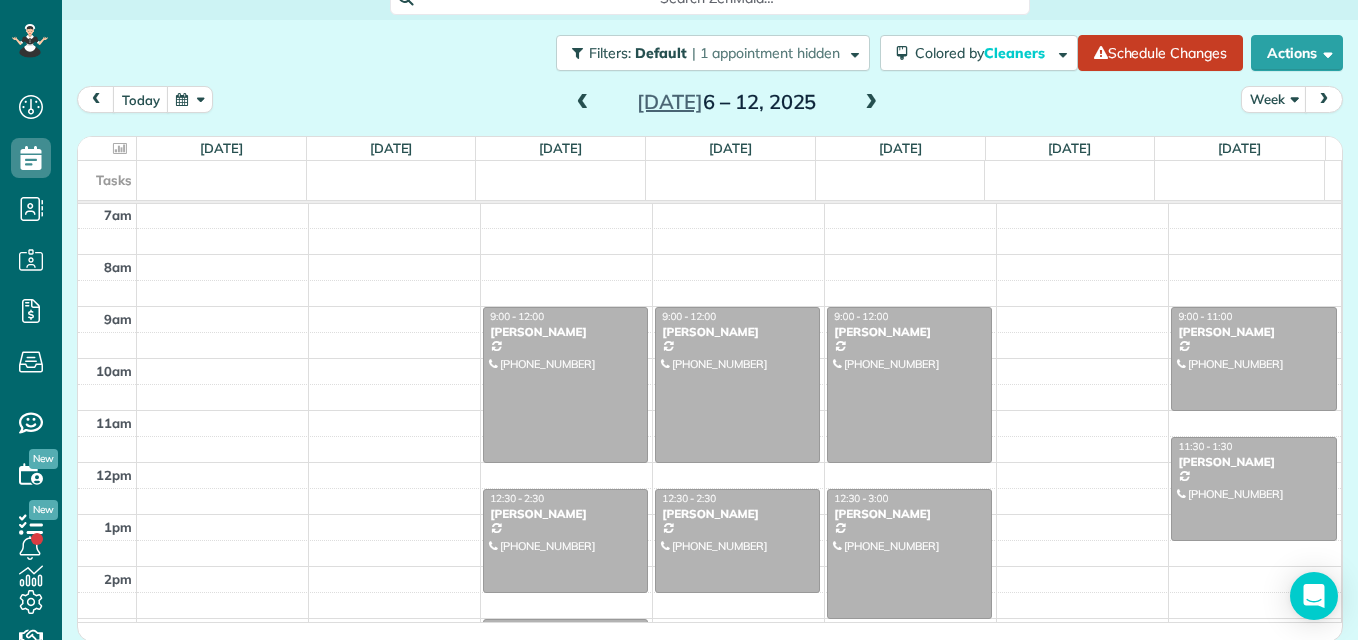 click at bounding box center [583, 103] 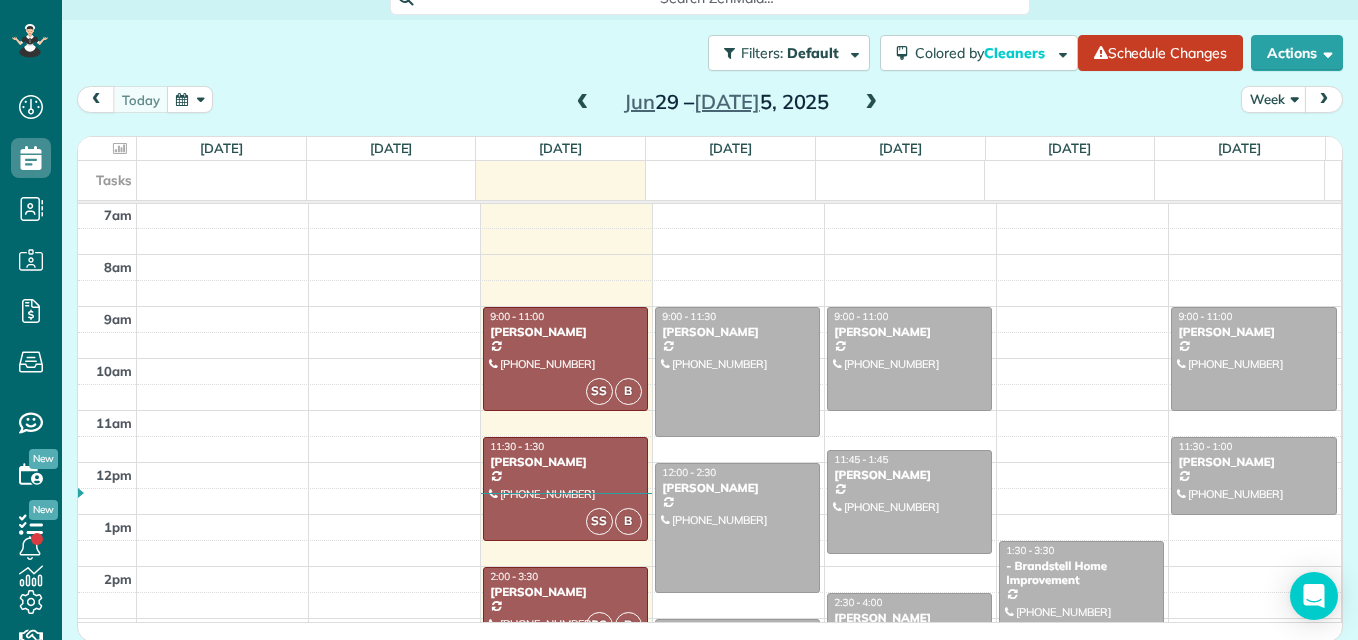scroll, scrollTop: 26, scrollLeft: 0, axis: vertical 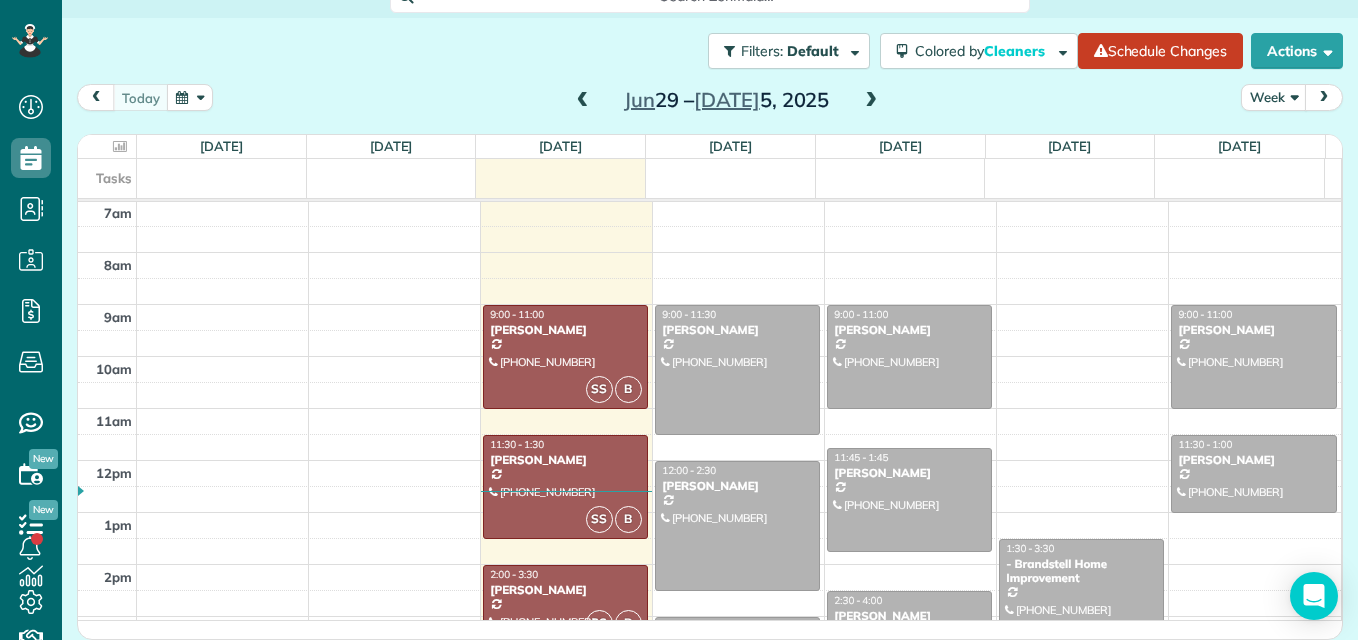 click at bounding box center [583, 101] 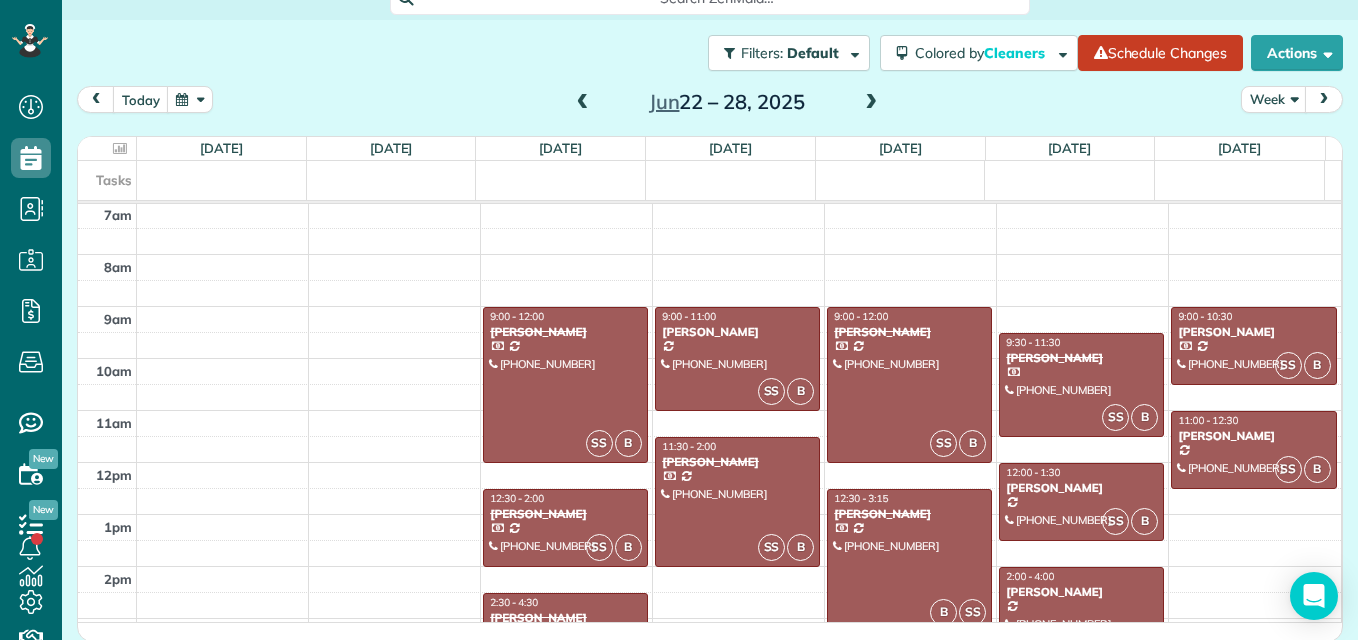 scroll, scrollTop: 26, scrollLeft: 0, axis: vertical 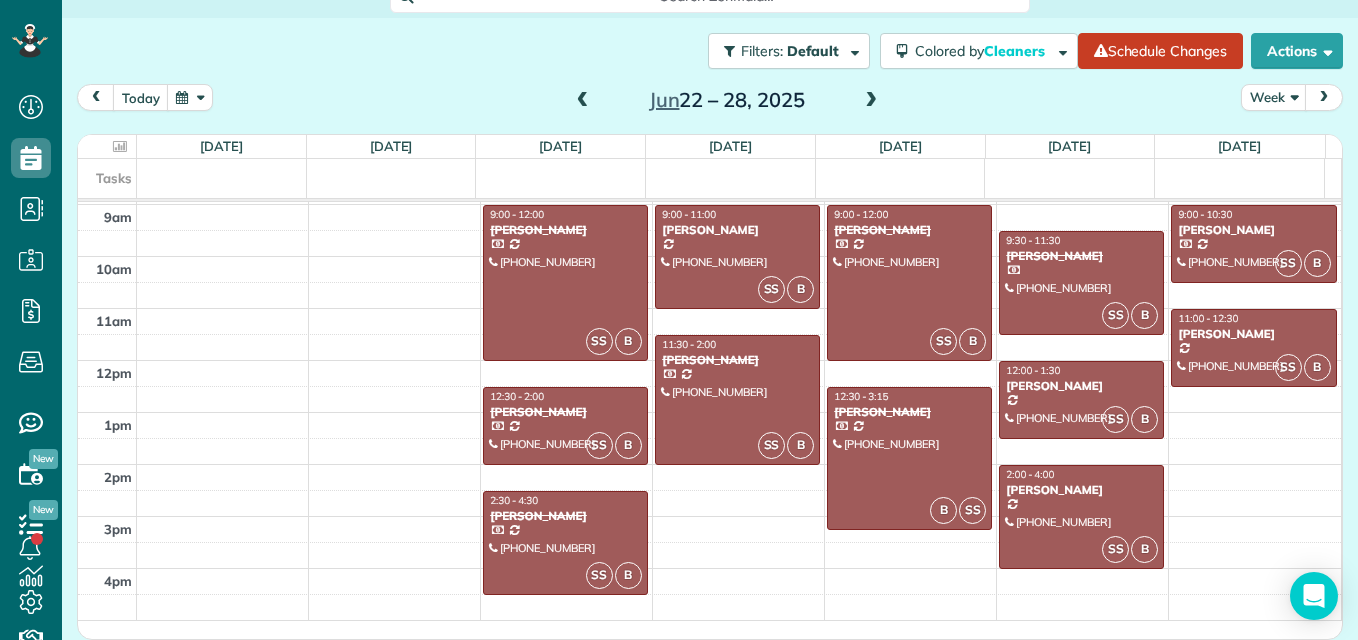 click at bounding box center [871, 101] 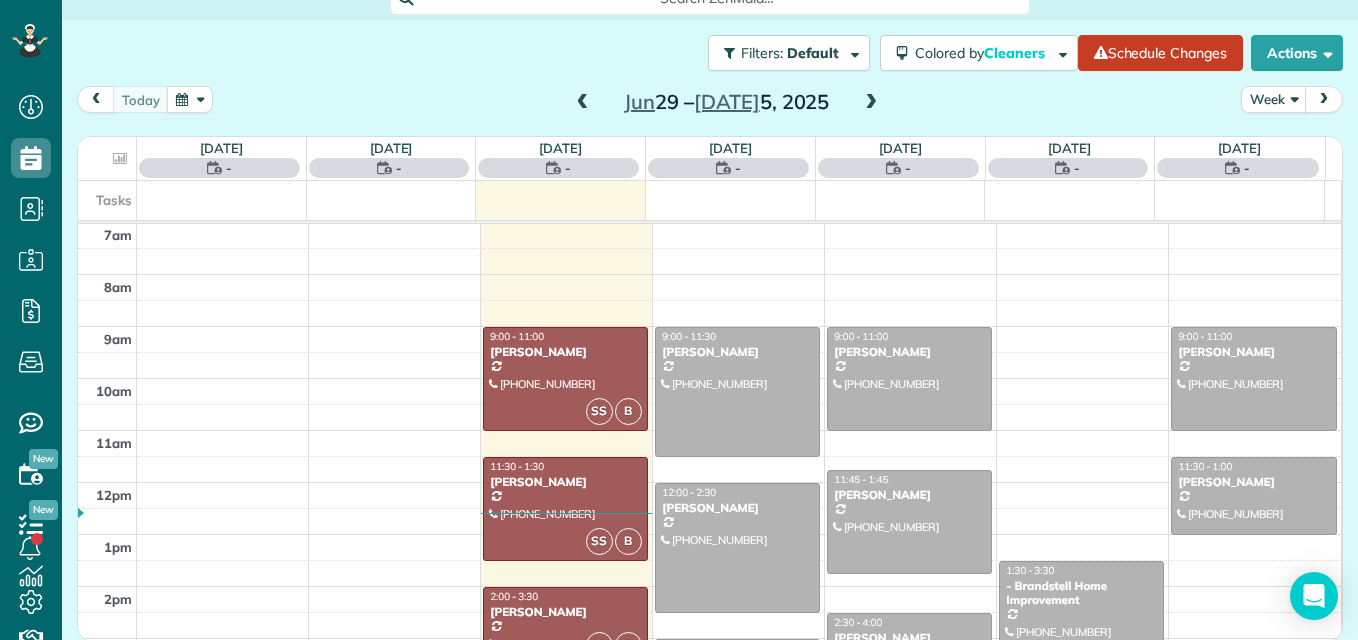 click at bounding box center (871, 103) 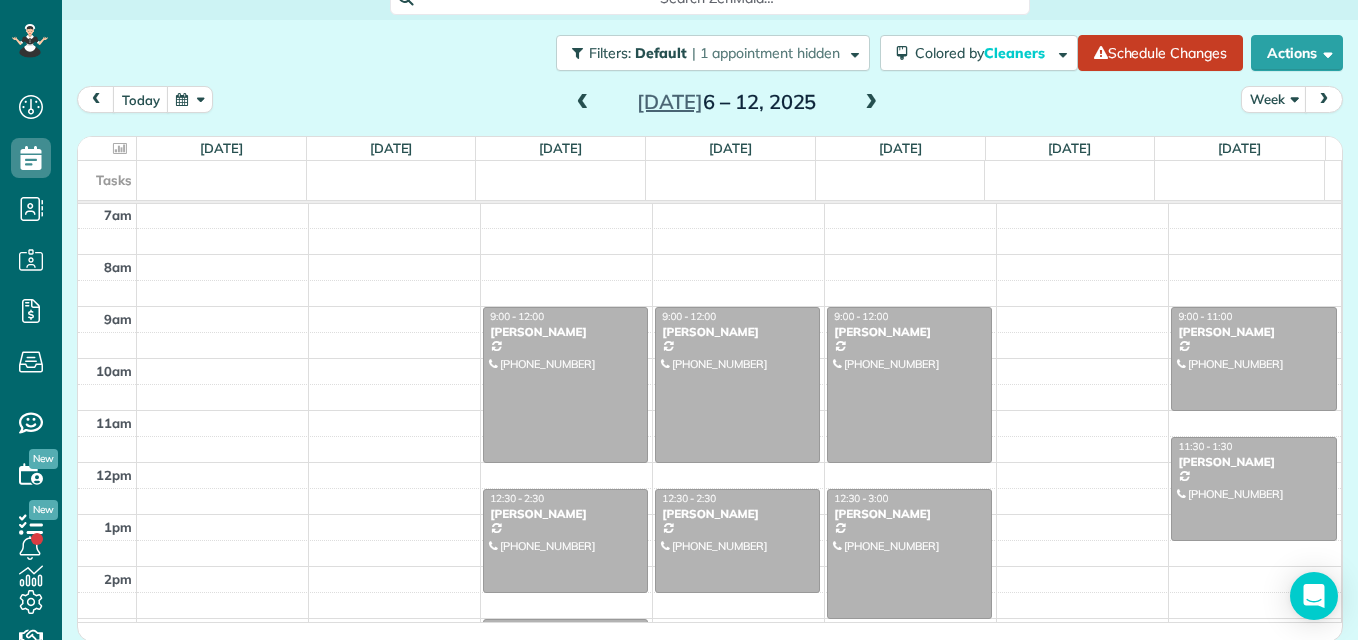 click at bounding box center (871, 103) 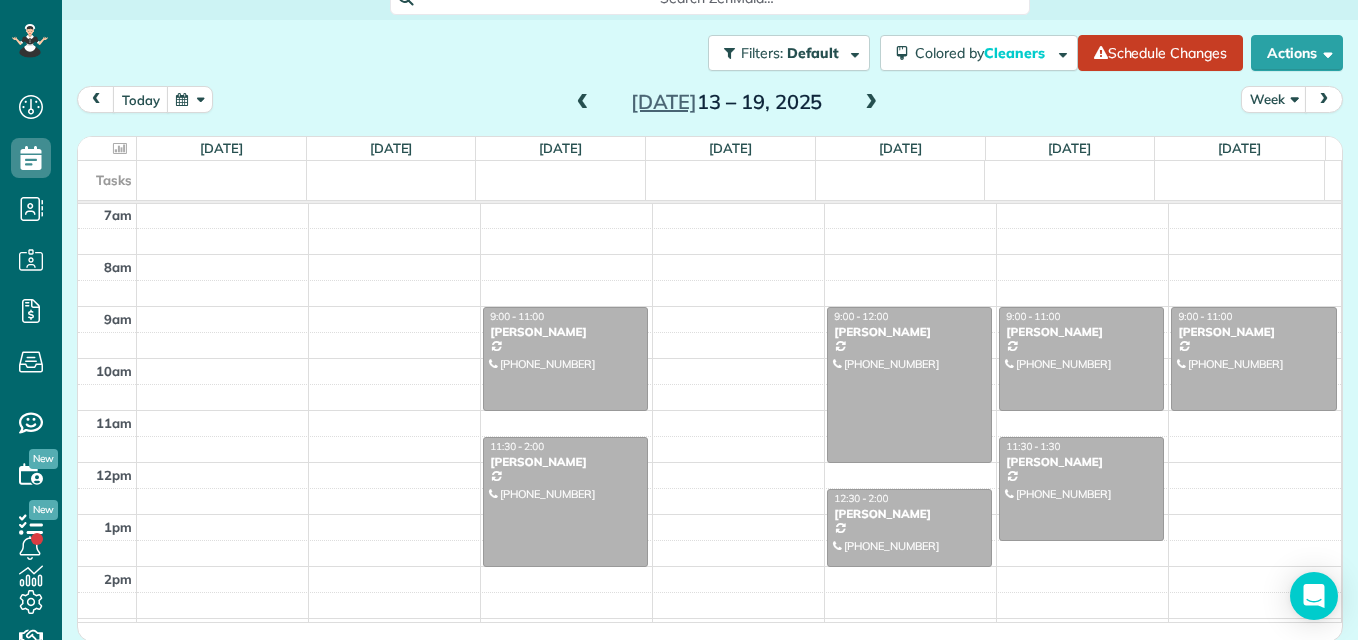 click at bounding box center [871, 103] 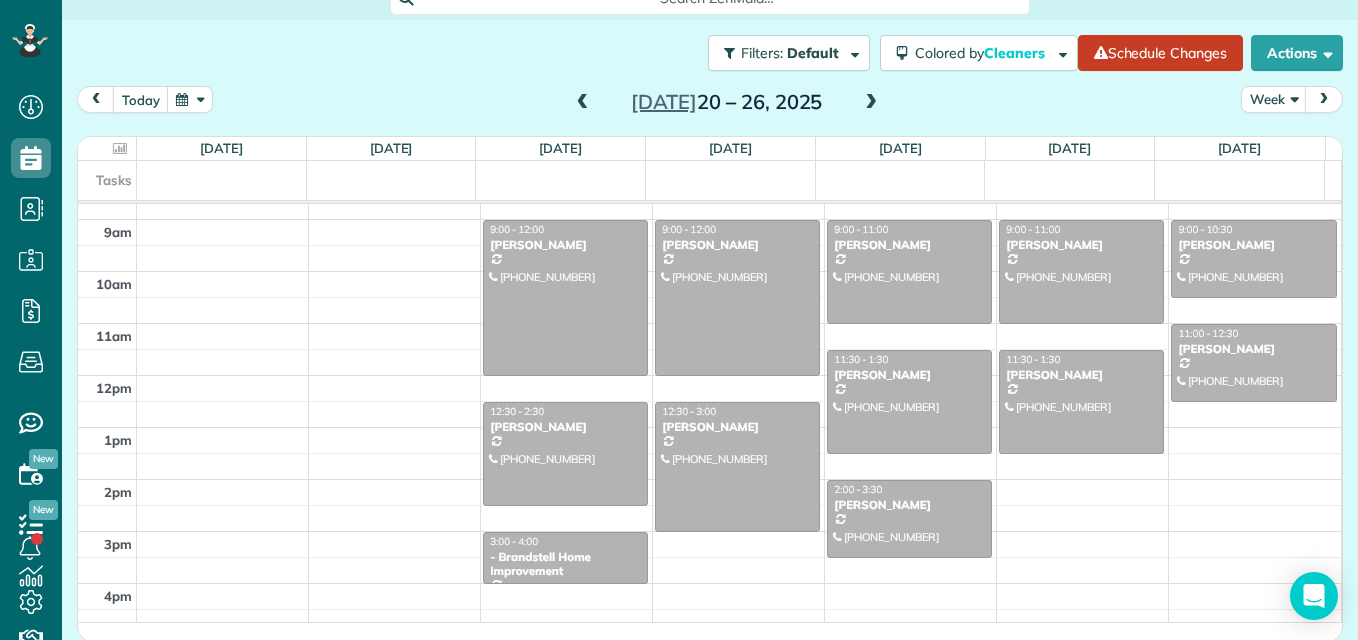 scroll, scrollTop: 157, scrollLeft: 0, axis: vertical 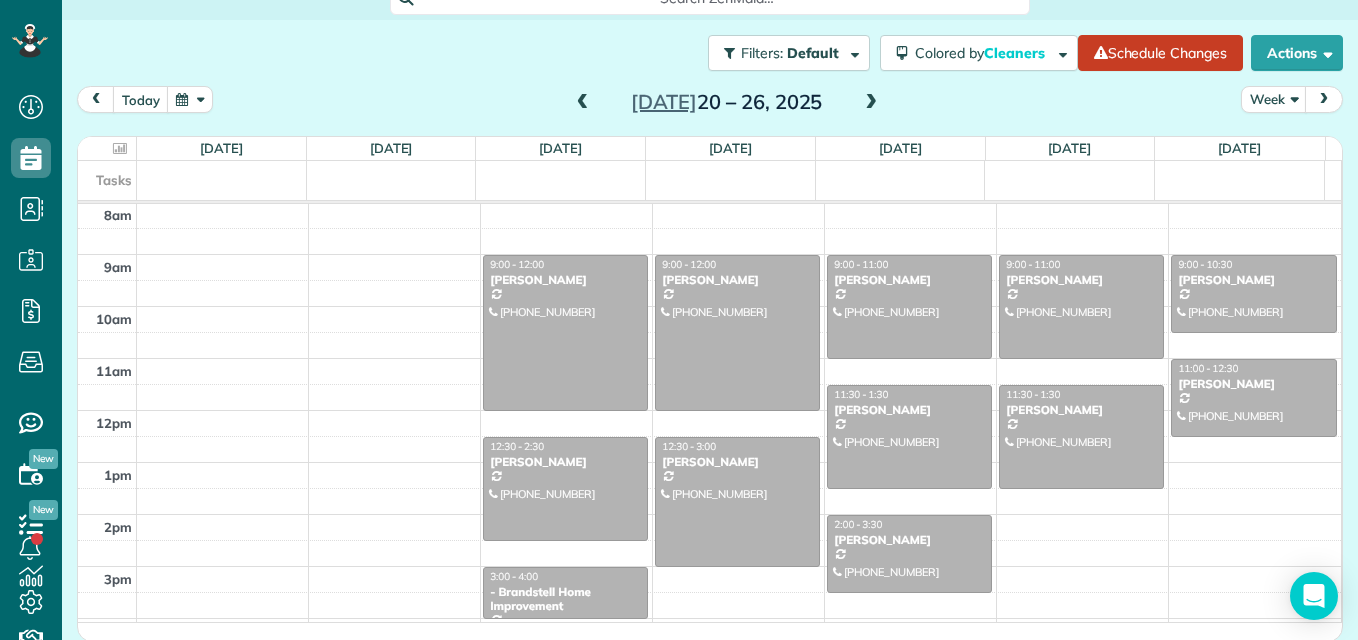 click at bounding box center (583, 103) 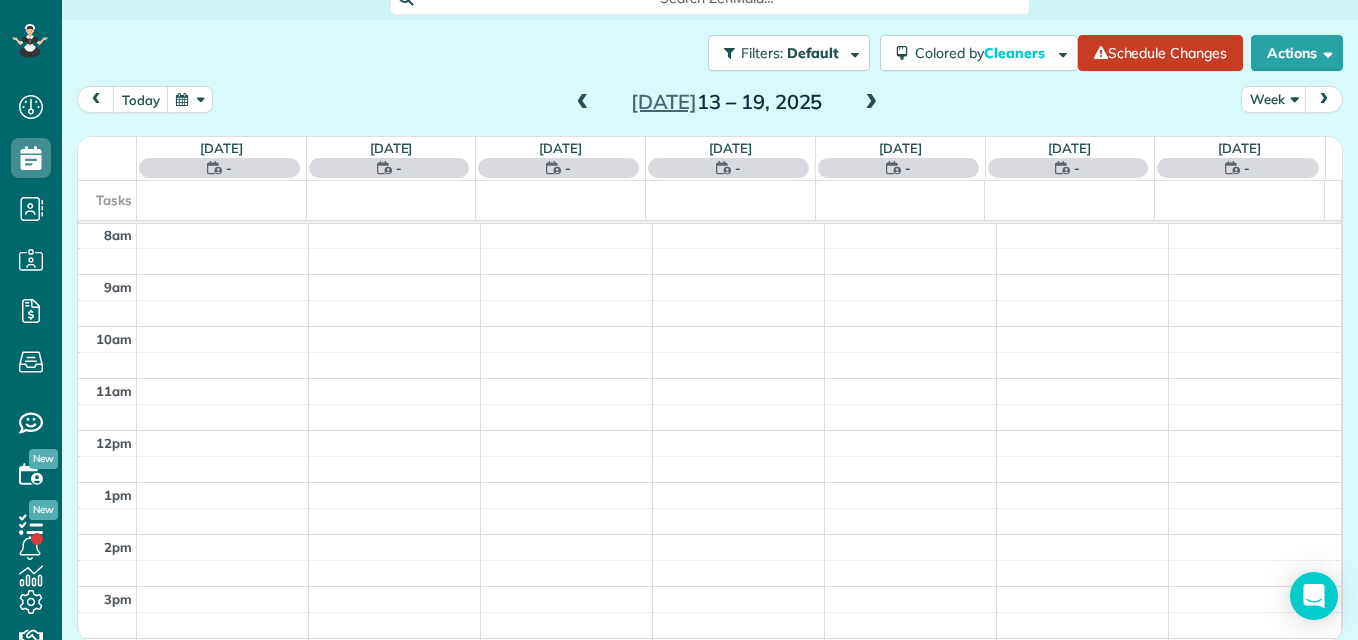 scroll, scrollTop: 105, scrollLeft: 0, axis: vertical 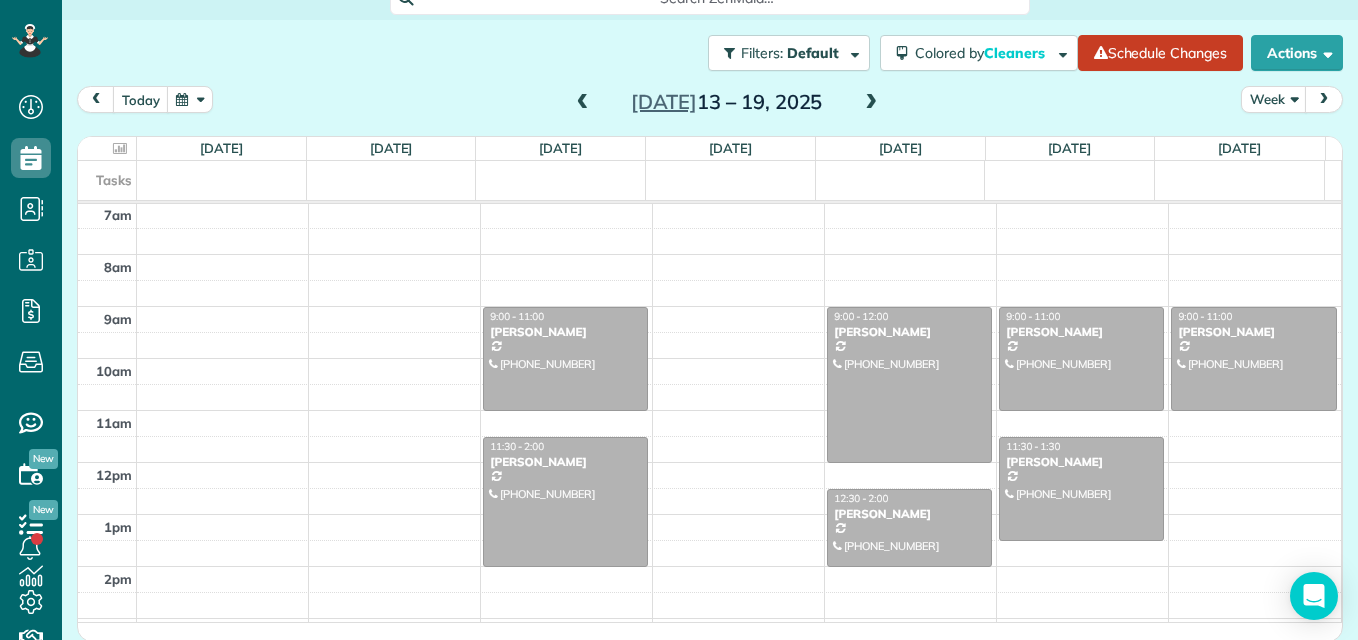 click at bounding box center (583, 103) 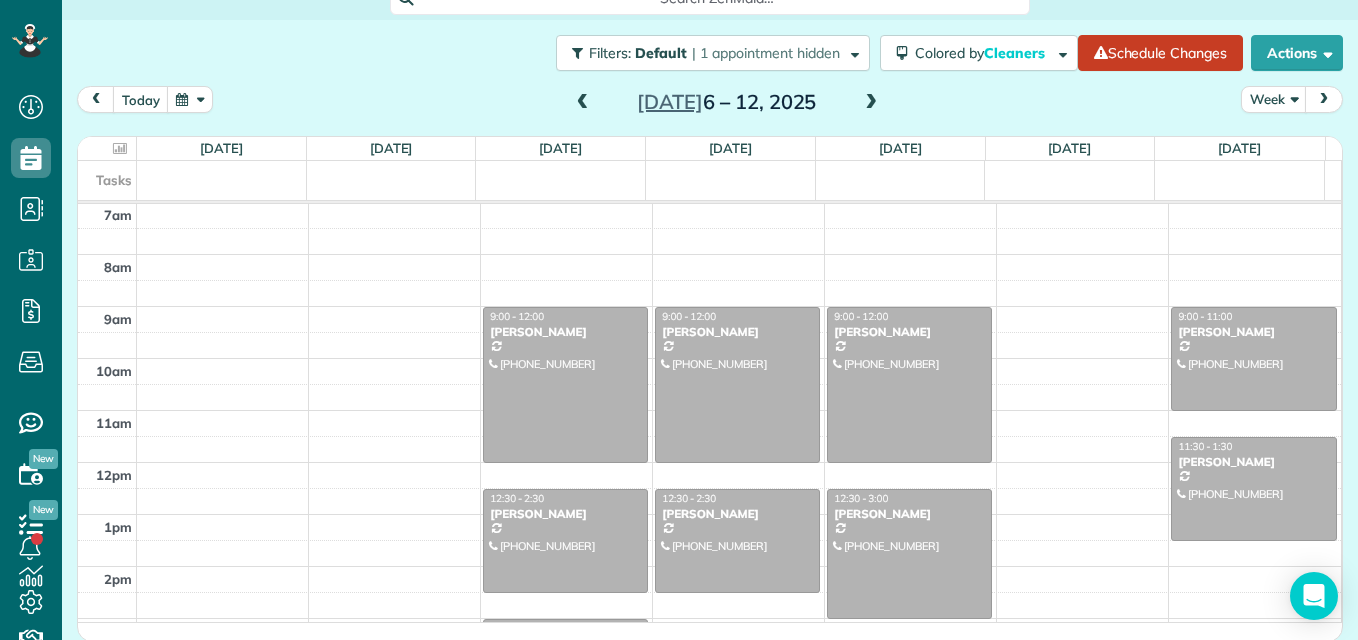 click at bounding box center [583, 103] 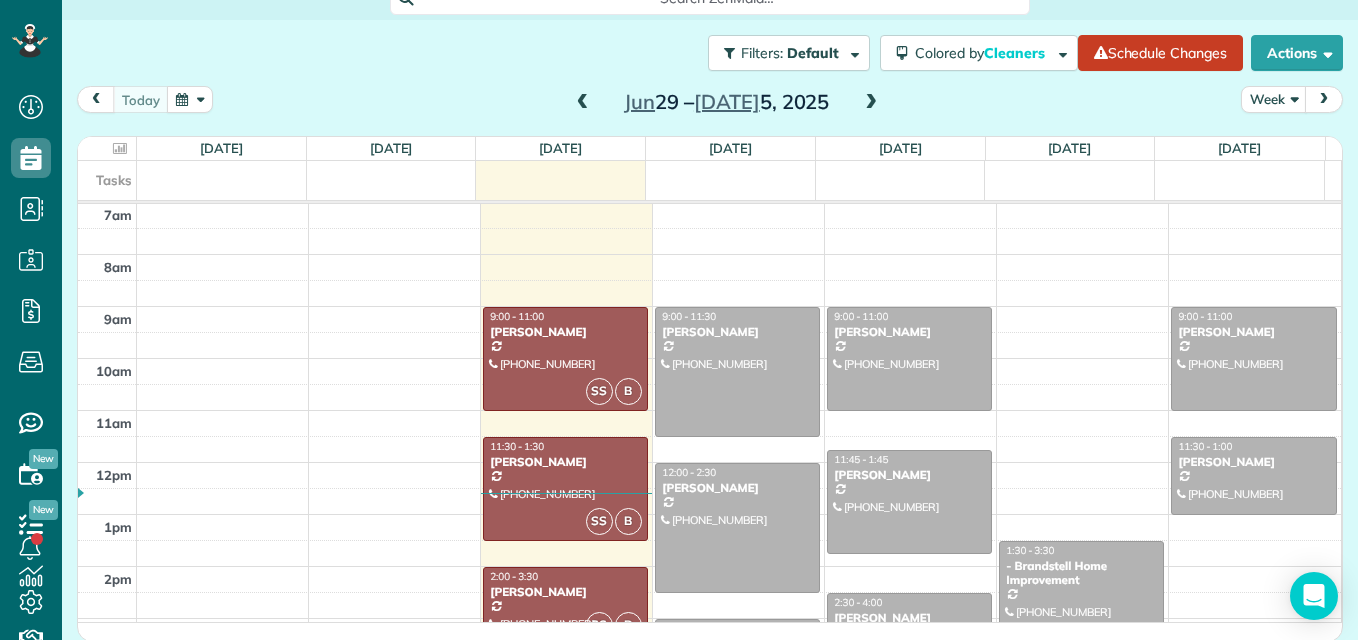 click at bounding box center (583, 103) 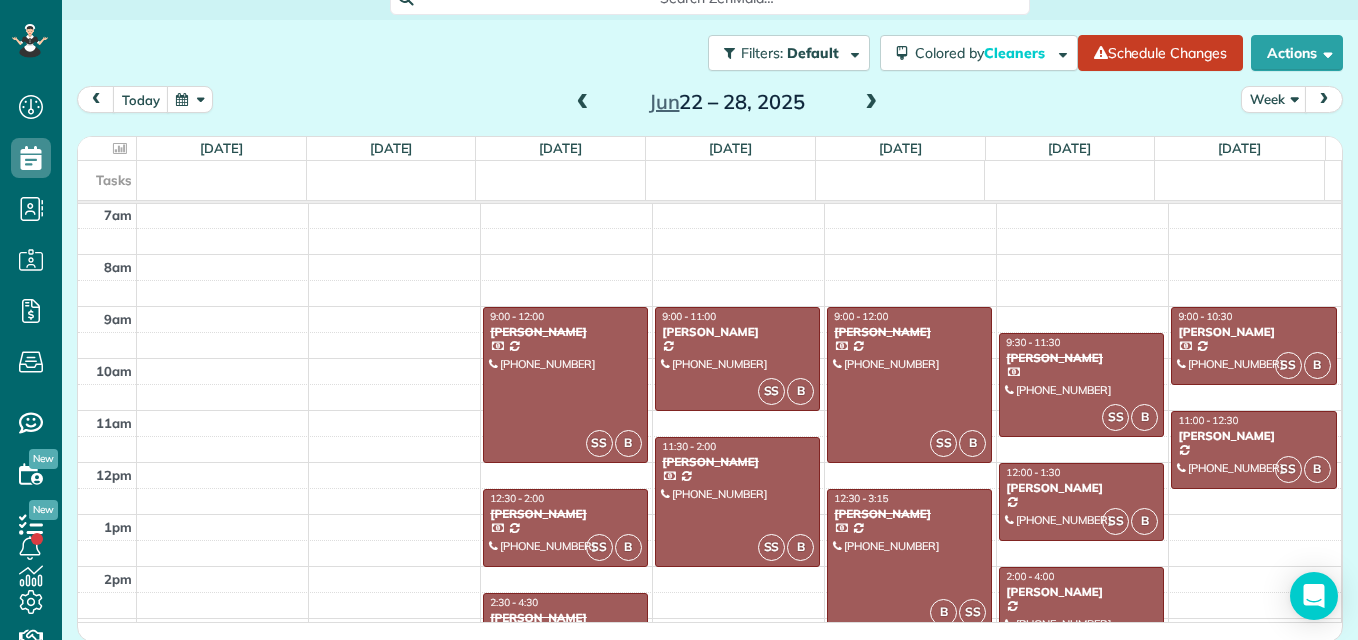 click at bounding box center [871, 103] 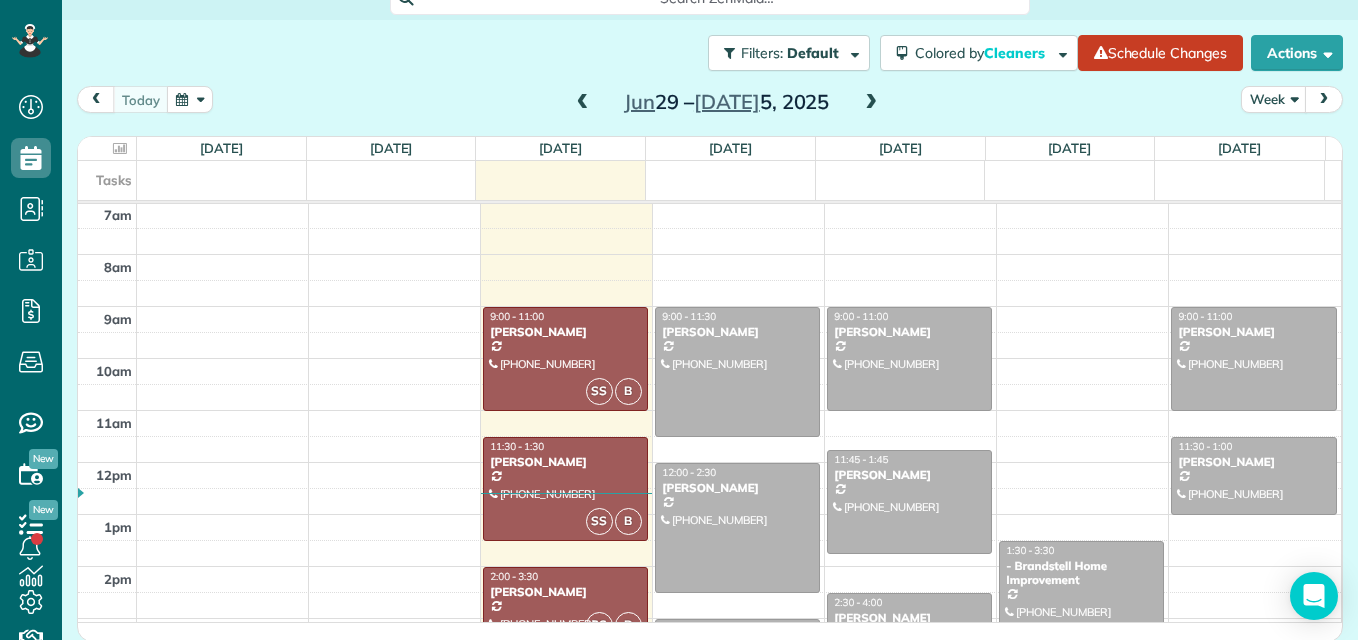 click at bounding box center (871, 103) 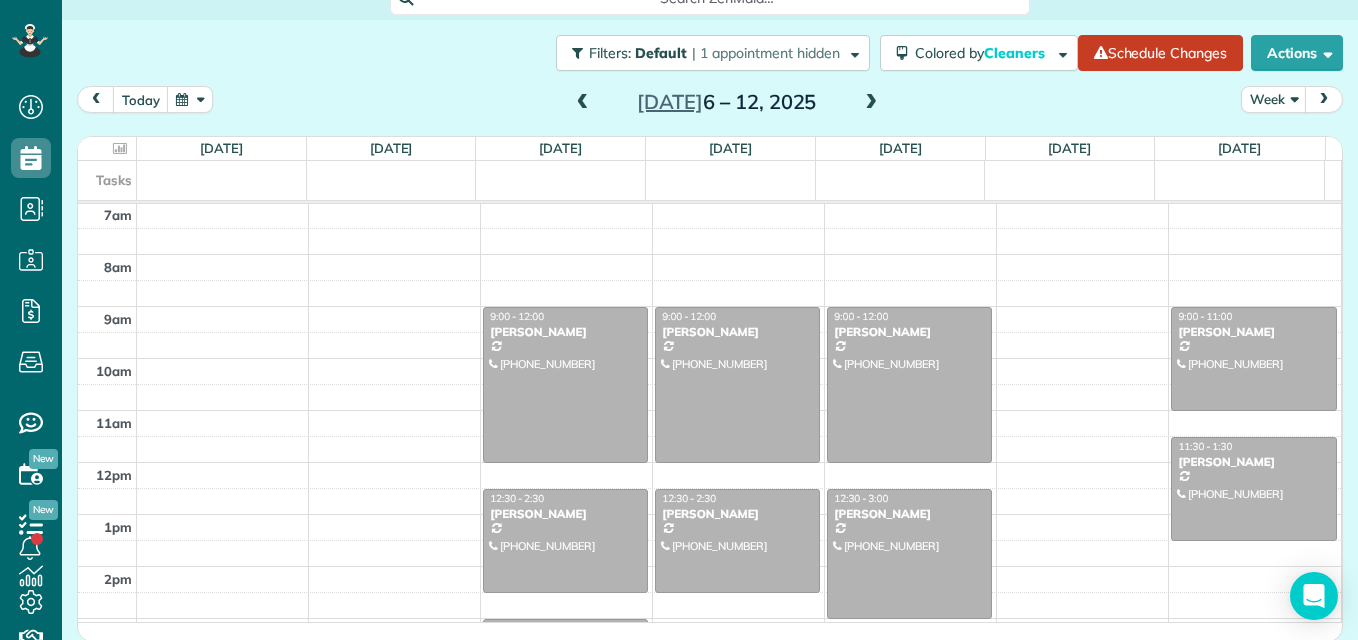 click at bounding box center [871, 103] 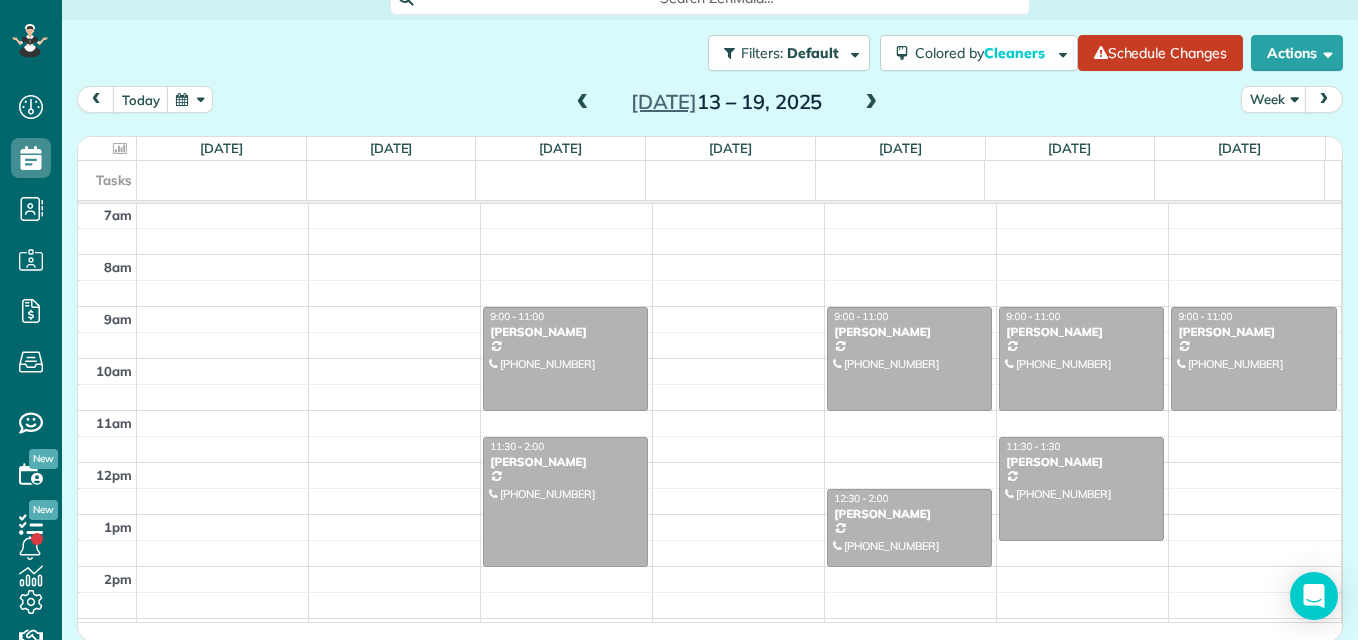 drag, startPoint x: 880, startPoint y: 460, endPoint x: 871, endPoint y: 410, distance: 50.803543 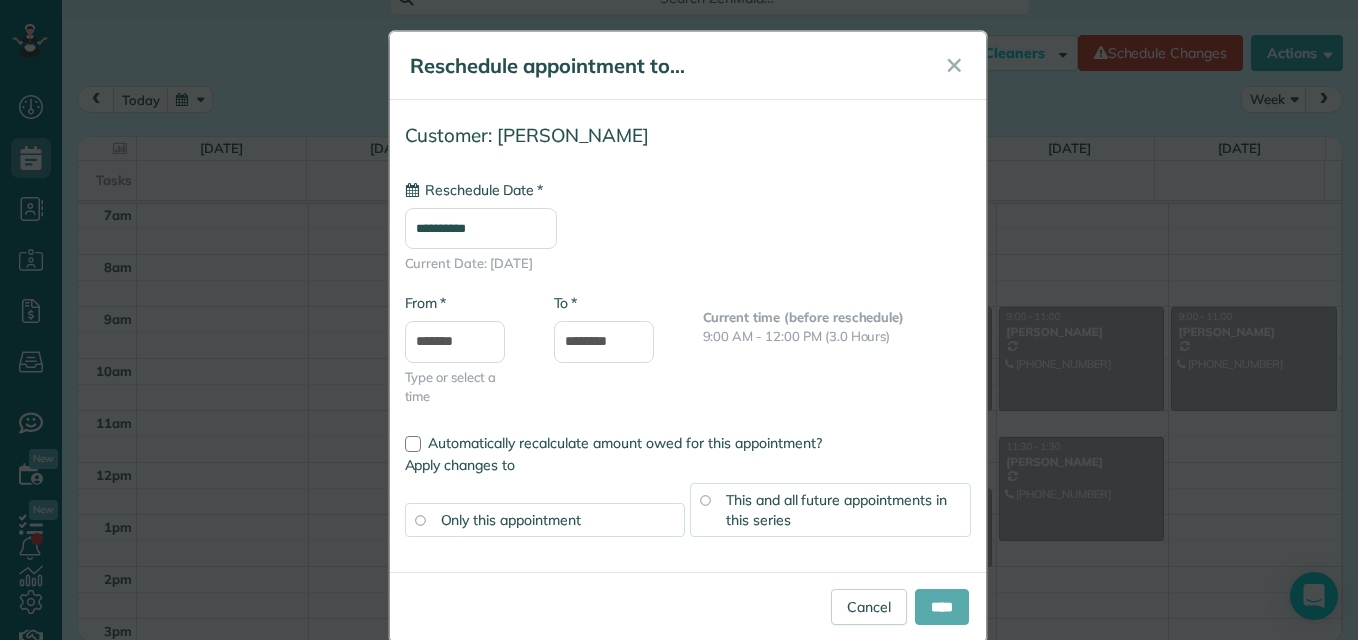 type on "**********" 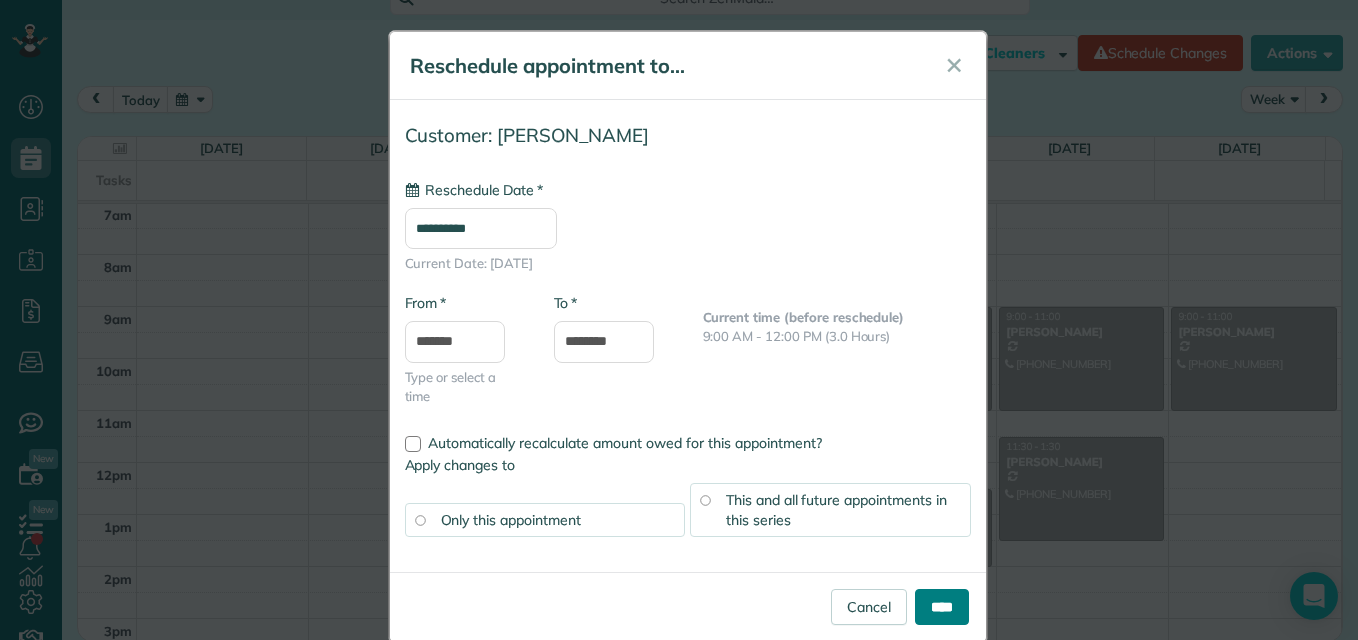 click on "****" at bounding box center [942, 607] 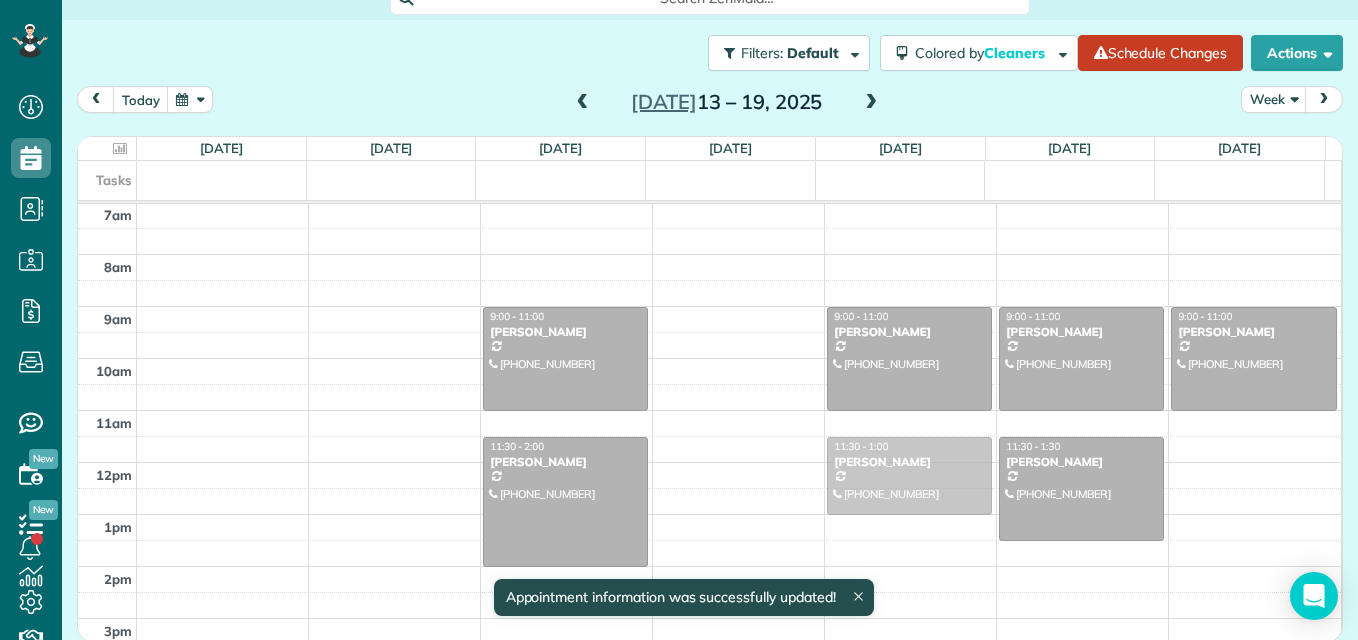 drag, startPoint x: 906, startPoint y: 537, endPoint x: 901, endPoint y: 487, distance: 50.24938 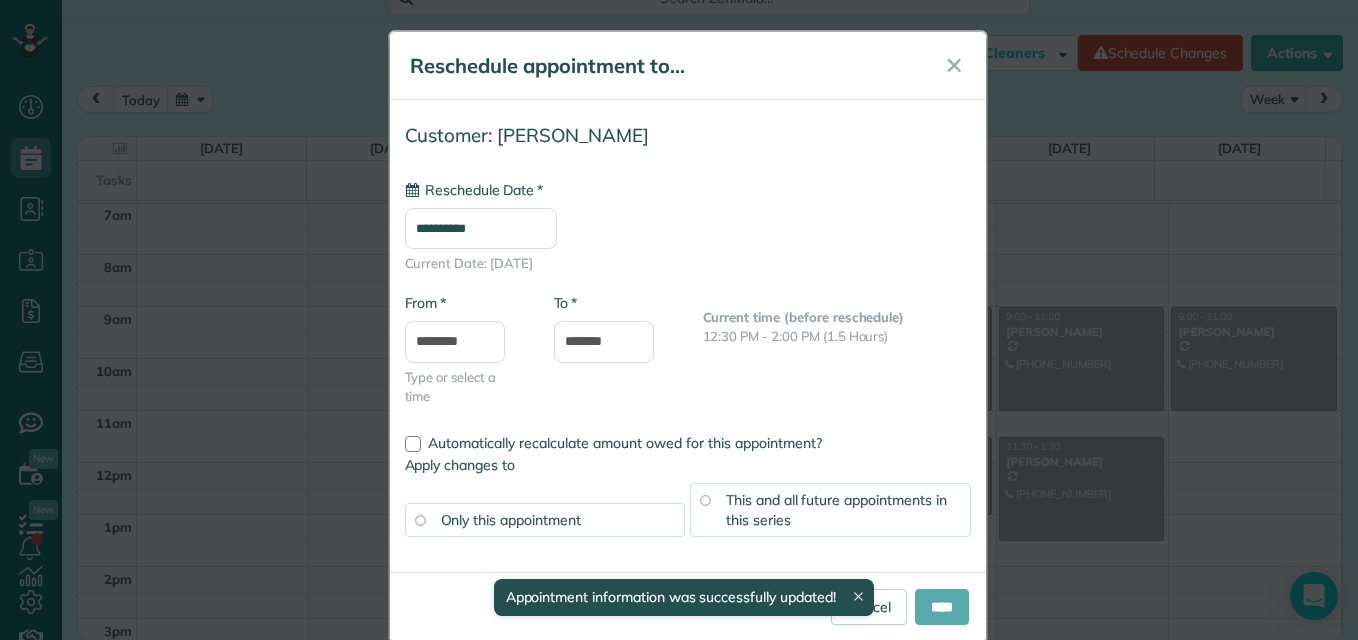 type on "**********" 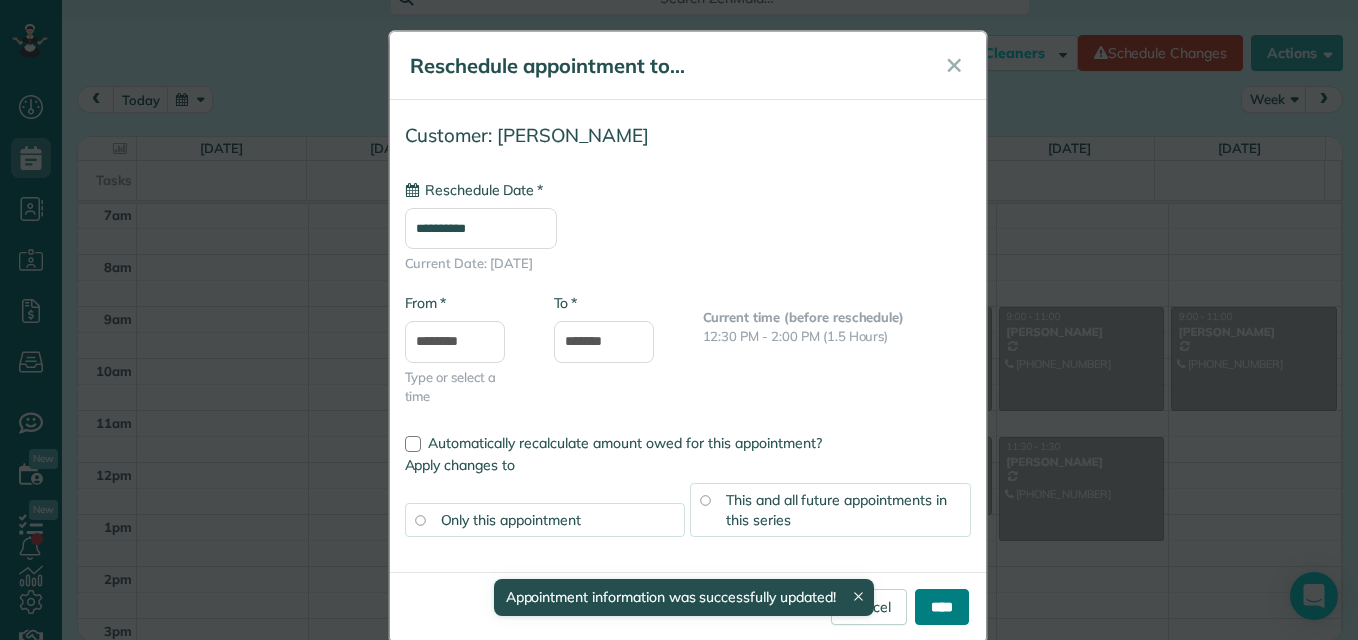 click on "****" at bounding box center (942, 607) 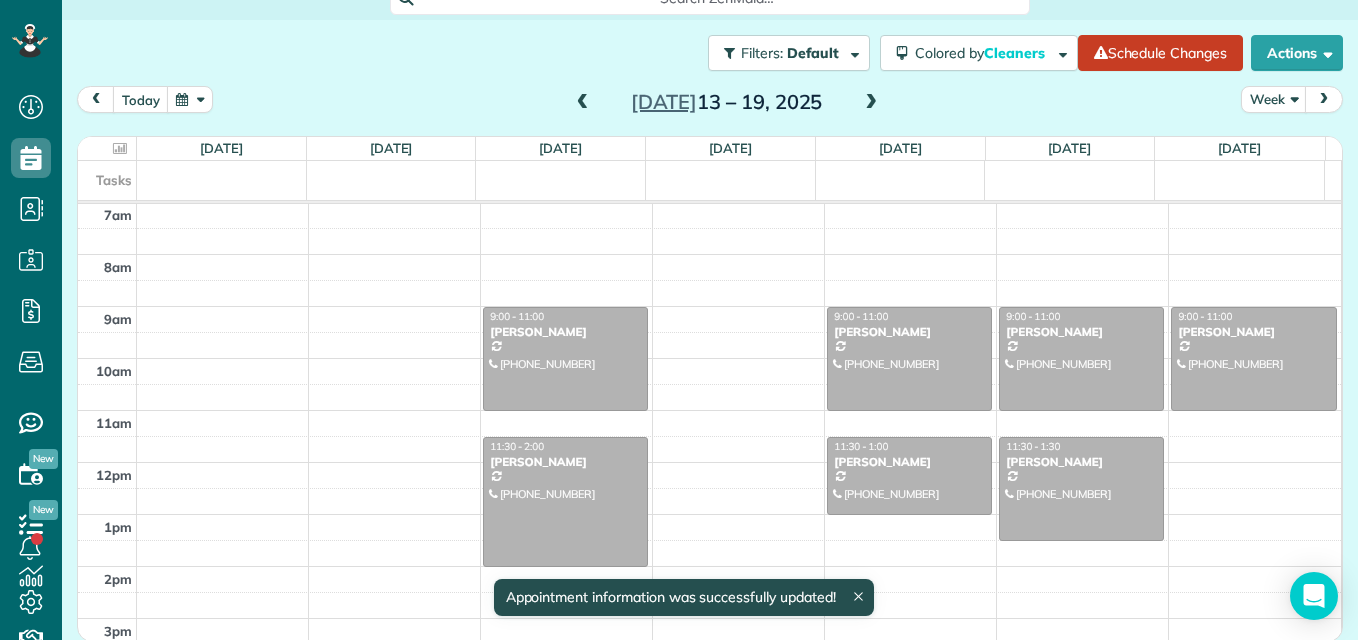 click at bounding box center [871, 103] 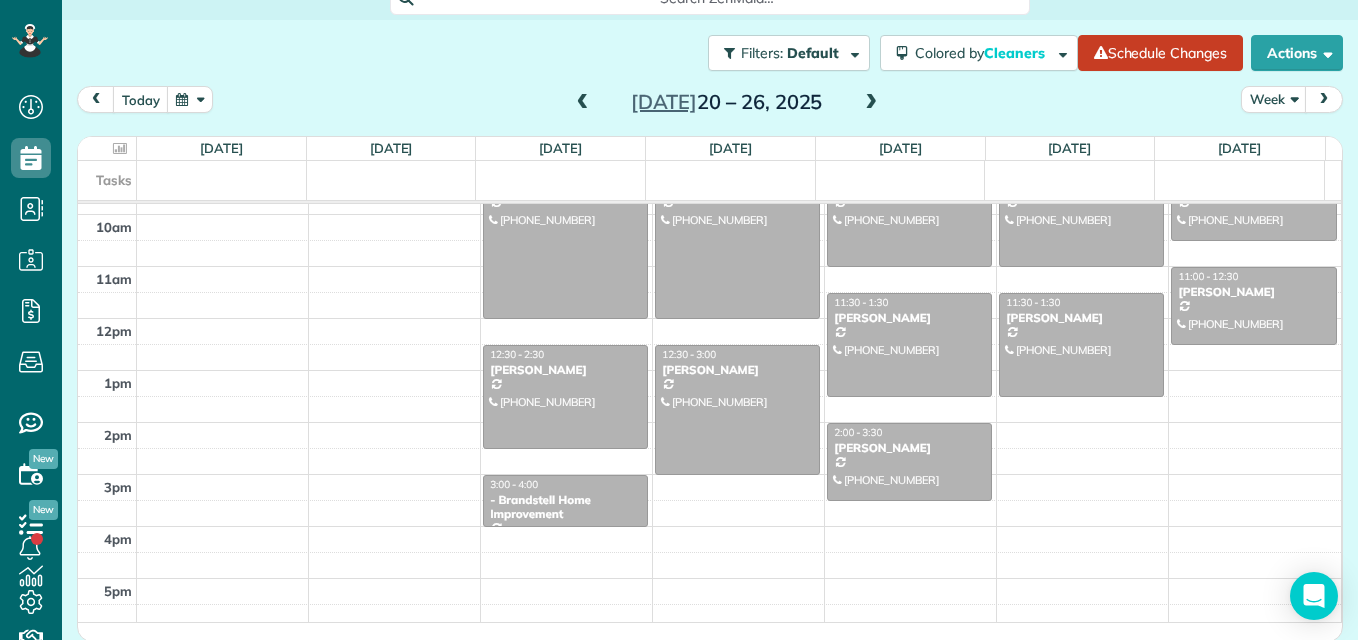 scroll, scrollTop: 257, scrollLeft: 0, axis: vertical 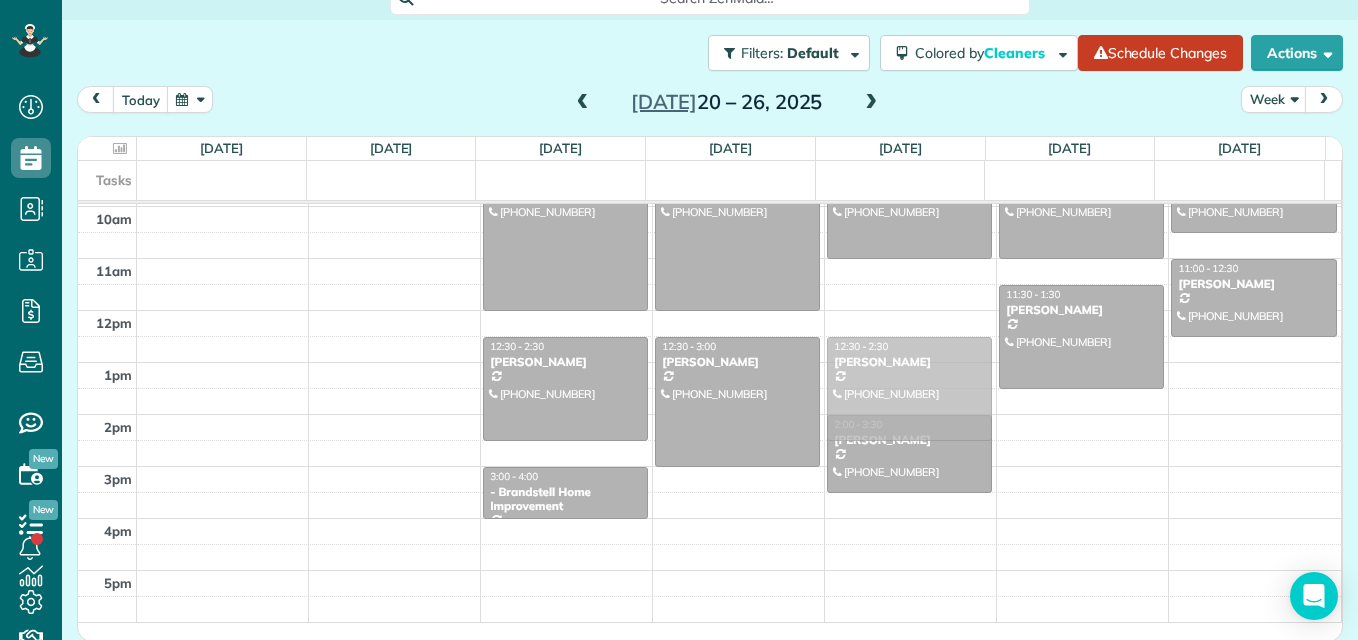 drag, startPoint x: 903, startPoint y: 309, endPoint x: 902, endPoint y: 359, distance: 50.01 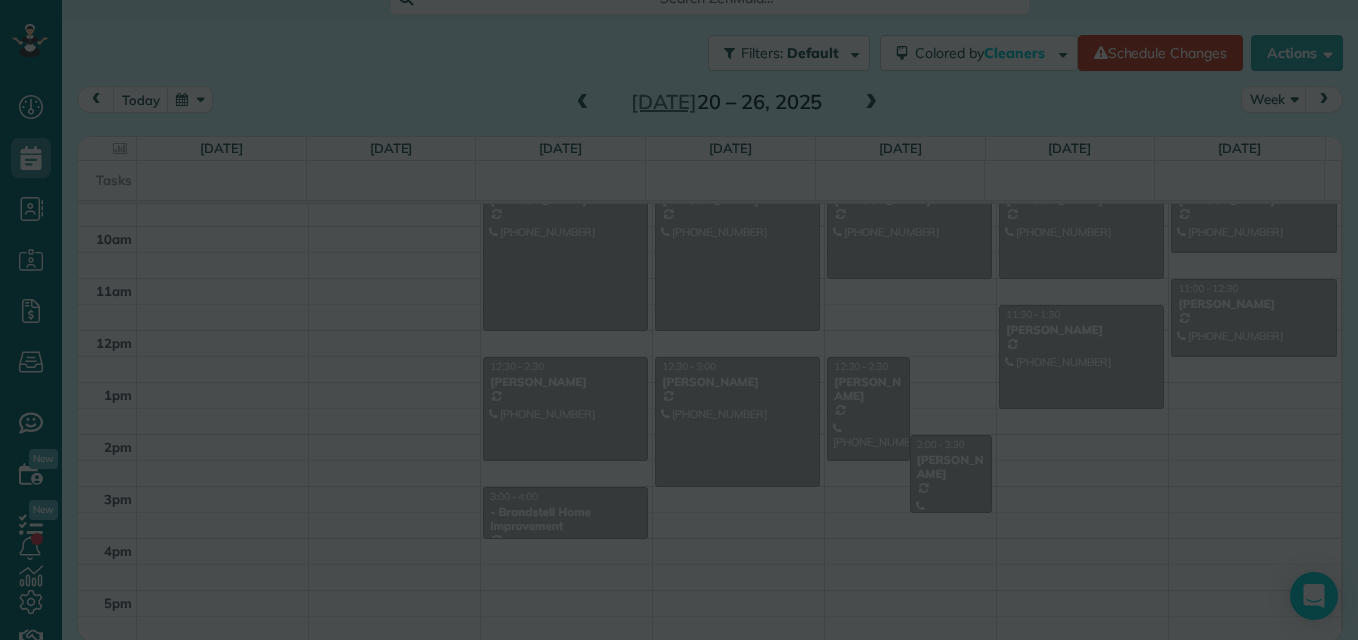 scroll, scrollTop: 237, scrollLeft: 0, axis: vertical 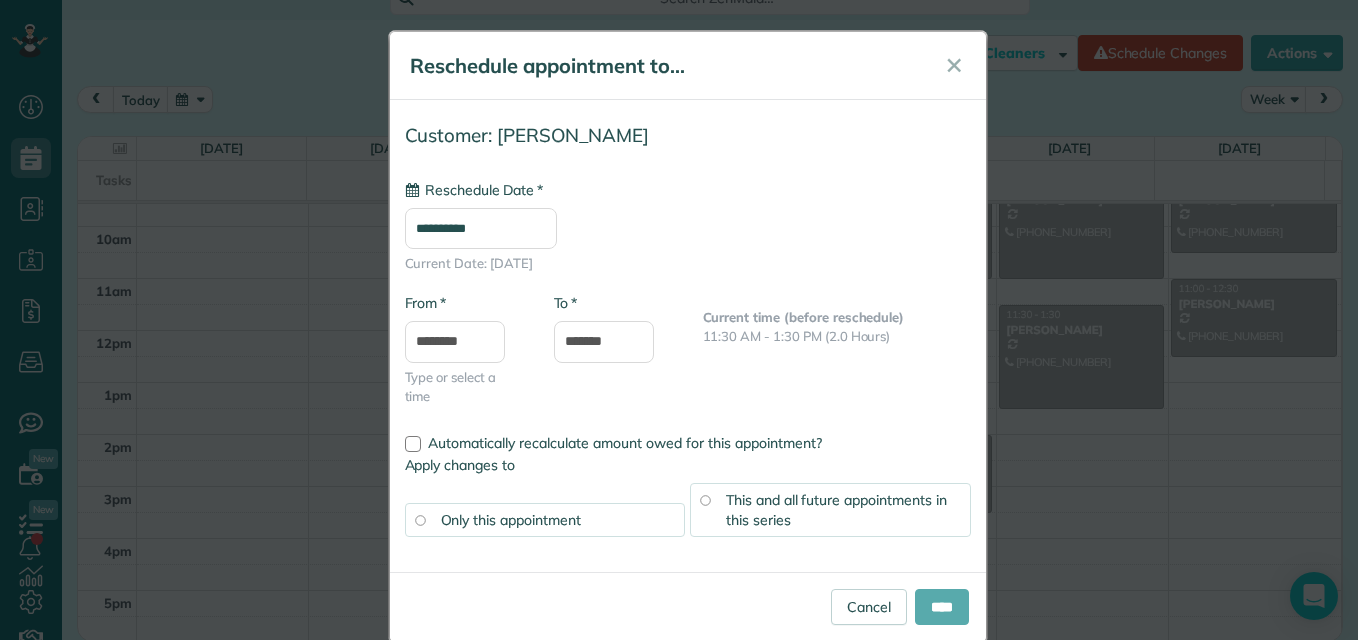 type on "**********" 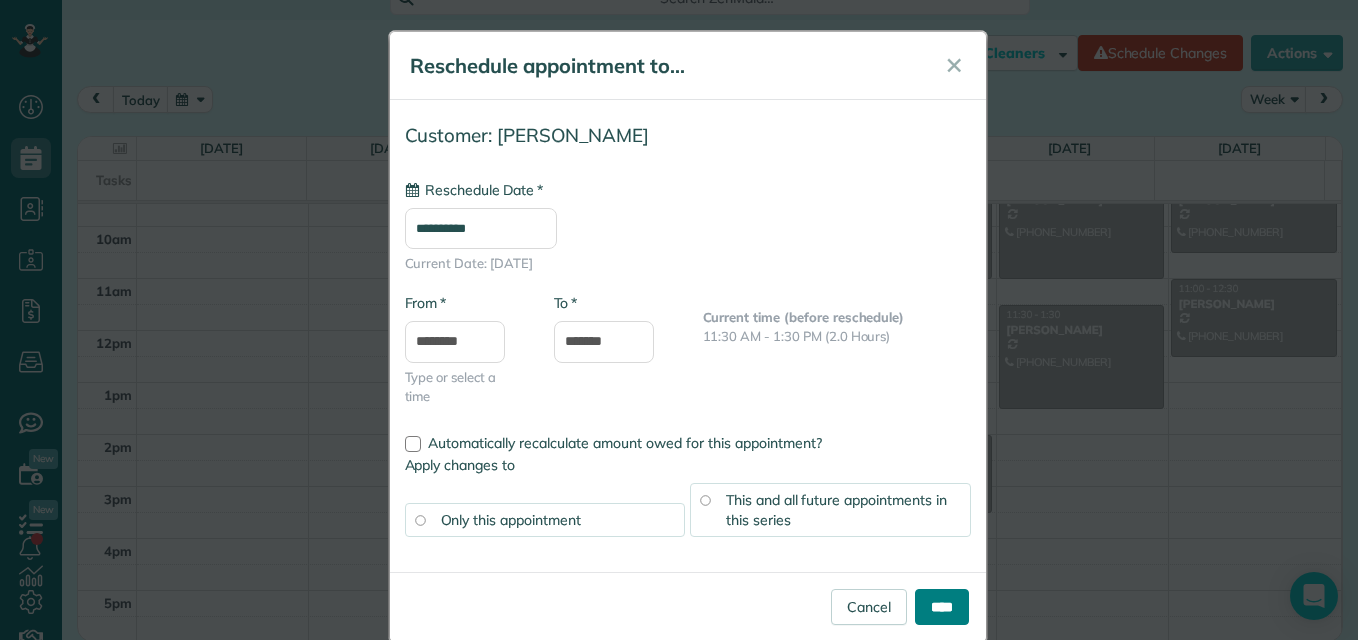 click on "****" at bounding box center (942, 607) 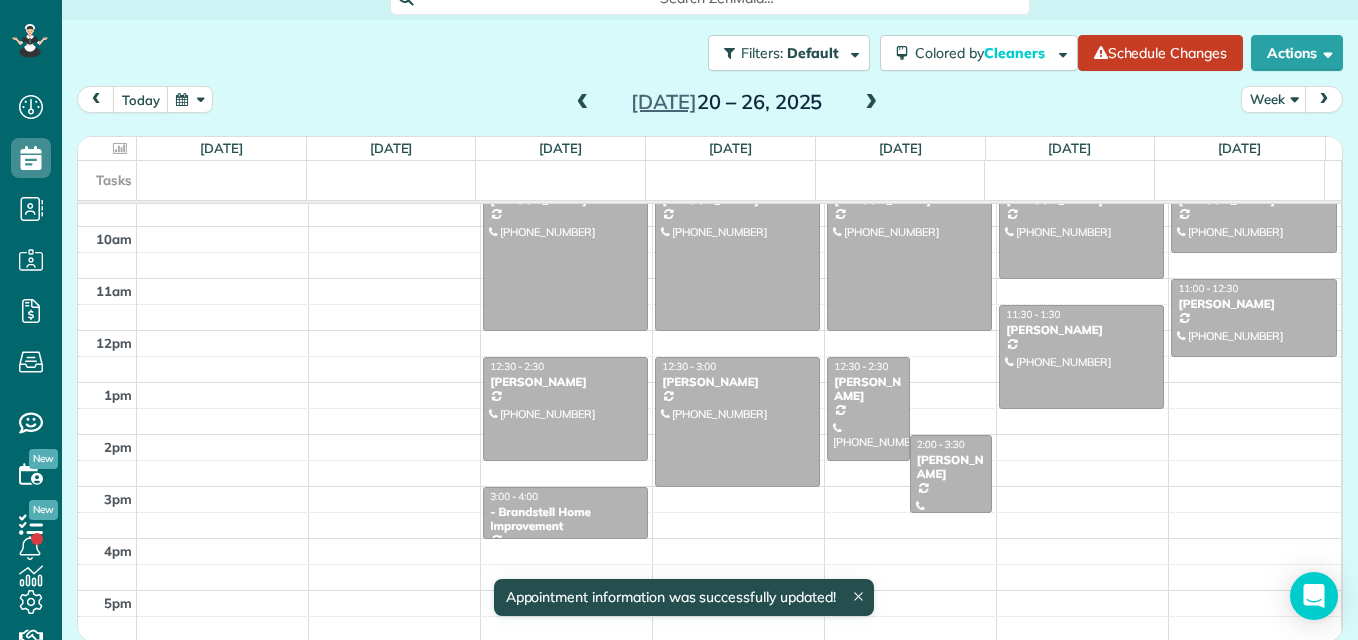 drag, startPoint x: 887, startPoint y: 274, endPoint x: 880, endPoint y: 325, distance: 51.47815 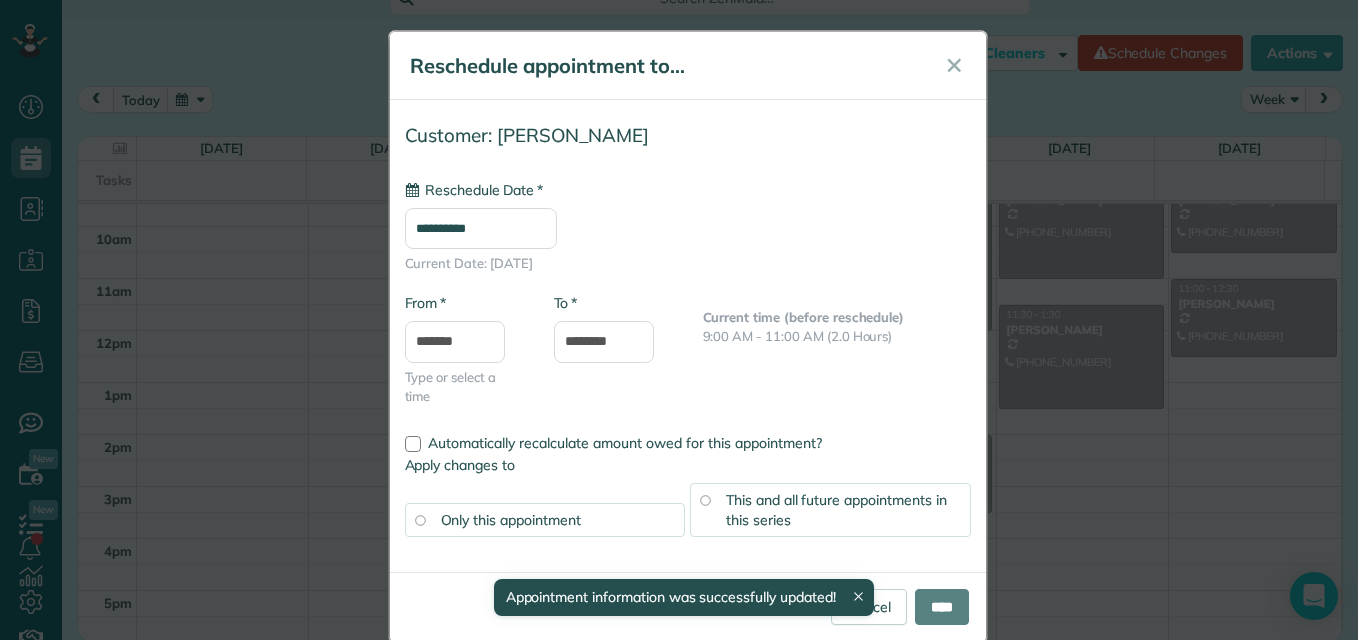 type on "**********" 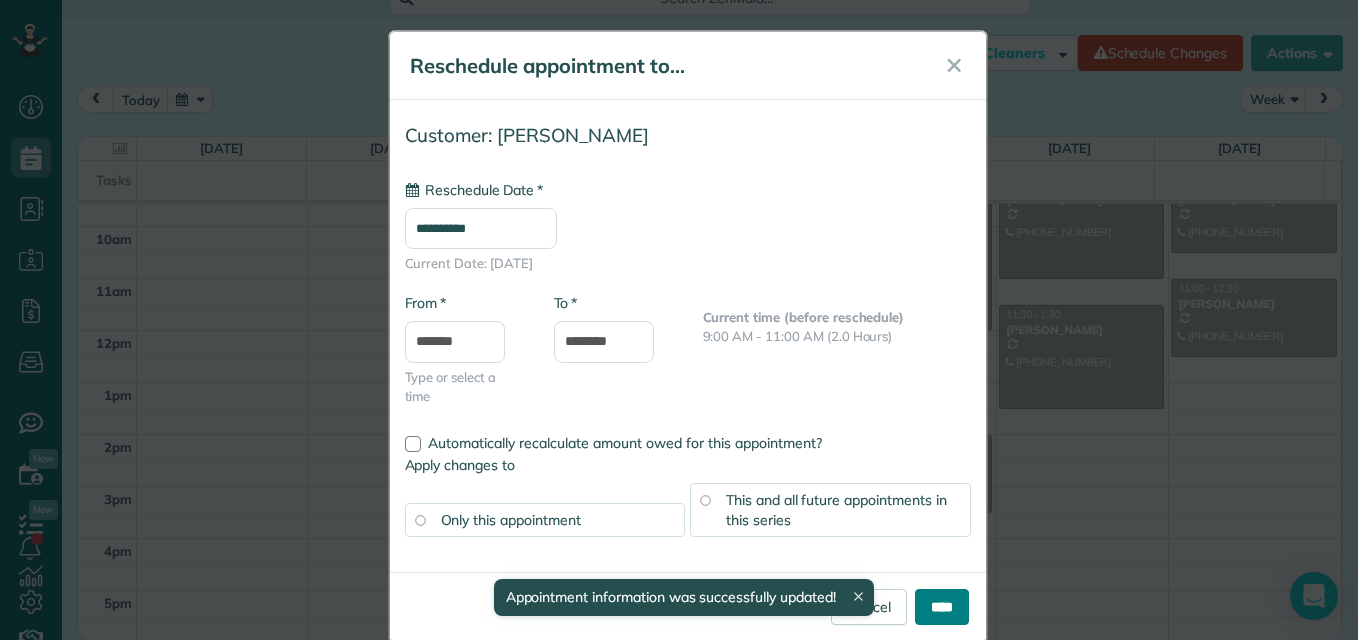 click on "****" at bounding box center [942, 607] 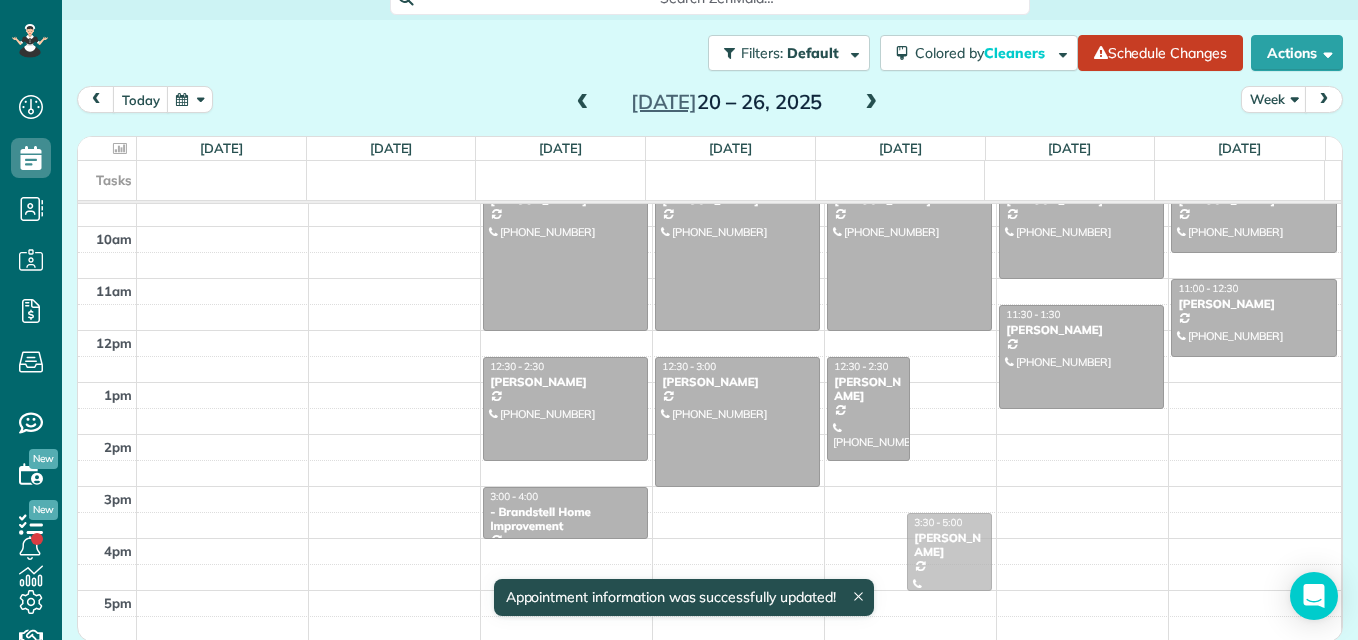 drag, startPoint x: 927, startPoint y: 481, endPoint x: 911, endPoint y: 554, distance: 74.73286 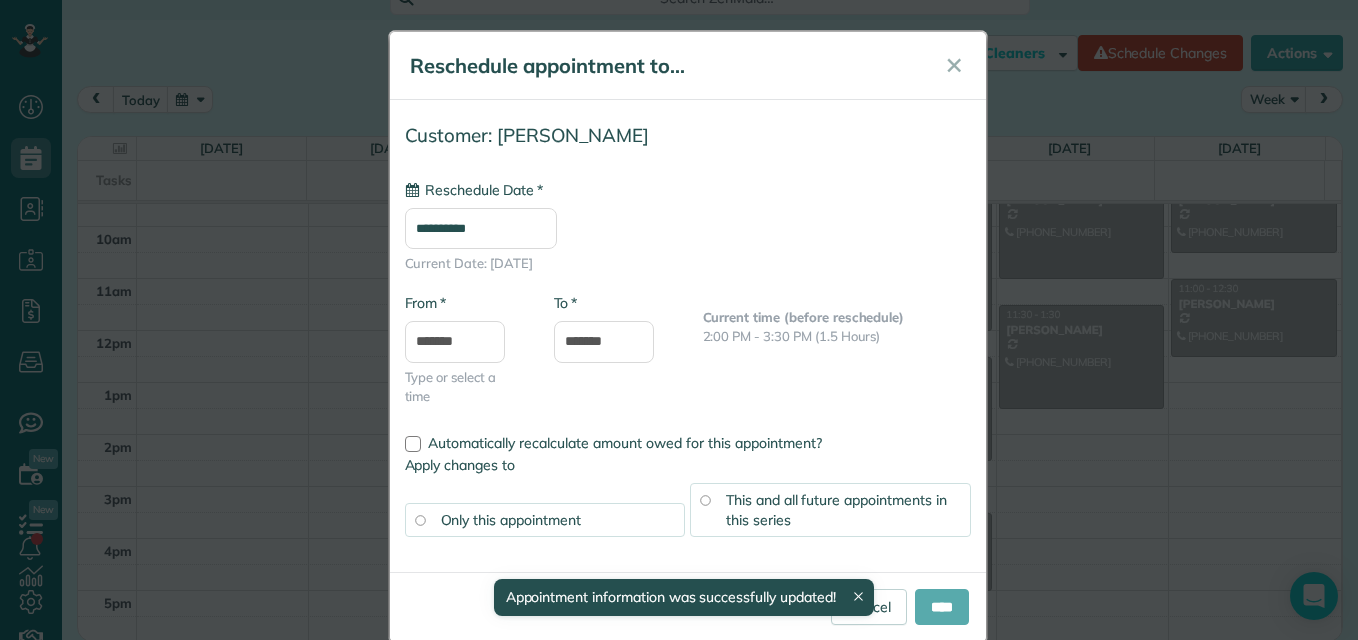 type on "**********" 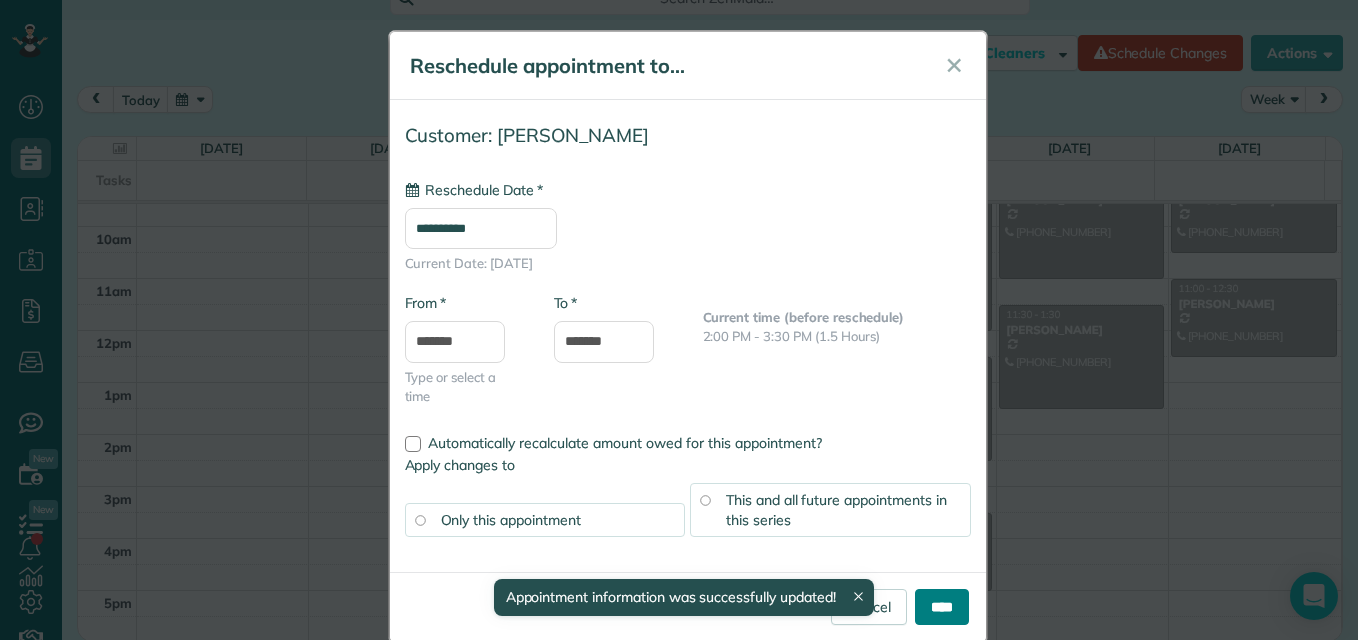 click on "****" at bounding box center [942, 607] 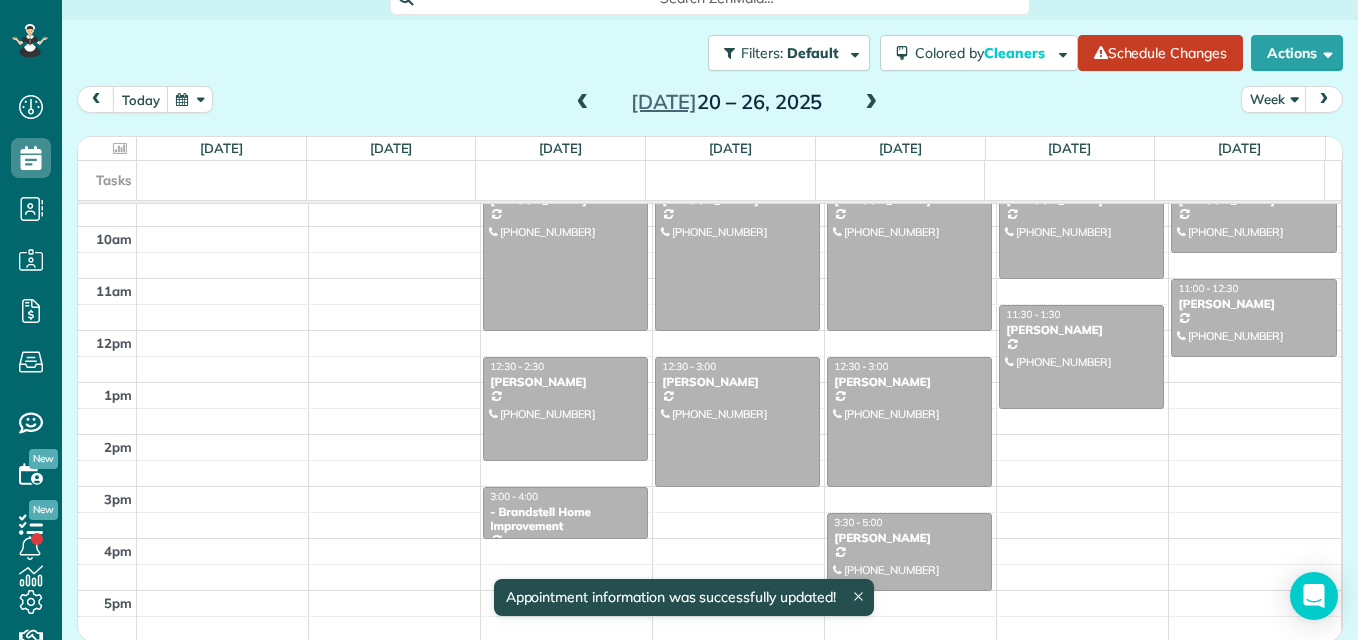drag, startPoint x: 887, startPoint y: 453, endPoint x: 884, endPoint y: 474, distance: 21.213203 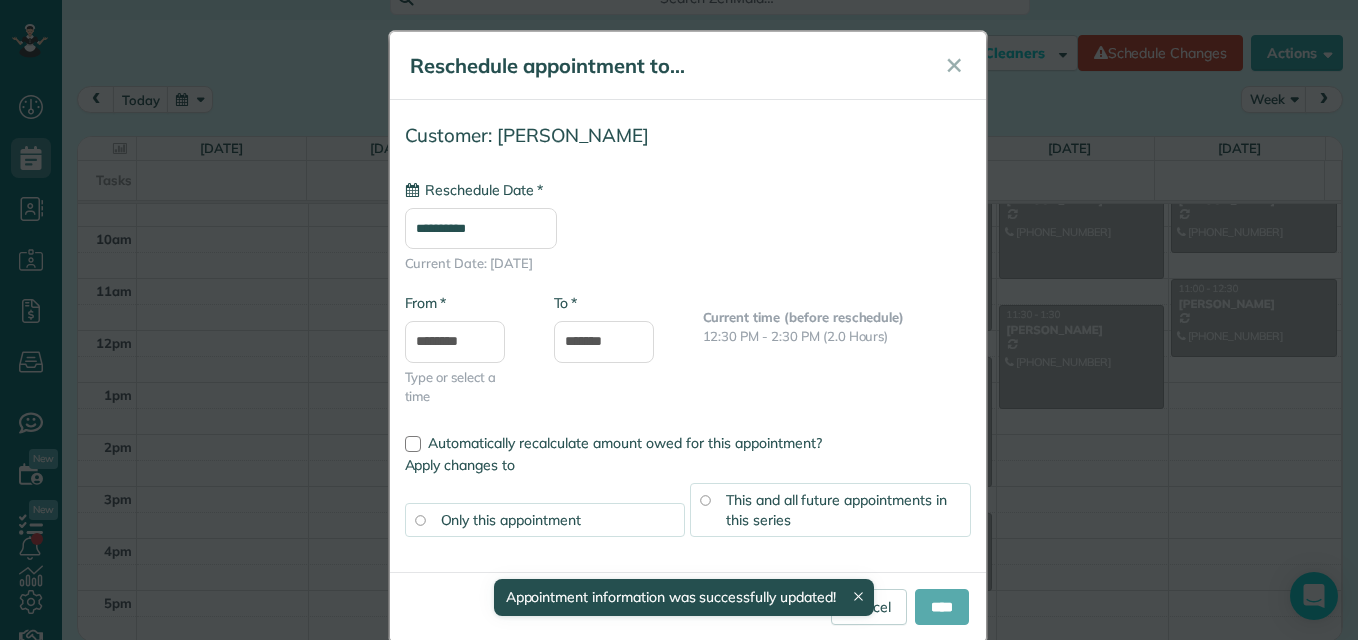 type on "**********" 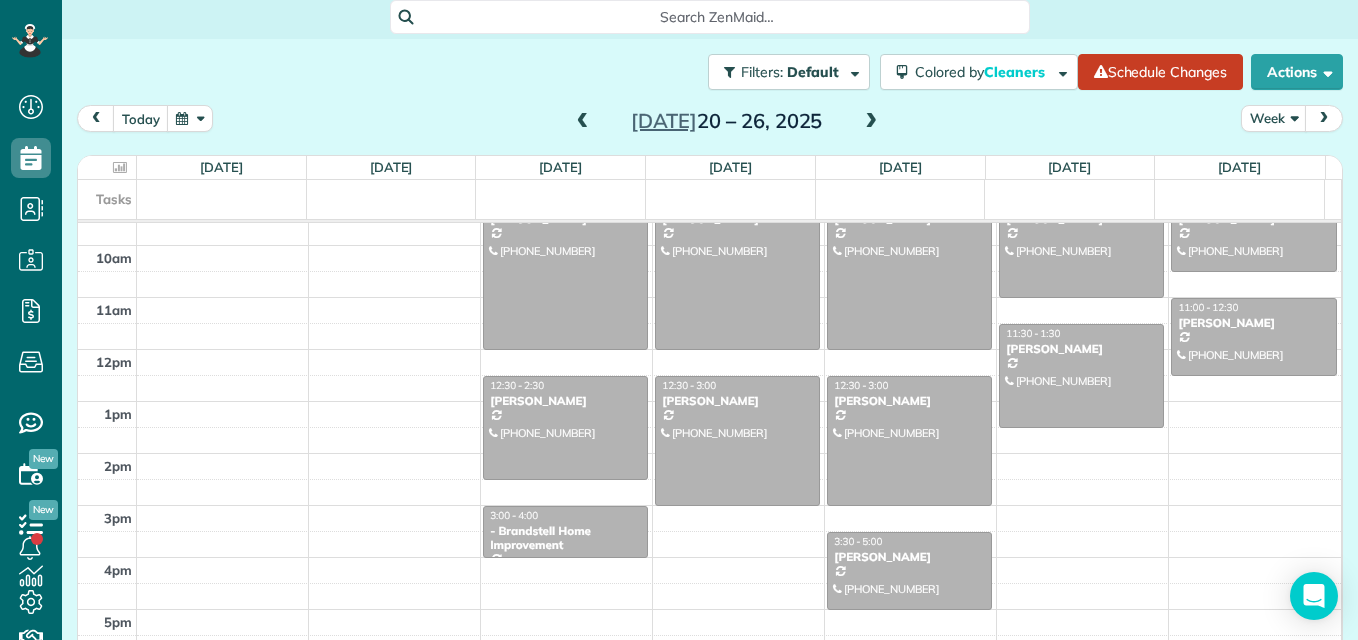 scroll, scrollTop: 0, scrollLeft: 0, axis: both 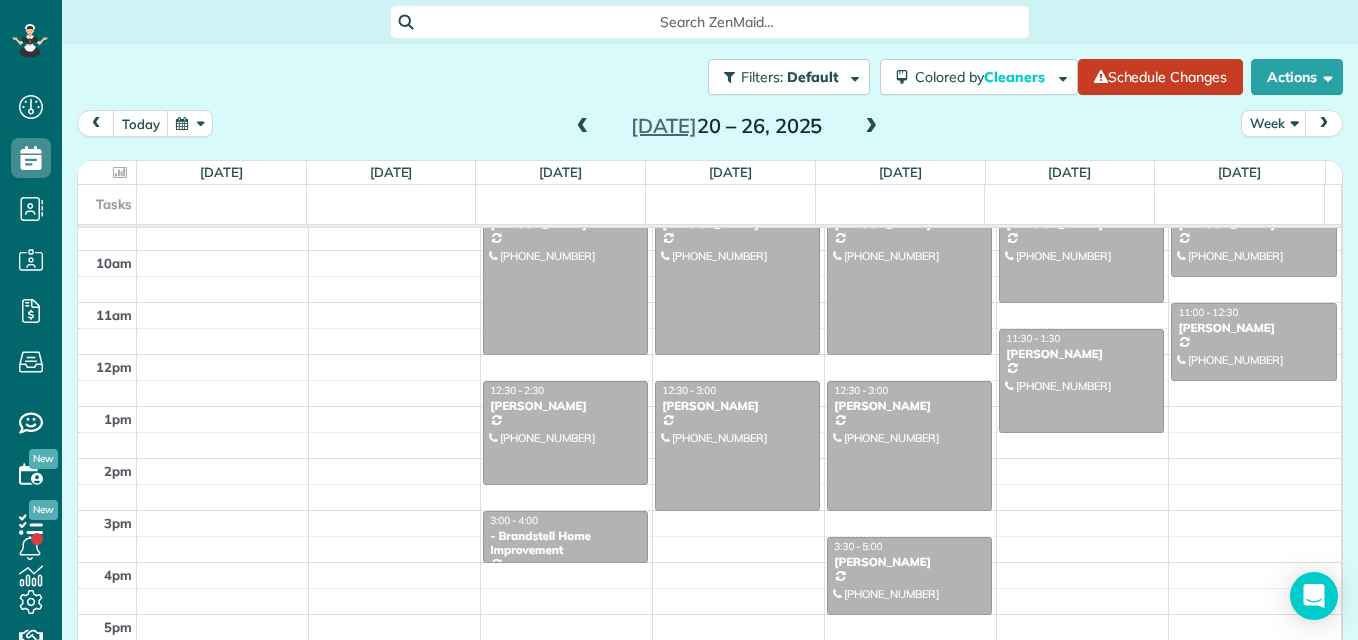 click at bounding box center [871, 127] 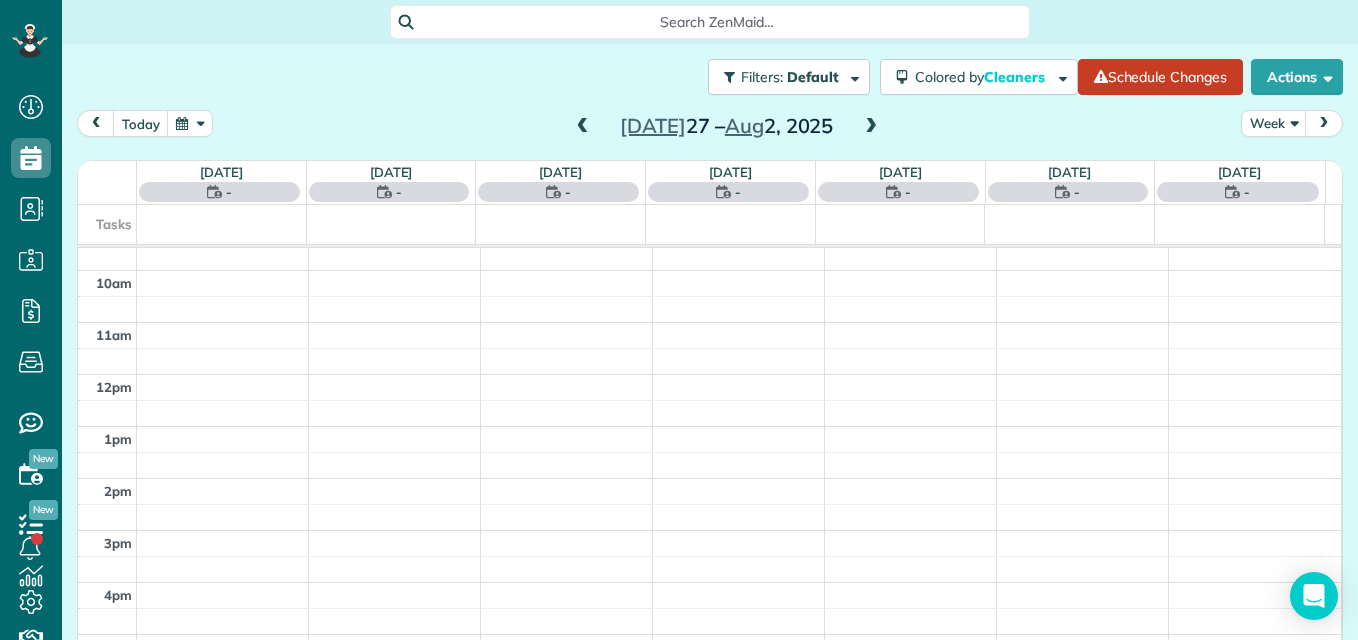 scroll, scrollTop: 105, scrollLeft: 0, axis: vertical 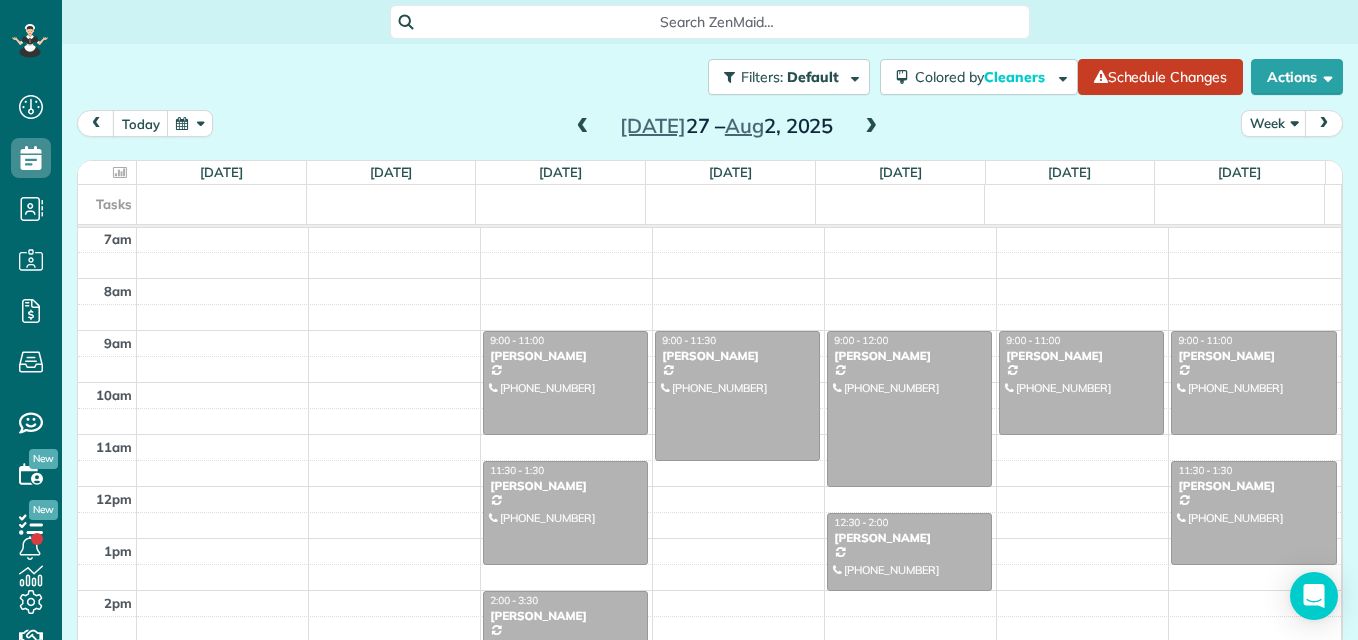 click at bounding box center (871, 127) 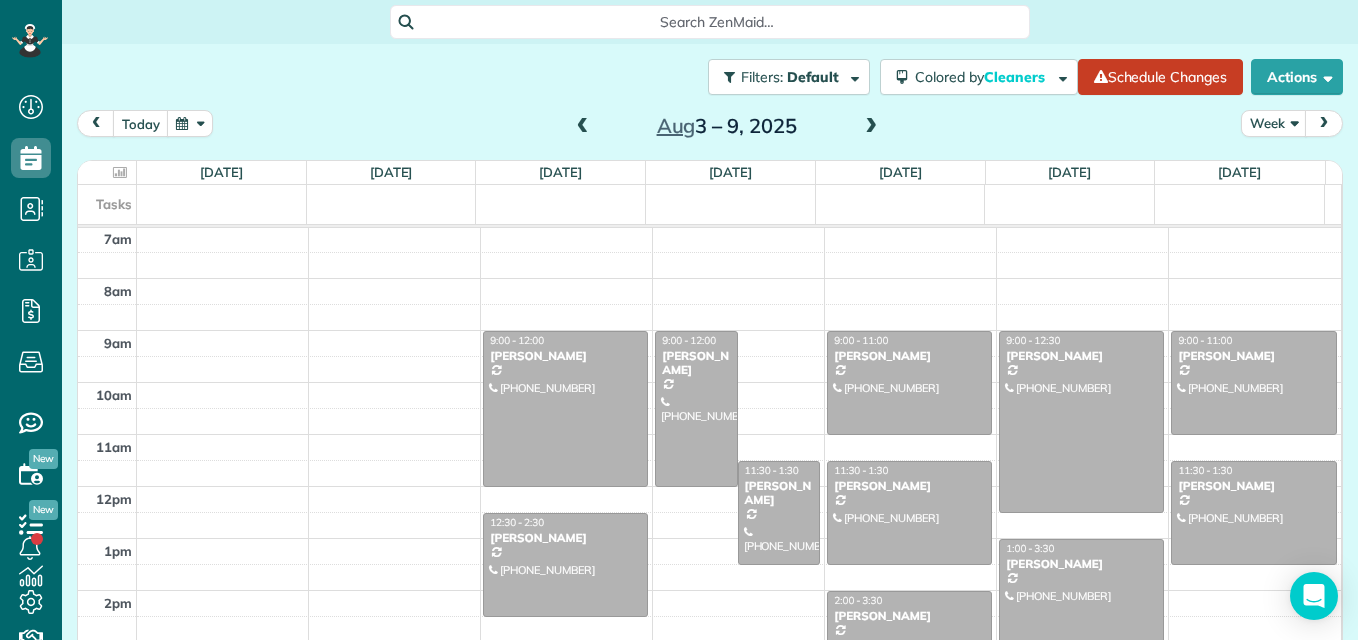 click at bounding box center (583, 127) 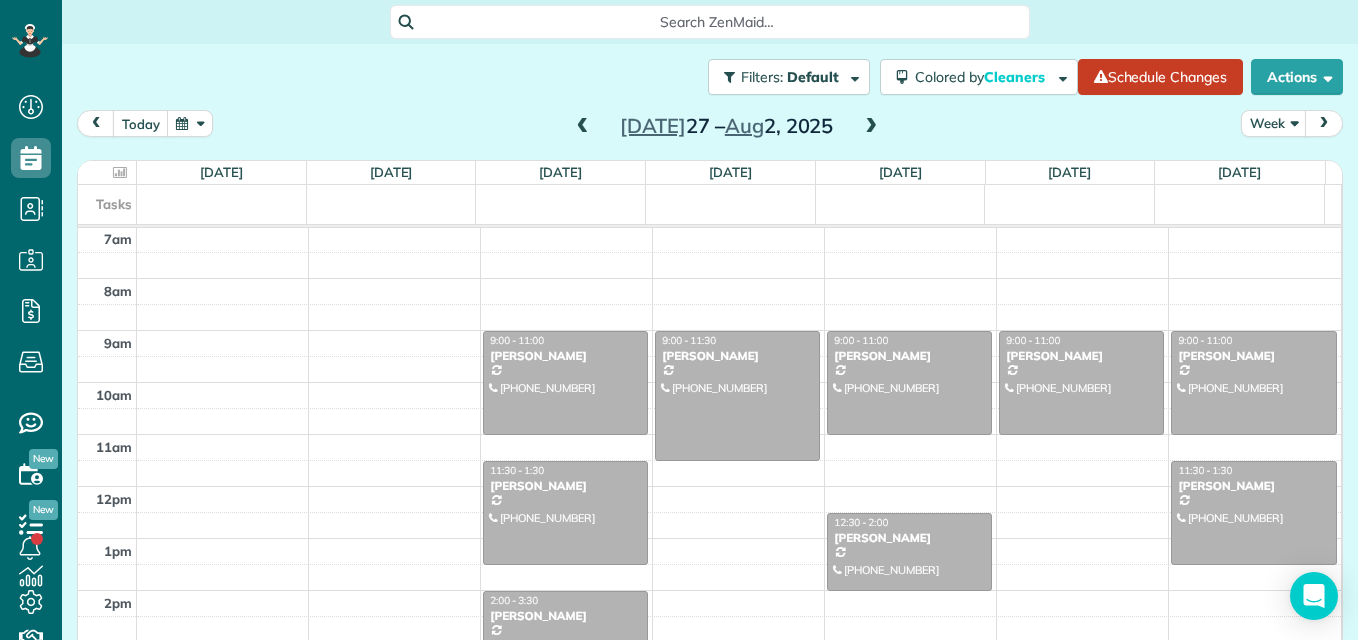 drag, startPoint x: 887, startPoint y: 481, endPoint x: 864, endPoint y: 430, distance: 55.946404 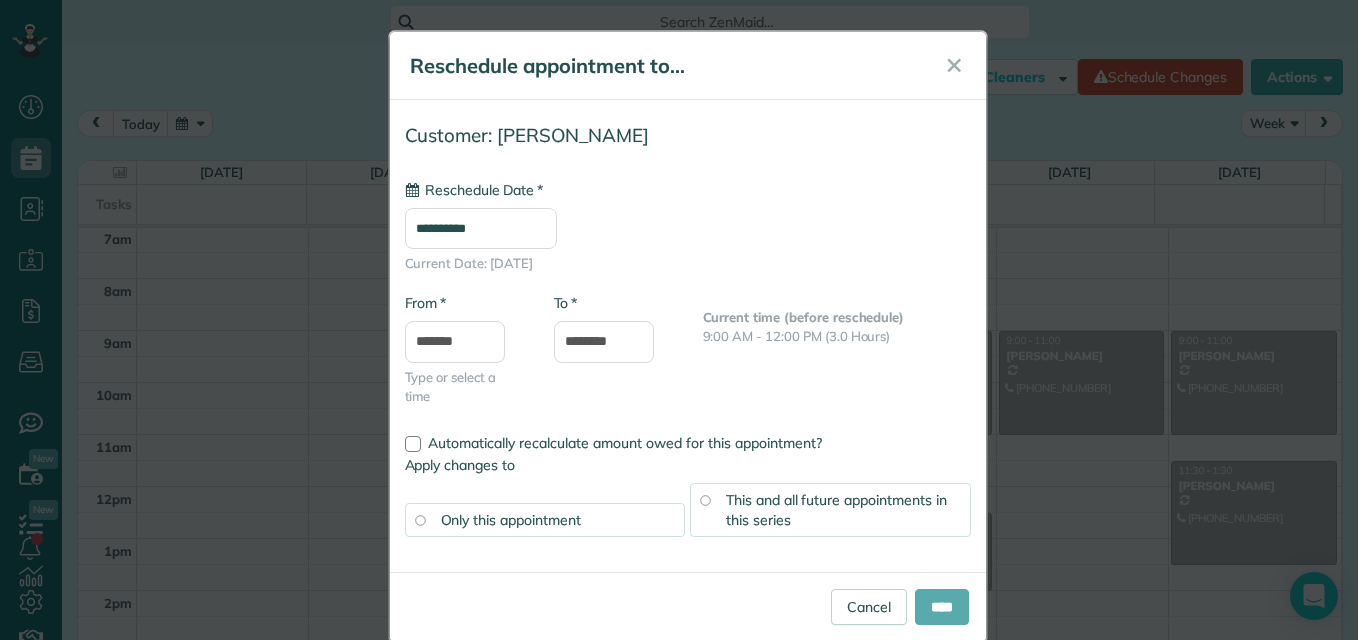 type on "**********" 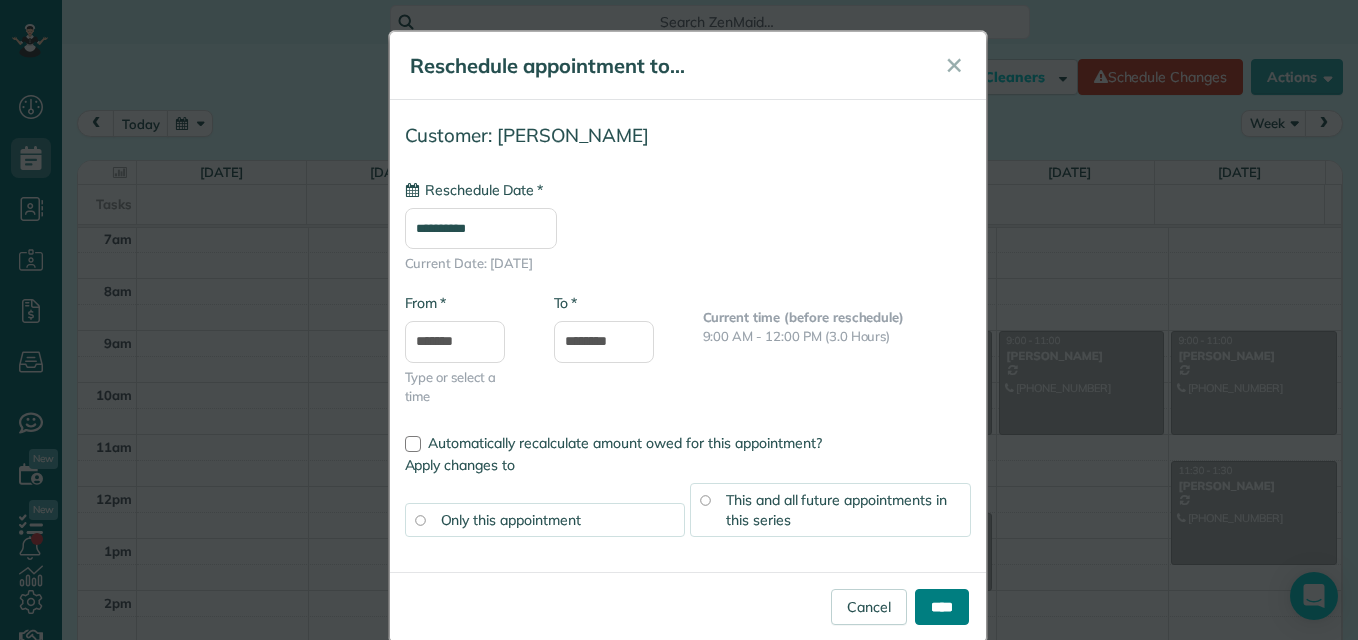 click on "****" at bounding box center (942, 607) 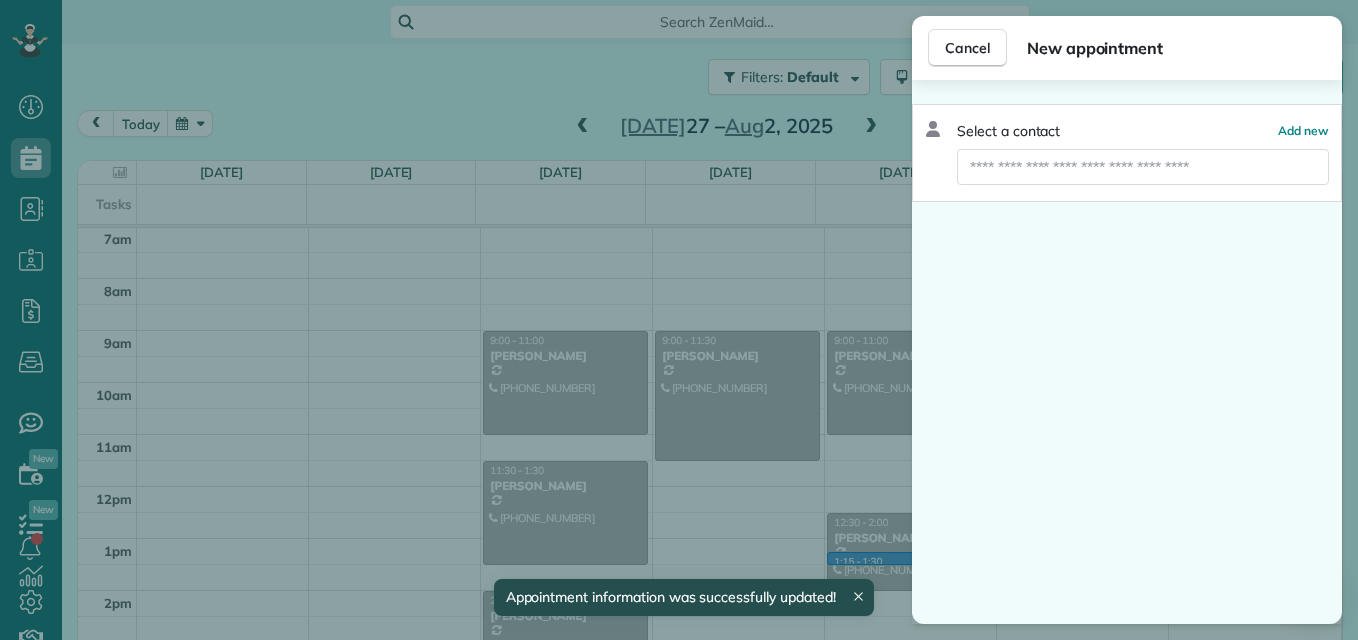click on "Dashboard
Scheduling
Calendar View
List View
Dispatch View - Weekly scheduling (Beta)" at bounding box center [679, 320] 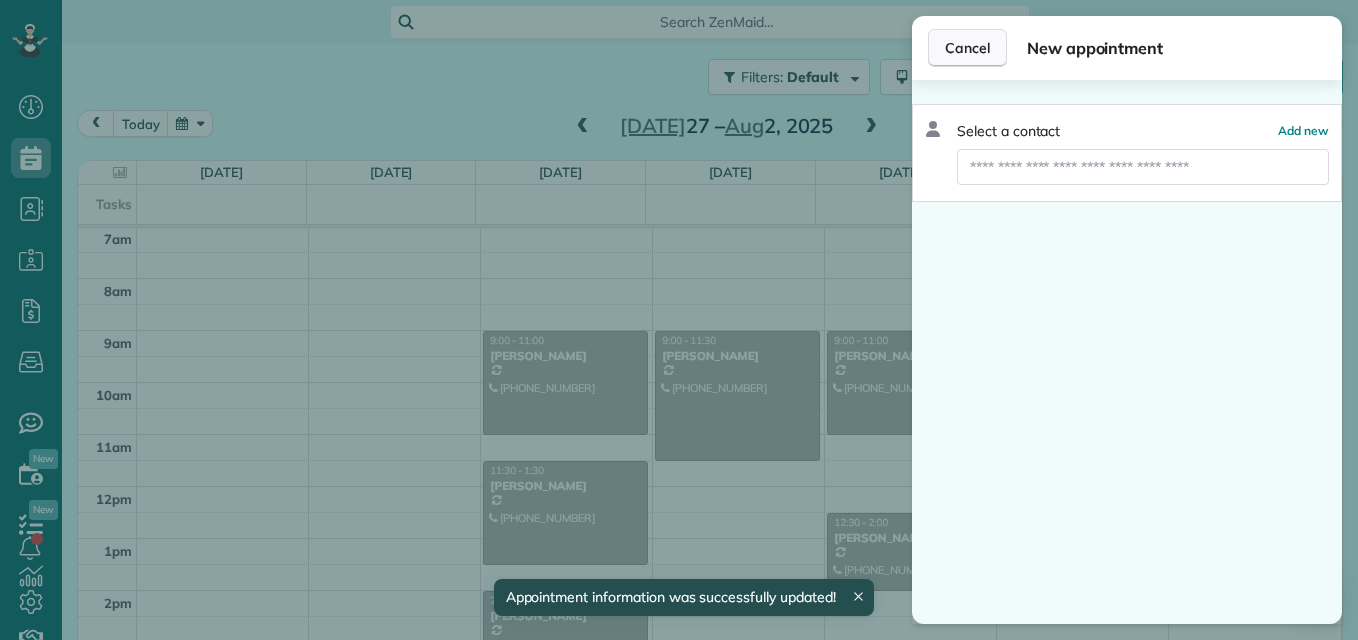 click on "Cancel" at bounding box center [967, 48] 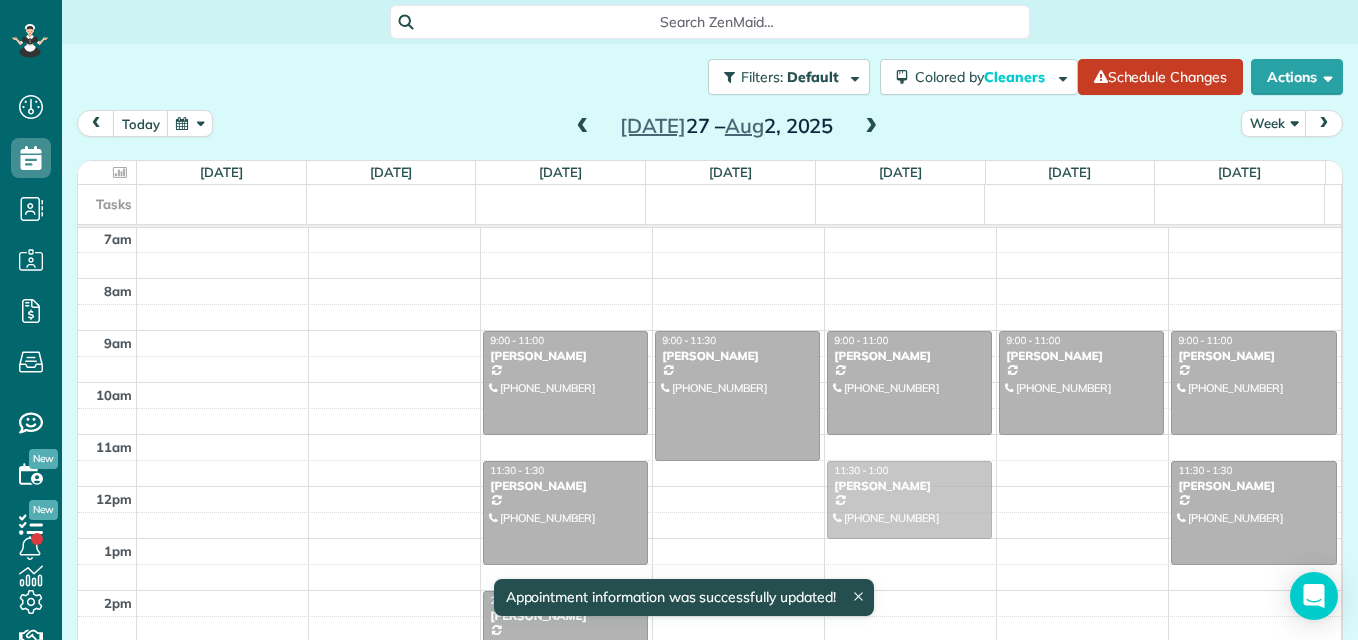 drag, startPoint x: 921, startPoint y: 521, endPoint x: 894, endPoint y: 474, distance: 54.20332 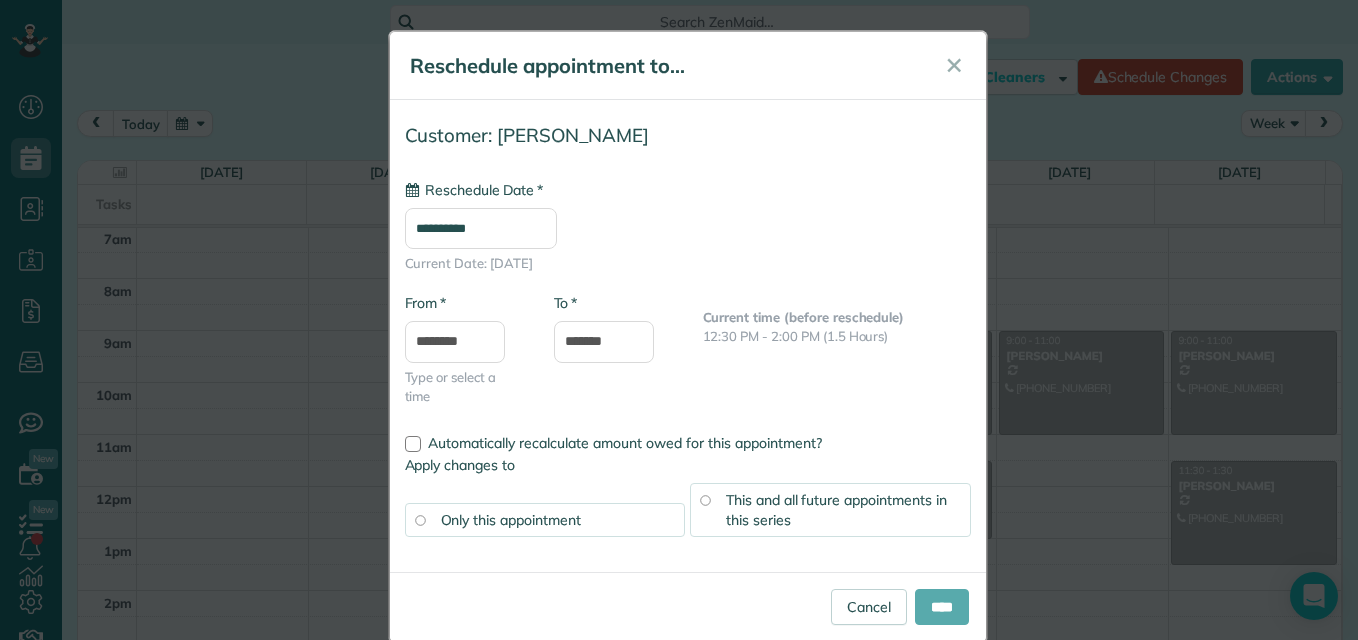 type on "**********" 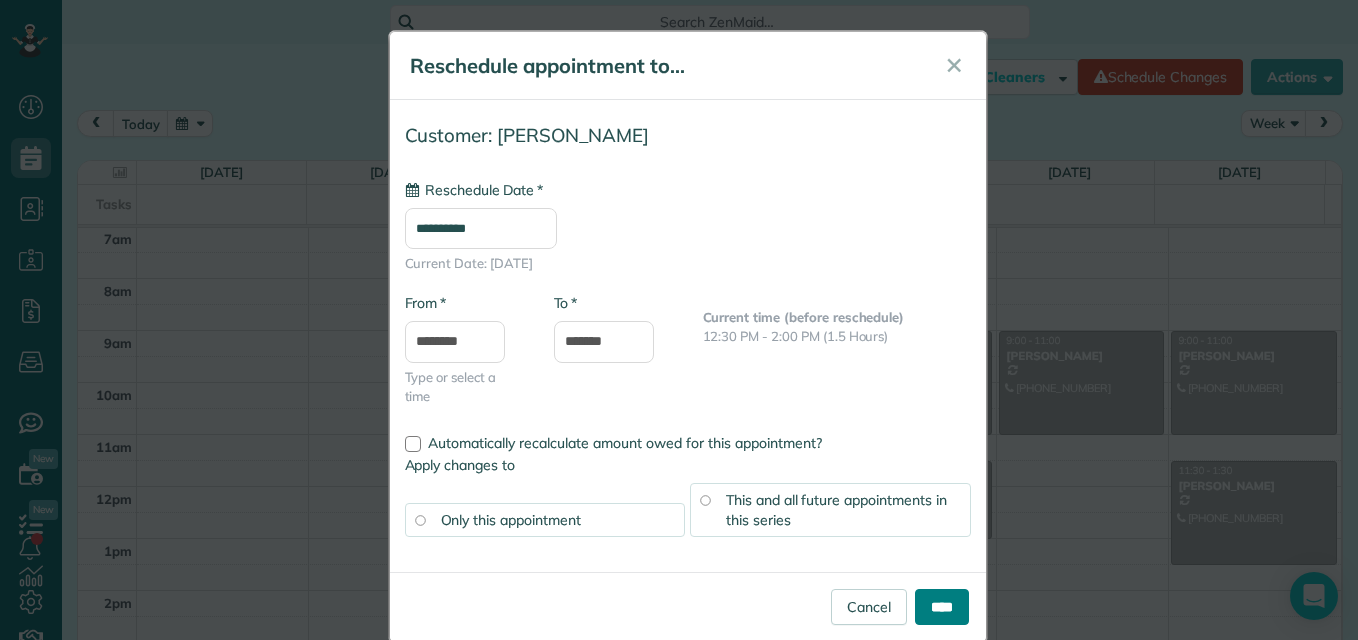 click on "****" at bounding box center [942, 607] 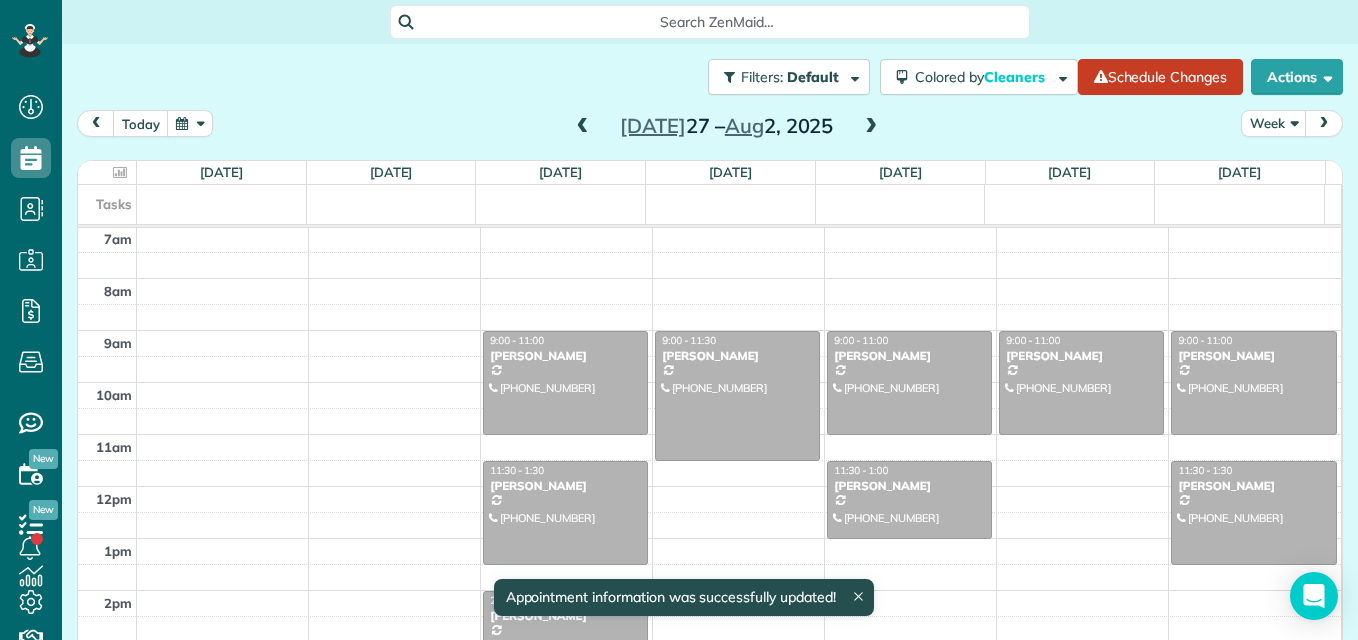 click at bounding box center (871, 127) 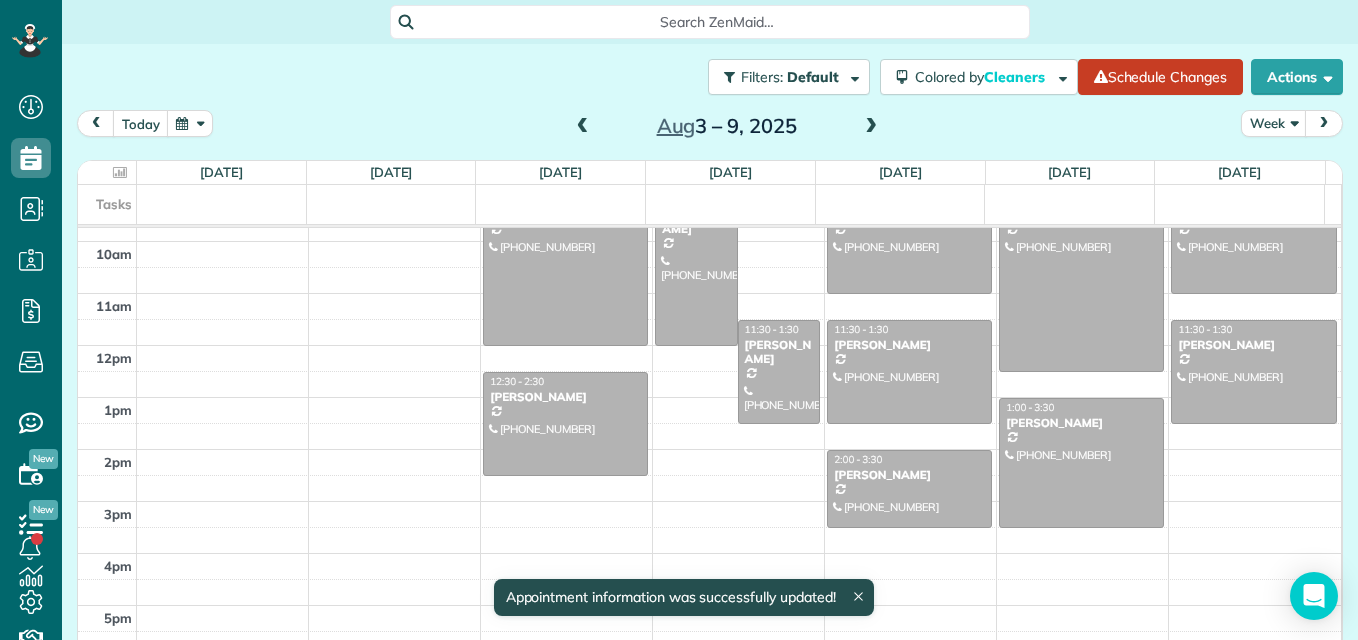 scroll, scrollTop: 257, scrollLeft: 0, axis: vertical 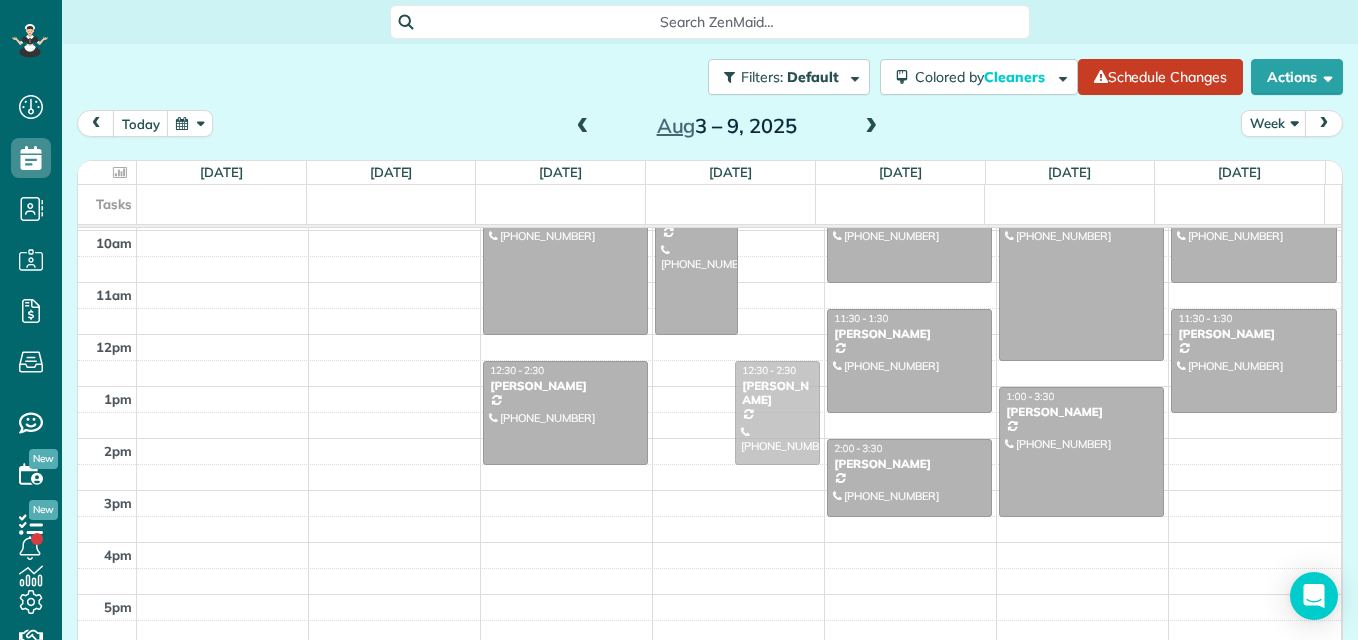 drag, startPoint x: 784, startPoint y: 349, endPoint x: 778, endPoint y: 395, distance: 46.389652 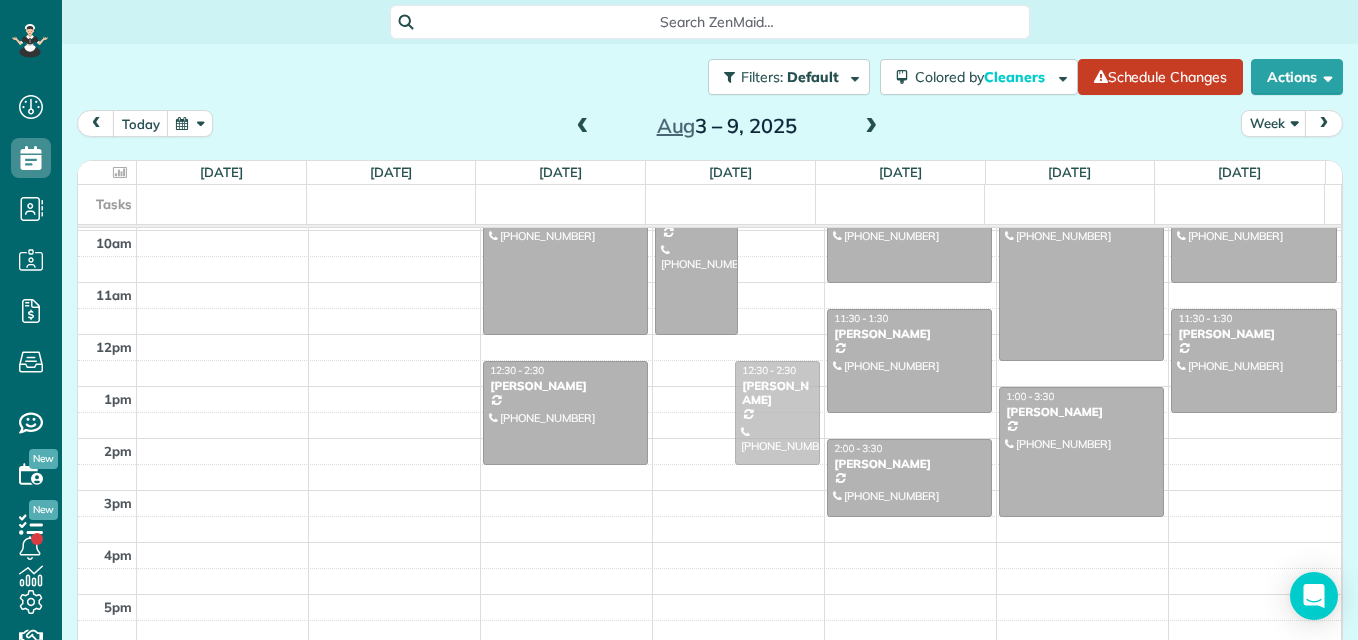 scroll, scrollTop: 237, scrollLeft: 0, axis: vertical 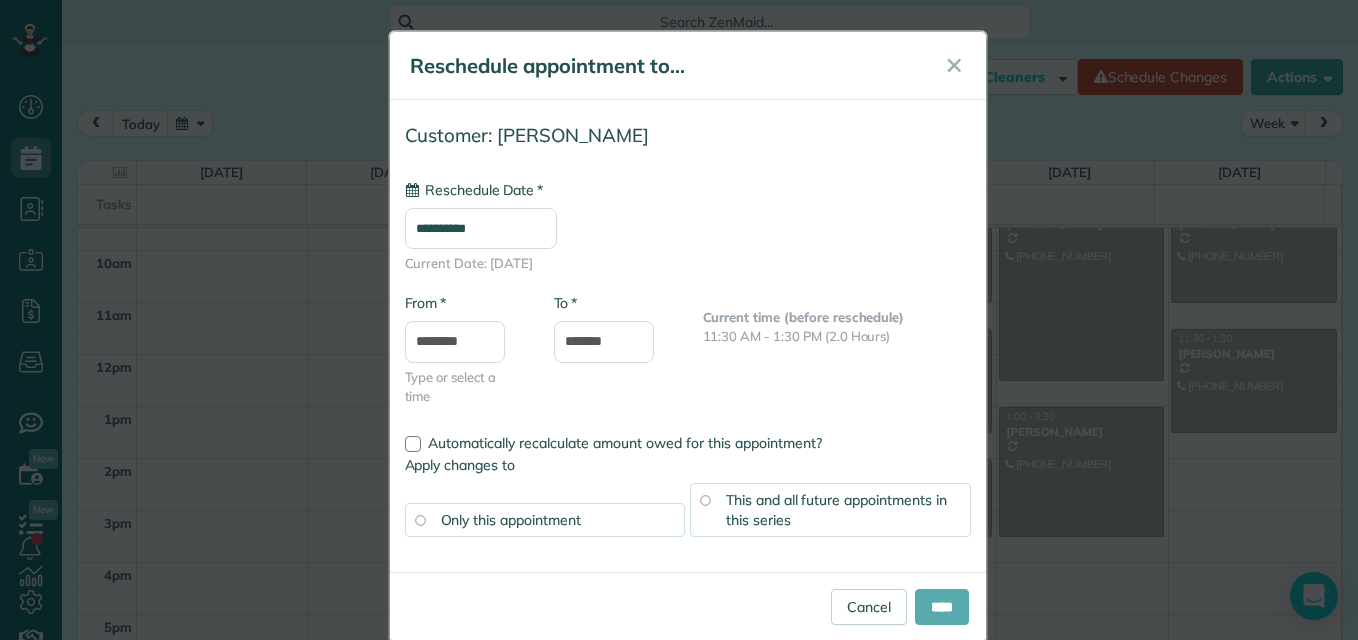 type on "**********" 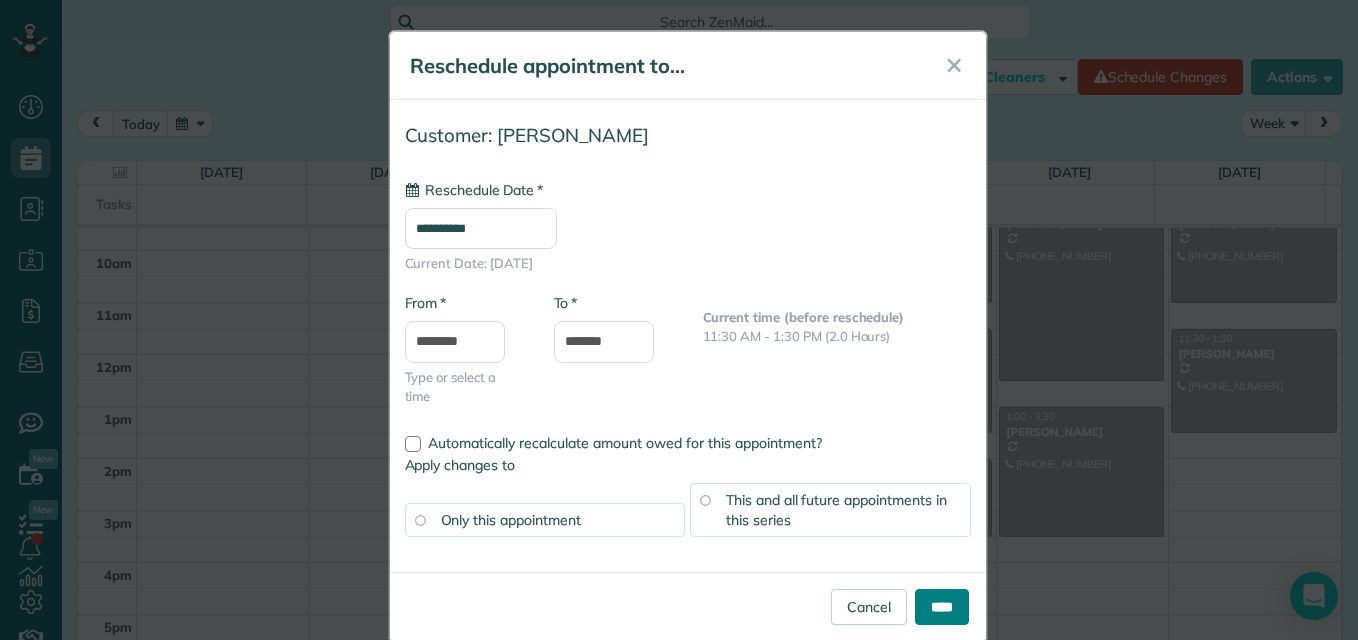 click on "****" at bounding box center (942, 607) 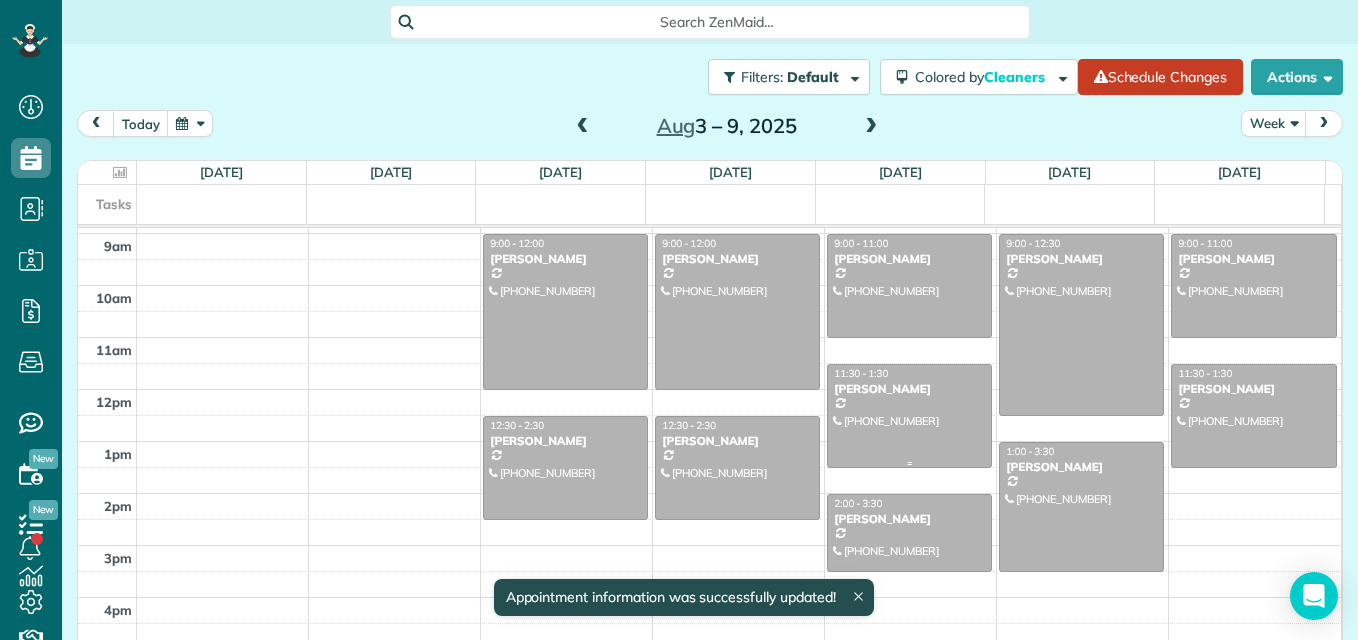 scroll, scrollTop: 237, scrollLeft: 0, axis: vertical 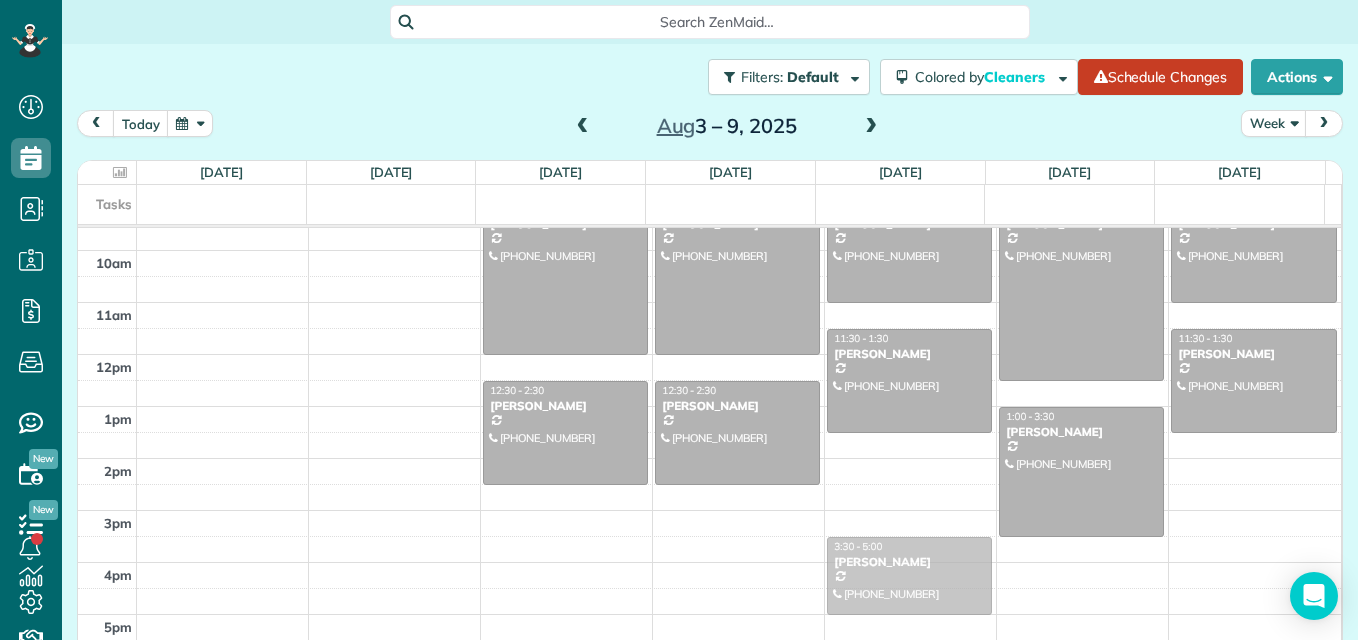 drag, startPoint x: 893, startPoint y: 480, endPoint x: 892, endPoint y: 552, distance: 72.00694 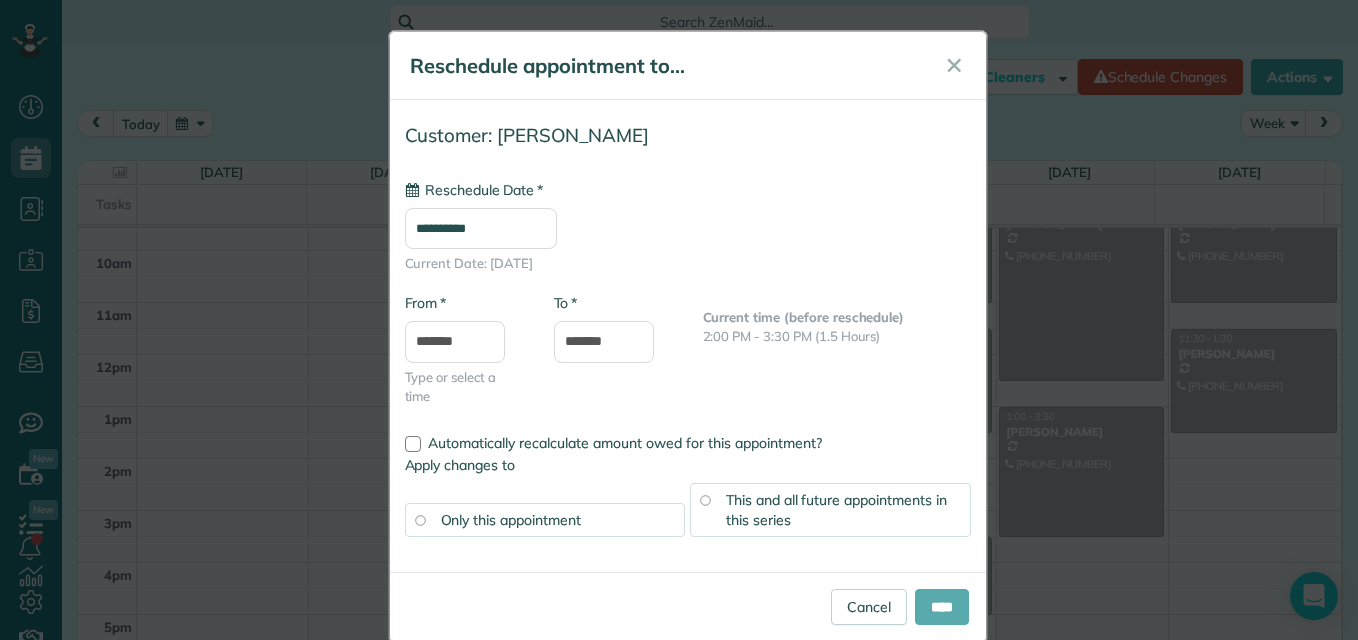 type on "**********" 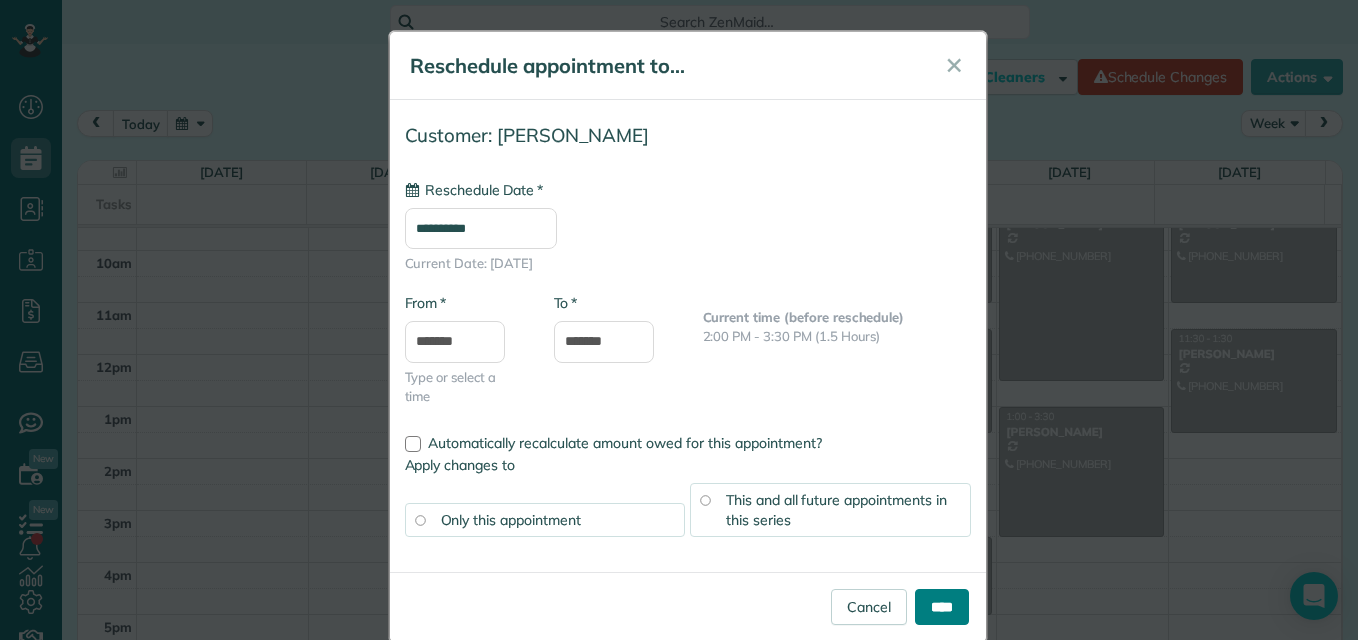 click on "****" at bounding box center [942, 607] 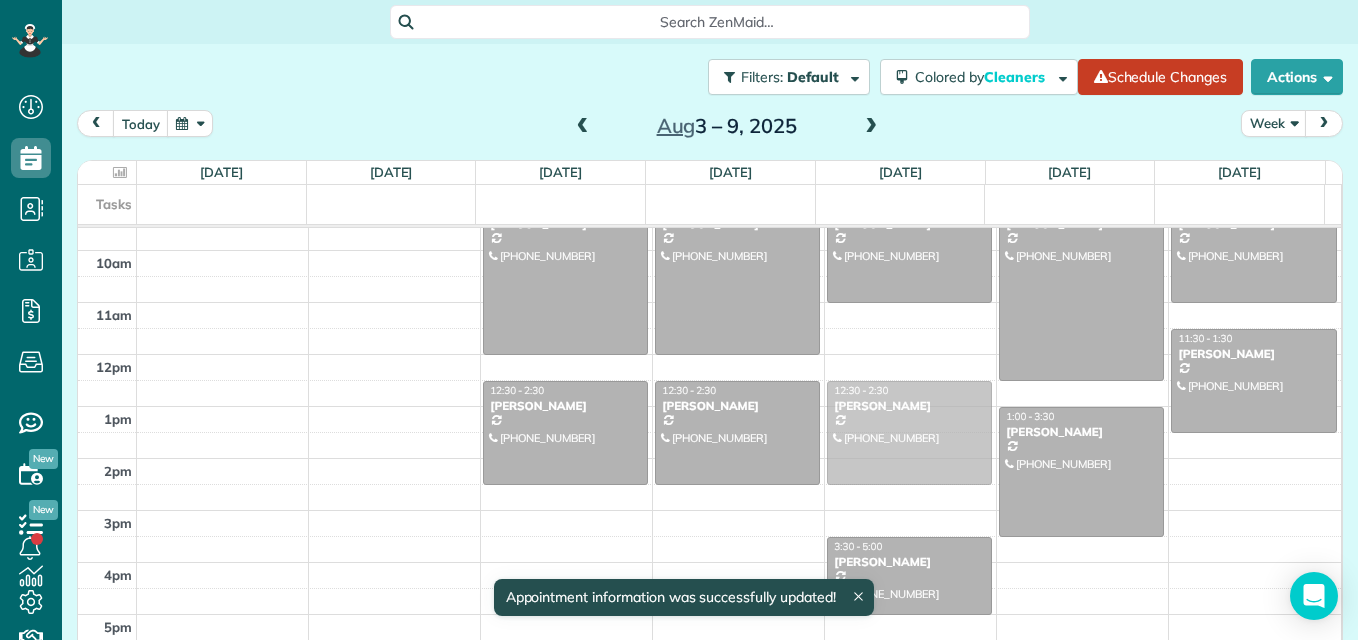 drag, startPoint x: 894, startPoint y: 397, endPoint x: 901, endPoint y: 446, distance: 49.497475 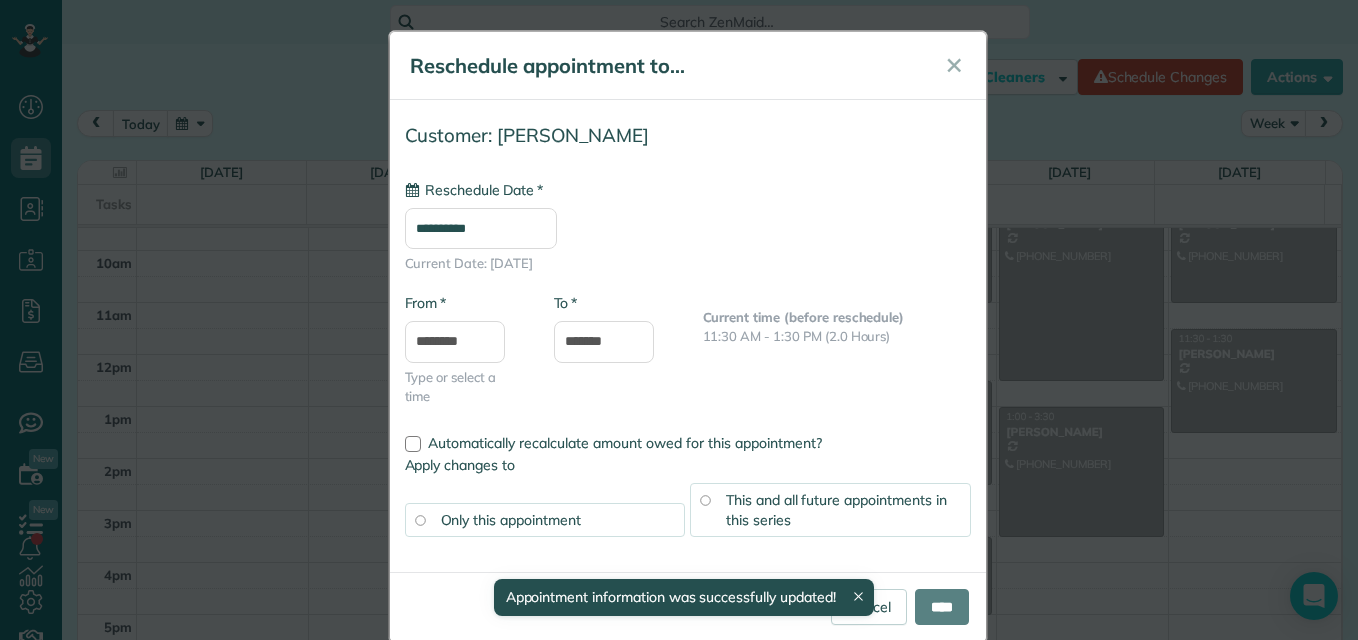 type on "**********" 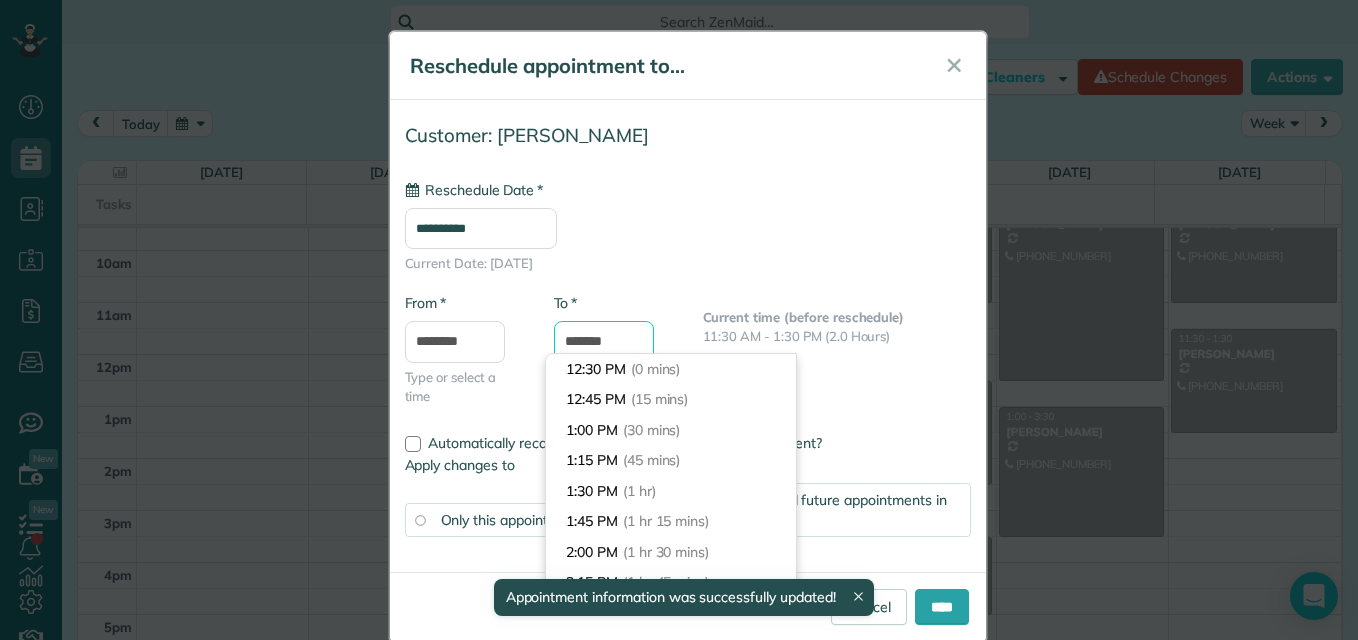 click on "*******" at bounding box center [604, 342] 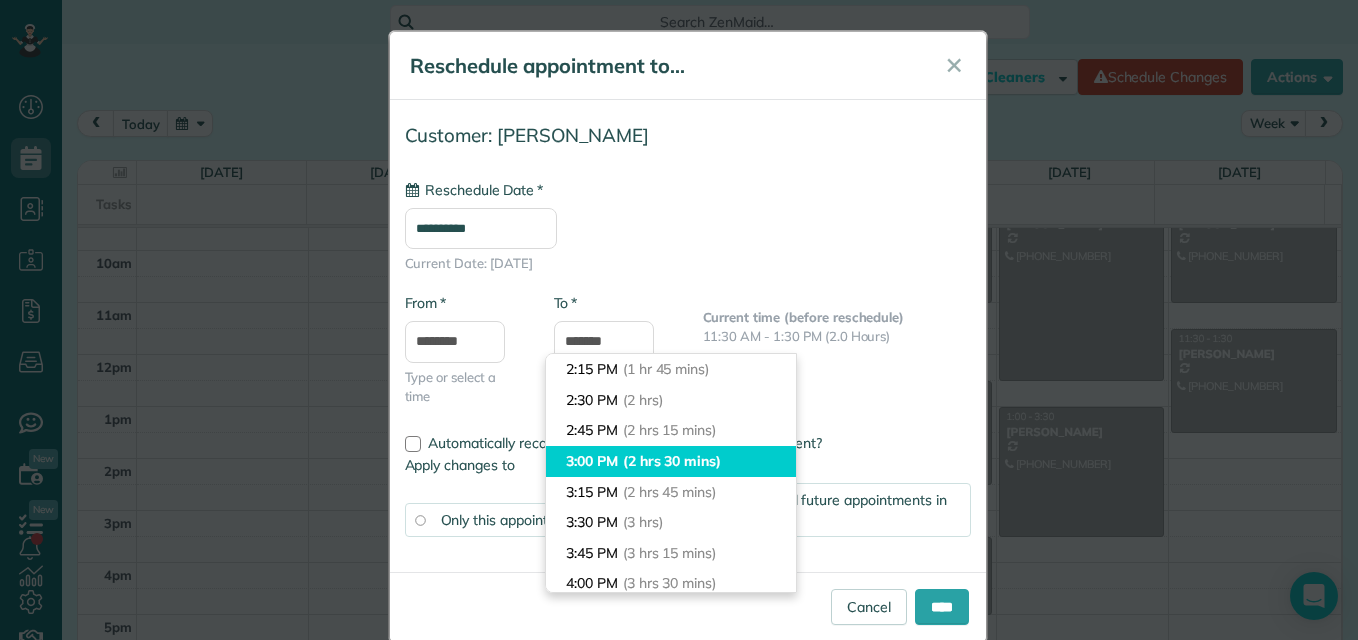 type on "*******" 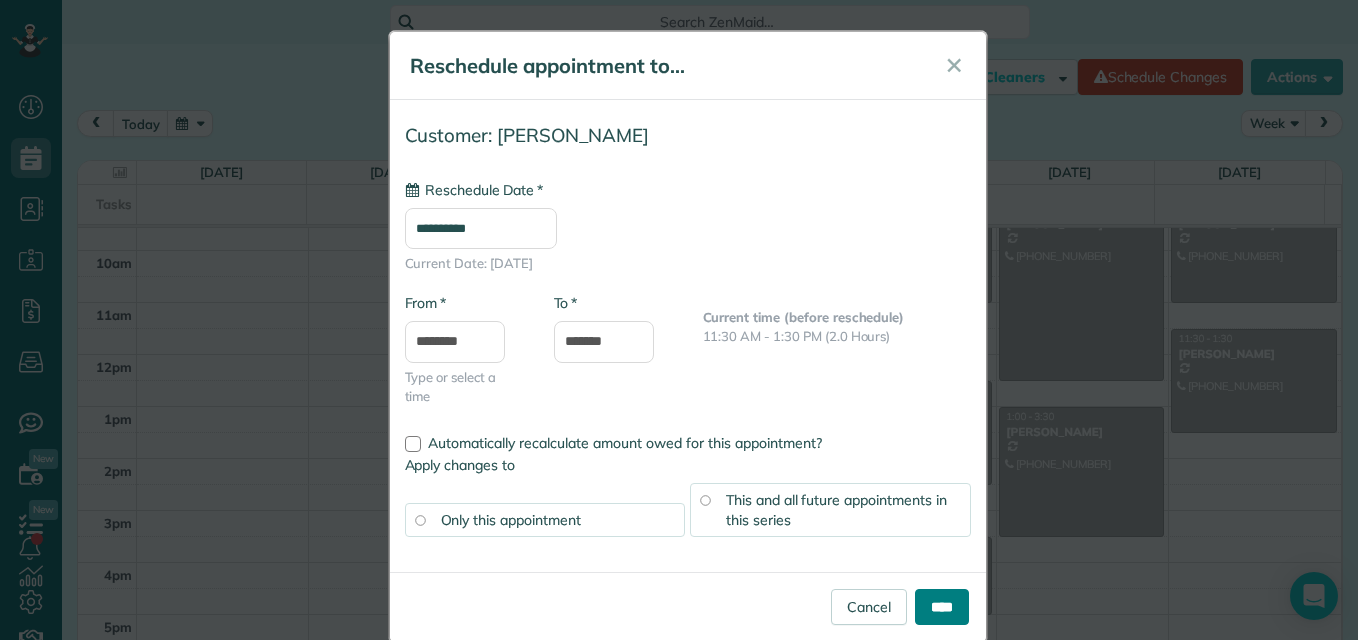 click on "****" at bounding box center (942, 607) 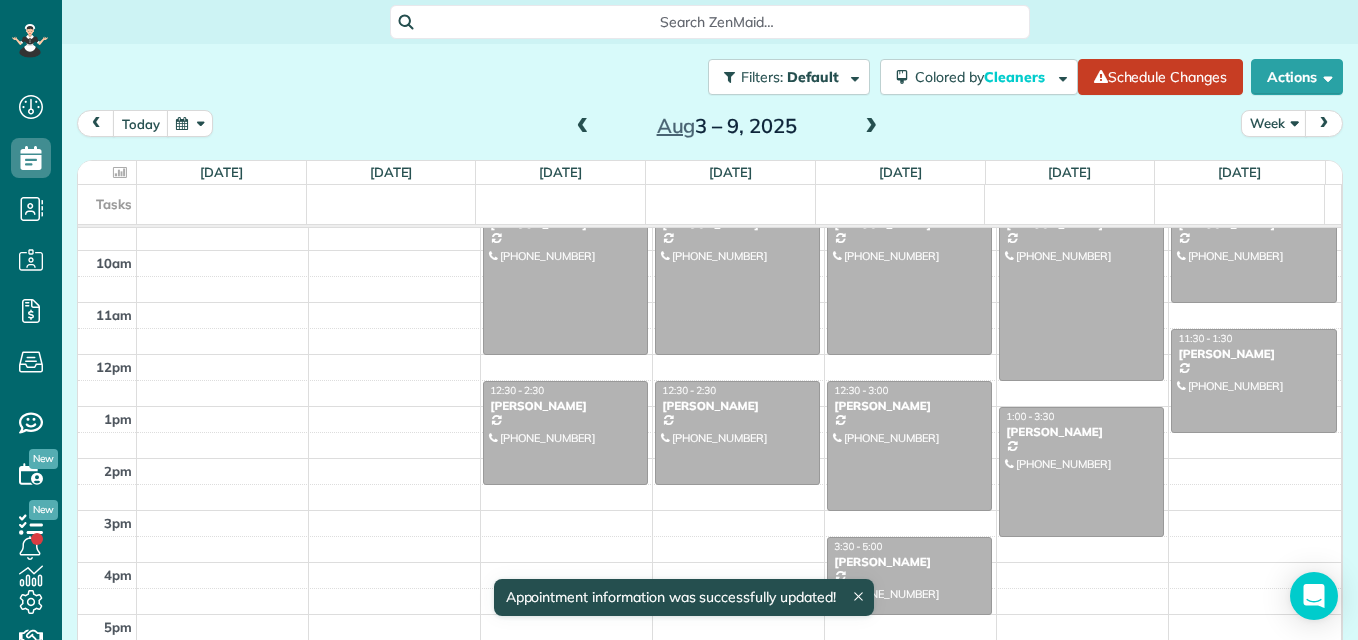 drag, startPoint x: 893, startPoint y: 298, endPoint x: 891, endPoint y: 343, distance: 45.044422 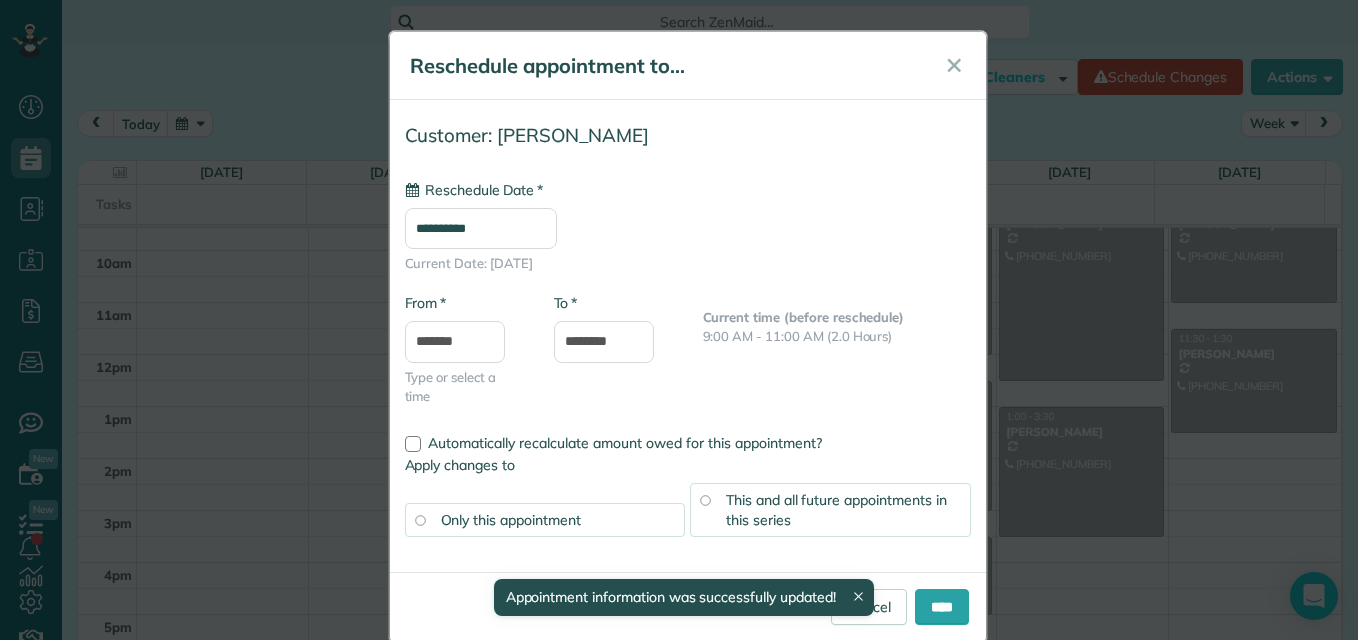 type on "**********" 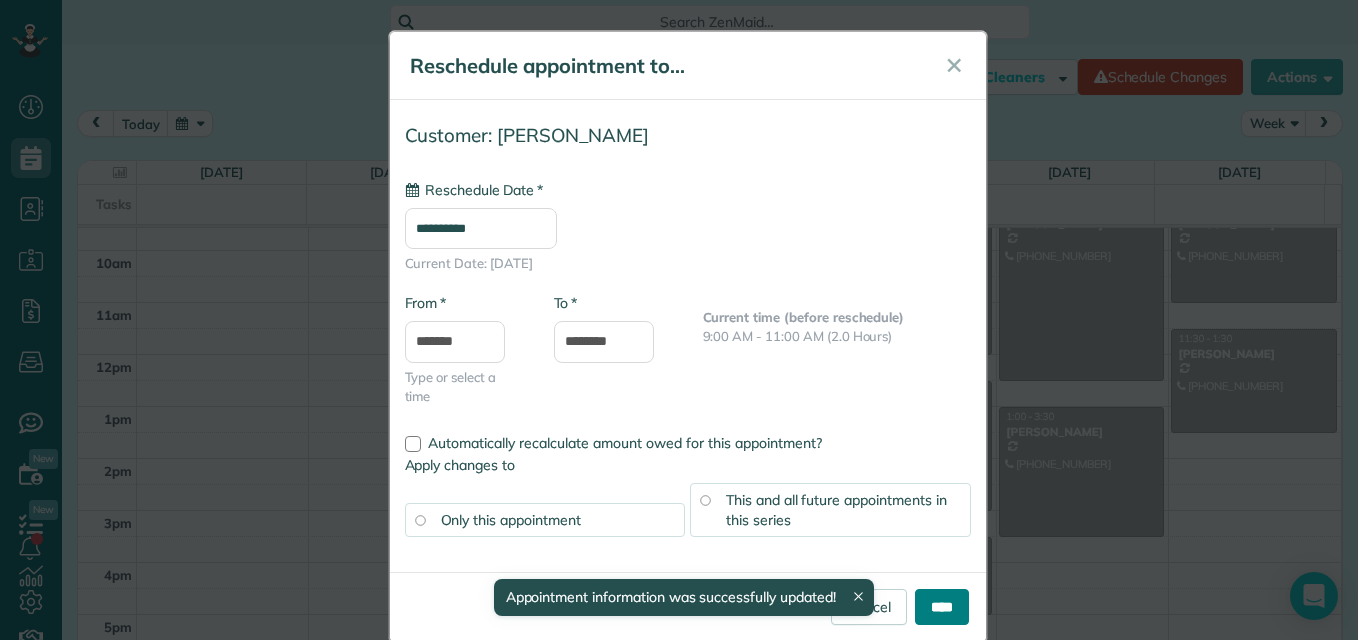 click on "****" at bounding box center [942, 607] 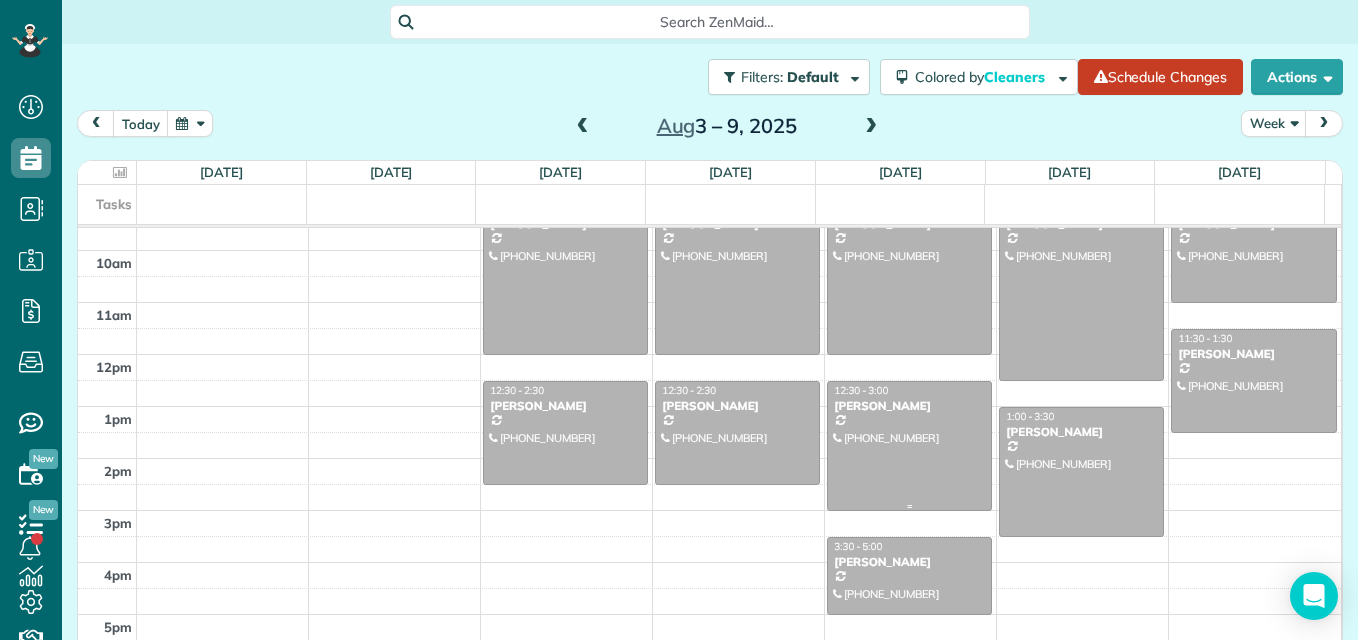 scroll, scrollTop: 137, scrollLeft: 0, axis: vertical 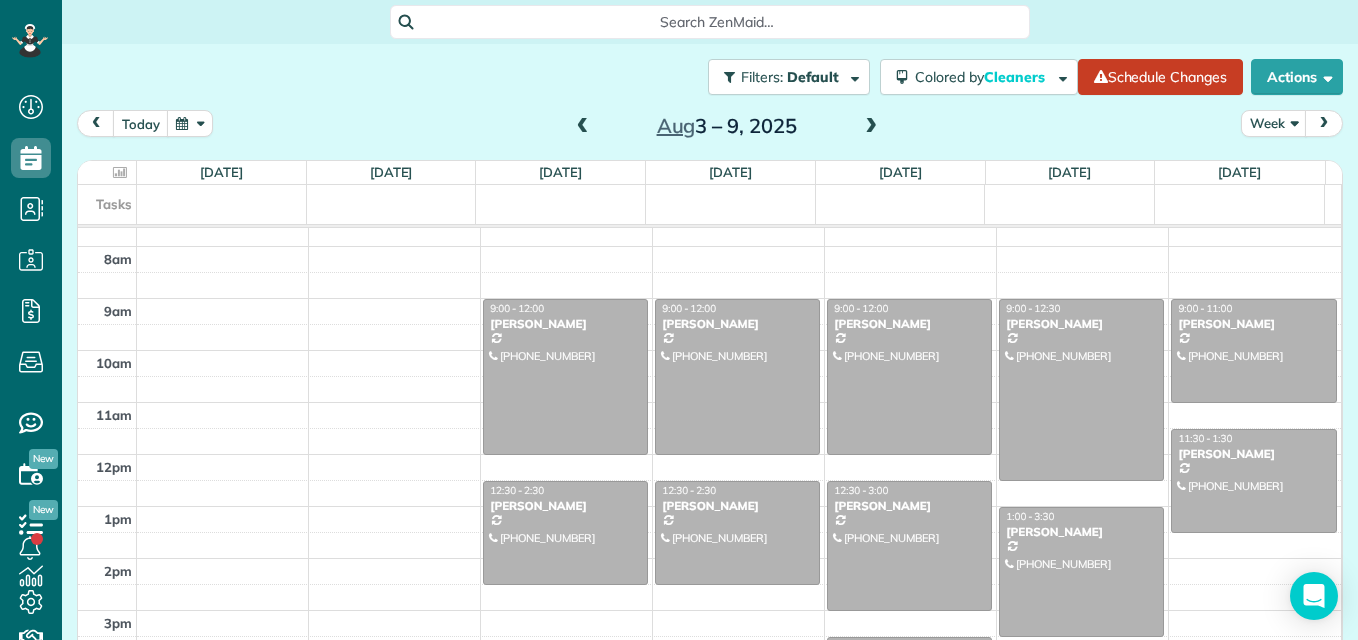 click at bounding box center (871, 127) 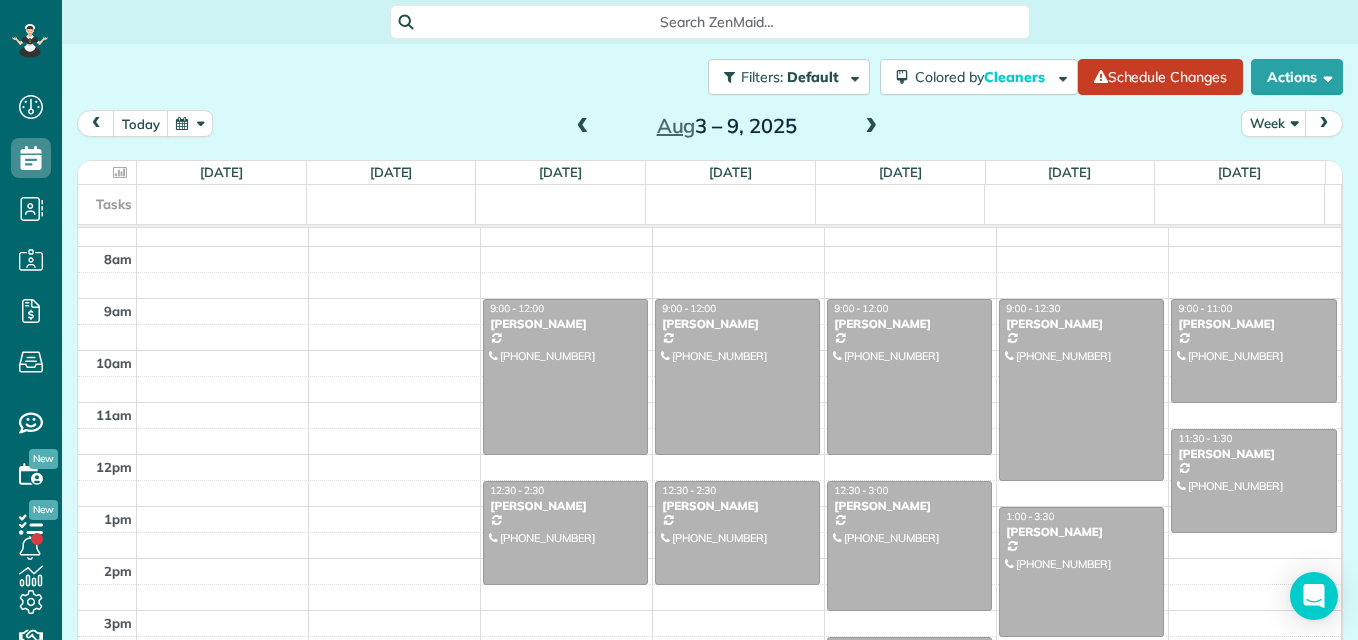 scroll, scrollTop: 105, scrollLeft: 0, axis: vertical 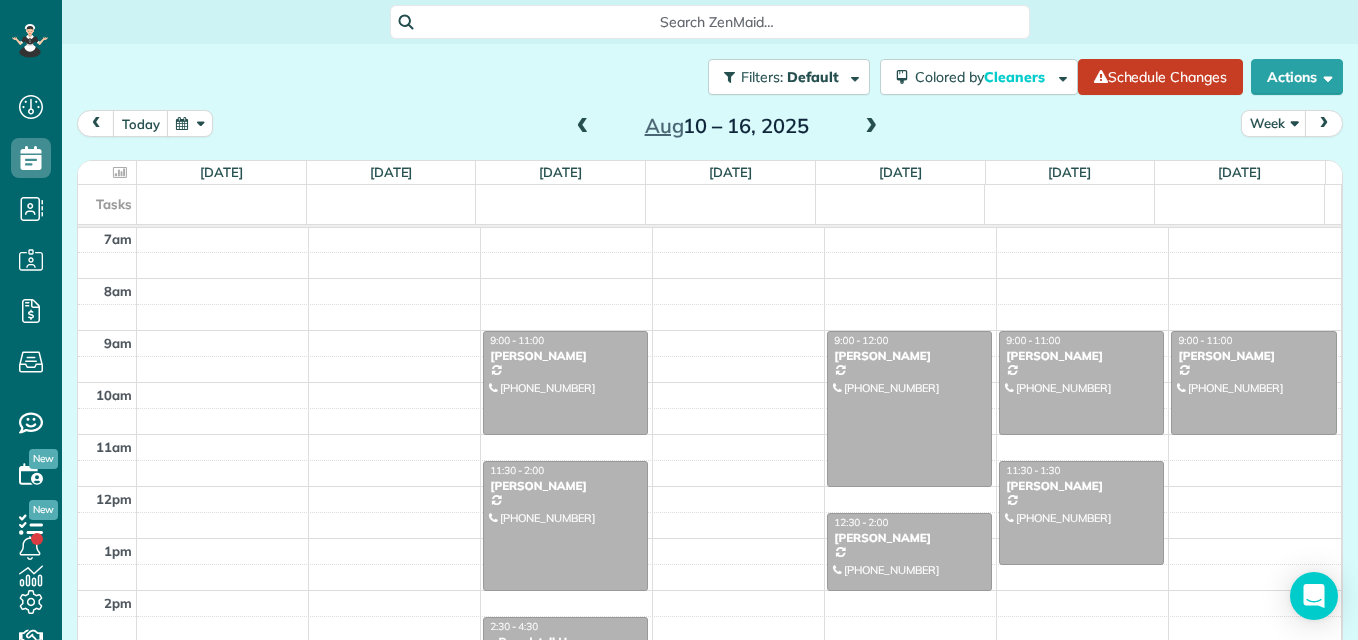 click at bounding box center (871, 127) 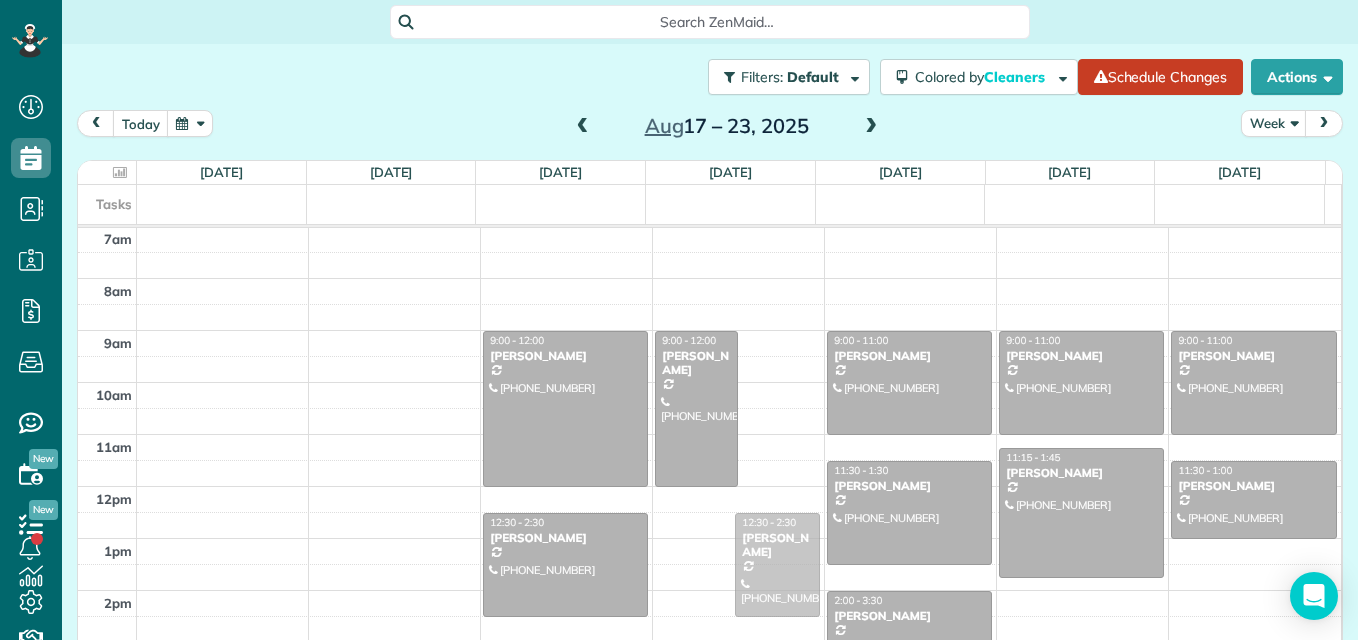 drag, startPoint x: 778, startPoint y: 485, endPoint x: 792, endPoint y: 535, distance: 51.92302 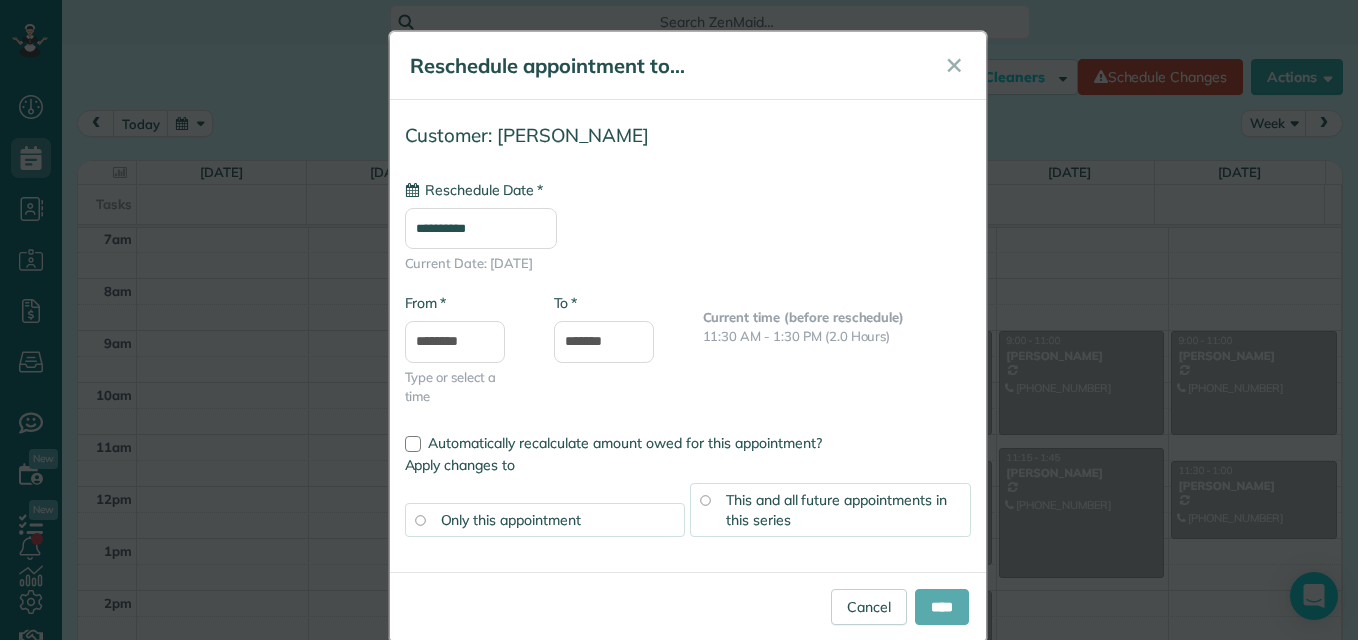 type on "**********" 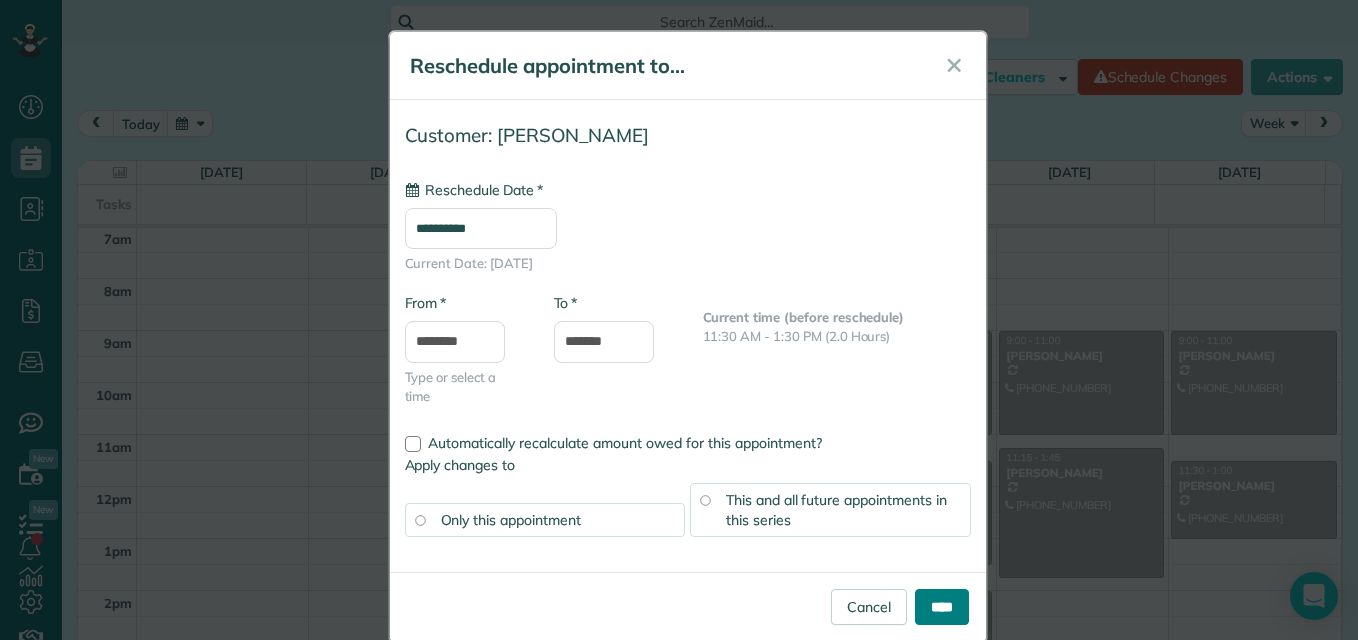 click on "****" at bounding box center (942, 607) 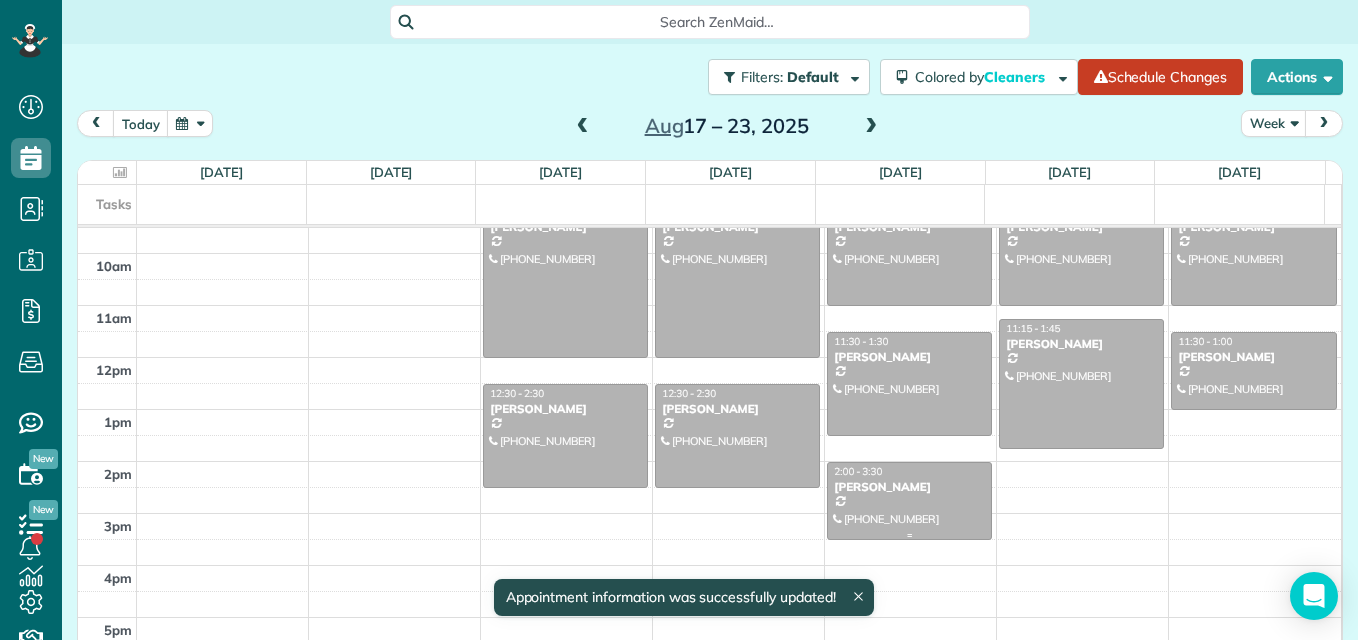 scroll, scrollTop: 237, scrollLeft: 0, axis: vertical 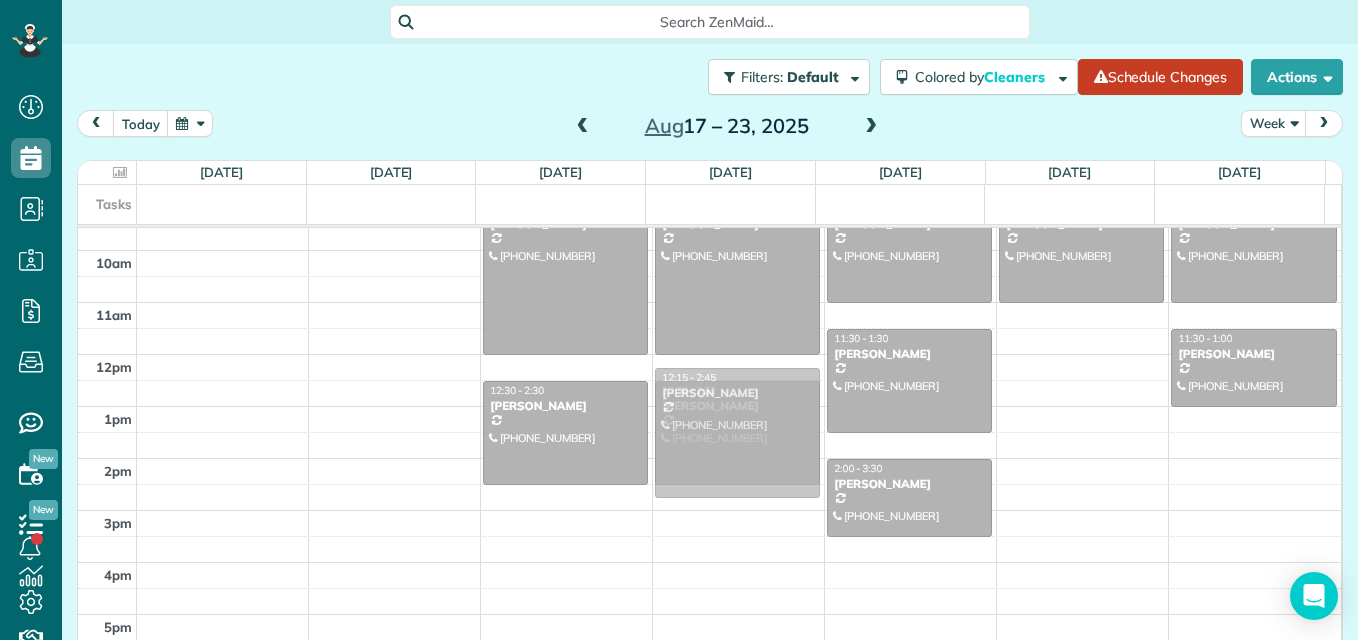 drag, startPoint x: 1054, startPoint y: 360, endPoint x: 762, endPoint y: 418, distance: 297.70456 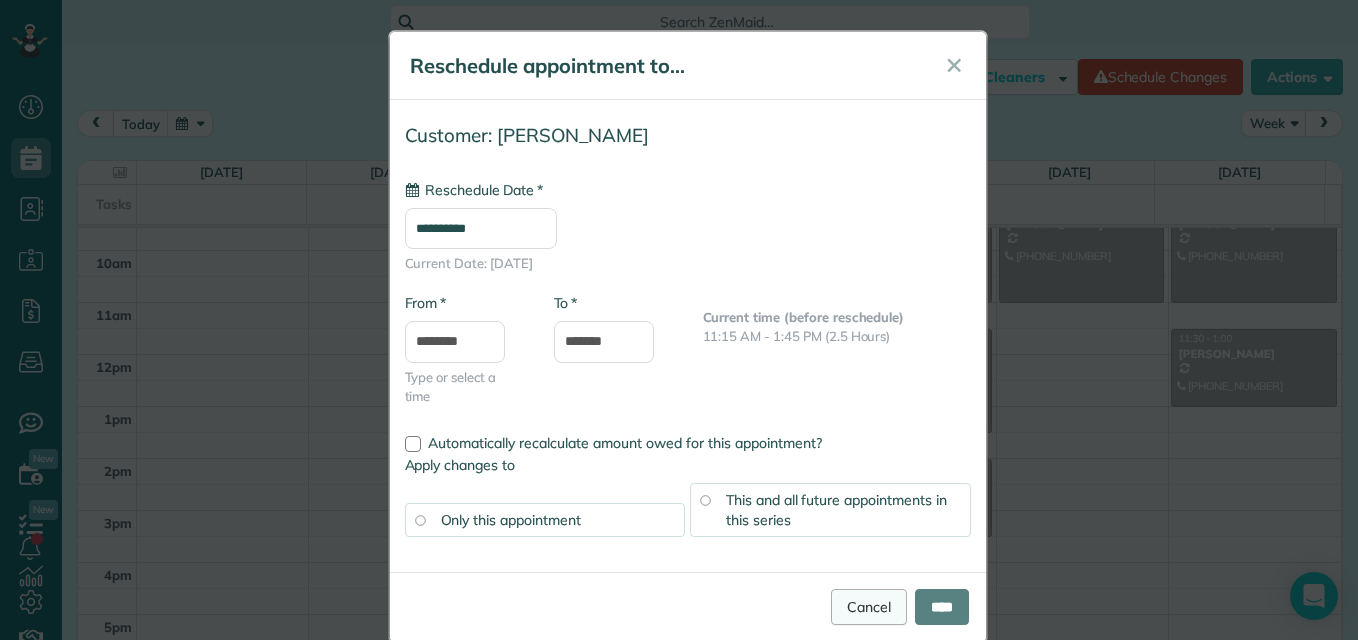 type on "**********" 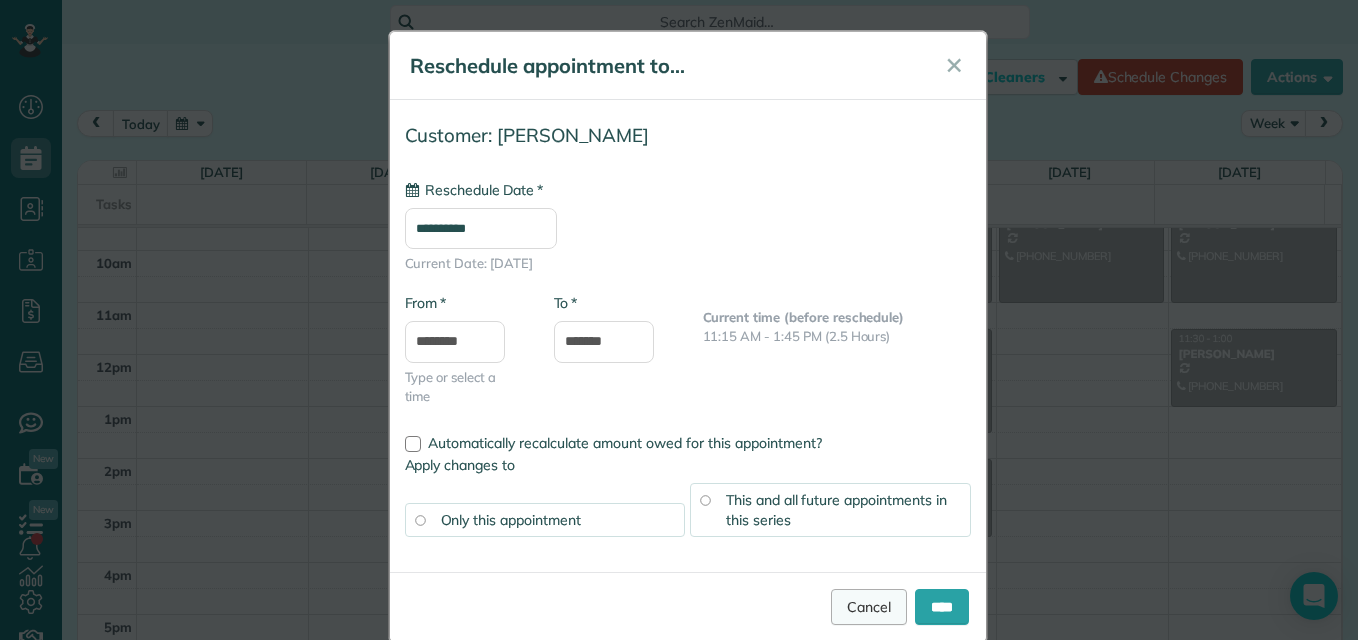 click on "Cancel" at bounding box center (869, 607) 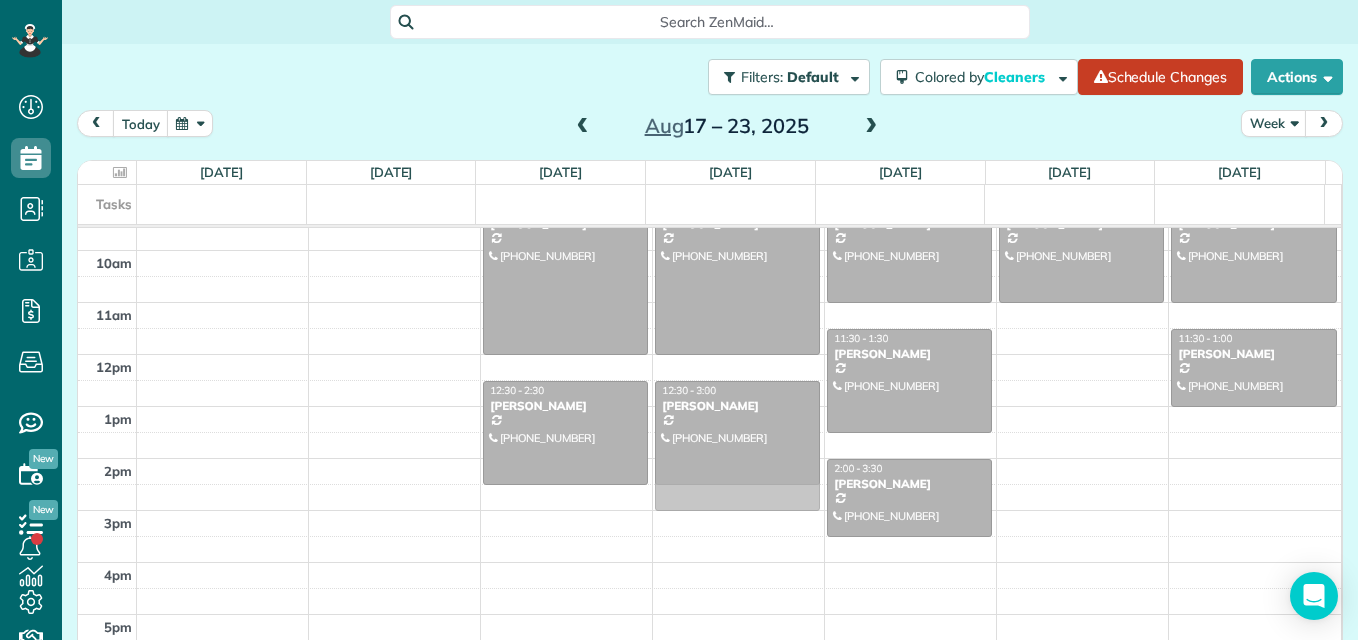 drag, startPoint x: 1026, startPoint y: 378, endPoint x: 756, endPoint y: 447, distance: 278.67725 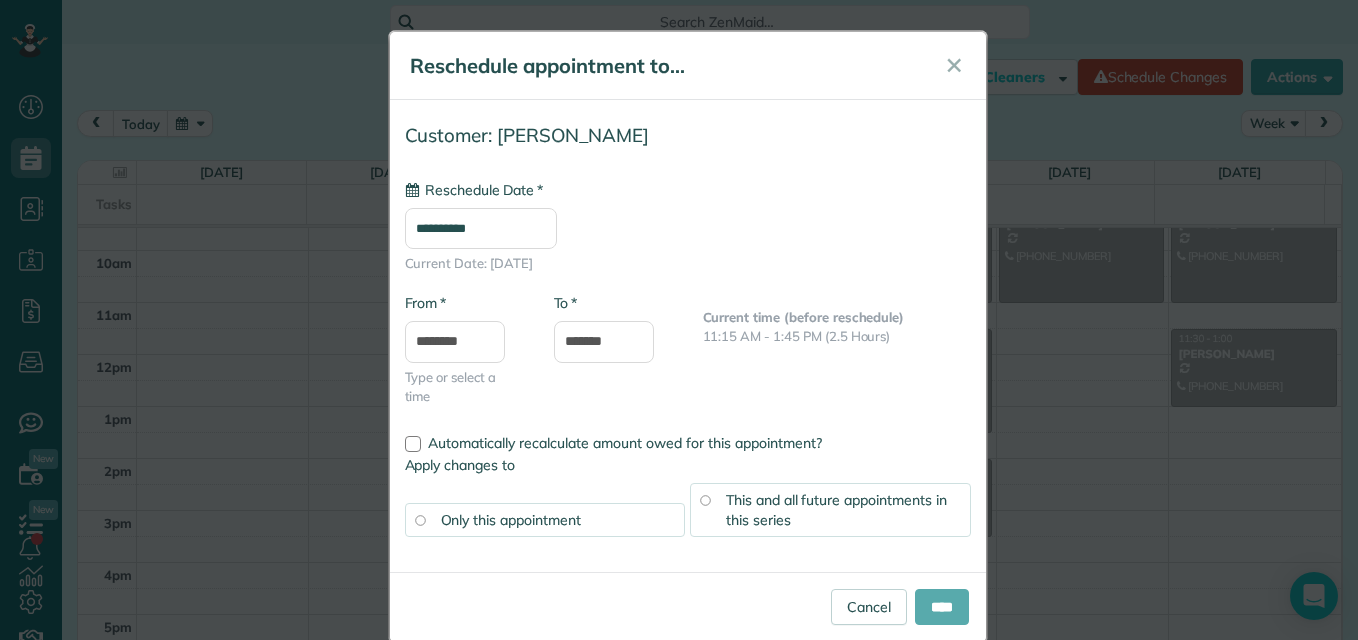 type on "**********" 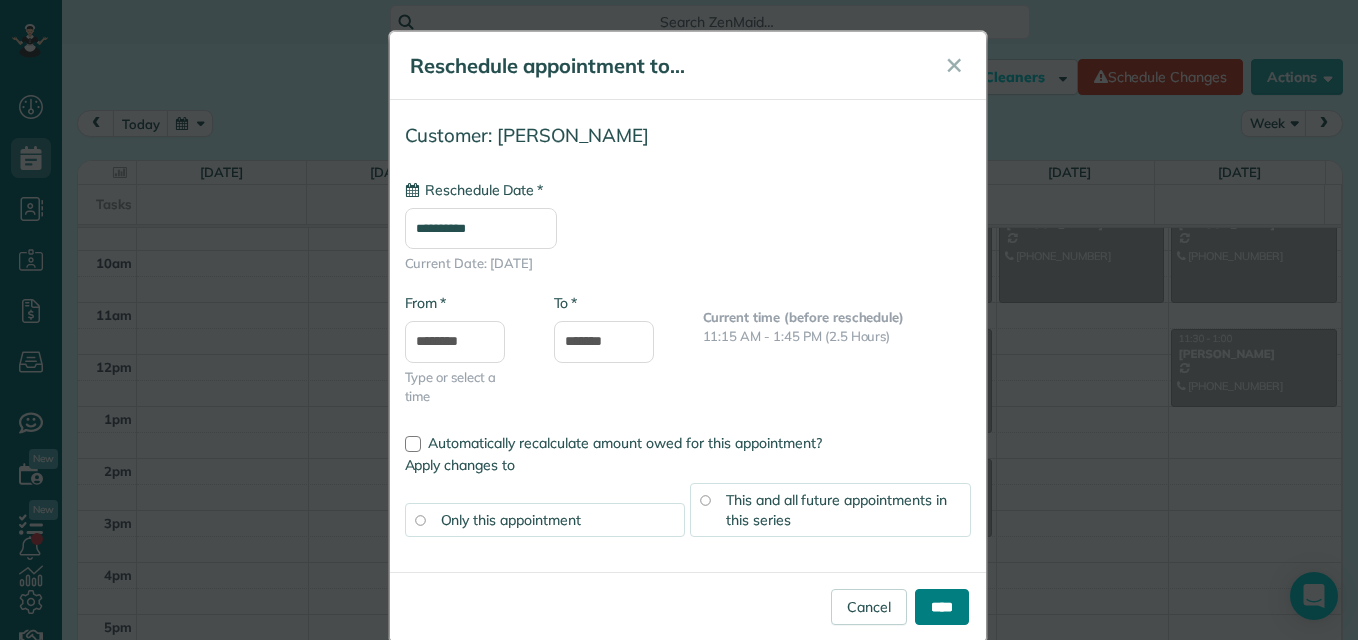 click on "****" at bounding box center (942, 607) 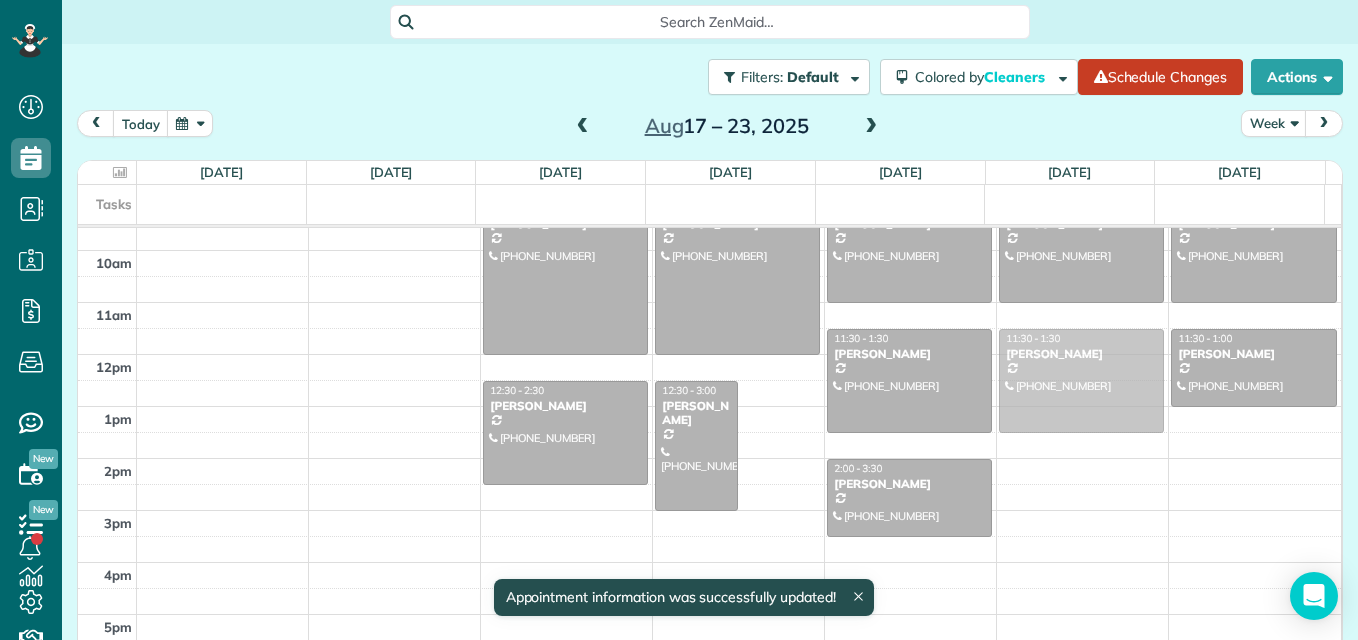 drag, startPoint x: 762, startPoint y: 405, endPoint x: 1060, endPoint y: 359, distance: 301.52945 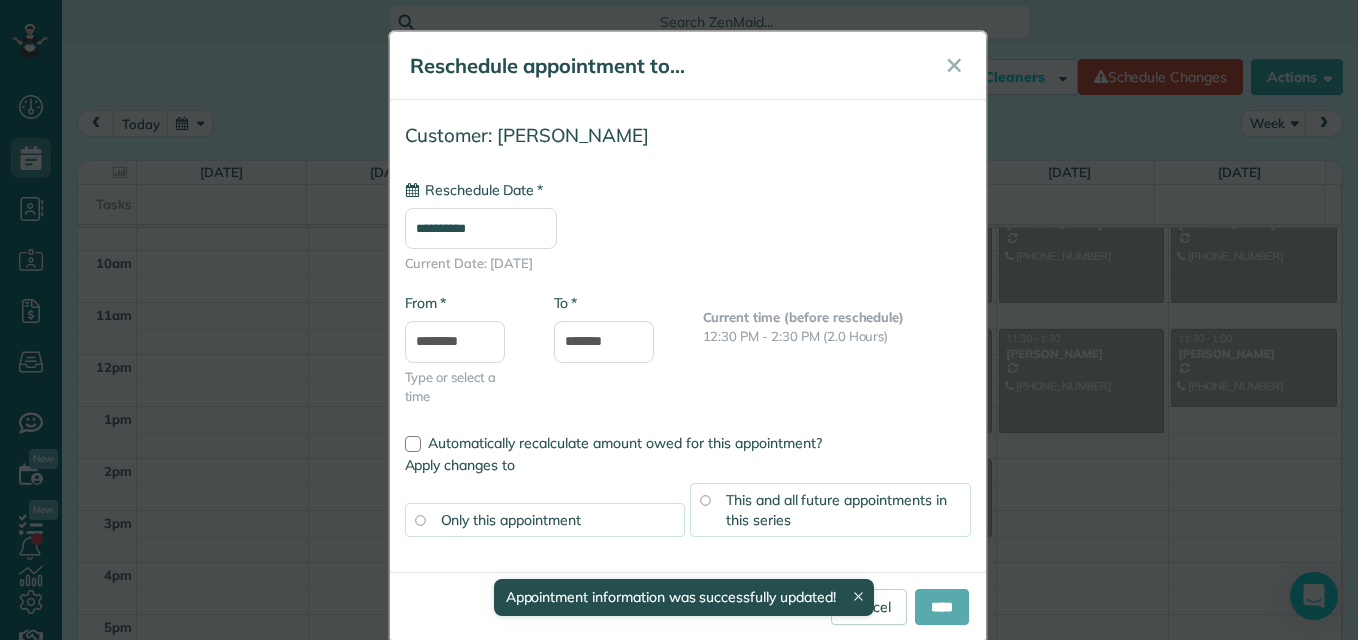 type on "**********" 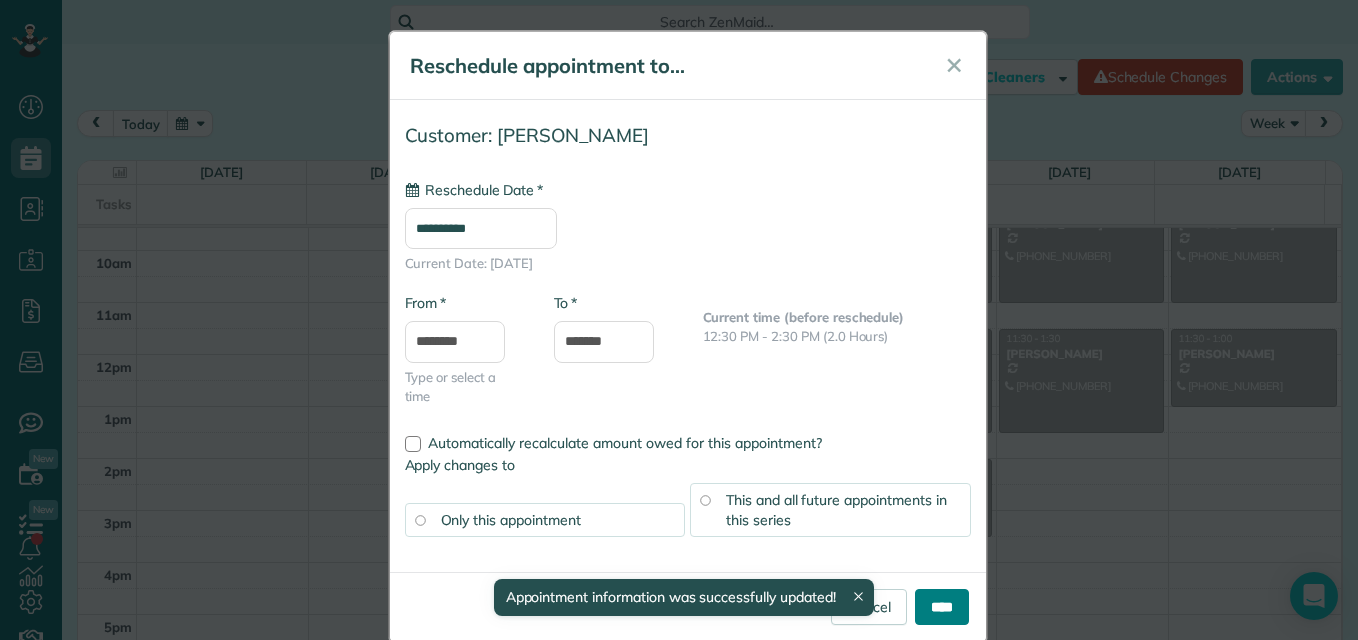 click on "****" at bounding box center [942, 607] 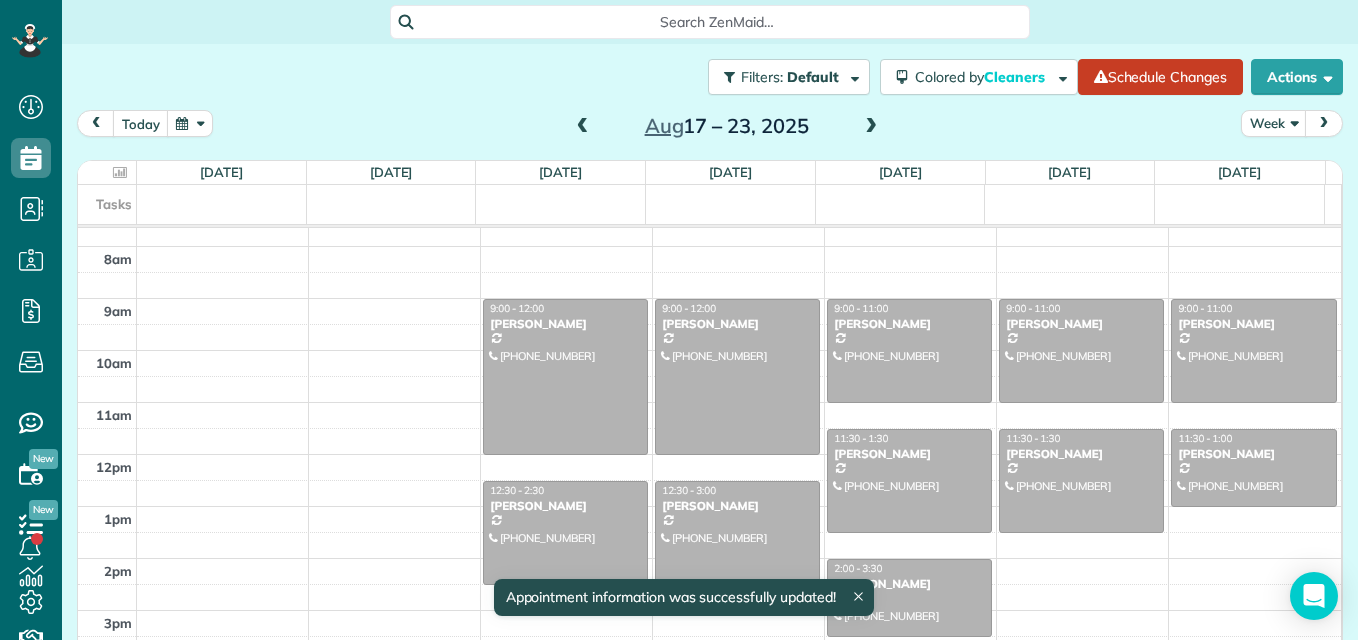 scroll, scrollTop: 237, scrollLeft: 0, axis: vertical 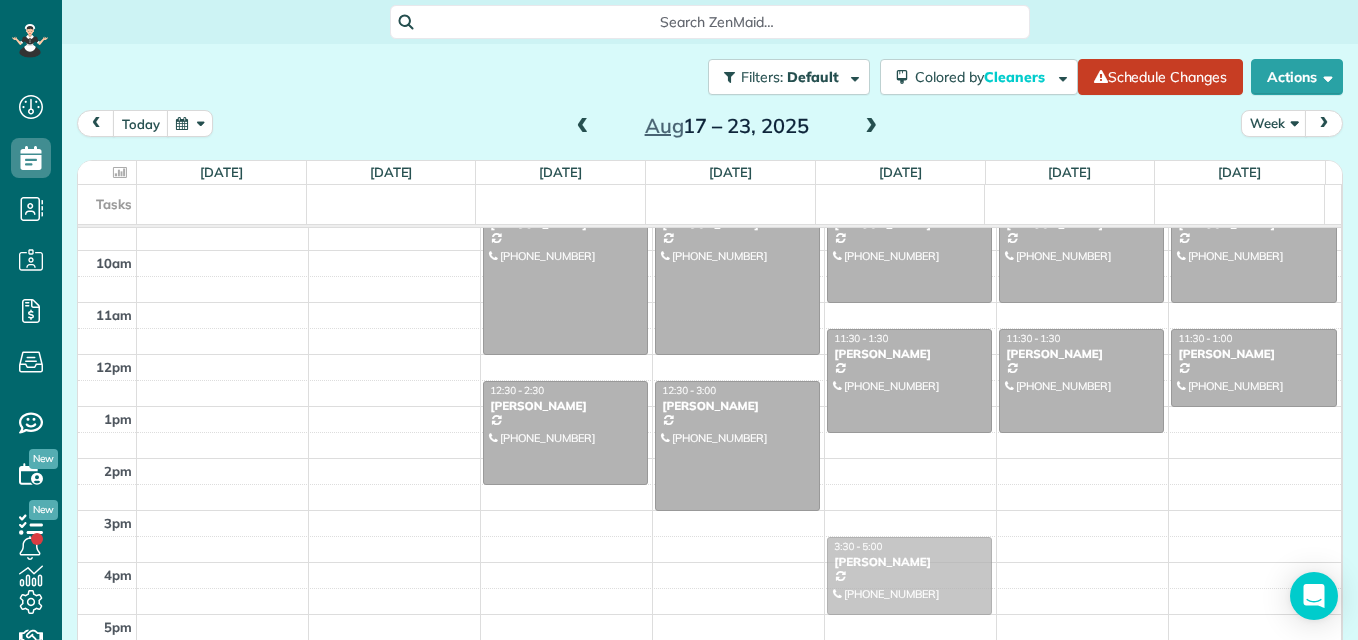 drag, startPoint x: 901, startPoint y: 492, endPoint x: 916, endPoint y: 566, distance: 75.50497 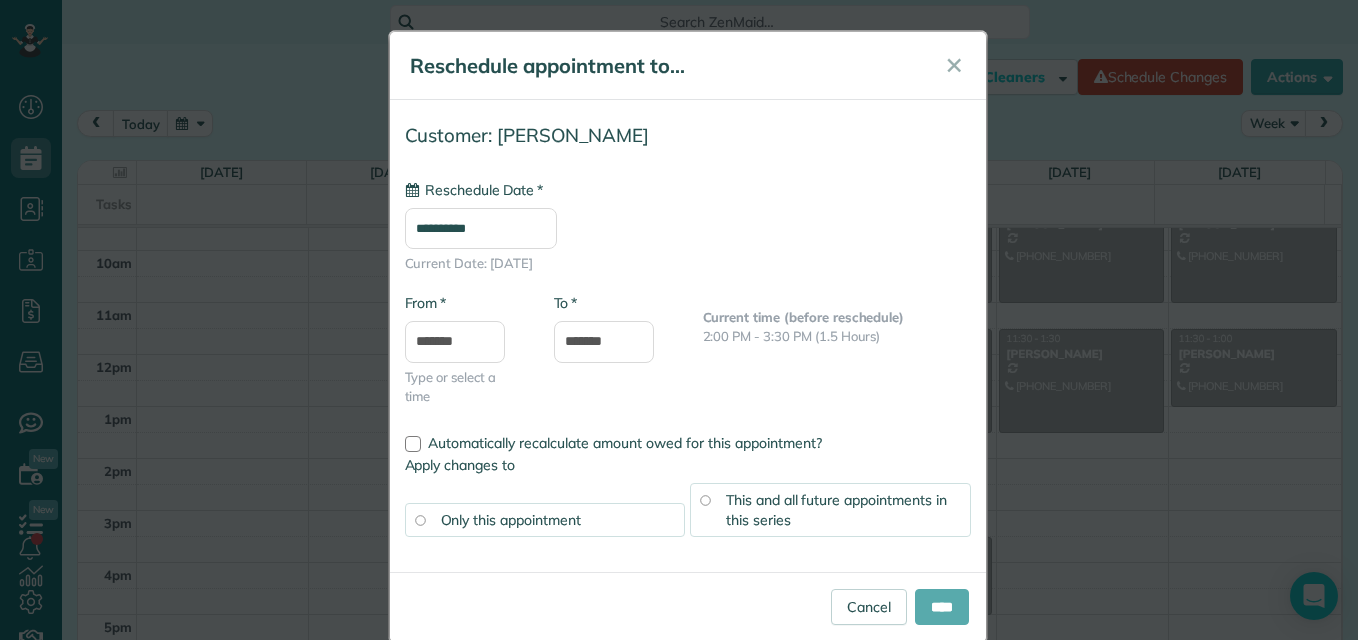 type on "**********" 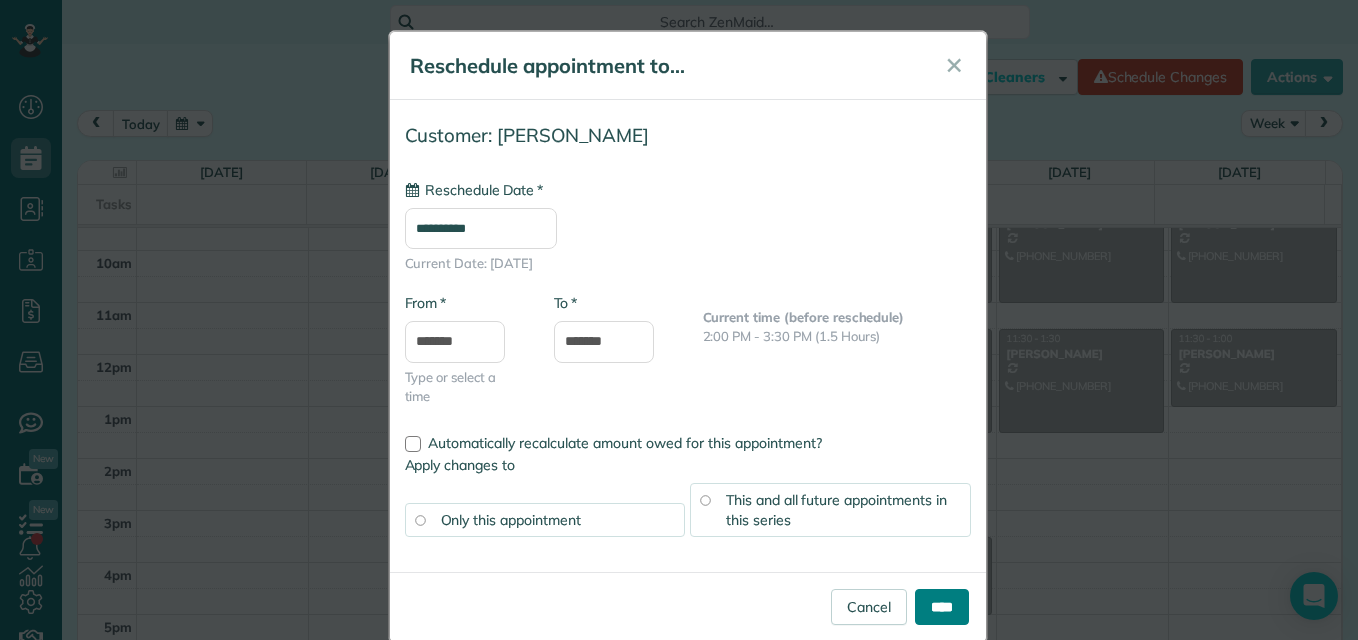 click on "****" at bounding box center [942, 607] 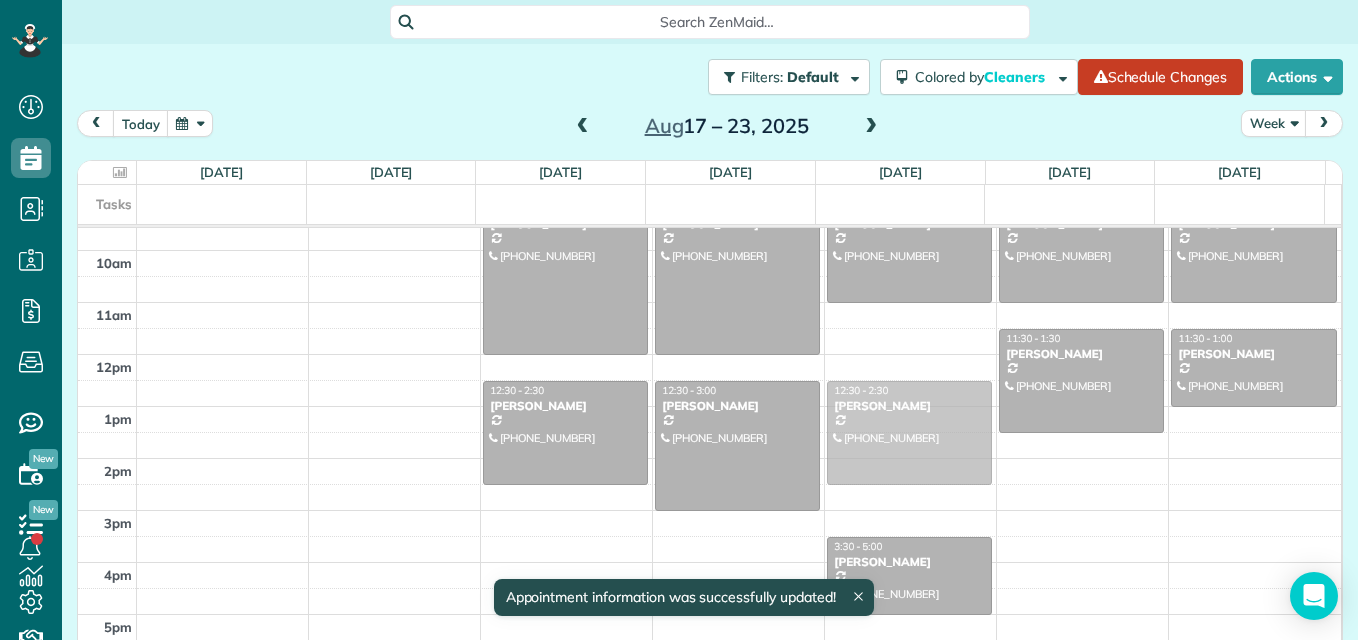 drag, startPoint x: 902, startPoint y: 408, endPoint x: 913, endPoint y: 459, distance: 52.17279 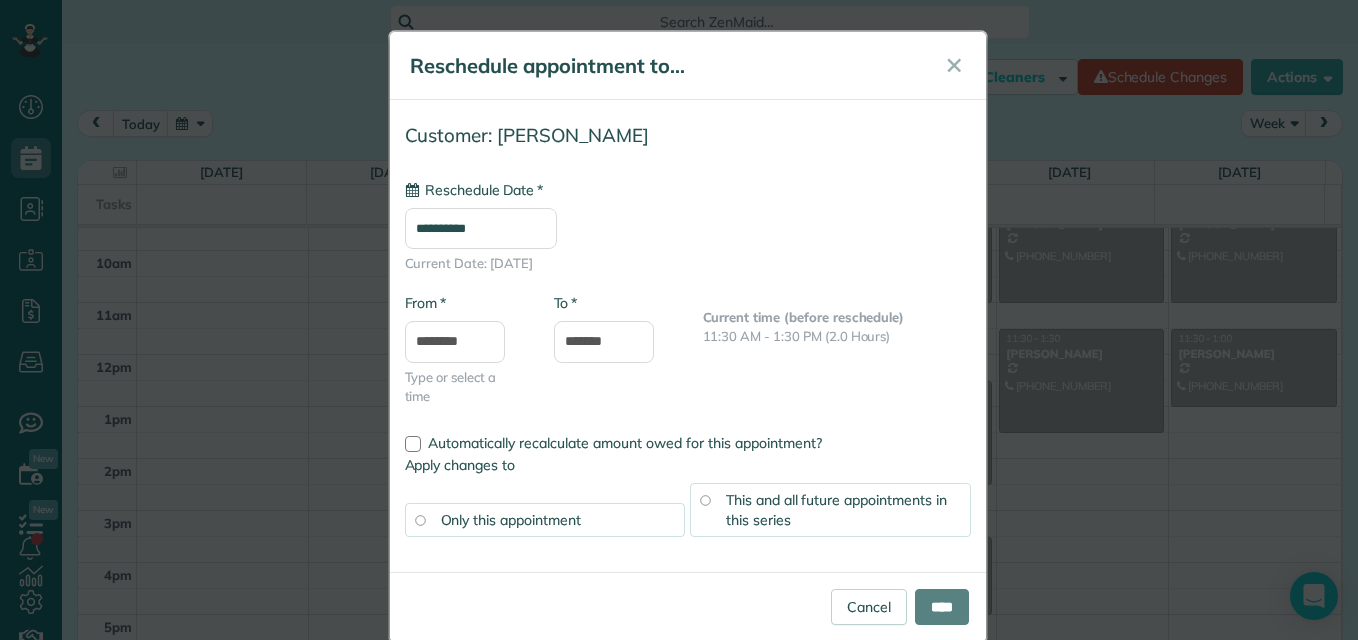 type on "**********" 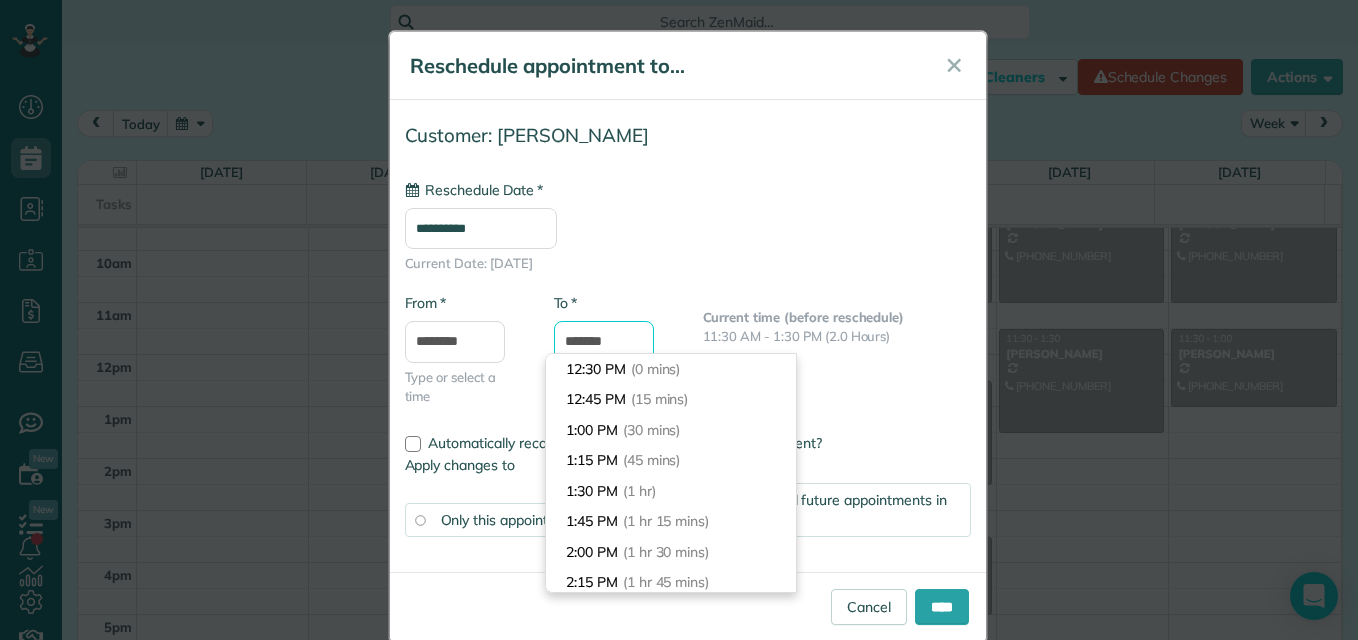 click on "Dashboard
Scheduling
Calendar View
List View
Dispatch View - Weekly scheduling (Beta)" at bounding box center [679, 320] 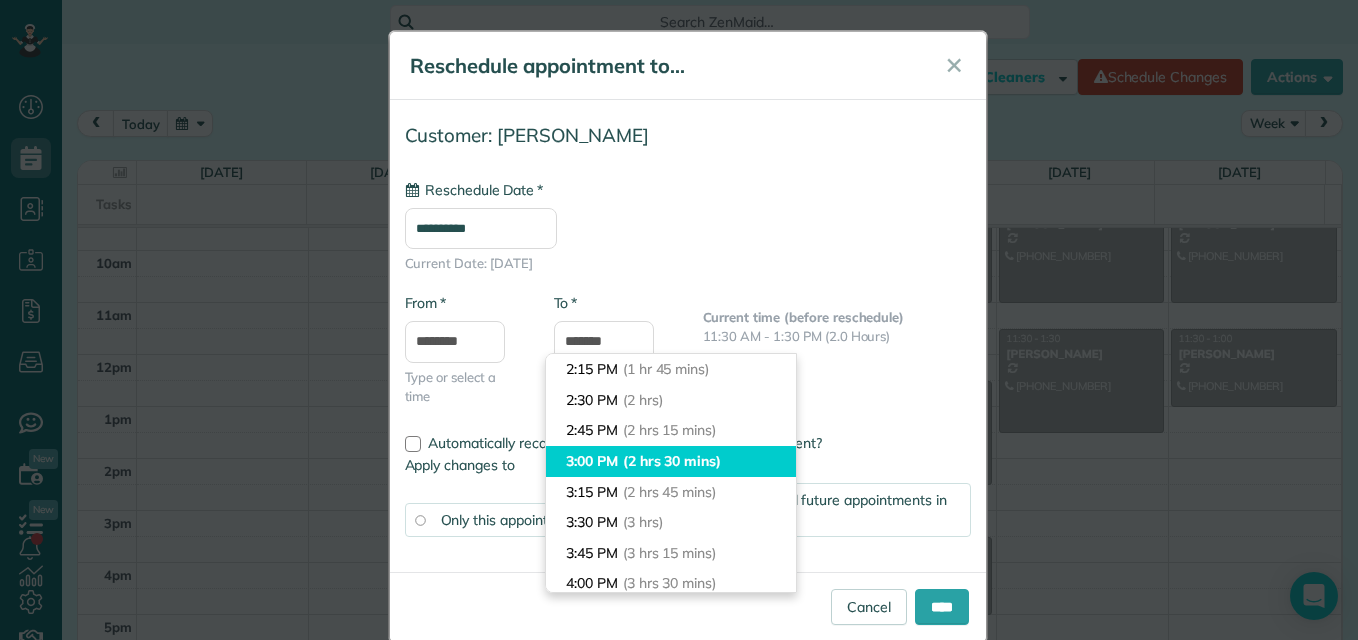 type on "*******" 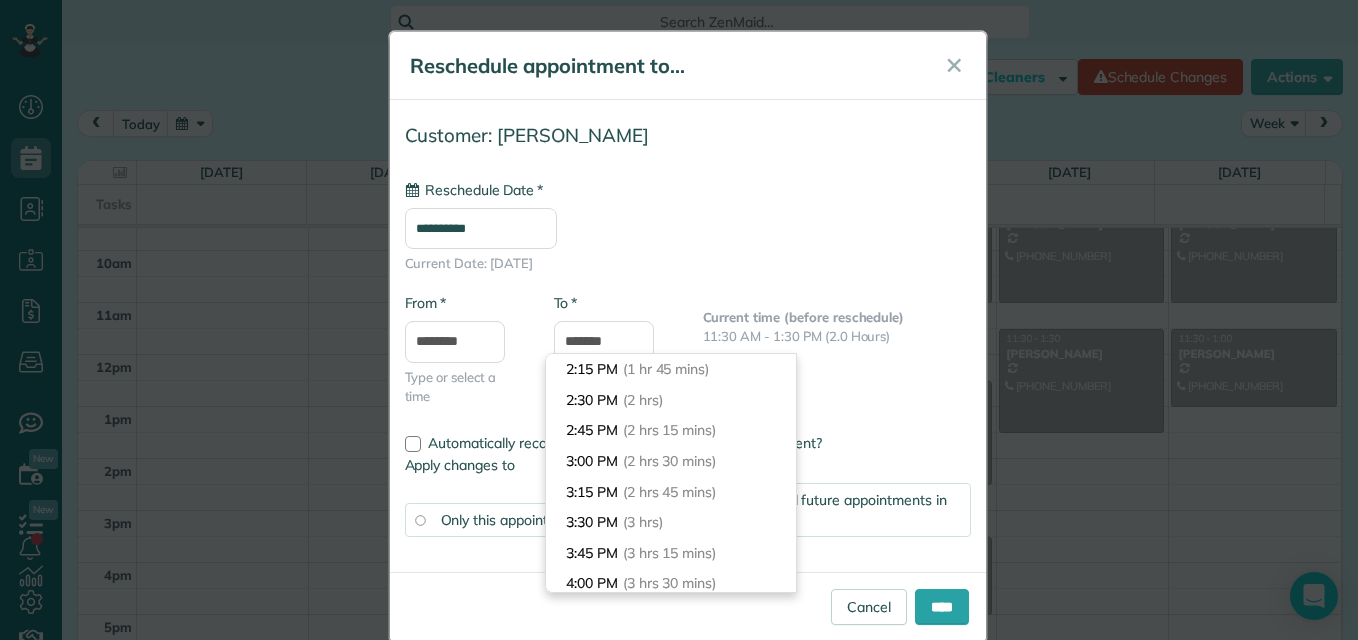 click on "3:00 PM  (2 hrs 30 mins)" at bounding box center (671, 461) 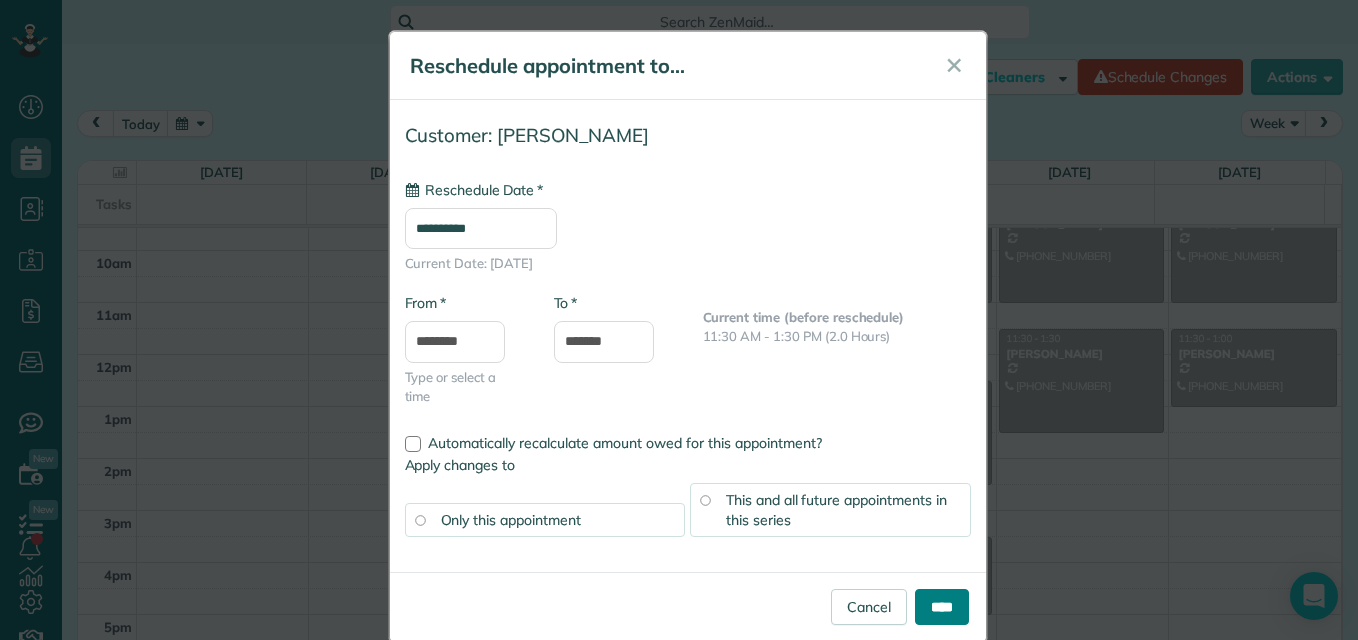 click on "****" at bounding box center (942, 607) 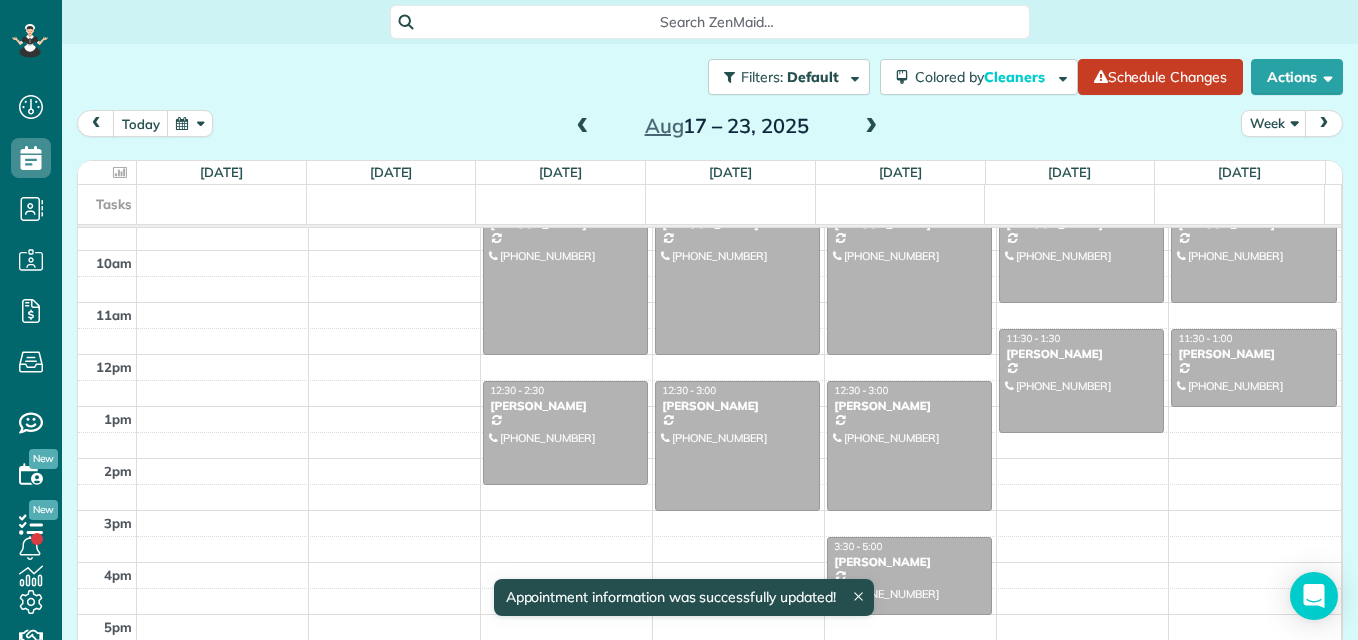 drag, startPoint x: 892, startPoint y: 299, endPoint x: 891, endPoint y: 342, distance: 43.011627 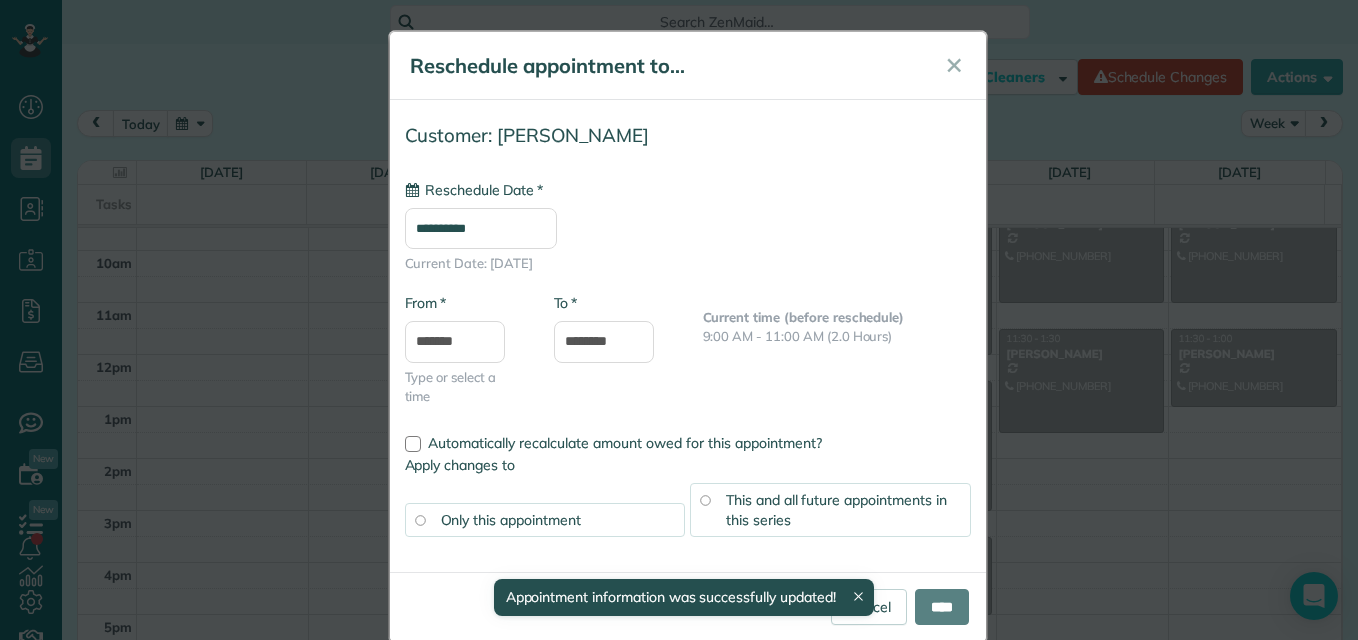 type on "**********" 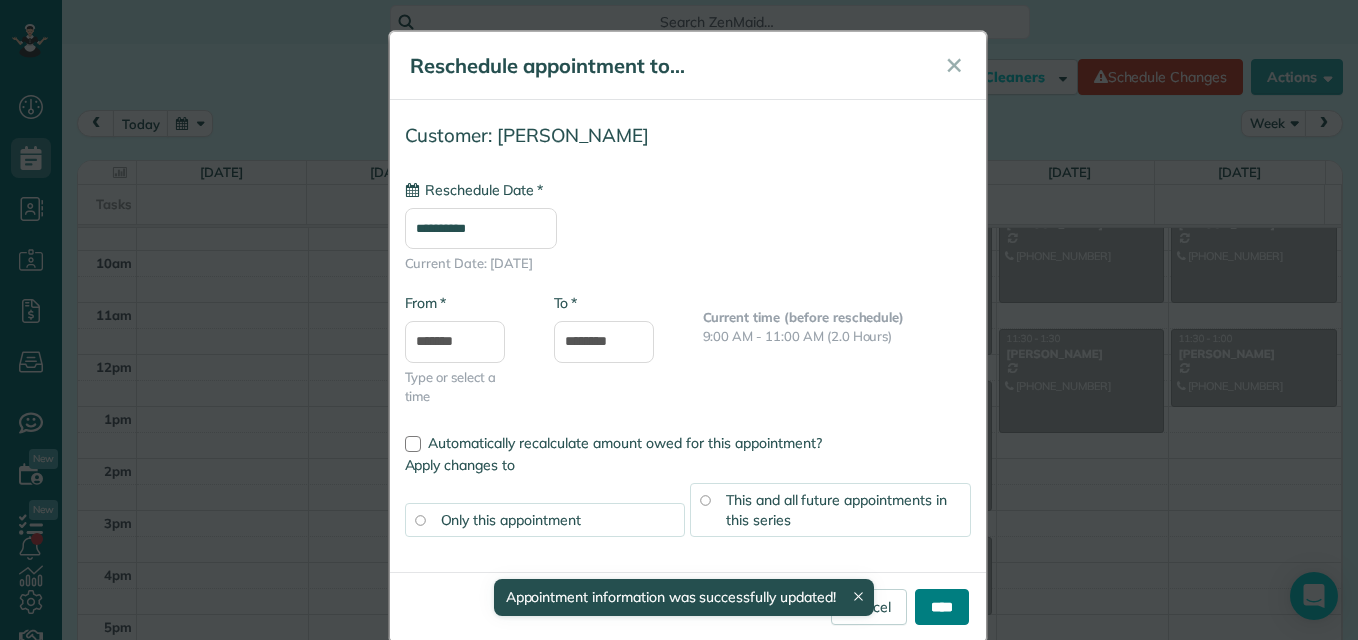 click on "****" at bounding box center [942, 607] 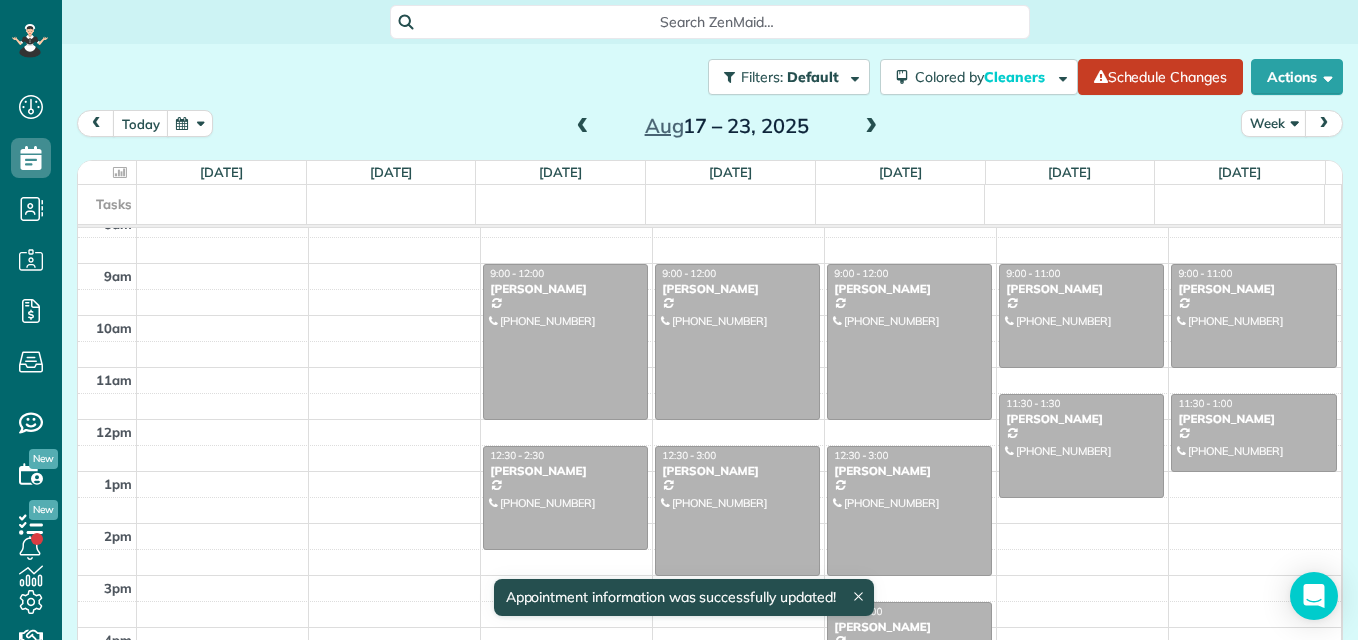 scroll, scrollTop: 137, scrollLeft: 0, axis: vertical 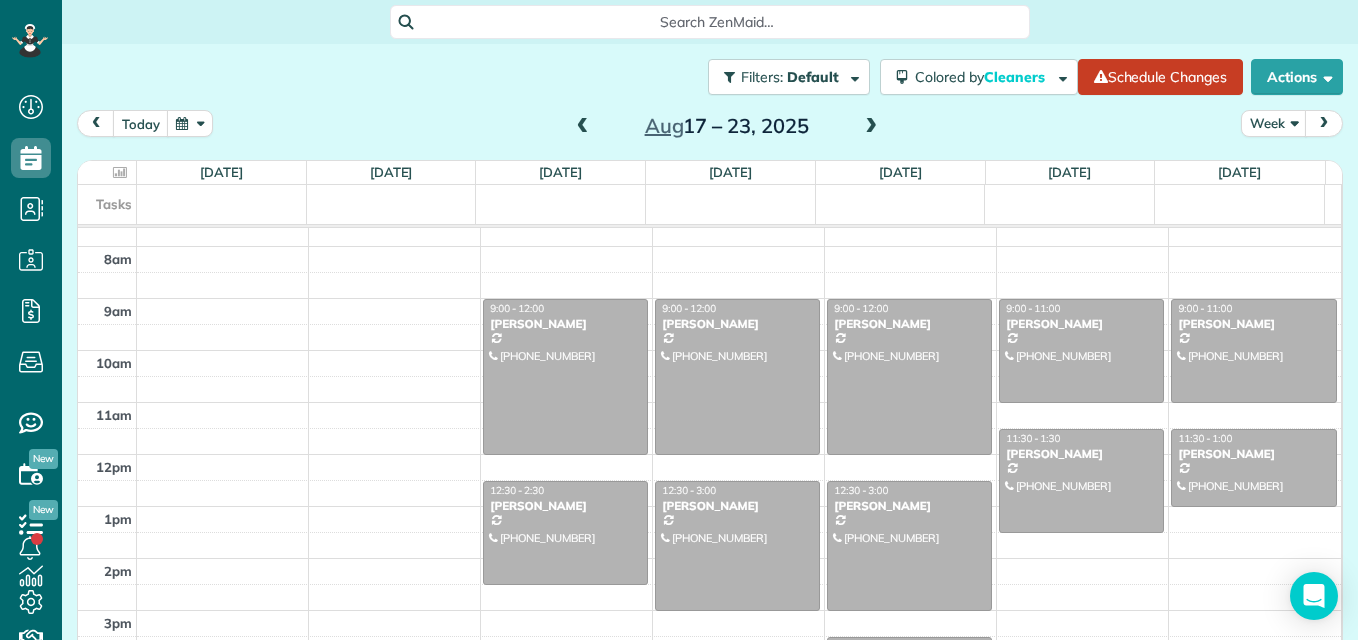 click at bounding box center (583, 127) 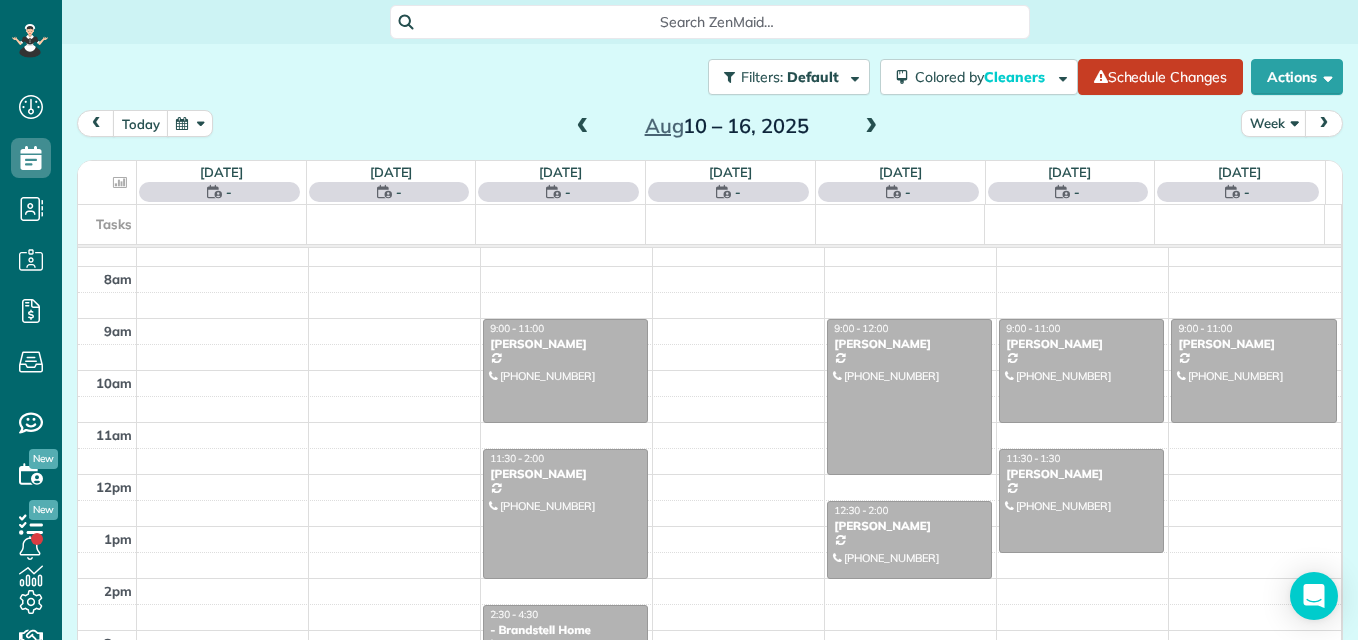 scroll, scrollTop: 105, scrollLeft: 0, axis: vertical 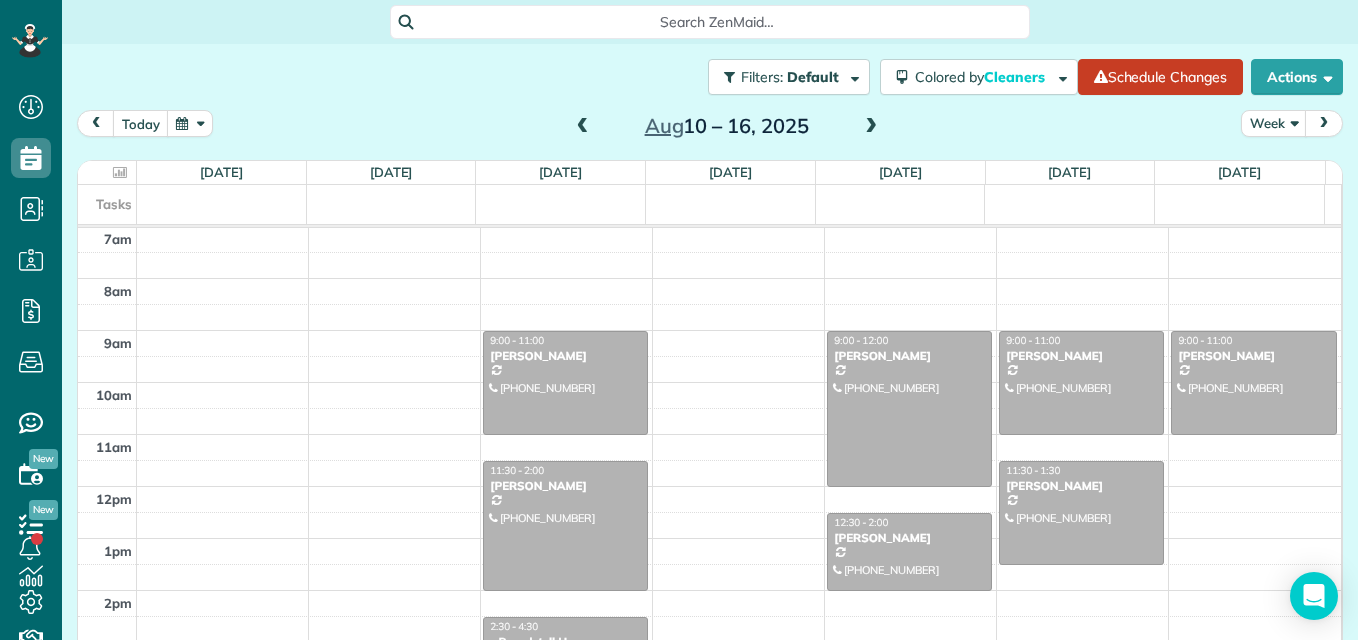 click on "[DATE] – [DATE]" at bounding box center (727, 126) 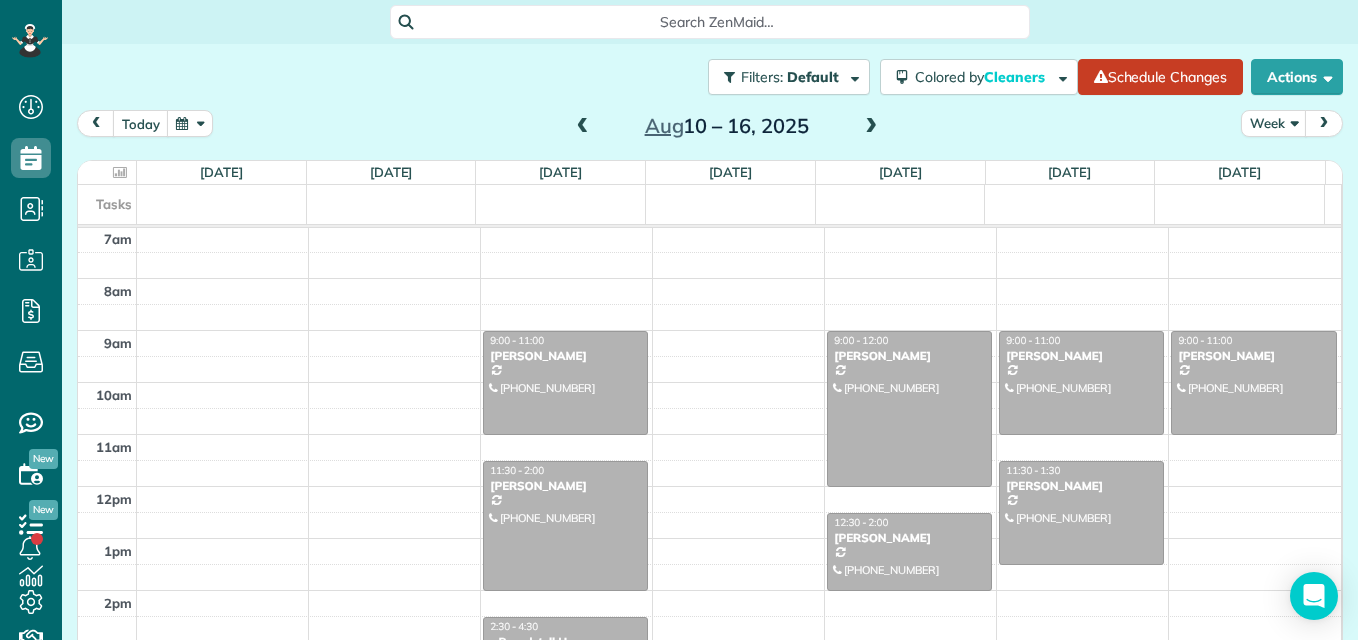 click at bounding box center (583, 127) 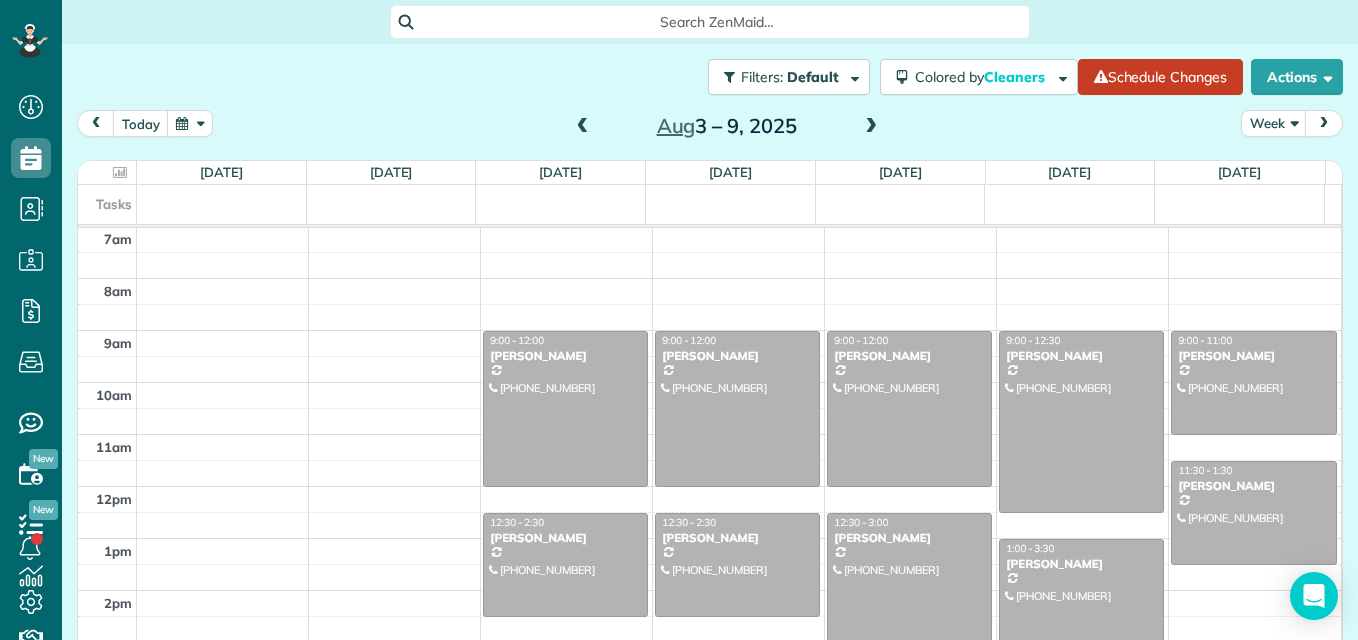 click at bounding box center (583, 127) 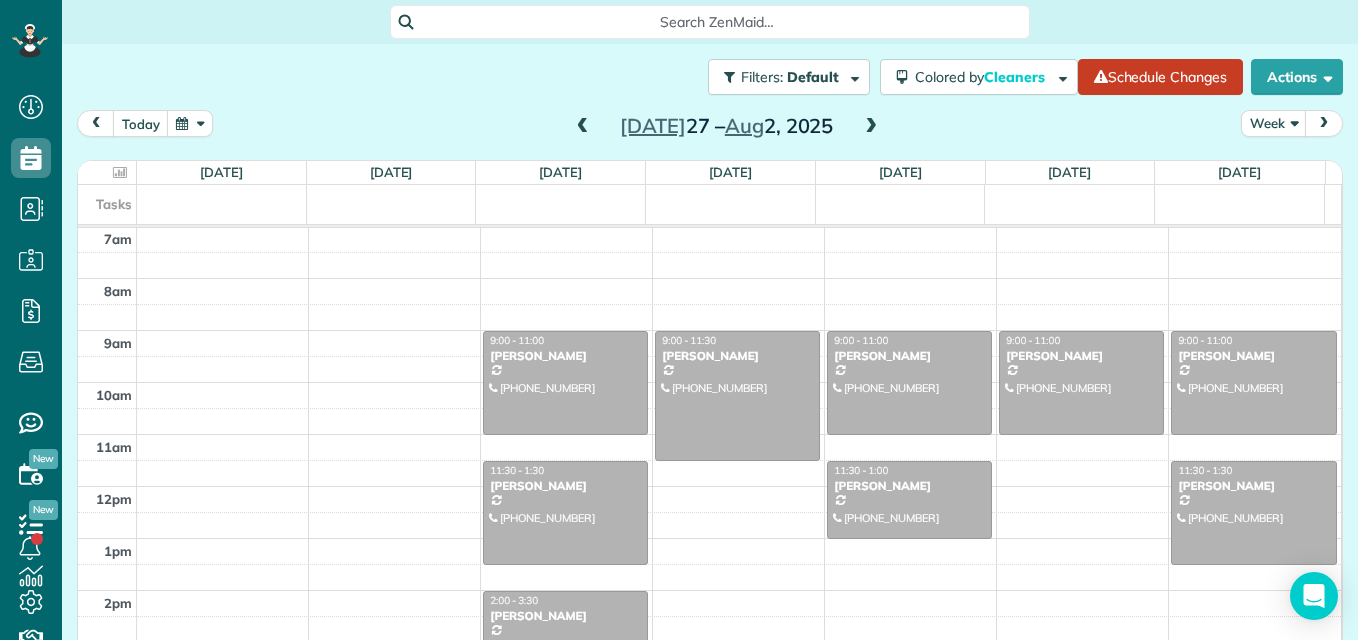 click at bounding box center (583, 127) 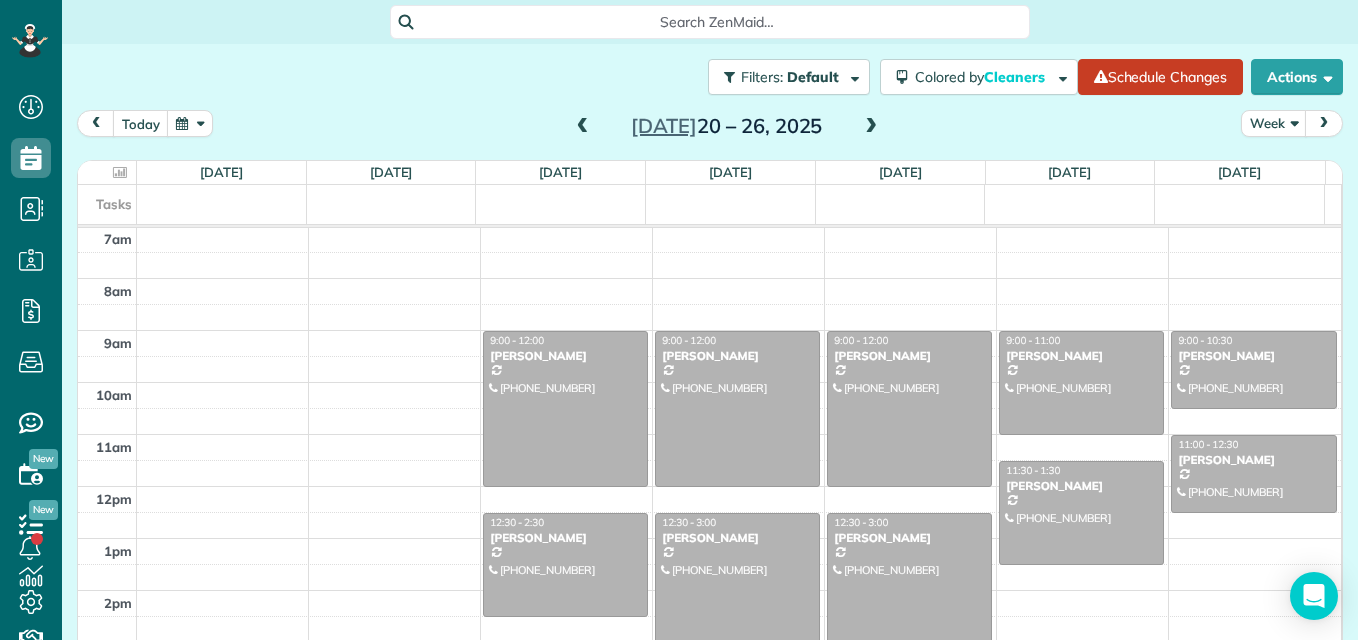 click at bounding box center [583, 127] 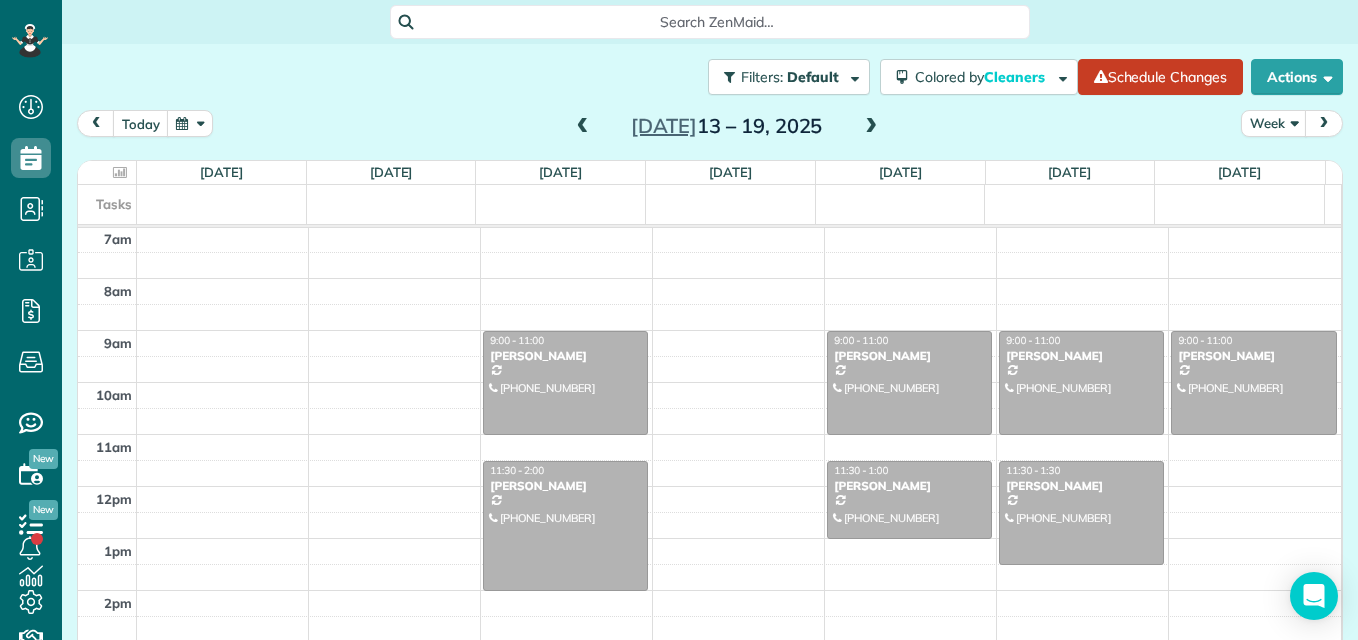 click at bounding box center (583, 127) 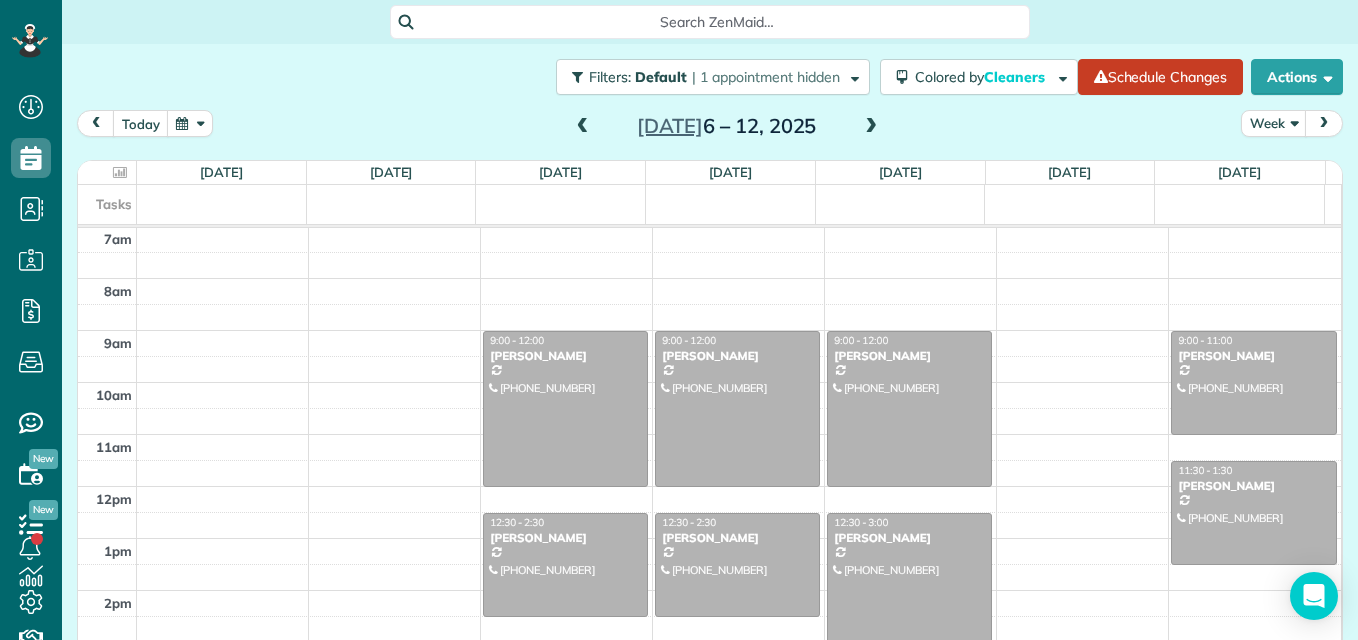click at bounding box center (583, 127) 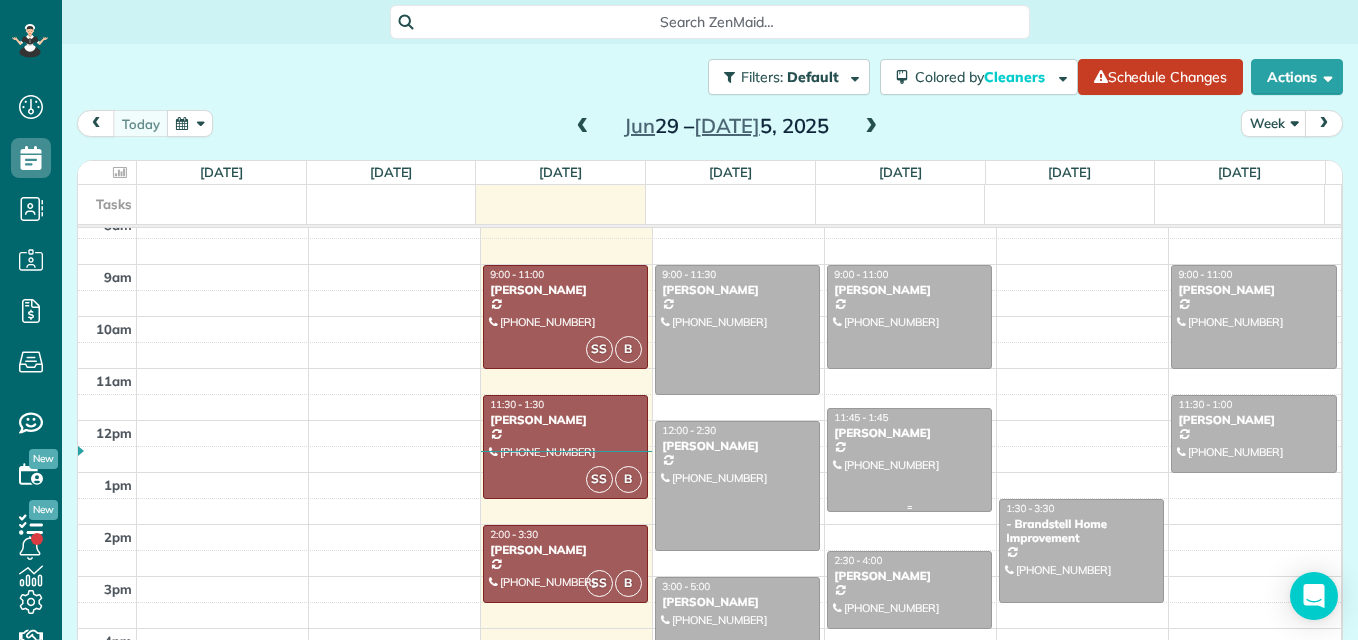 scroll, scrollTop: 205, scrollLeft: 0, axis: vertical 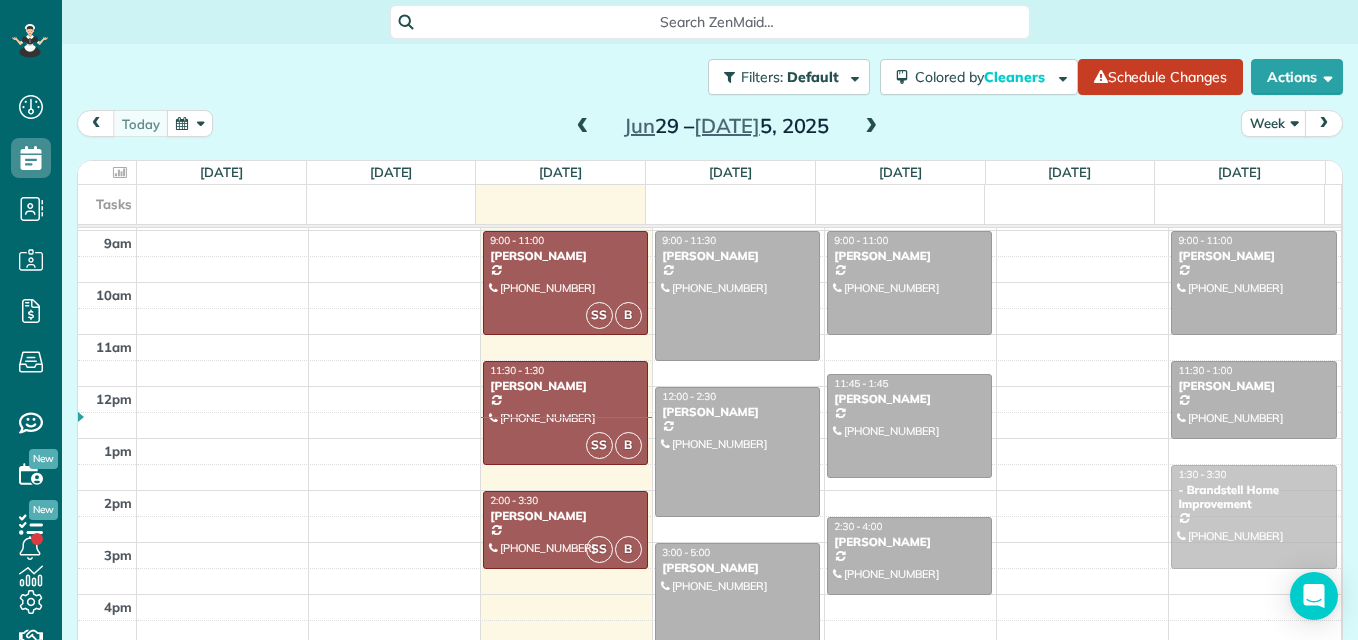 drag, startPoint x: 1079, startPoint y: 505, endPoint x: 1193, endPoint y: 504, distance: 114.00439 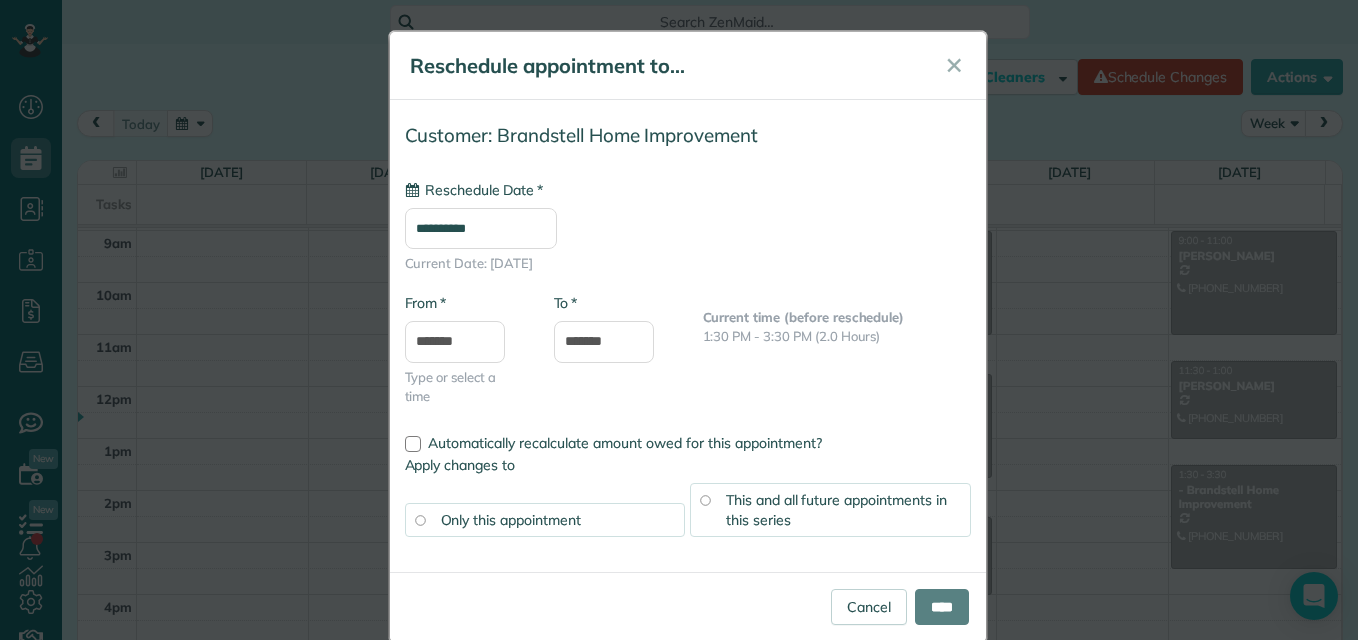 type on "**********" 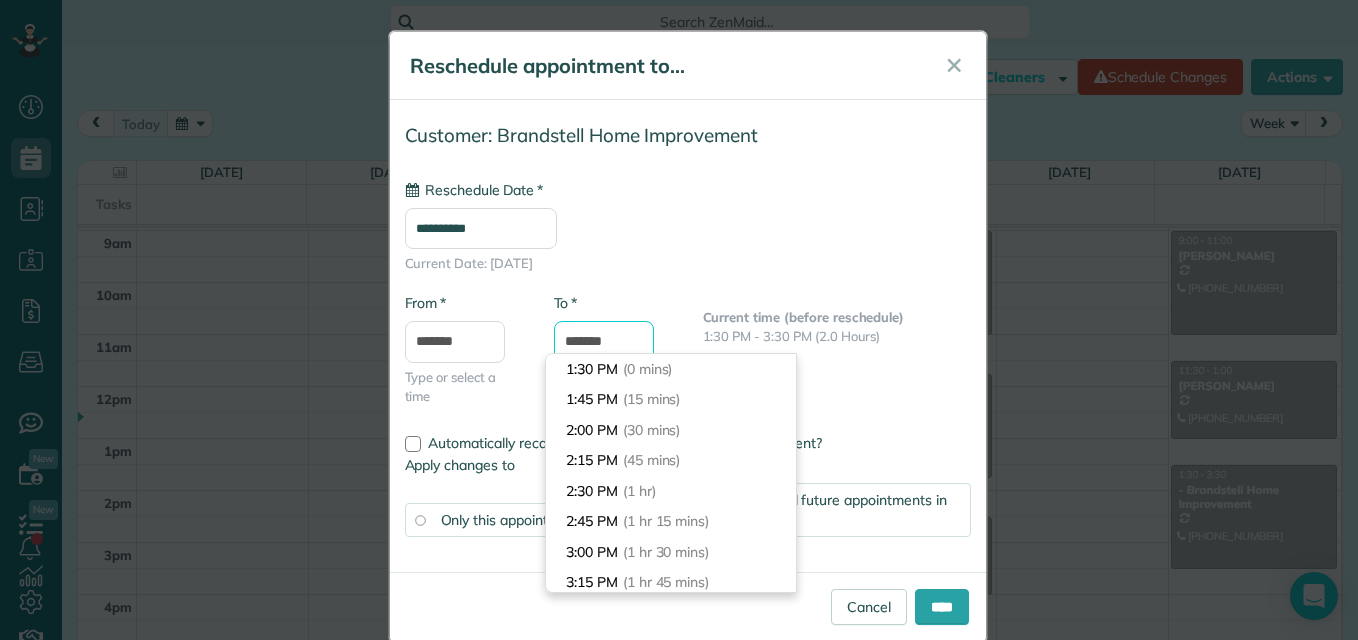click on "*******" at bounding box center [604, 342] 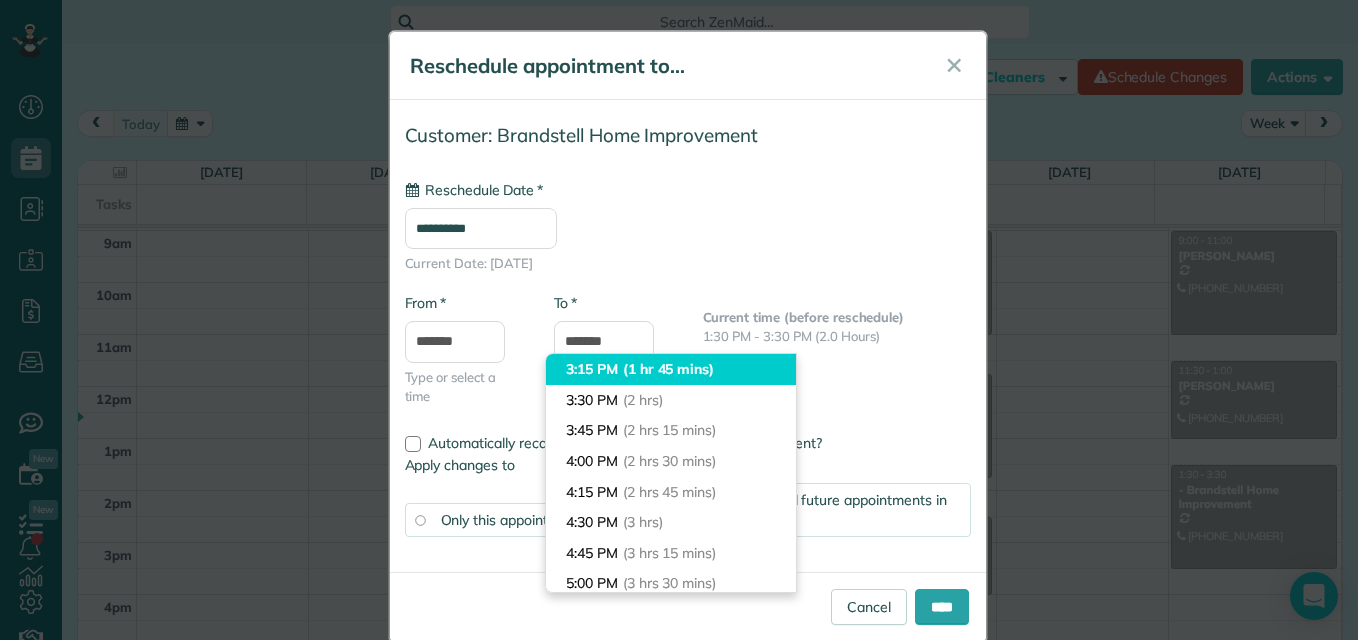 click on "(1 hr 45 mins)" at bounding box center (668, 369) 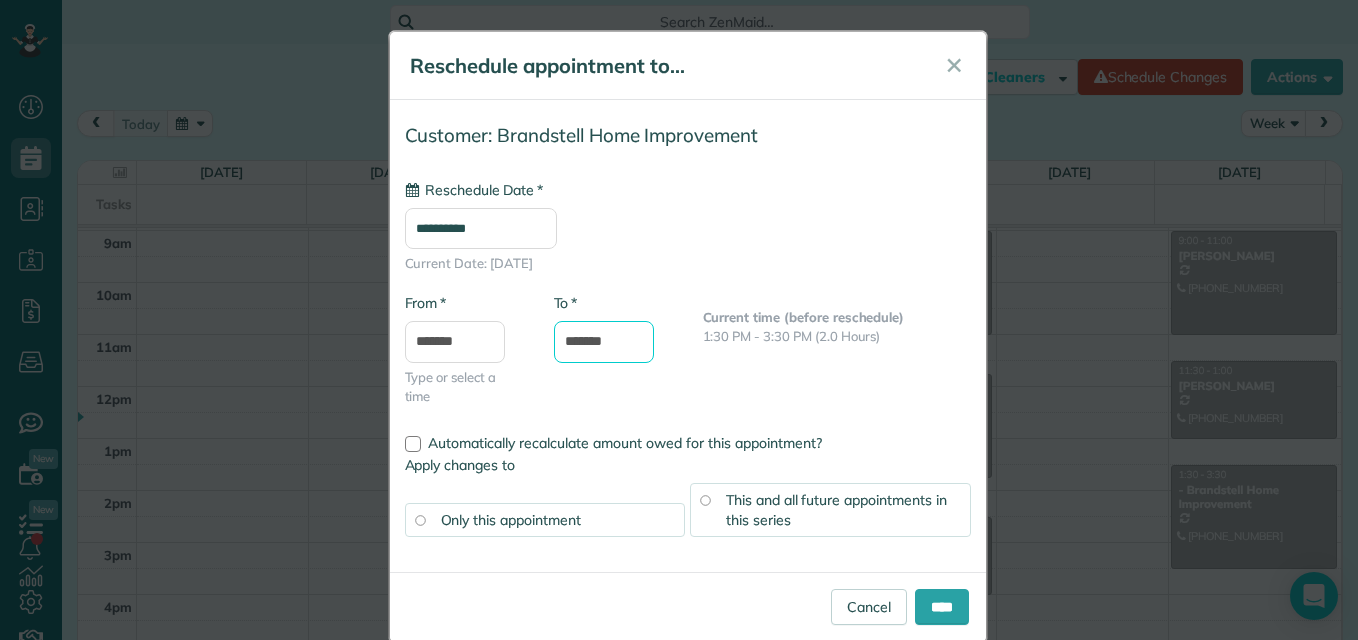 click on "*******" at bounding box center (604, 342) 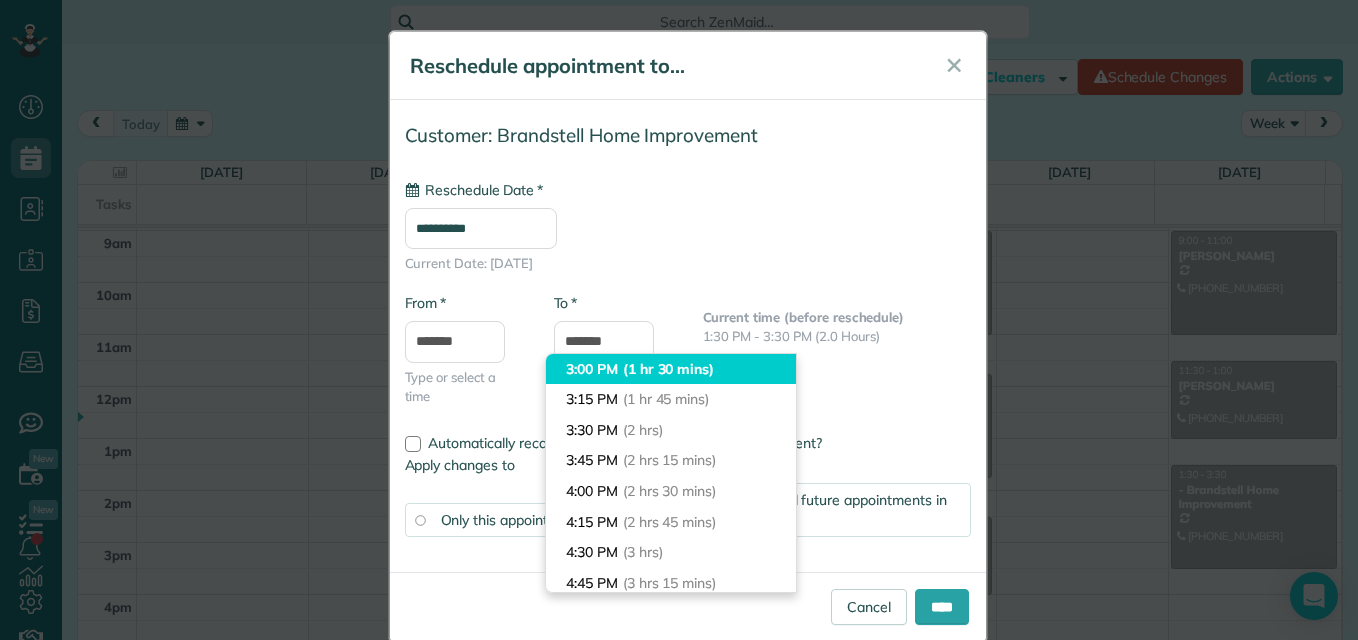 click on "3:00 PM  (1 hr 30 mins)" at bounding box center [671, 369] 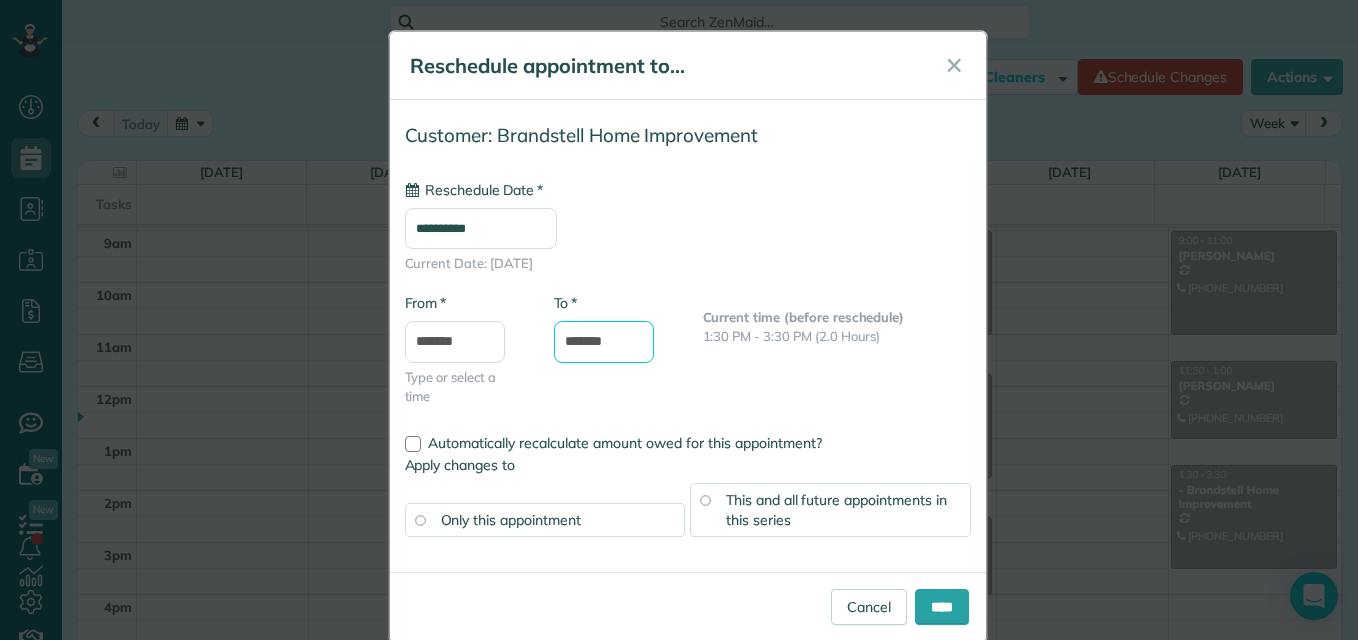 click on "*******" at bounding box center (604, 342) 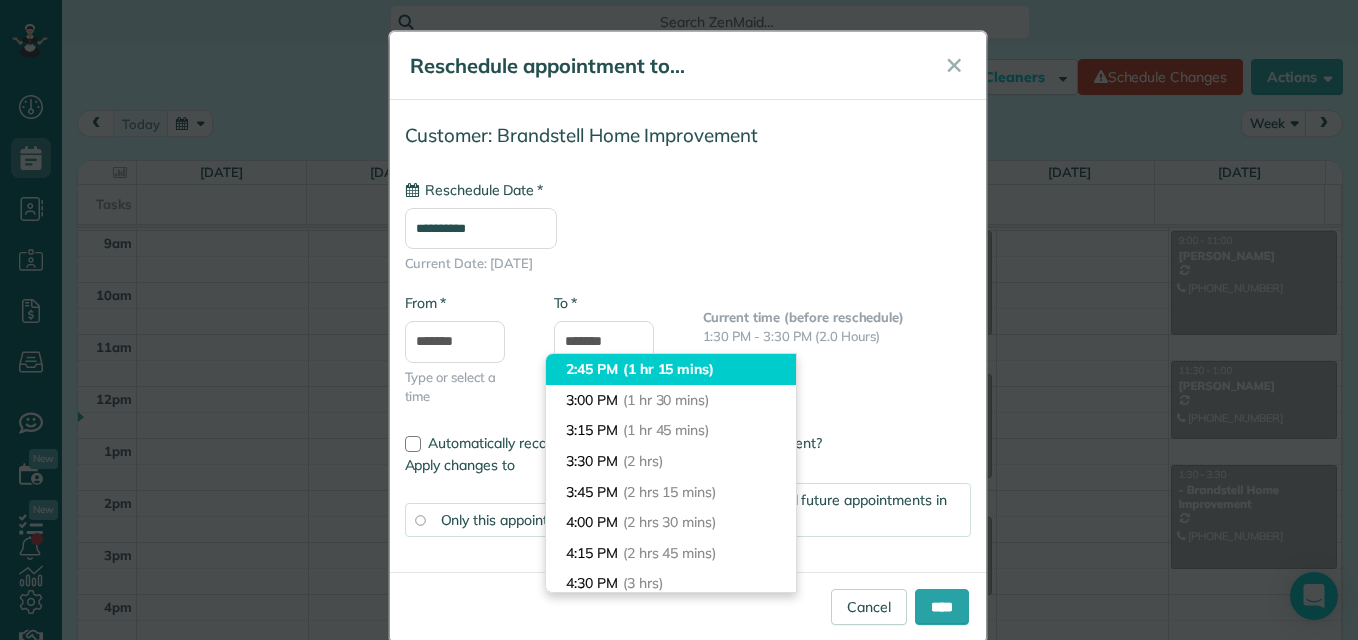 click on "2:45 PM  (1 hr 15 mins)" at bounding box center [671, 369] 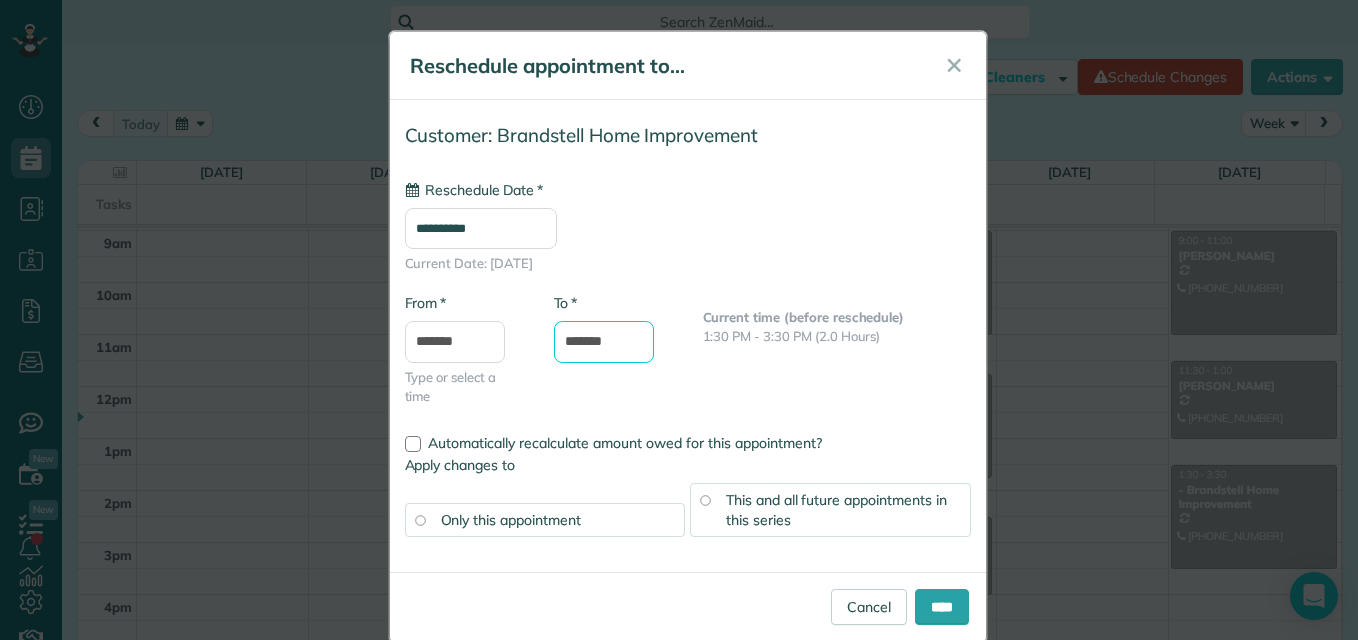 click on "*******" at bounding box center [604, 342] 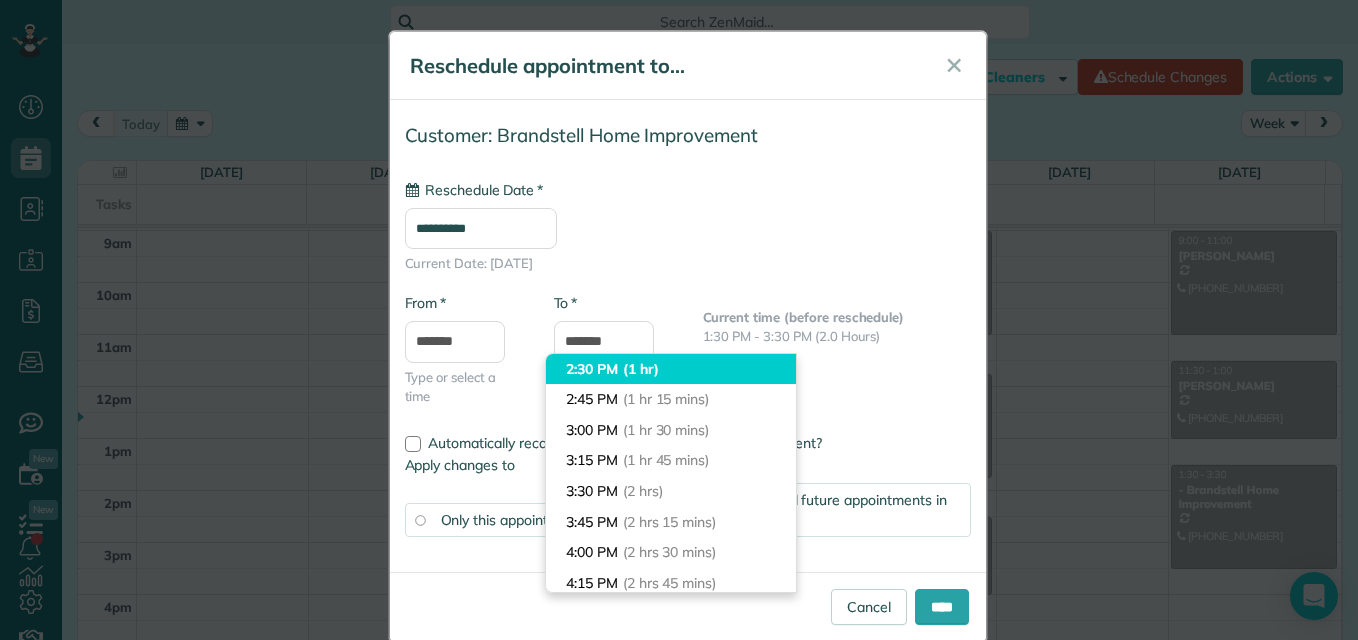 type on "*******" 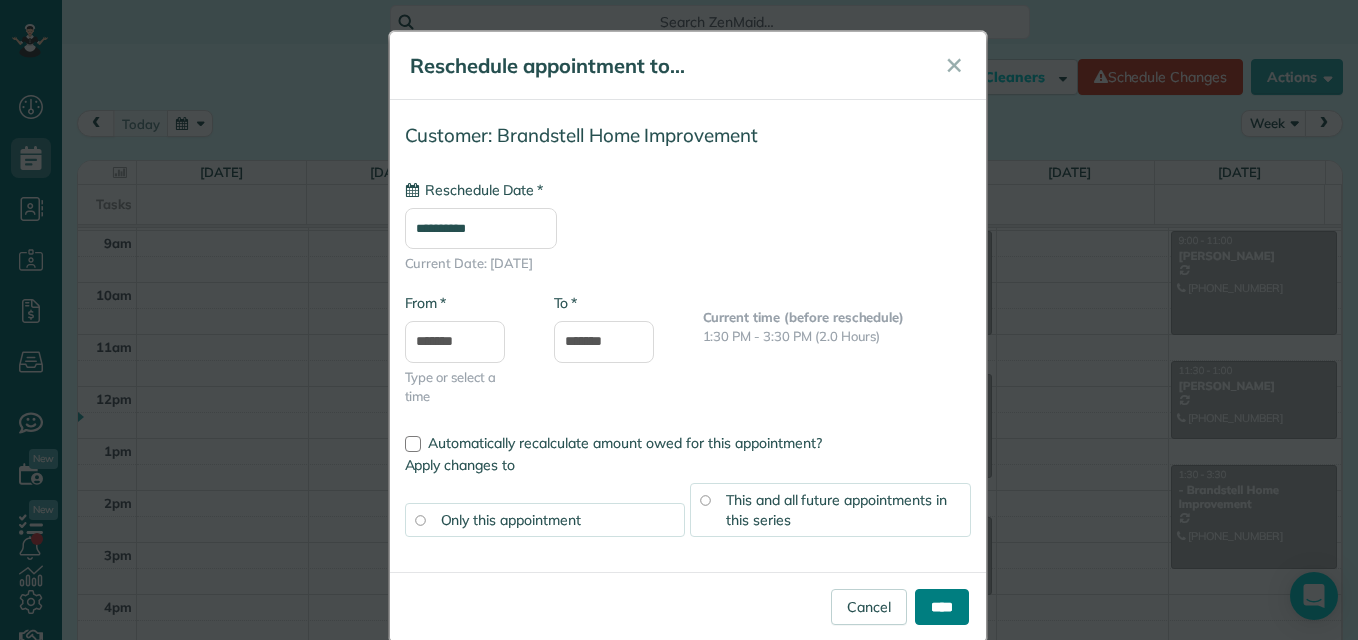 click on "****" at bounding box center (942, 607) 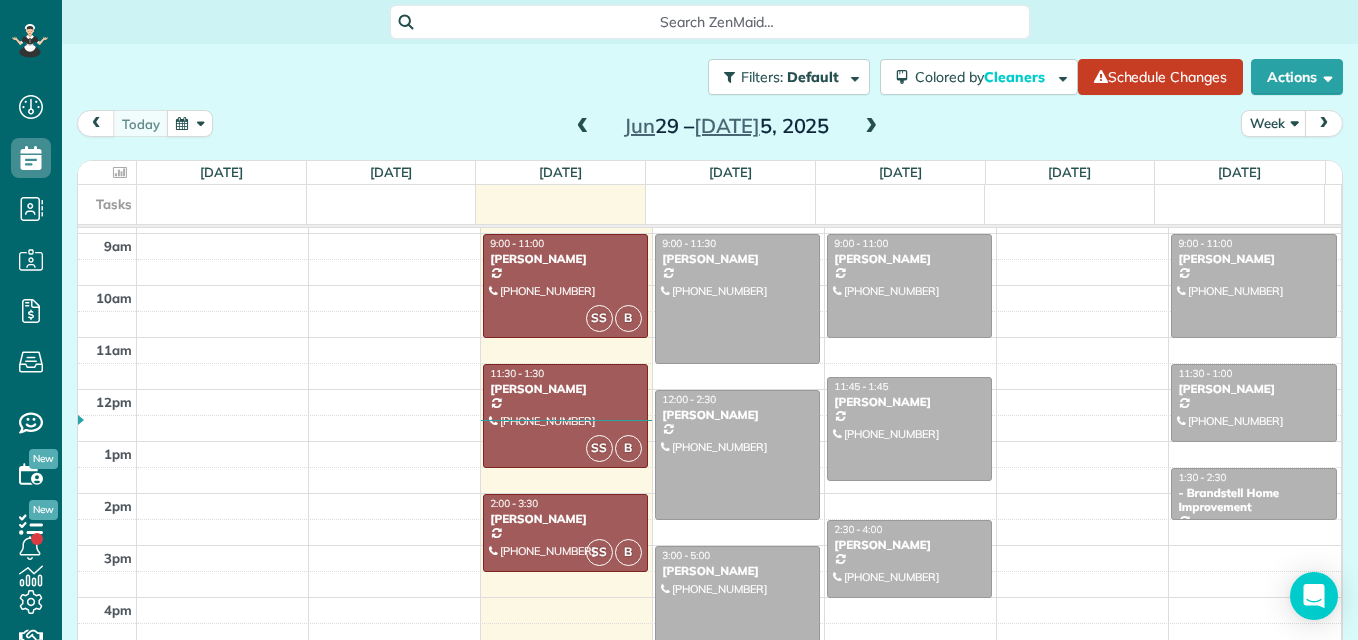 scroll, scrollTop: 237, scrollLeft: 0, axis: vertical 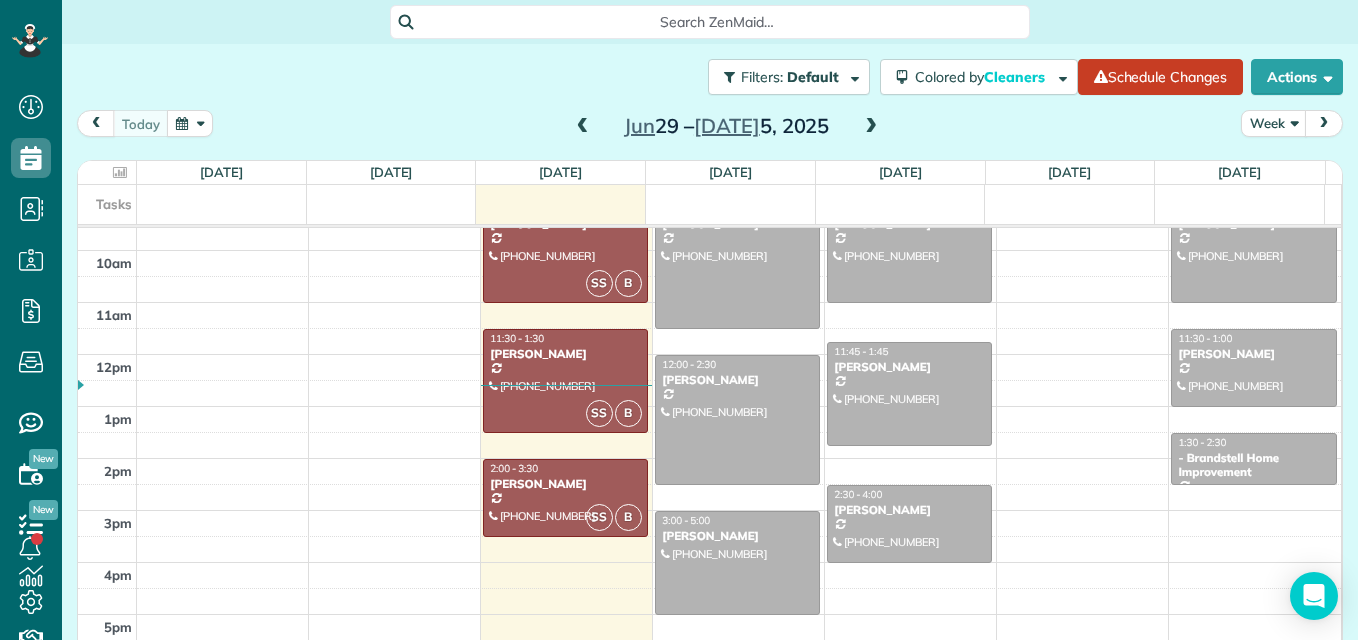 click at bounding box center [871, 127] 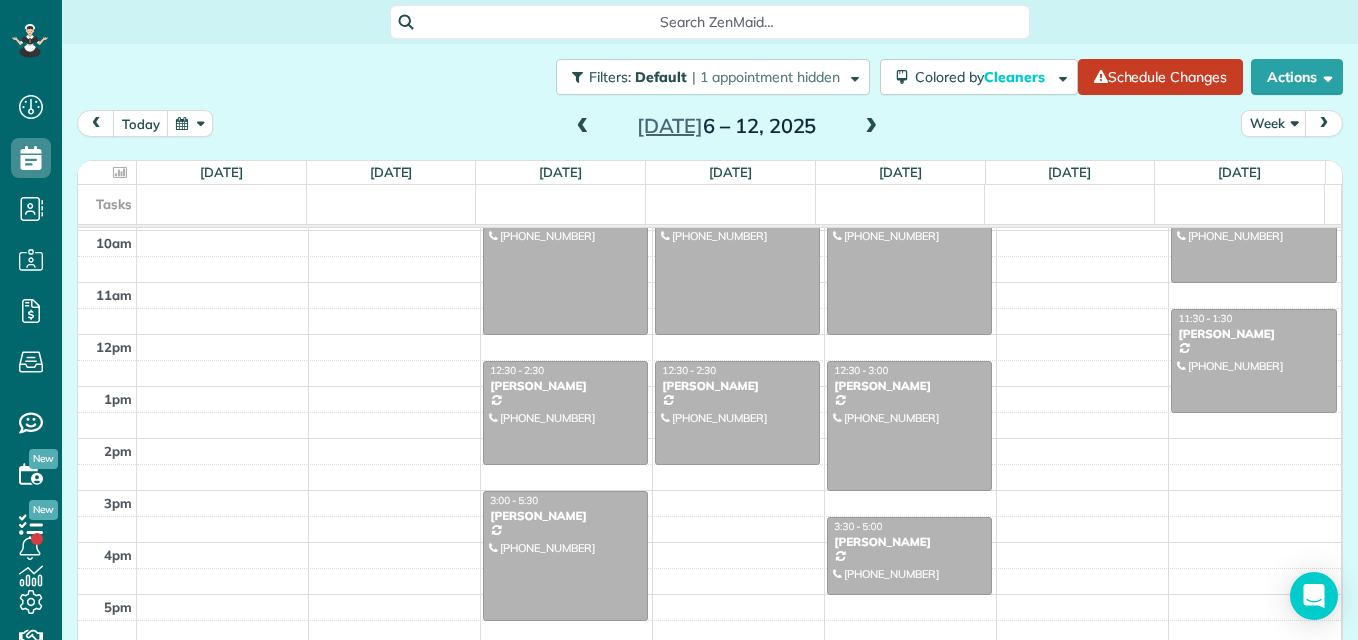 scroll, scrollTop: 157, scrollLeft: 0, axis: vertical 